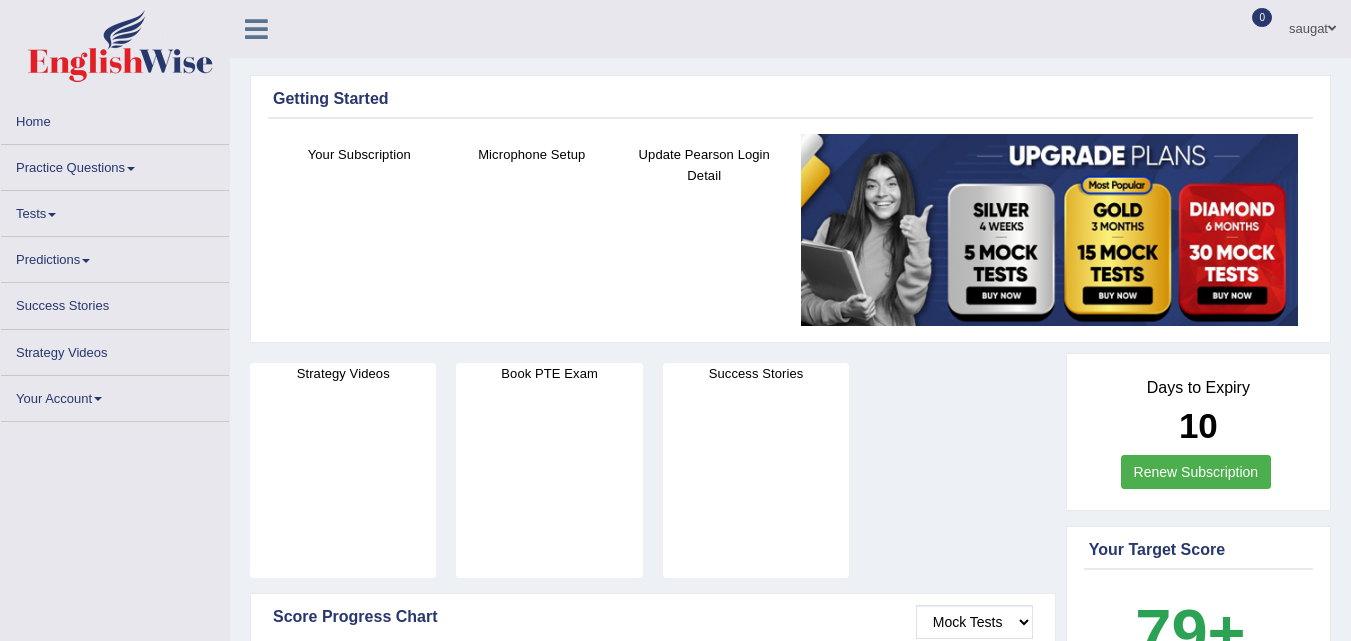 scroll, scrollTop: 0, scrollLeft: 0, axis: both 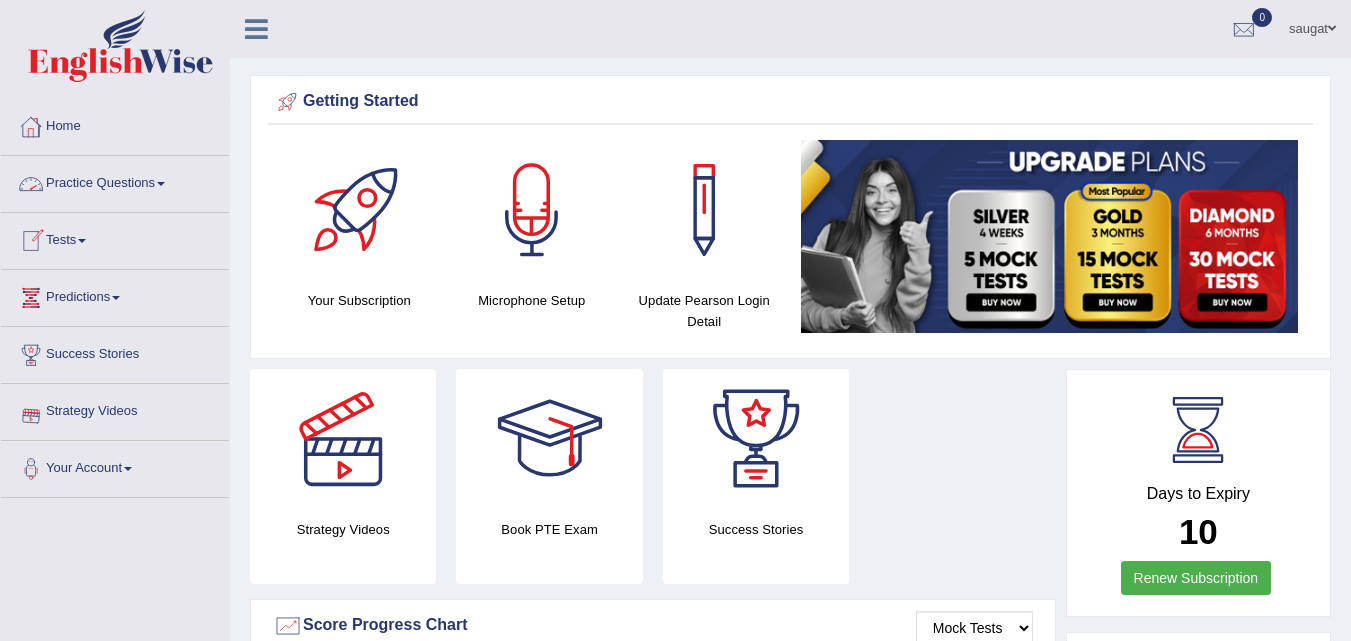 click on "Practice Questions" at bounding box center (115, 181) 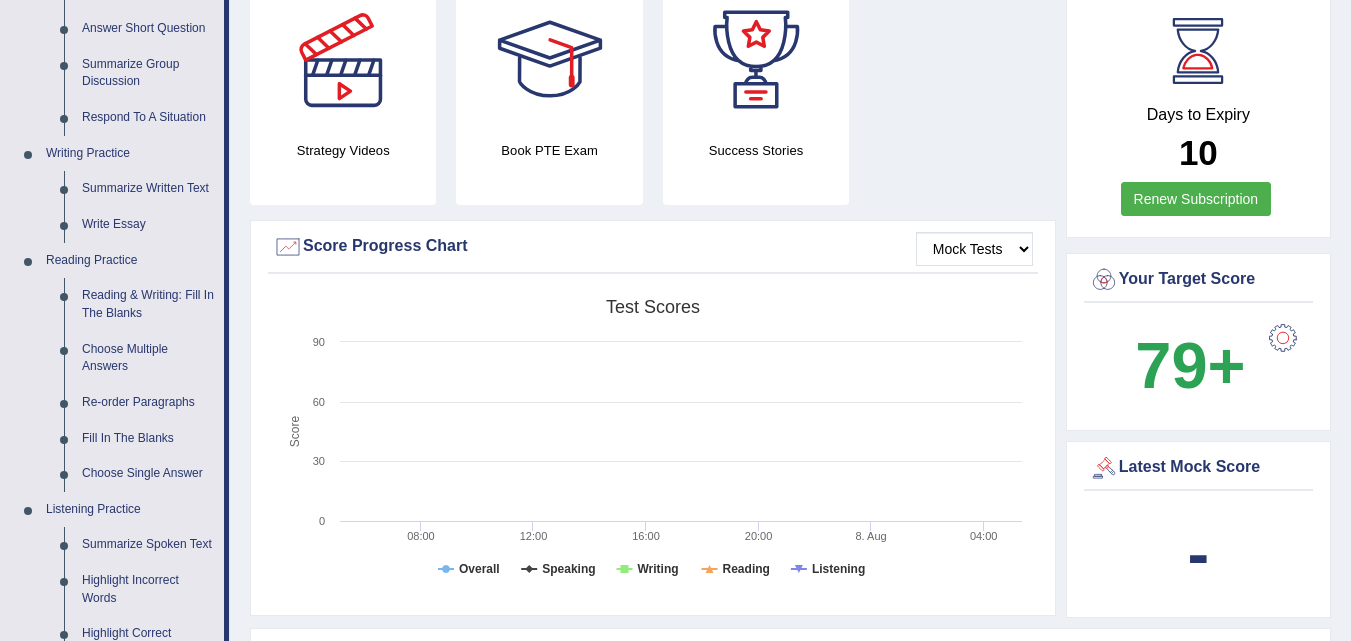 scroll, scrollTop: 400, scrollLeft: 0, axis: vertical 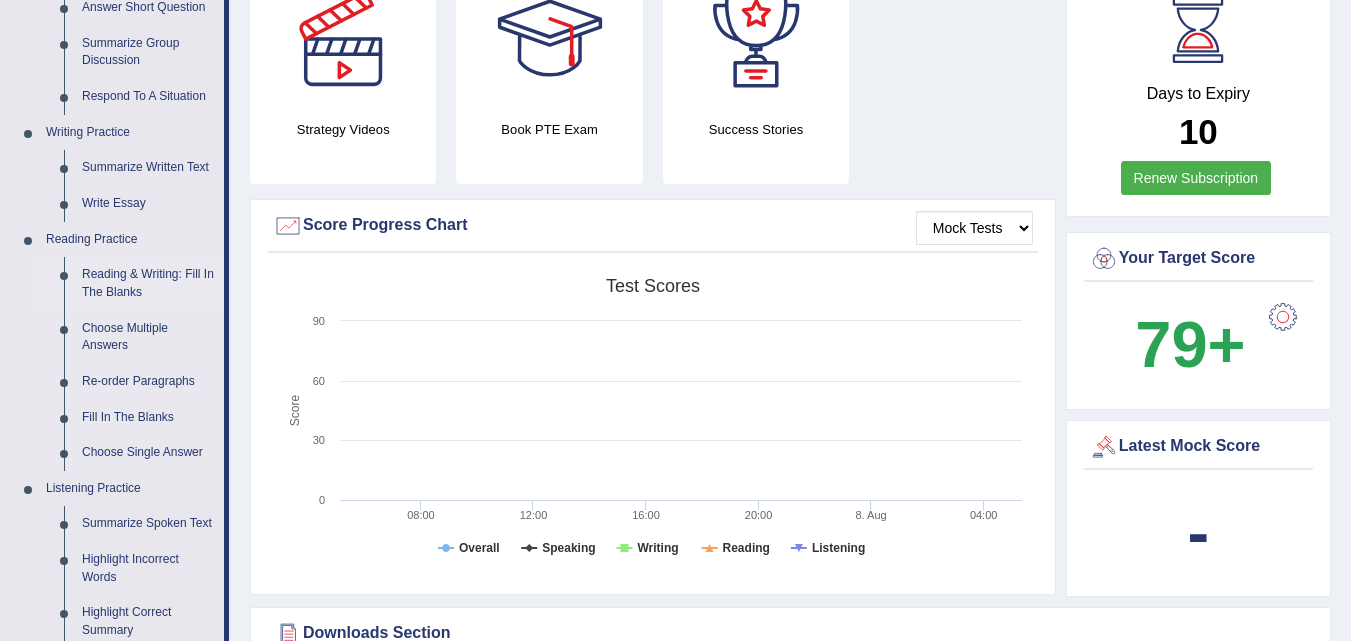 click on "Reading & Writing: Fill In The Blanks" at bounding box center [148, 283] 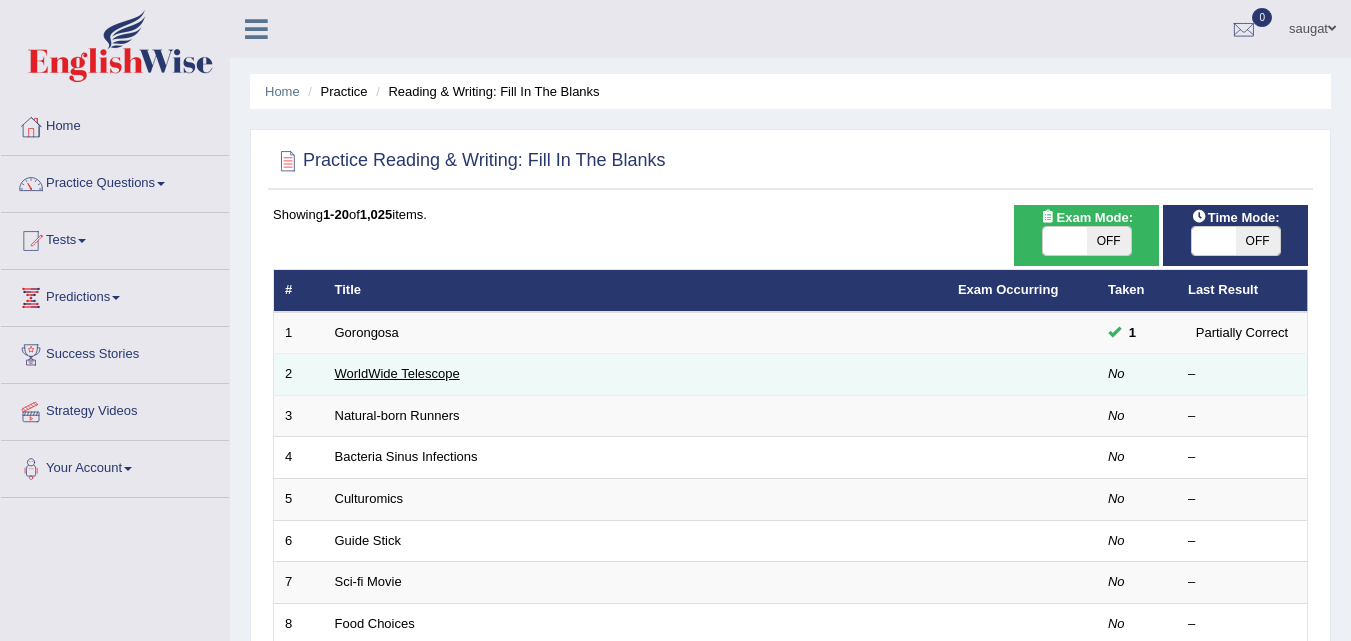scroll, scrollTop: 0, scrollLeft: 0, axis: both 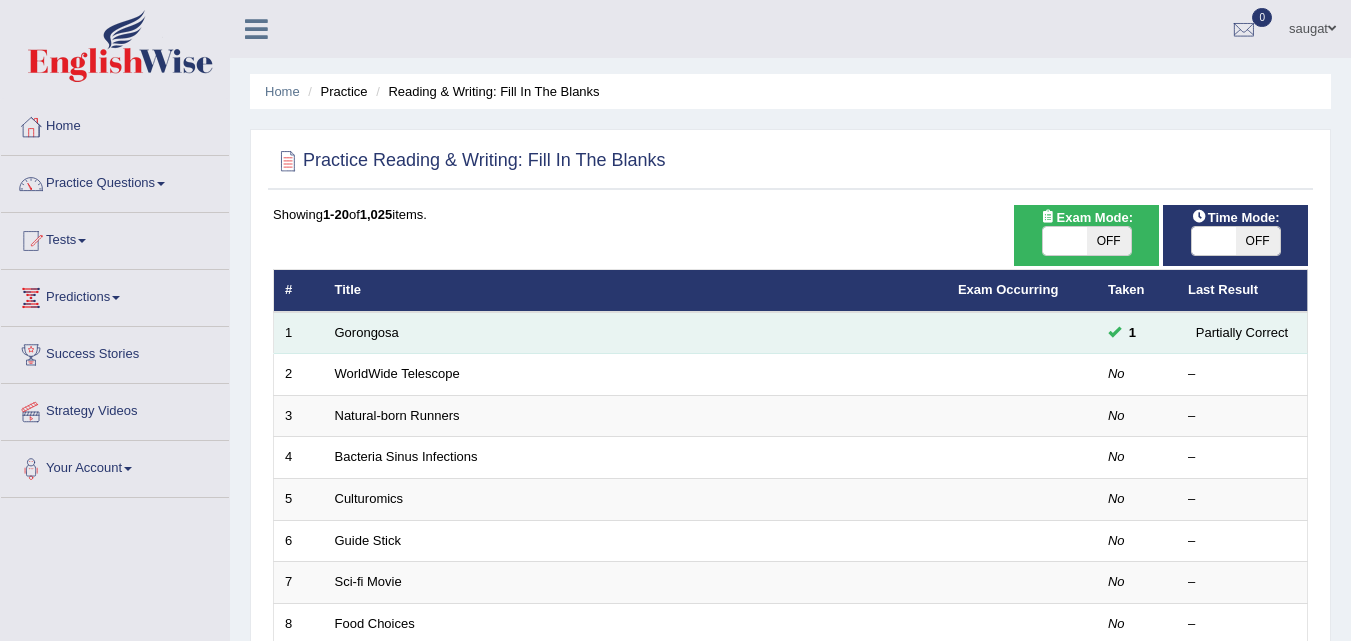 click on "Gorongosa" at bounding box center (635, 333) 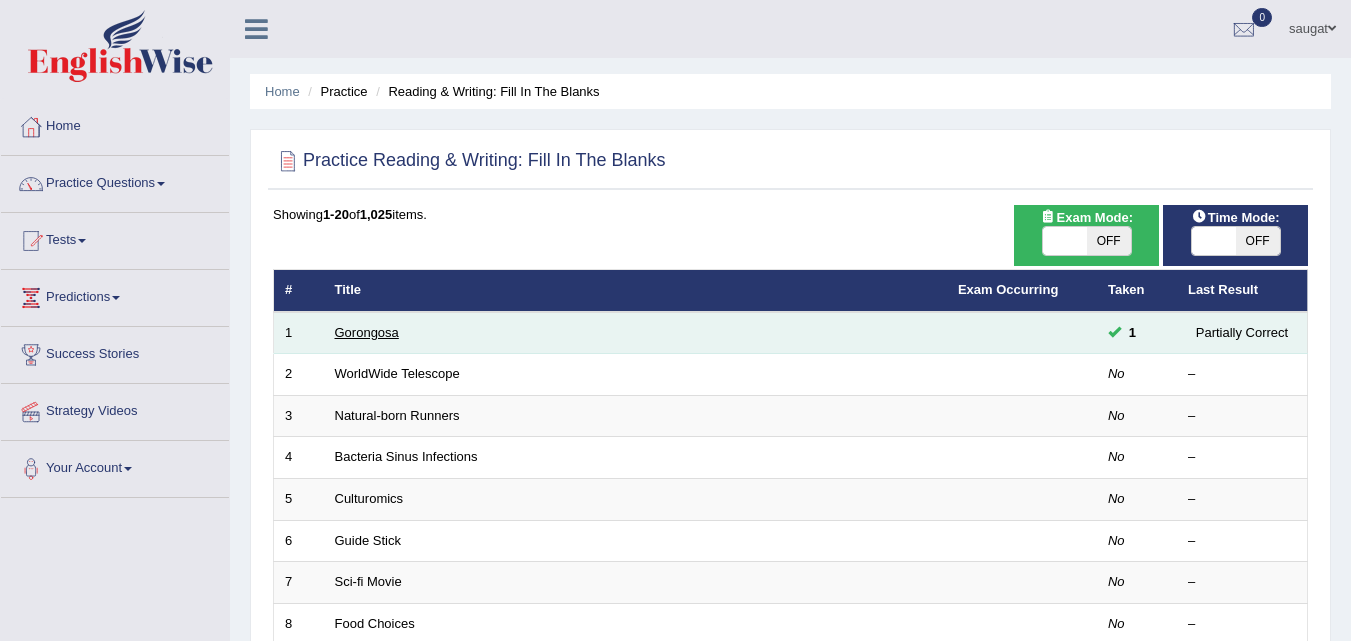 click on "Gorongosa" at bounding box center (367, 332) 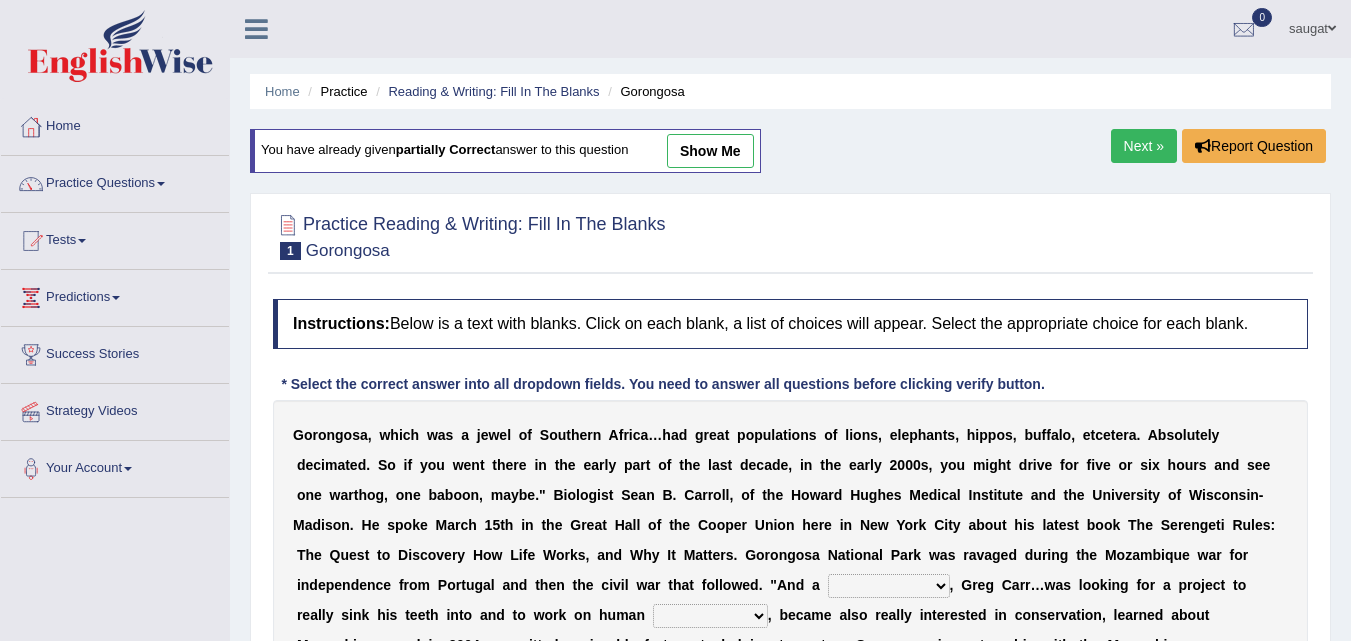 scroll, scrollTop: 0, scrollLeft: 0, axis: both 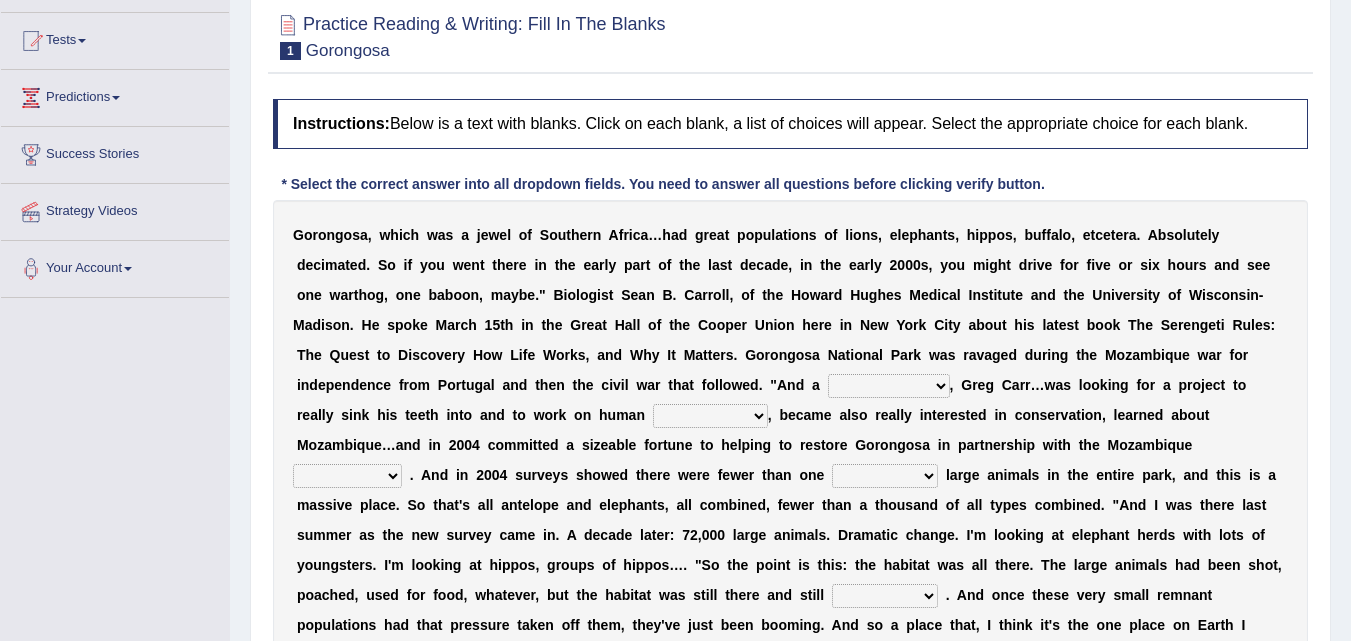 click on "passion solstice ballast philanthropist" at bounding box center (889, 386) 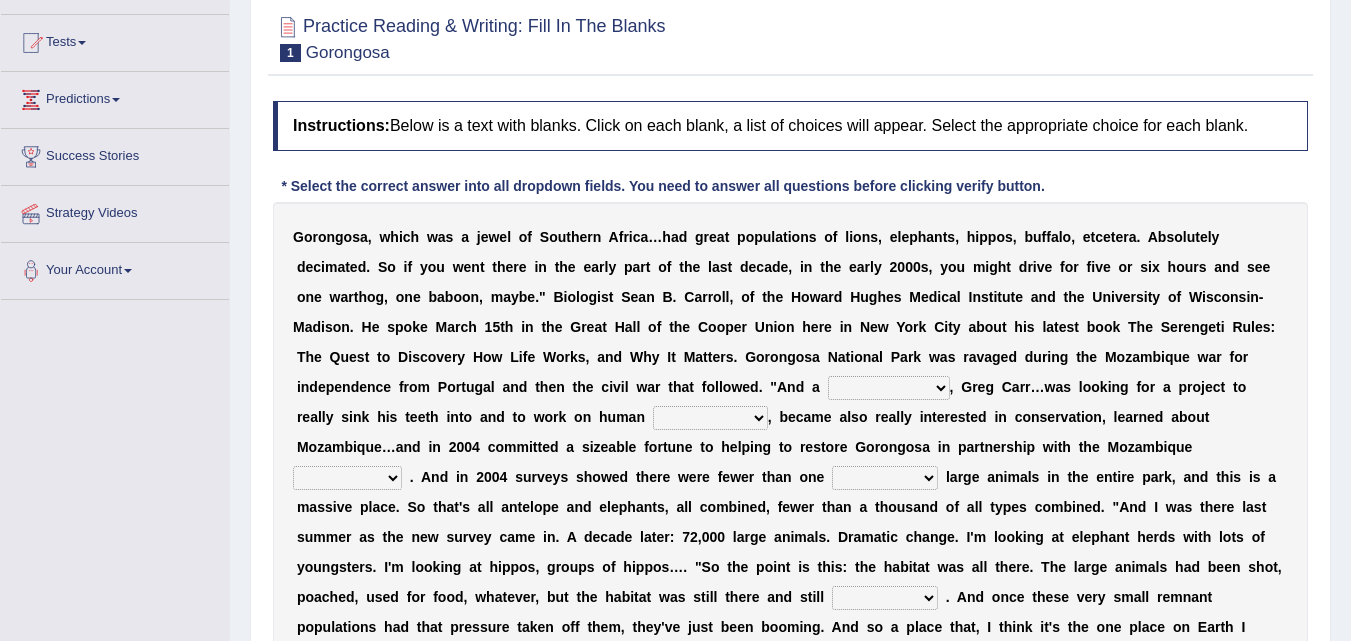 scroll, scrollTop: 200, scrollLeft: 0, axis: vertical 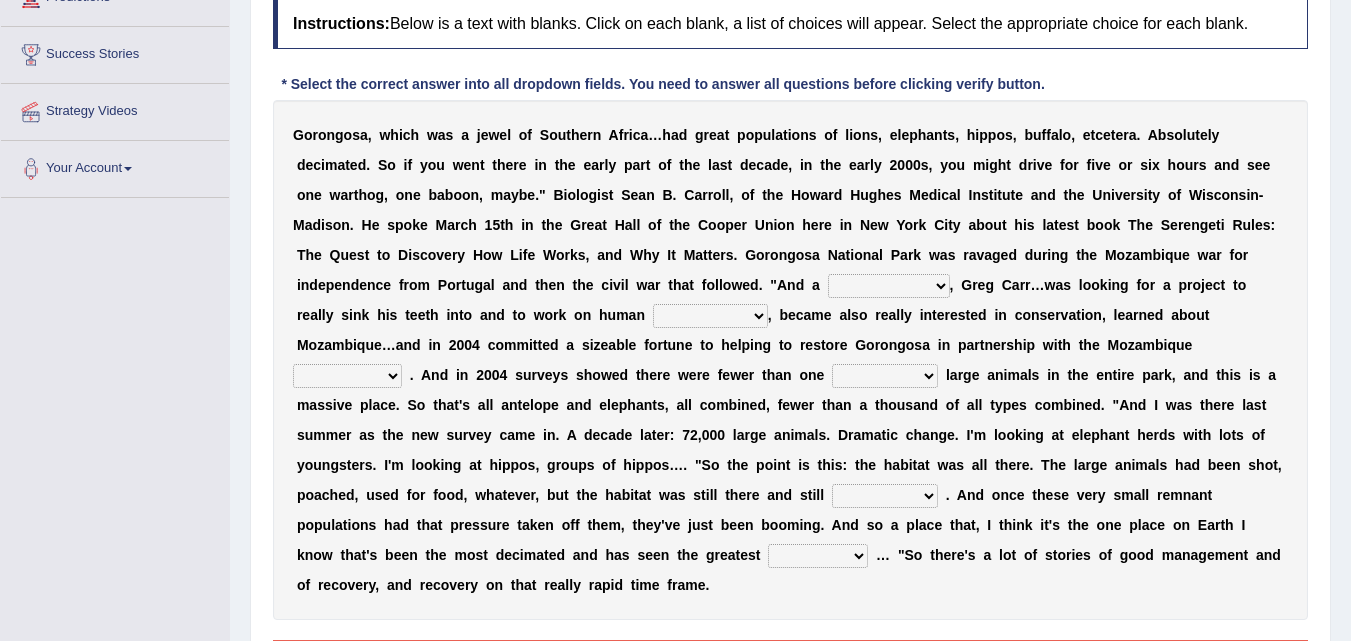 click on "passion solstice ballast philanthropist" at bounding box center [889, 286] 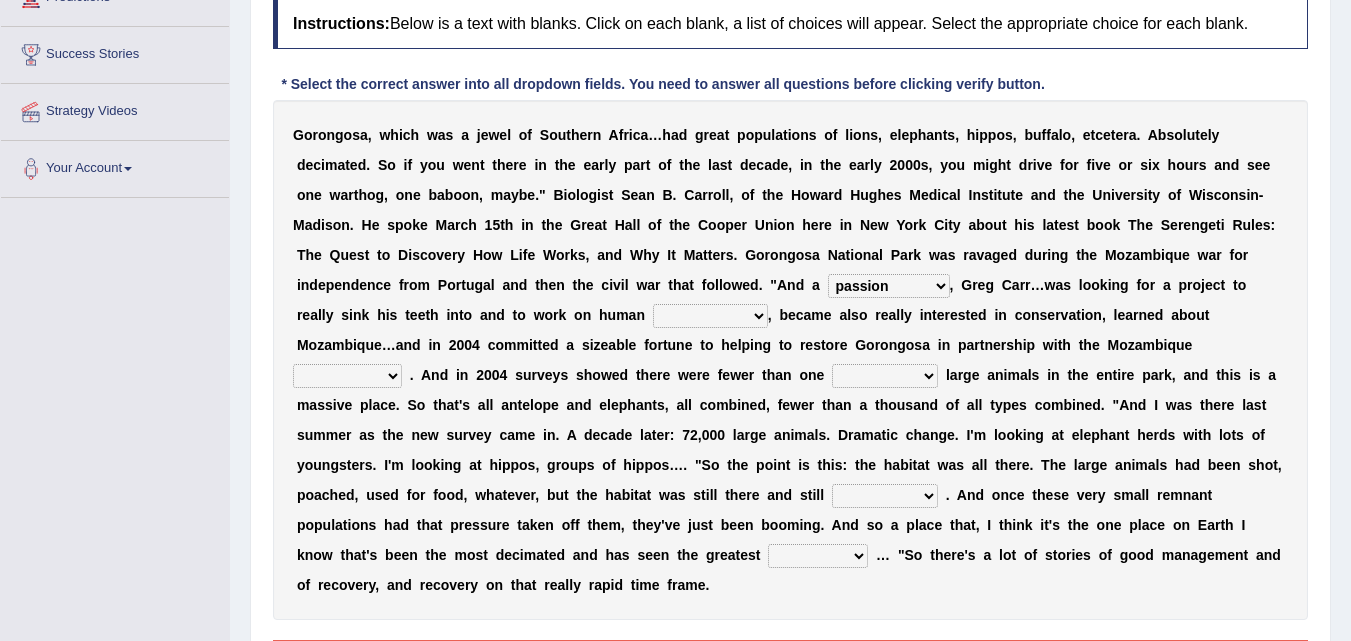 click on "passion solstice ballast philanthropist" at bounding box center (889, 286) 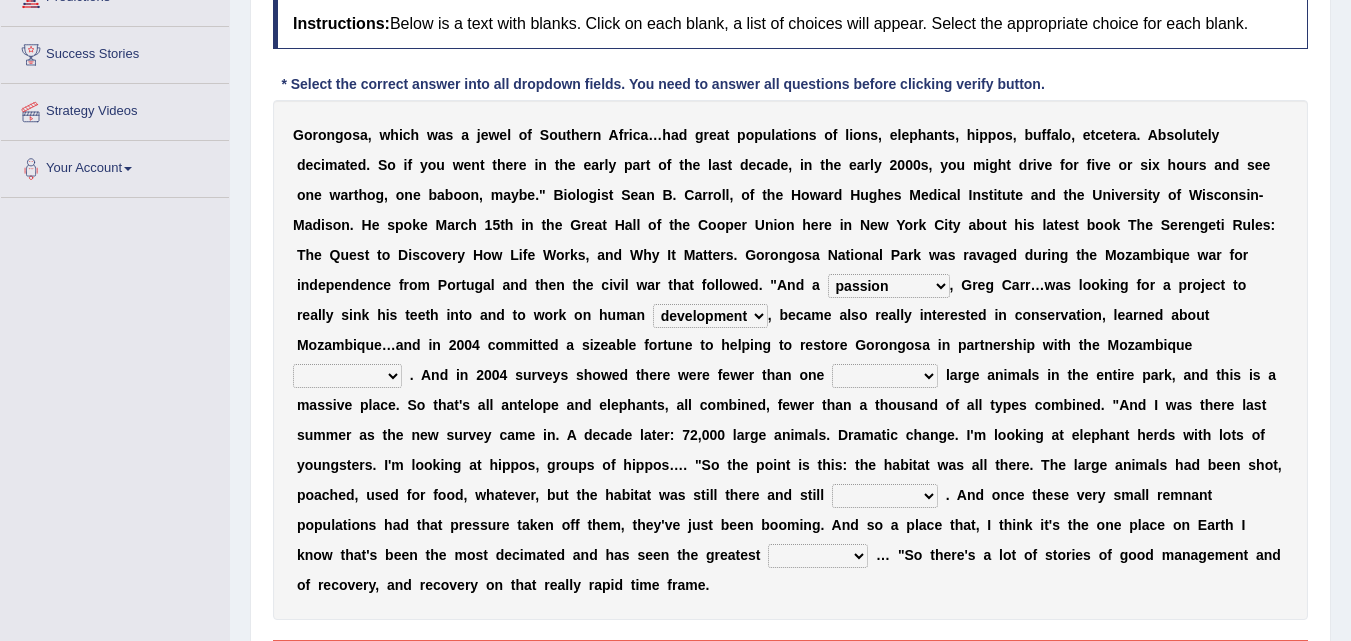 click on "G o r o n g o s a ,    w h i c h    w a s    a    j e w e l    o f    S o u t h e r n    A f r i c a … h a d    g r e a t    p o p u l a t i o n s    o f    l i o n s ,    e l e p h a n t s ,    h i p p o s ,    b u f f a l o ,    e t c e t e r a .    A b s o l u t e l y    d e c i m a t e d .    S o    i f    y o u    w e n t    t h e r e    i n    t h e    e a r l y    p a r t    o f    t h e    l a s t    d e c a d e ,    i n    t h e    e a r l y    2 0 0 0 s ,    y o u    m i g h t    d r i v e    f o r    f i v e    o r    s i x    h o u r s    a n d    s e e    o n e    w a r t h o g ,    o n e    b a b o o n ,    m a y b e . "    B i o l o g i s t    S e a n    B .    C a r r o l l ,    o f    t h e    H o w a r d    H u g h e s    M e d i c a l    I n s t i t u t e    a n d    t h e    U n i v e r s i t y    o f    W i s c o n s i n - M a d i s o n .    H e    s p o k e    M a r c h    1 5 t h    i n    t h e    G r e a t    H" at bounding box center [790, 360] 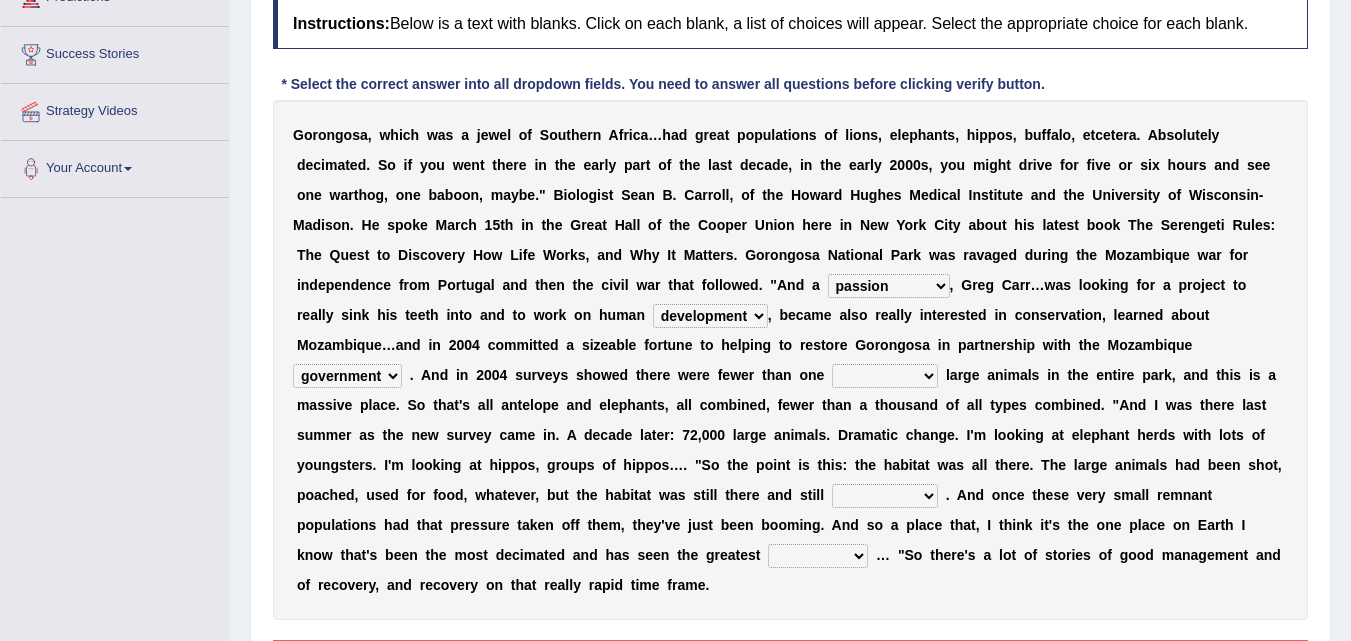 click on "G o r o n g o s a ,    w h i c h    w a s    a    j e w e l    o f    S o u t h e r n    A f r i c a … h a d    g r e a t    p o p u l a t i o n s    o f    l i o n s ,    e l e p h a n t s ,    h i p p o s ,    b u f f a l o ,    e t c e t e r a .    A b s o l u t e l y    d e c i m a t e d .    S o    i f    y o u    w e n t    t h e r e    i n    t h e    e a r l y    p a r t    o f    t h e    l a s t    d e c a d e ,    i n    t h e    e a r l y    2 0 0 0 s ,    y o u    m i g h t    d r i v e    f o r    f i v e    o r    s i x    h o u r s    a n d    s e e    o n e    w a r t h o g ,    o n e    b a b o o n ,    m a y b e . "    B i o l o g i s t    S e a n    B .    C a r r o l l ,    o f    t h e    H o w a r d    H u g h e s    M e d i c a l    I n s t i t u t e    a n d    t h e    U n i v e r s i t y    o f    W i s c o n s i n - M a d i s o n .    H e    s p o k e    M a r c h    1 5 t h    i n    t h e    G r e a t    H" at bounding box center [790, 360] 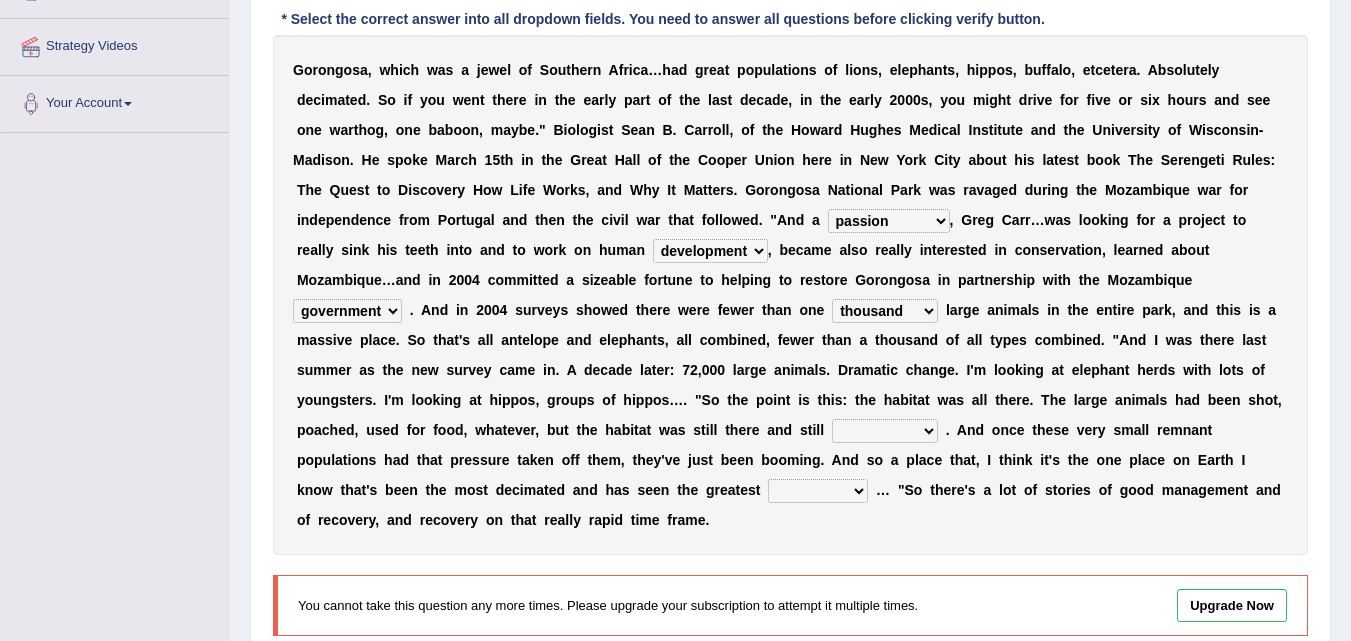 scroll, scrollTop: 400, scrollLeft: 0, axis: vertical 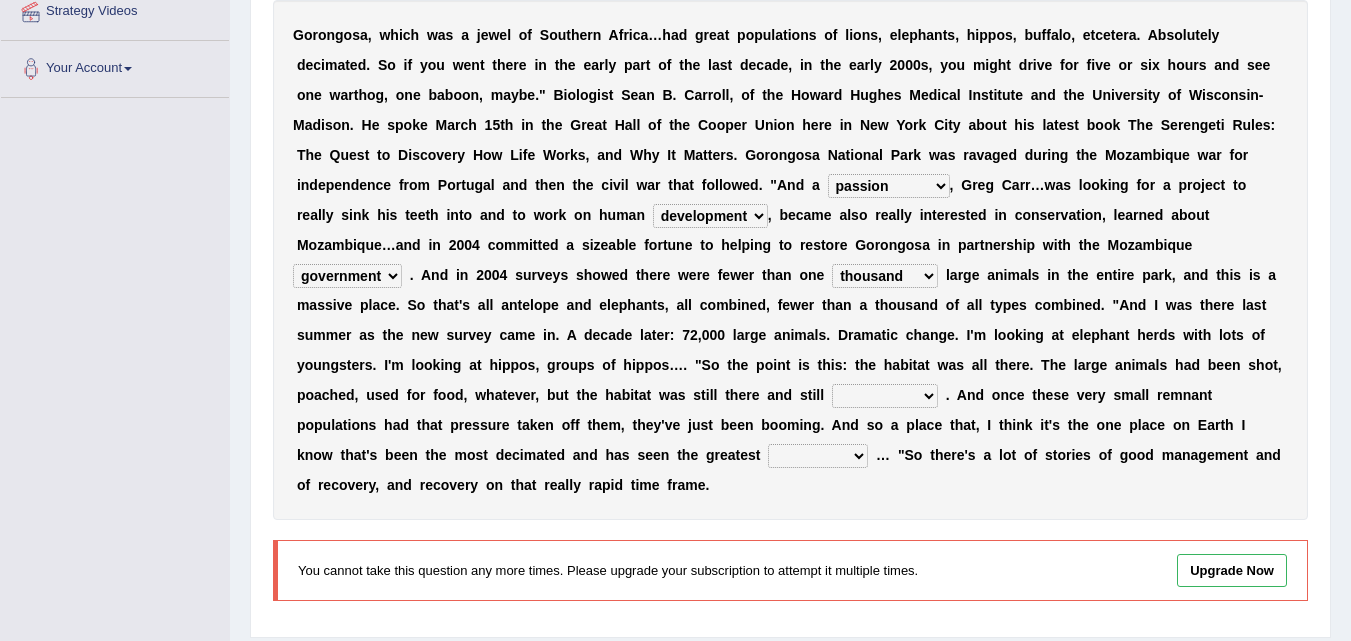 click on "assertive incidental compulsive productive" at bounding box center (885, 396) 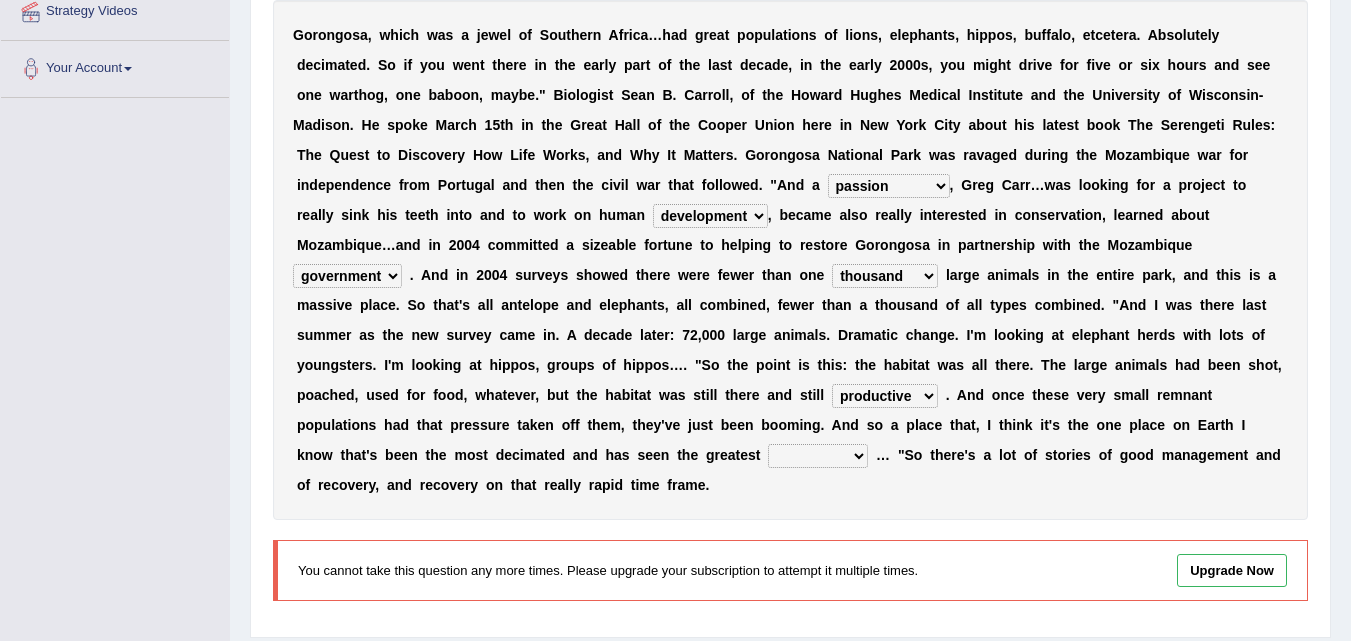 click on "assertive incidental compulsive productive" at bounding box center (885, 396) 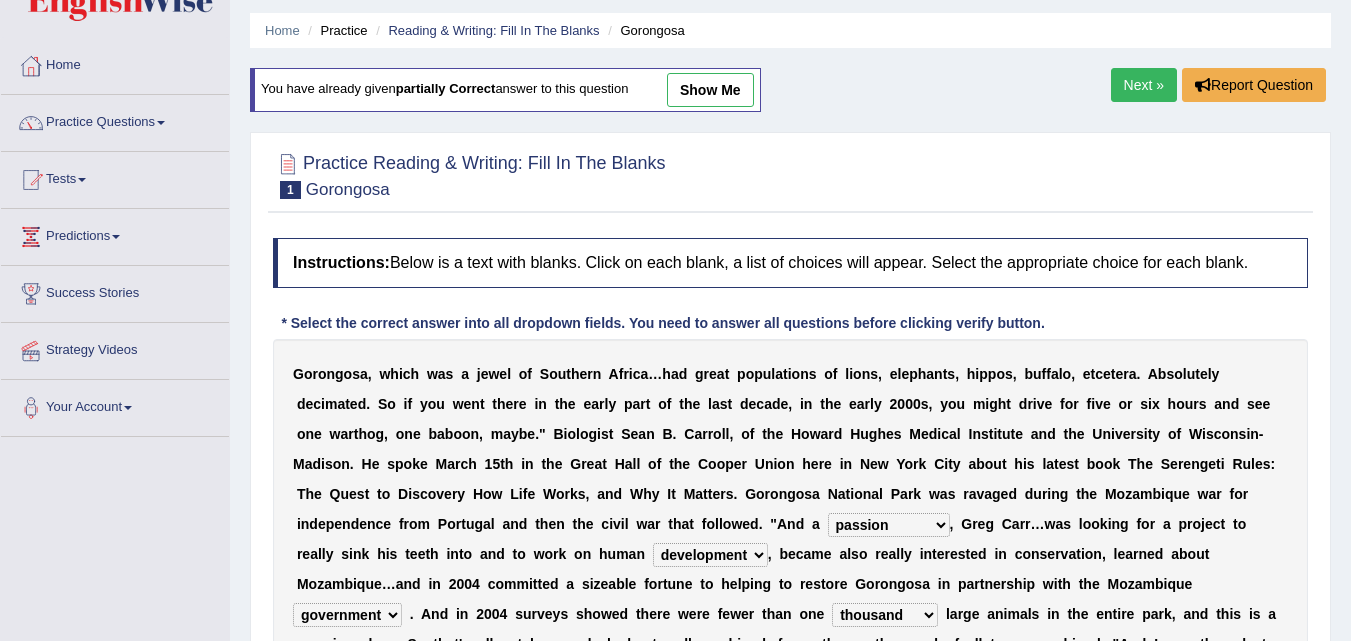scroll, scrollTop: 0, scrollLeft: 0, axis: both 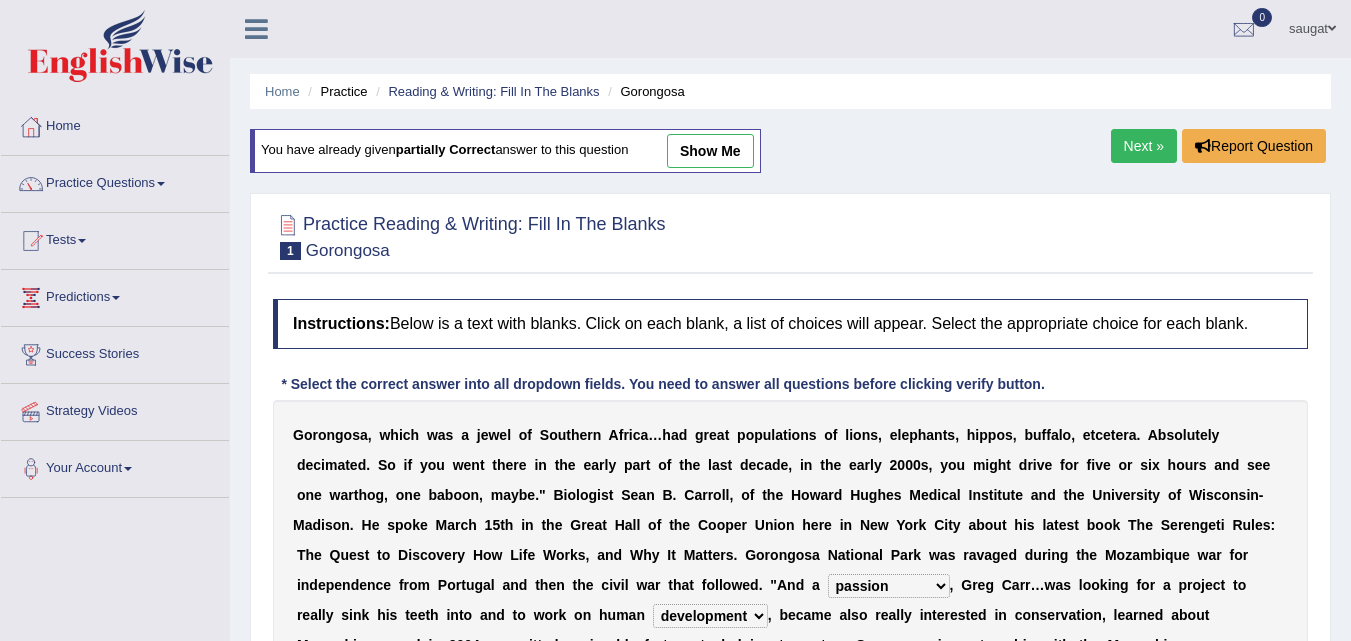click on "Next »" at bounding box center (1144, 146) 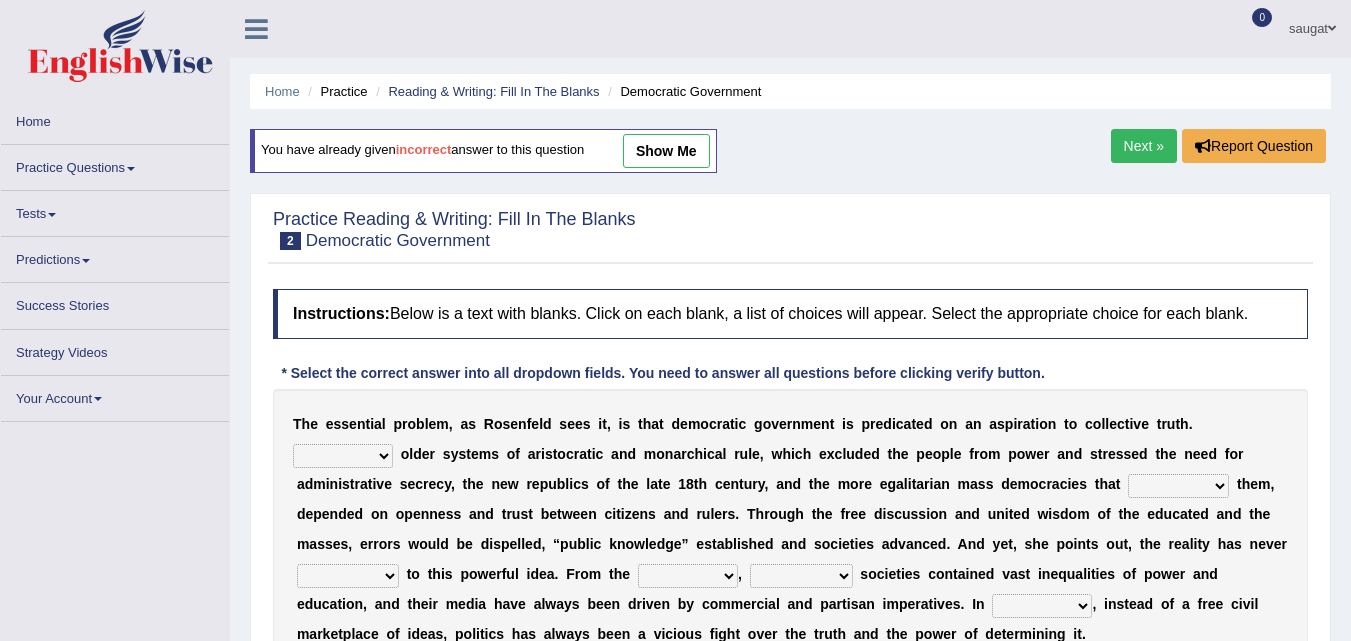 scroll, scrollTop: 0, scrollLeft: 0, axis: both 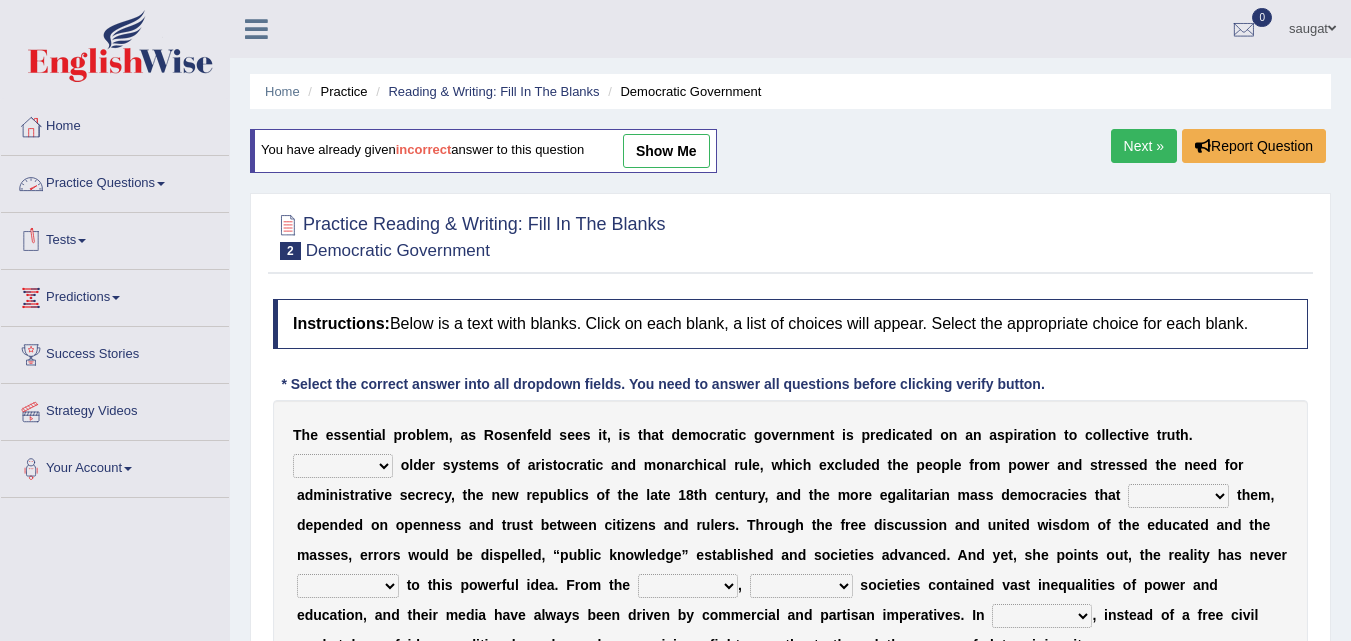 click on "Practice Questions" at bounding box center (115, 181) 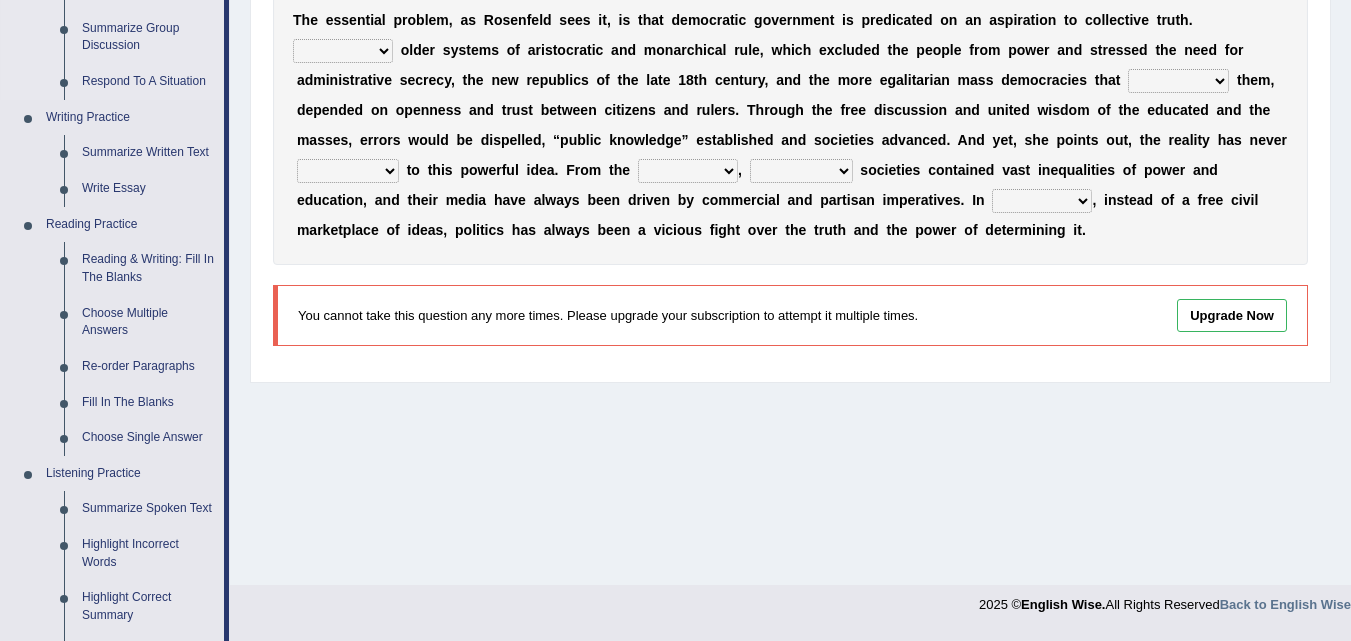 scroll, scrollTop: 500, scrollLeft: 0, axis: vertical 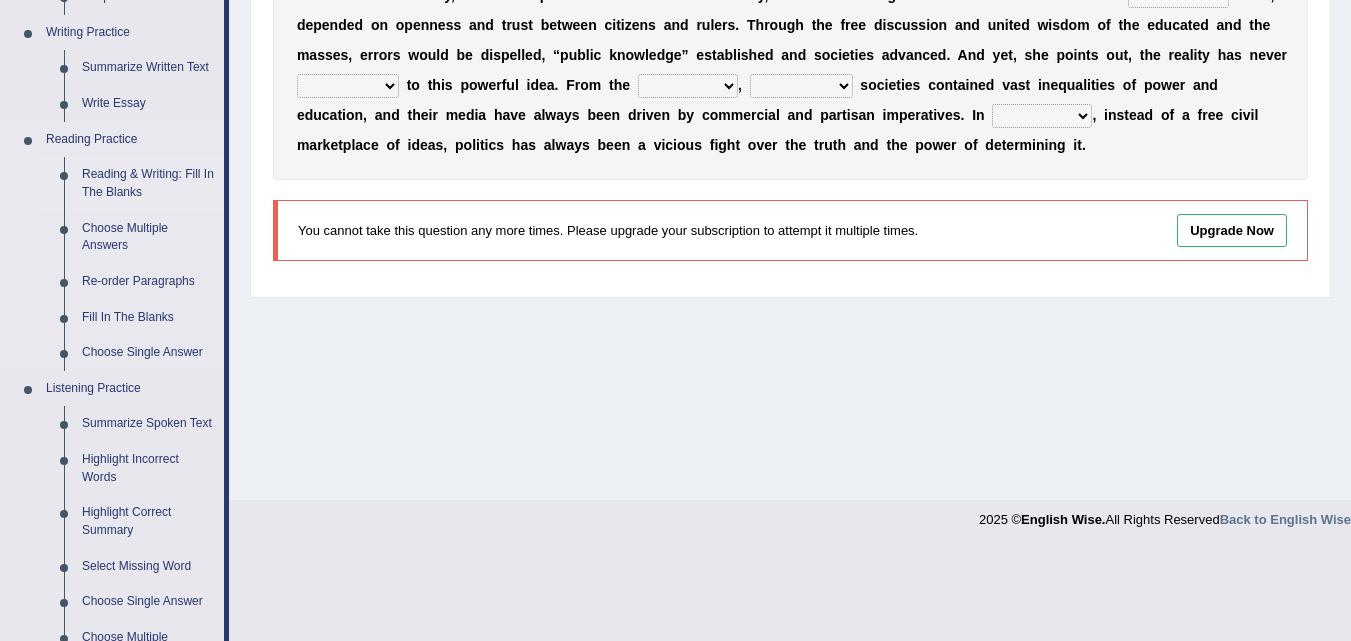 click on "Reading & Writing: Fill In The Blanks" at bounding box center (148, 183) 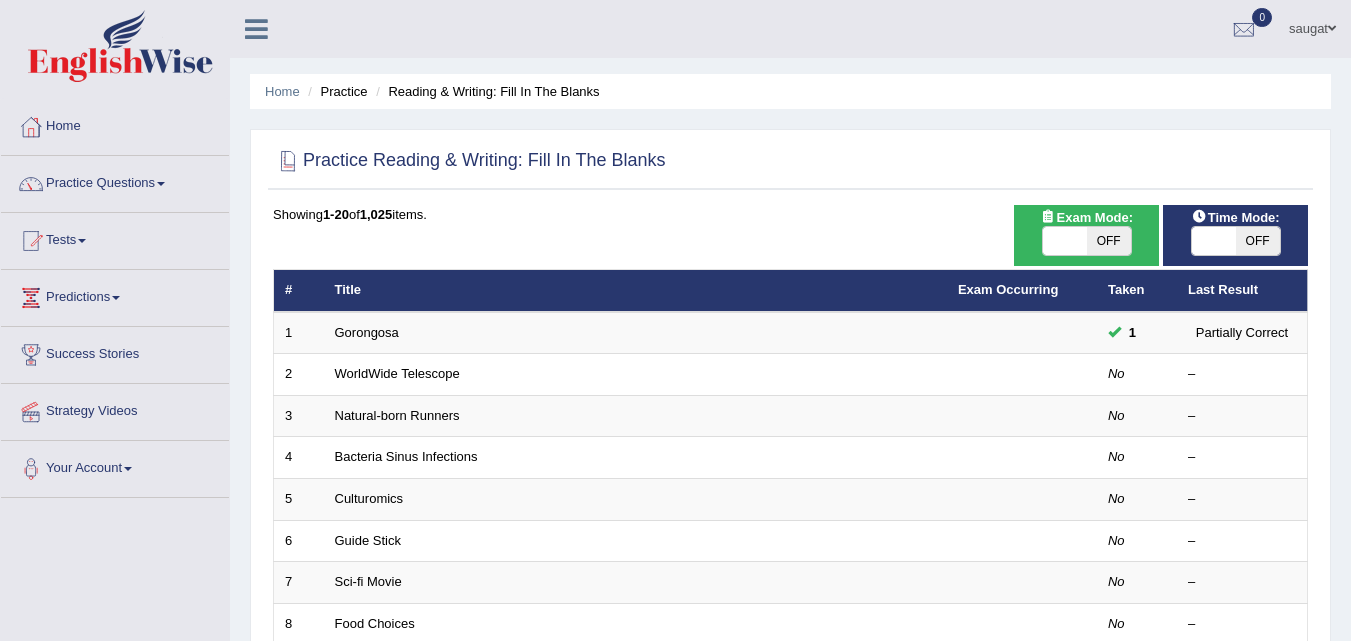 scroll, scrollTop: 200, scrollLeft: 0, axis: vertical 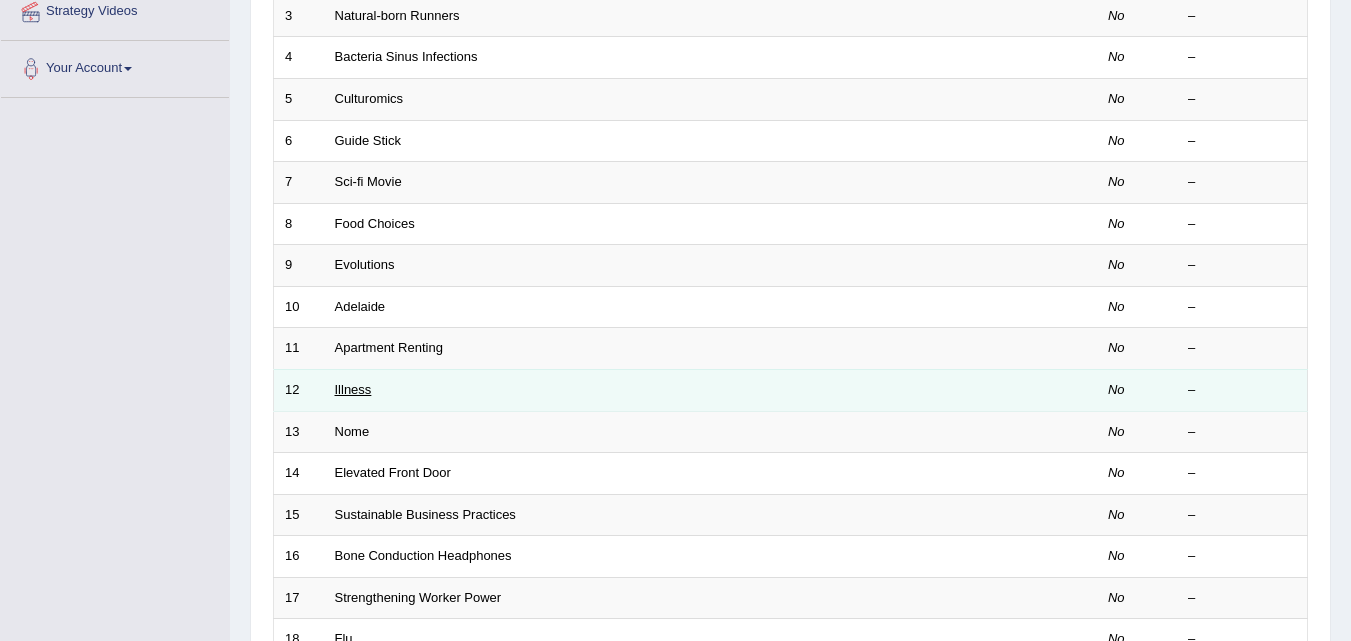 click on "Illness" at bounding box center [353, 389] 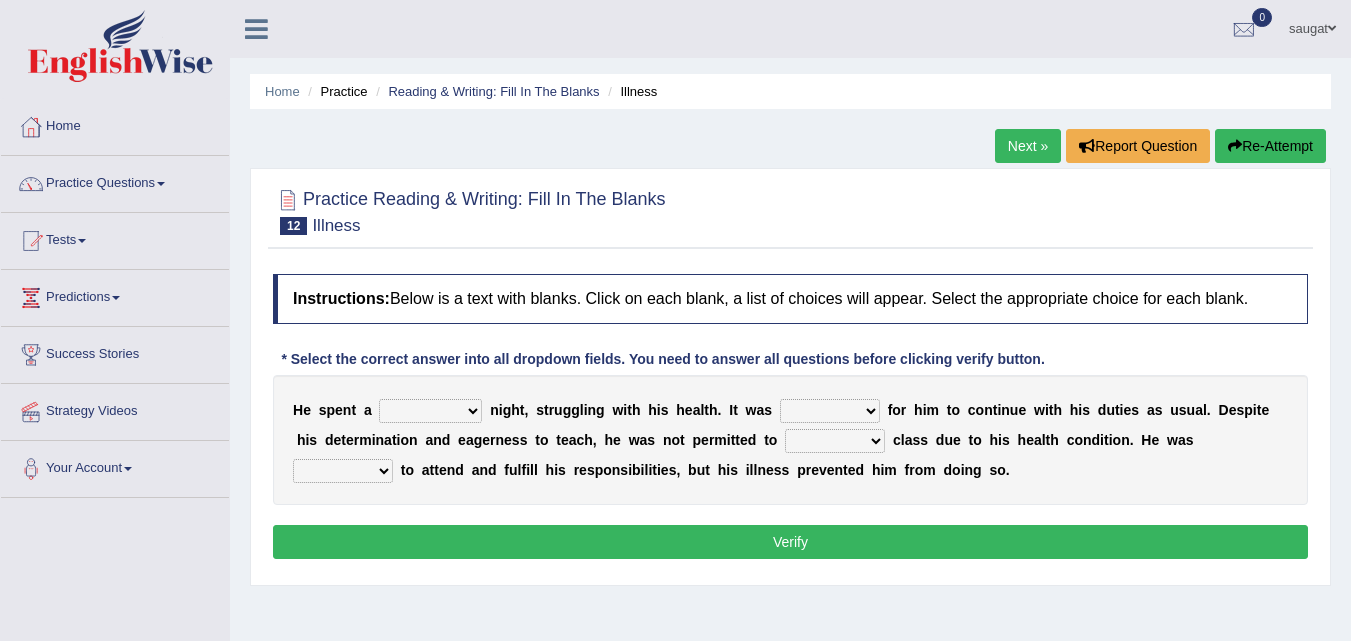 scroll, scrollTop: 0, scrollLeft: 0, axis: both 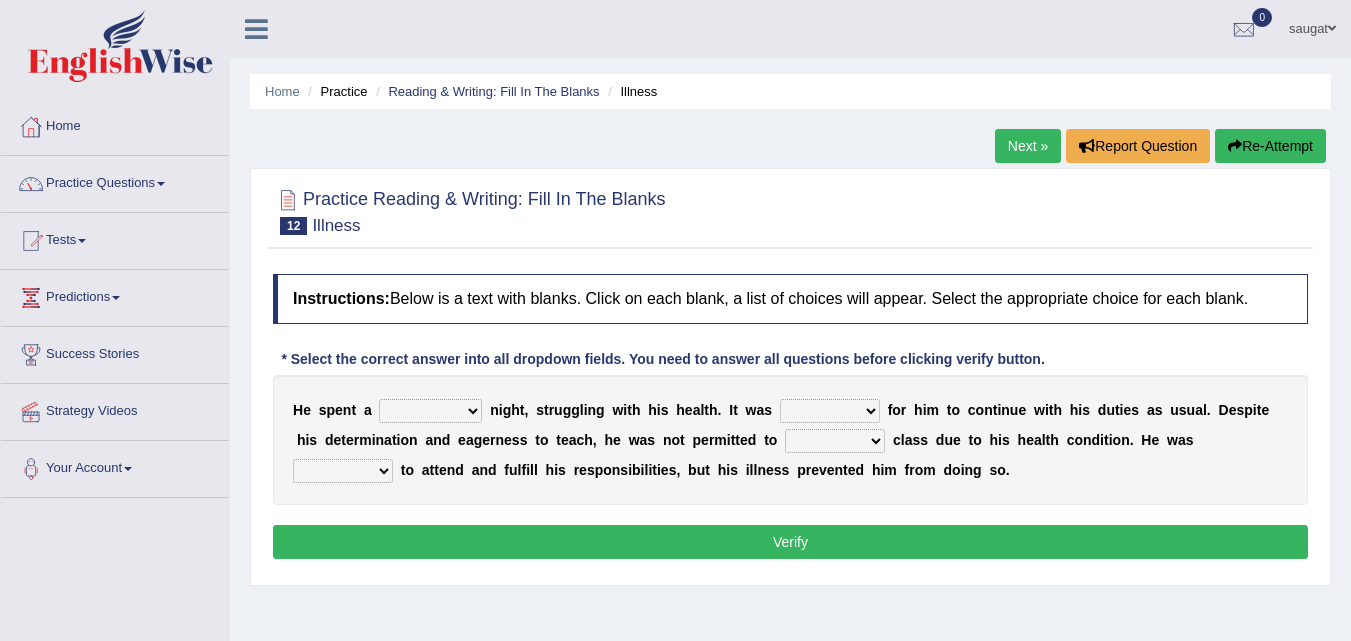 click on "cheerful restful meaningful painful" at bounding box center (430, 411) 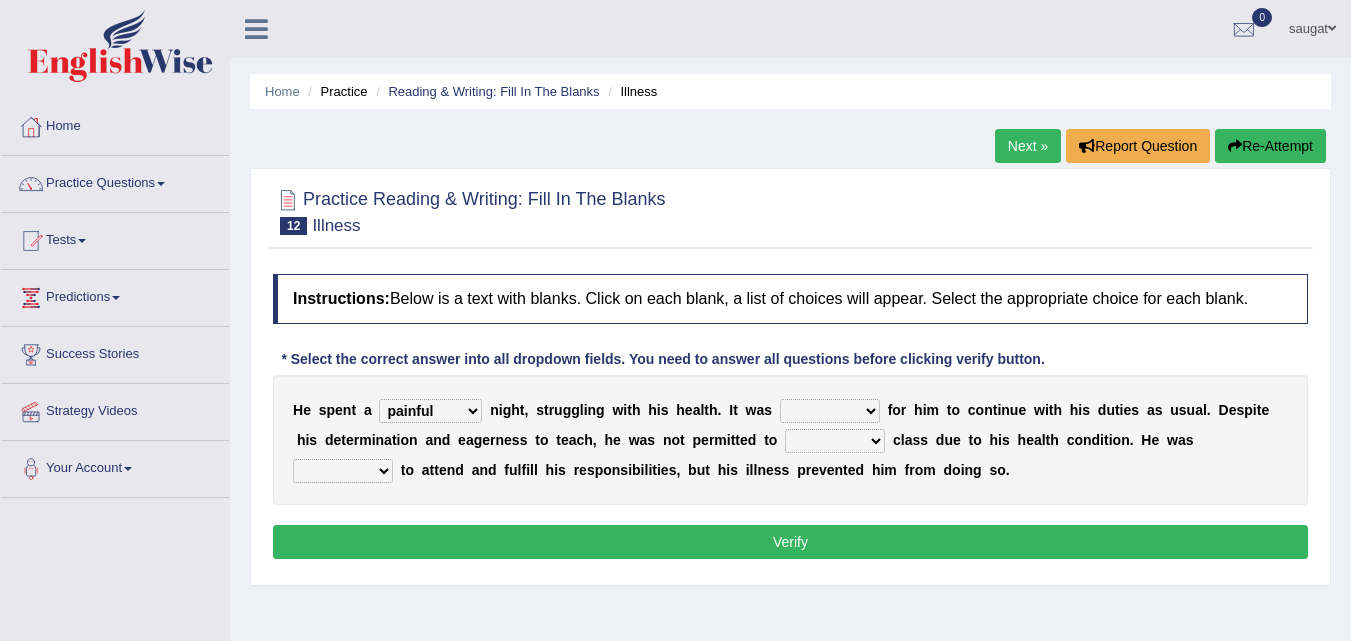 click on "enjoyable simple difficult natural" at bounding box center (830, 411) 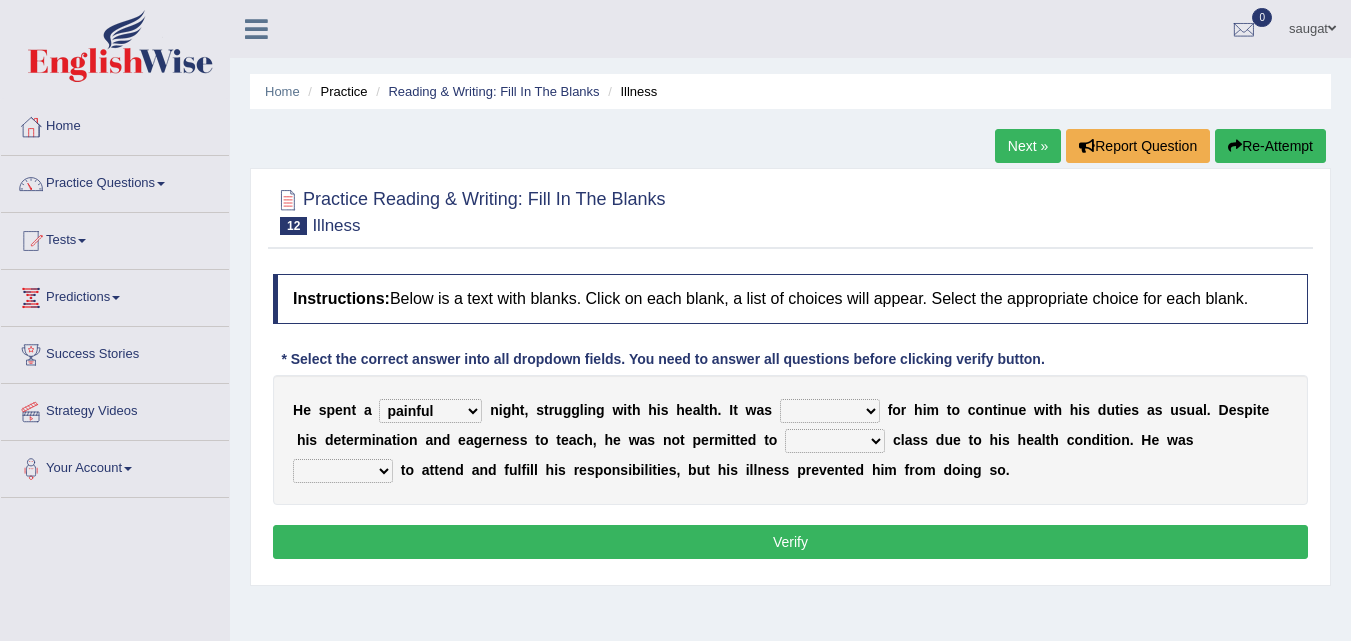 select on "difficult" 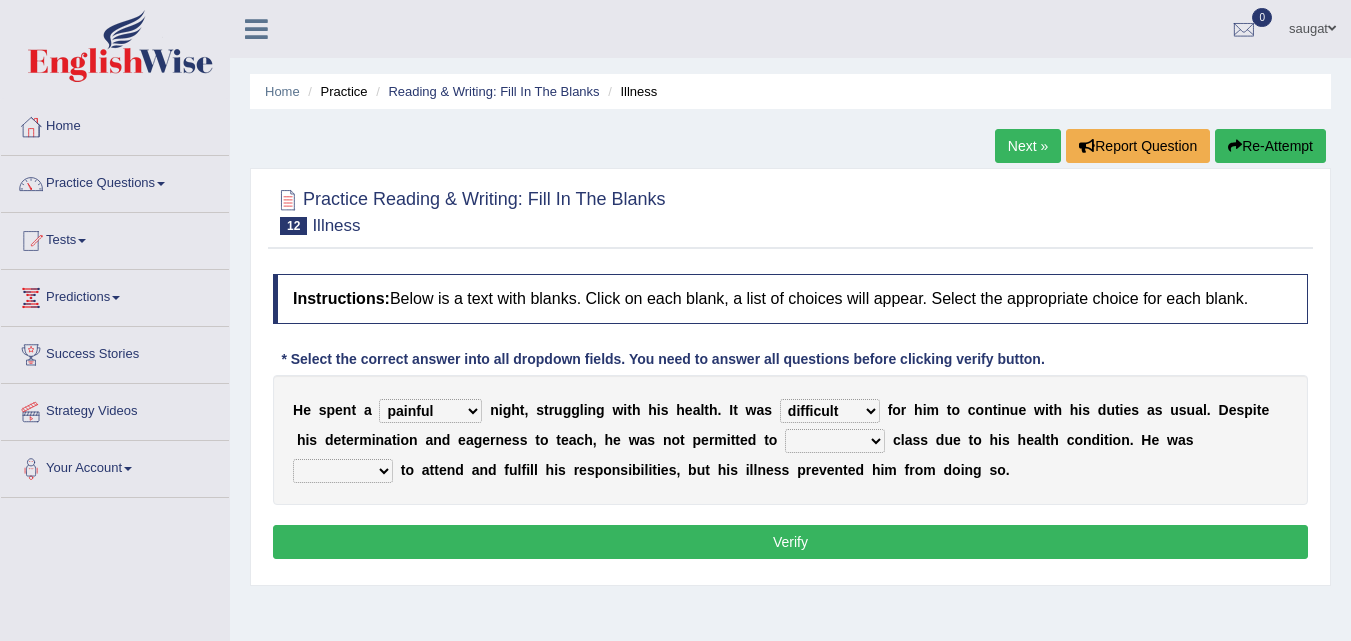 click on "teach leave cancel attend" at bounding box center [835, 441] 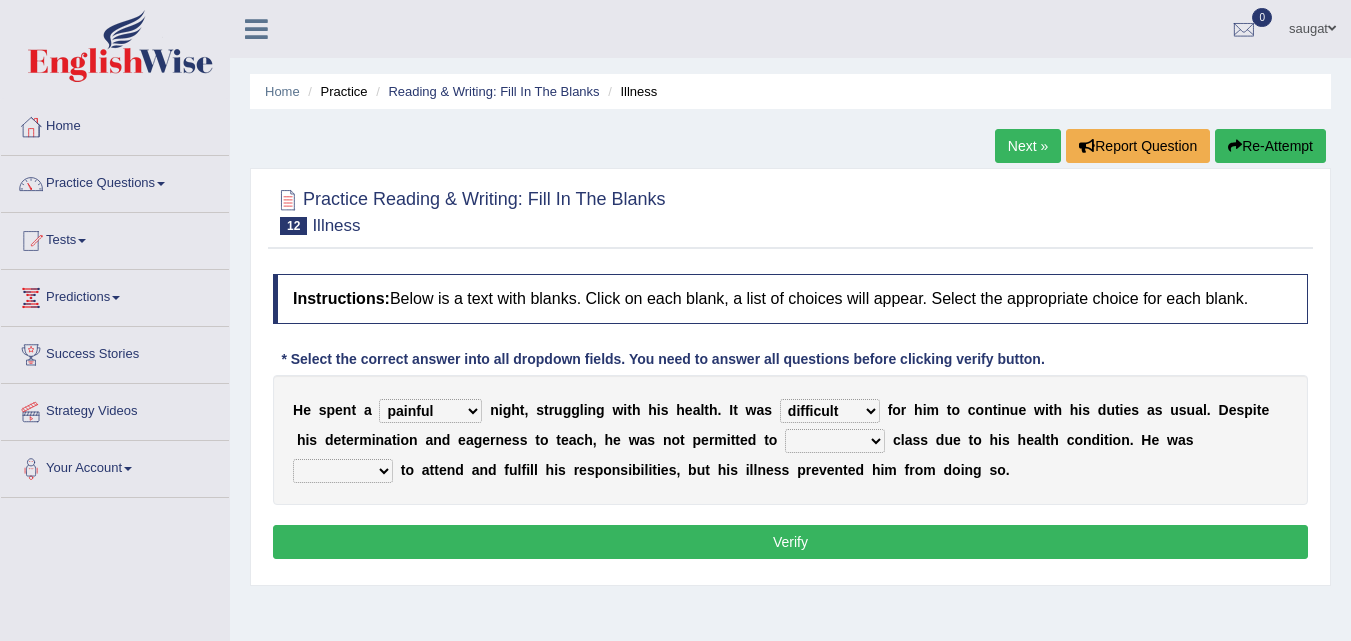 select on "attend" 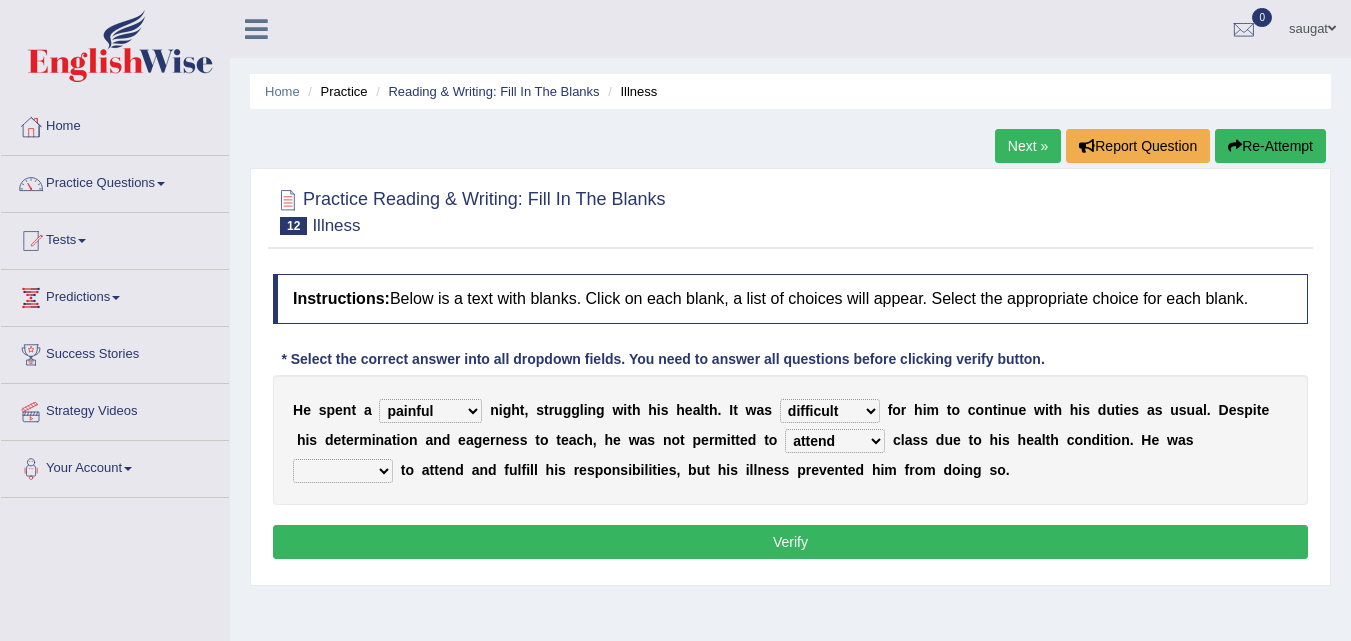 click at bounding box center (397, 470) 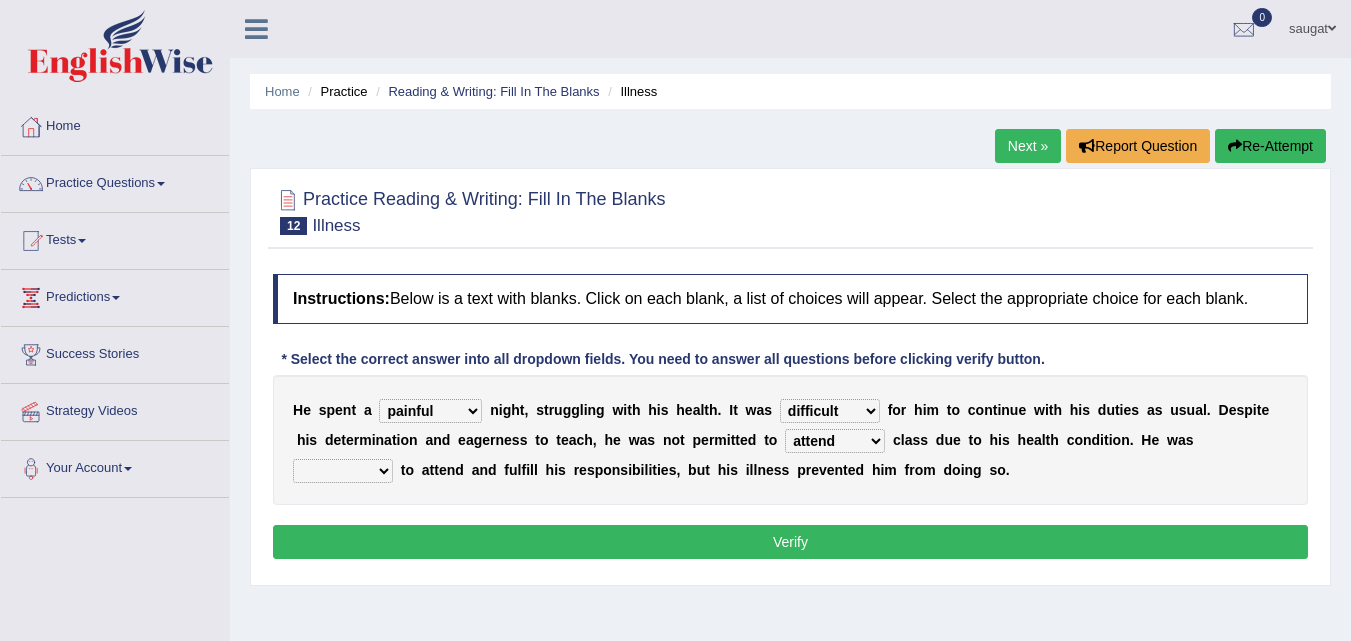 select on "forced" 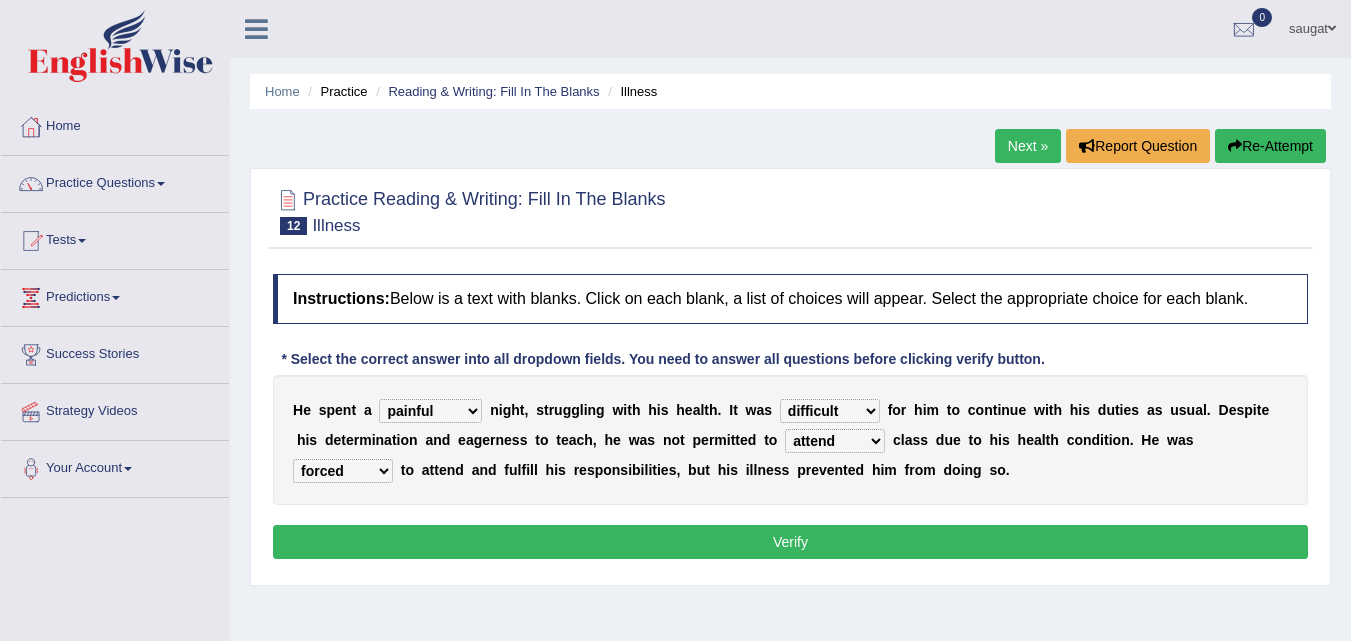 click on "Verify" at bounding box center [790, 542] 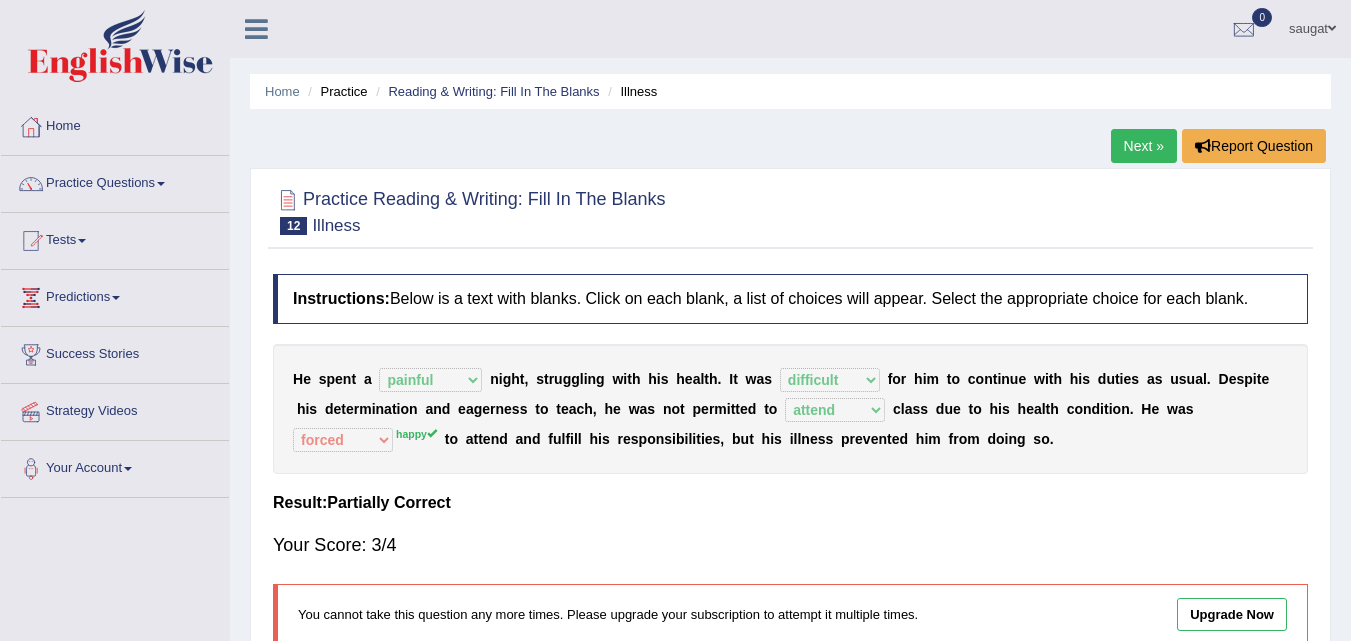 click on "Next »" at bounding box center (1144, 146) 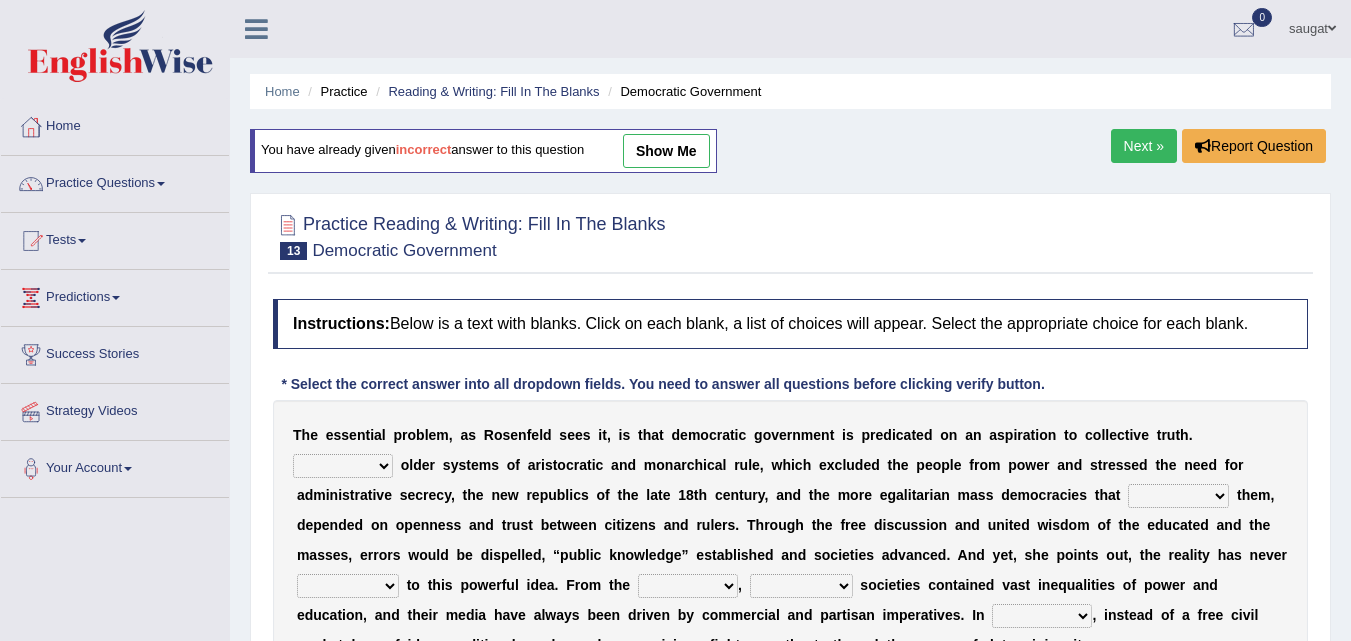 scroll, scrollTop: 0, scrollLeft: 0, axis: both 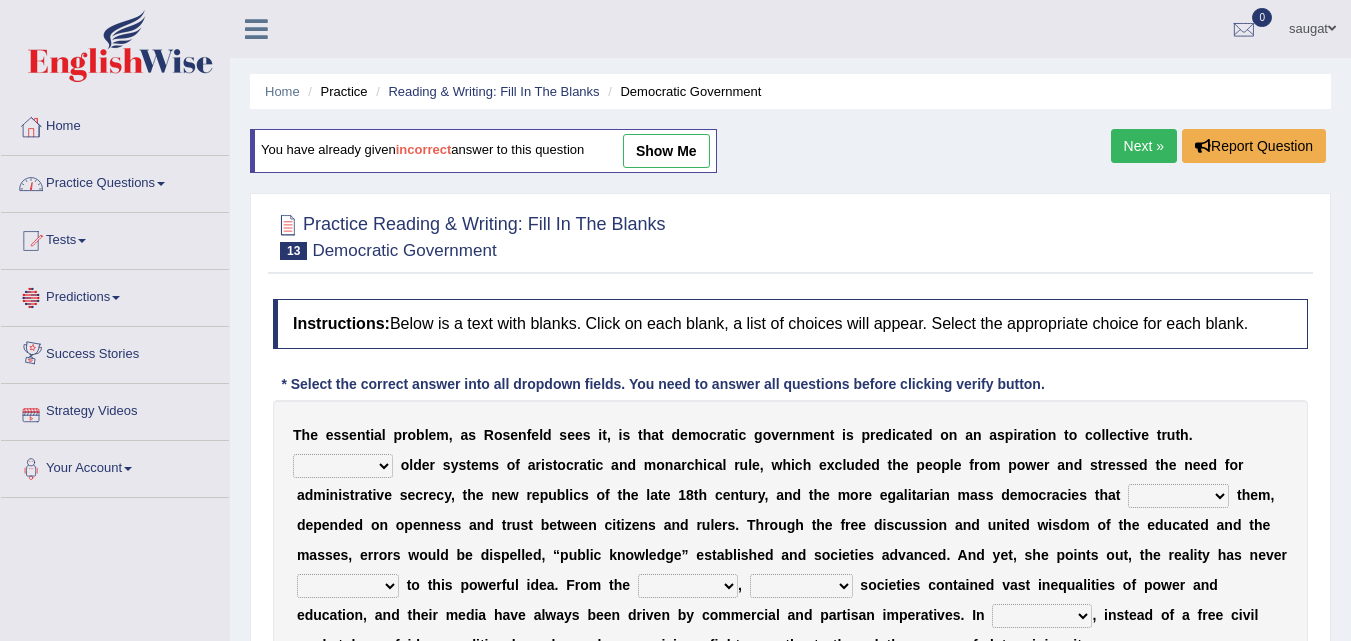 click on "Practice Questions" at bounding box center (115, 181) 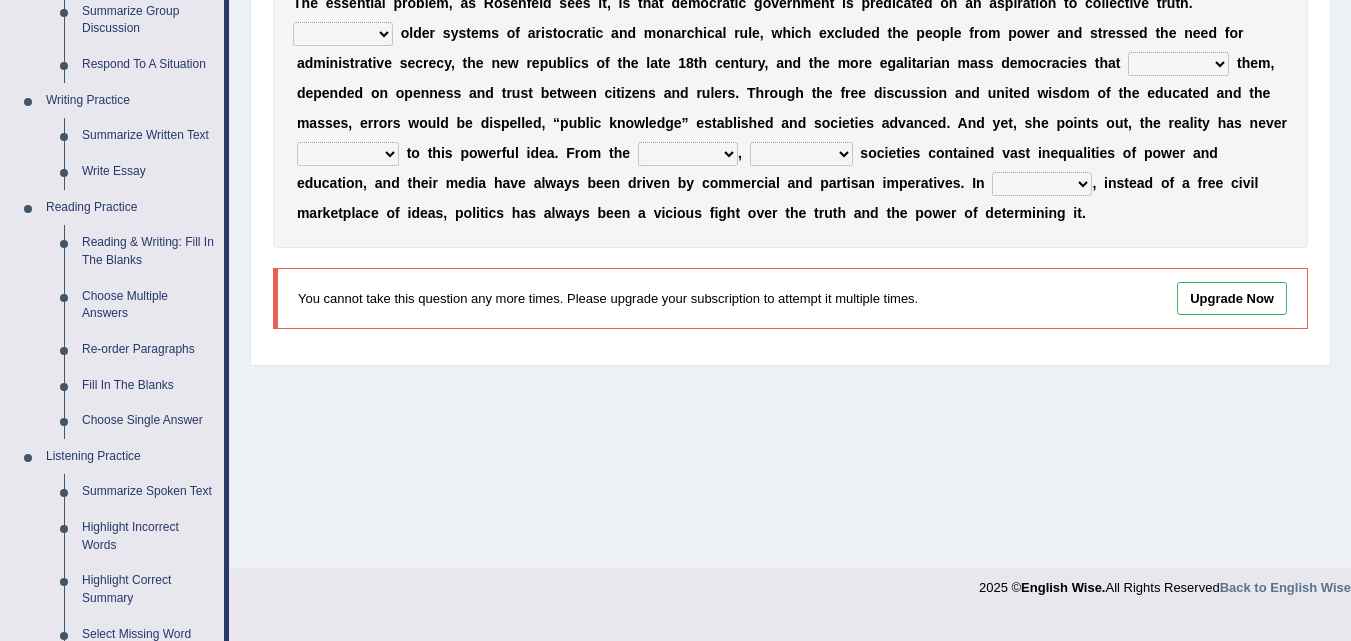 scroll, scrollTop: 400, scrollLeft: 0, axis: vertical 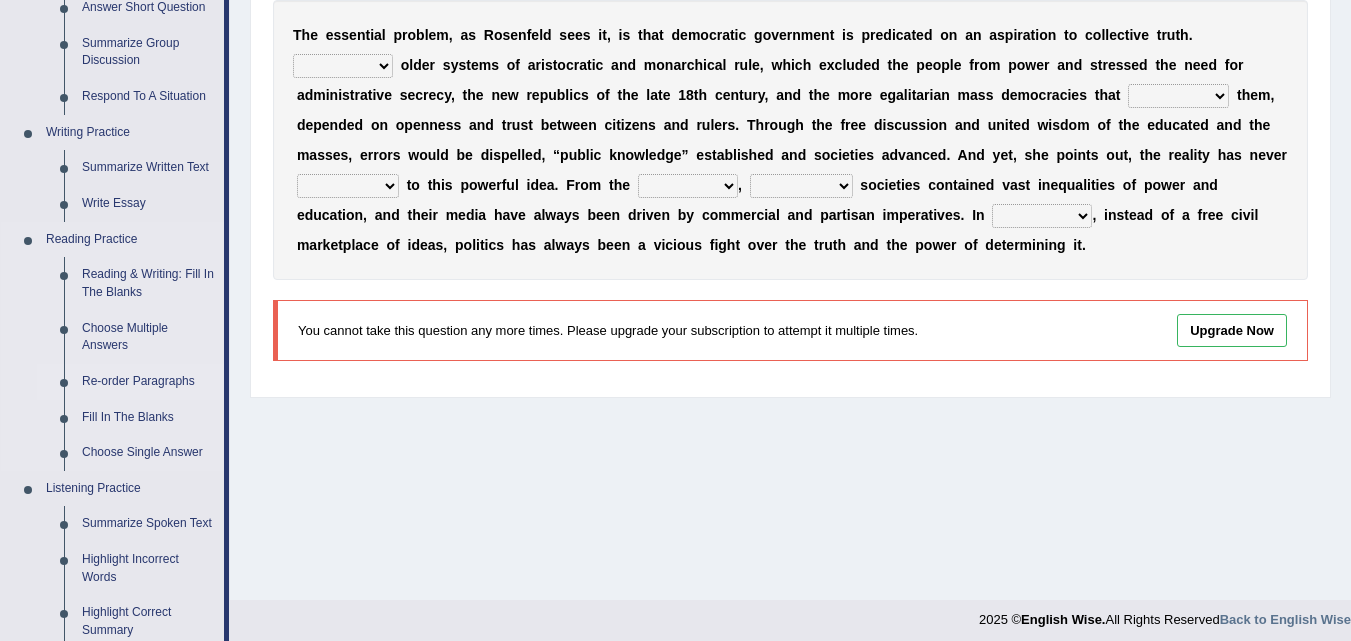 click on "Re-order Paragraphs" at bounding box center (148, 382) 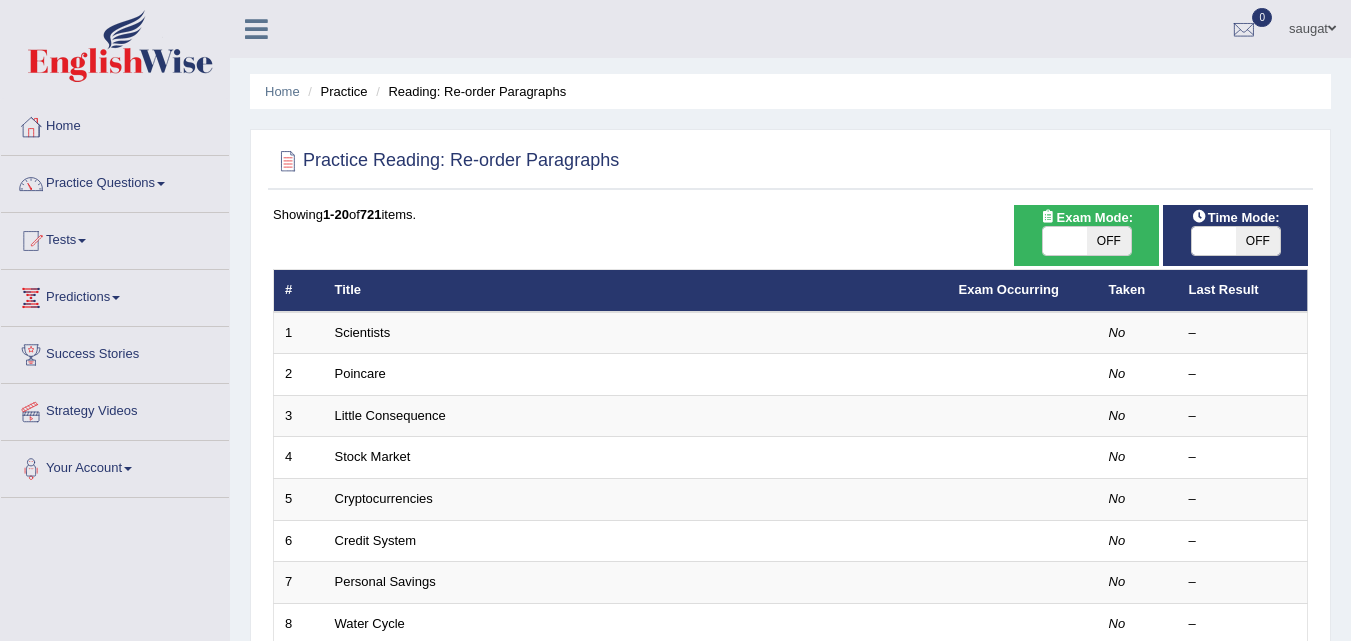 scroll, scrollTop: 0, scrollLeft: 0, axis: both 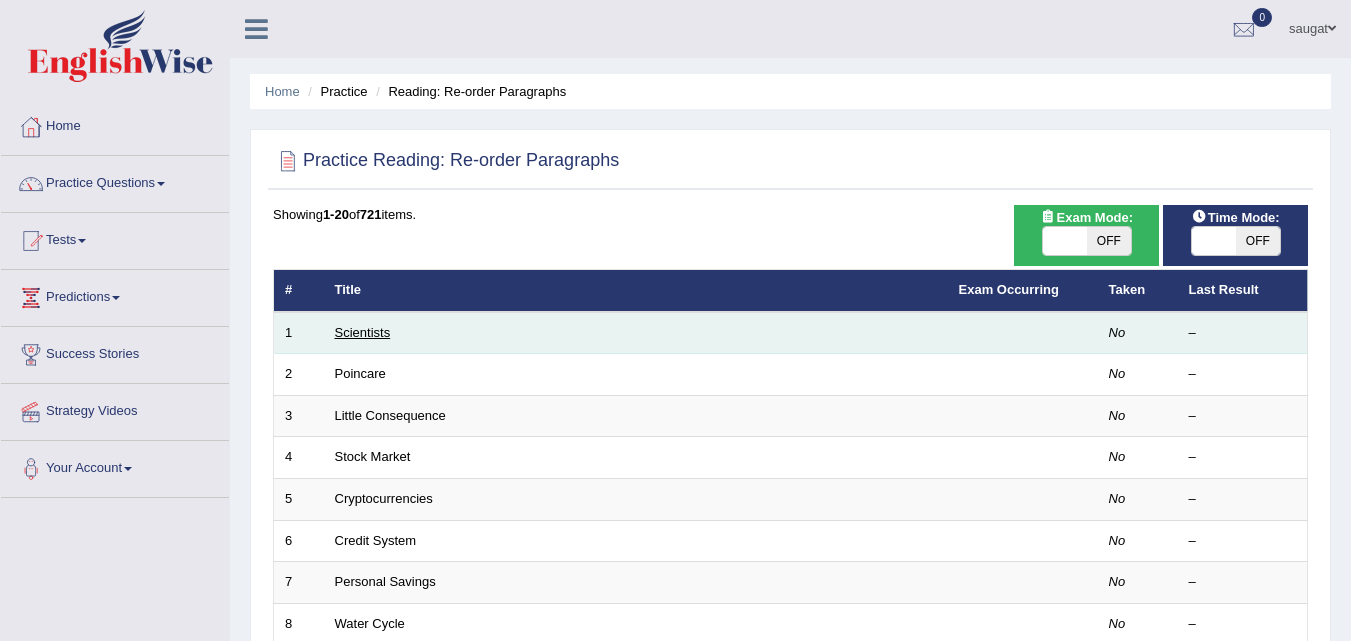 click on "Scientists" at bounding box center (363, 332) 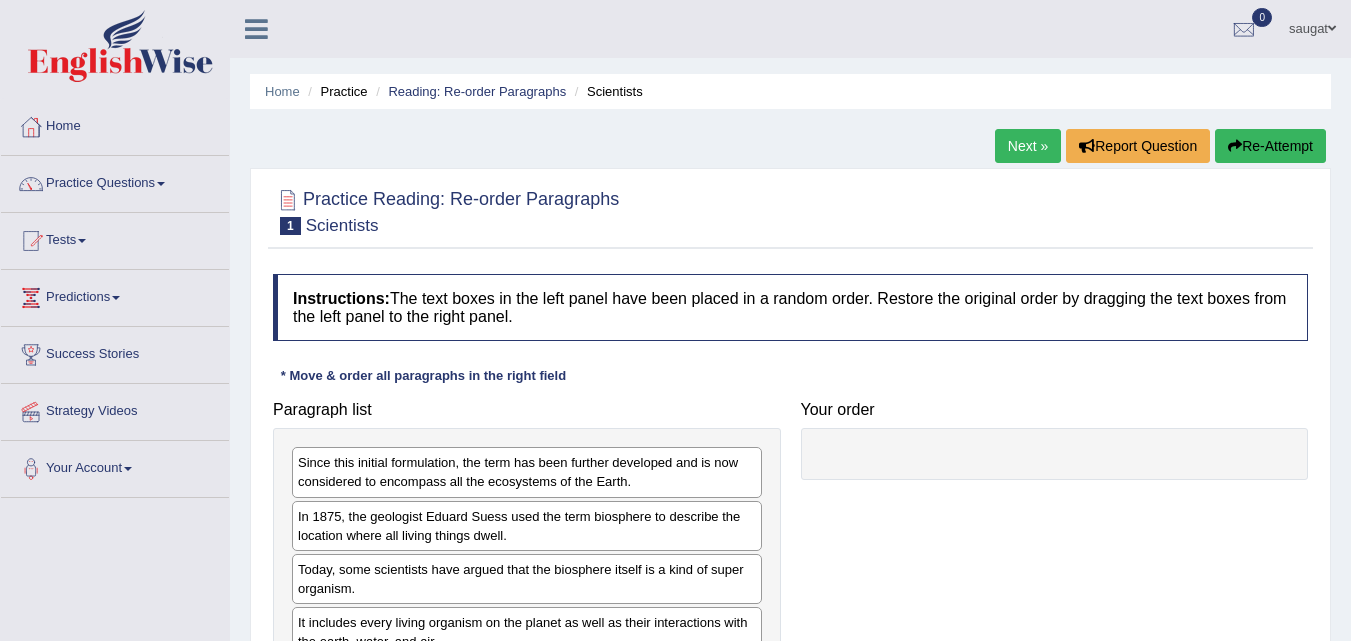 scroll, scrollTop: 0, scrollLeft: 0, axis: both 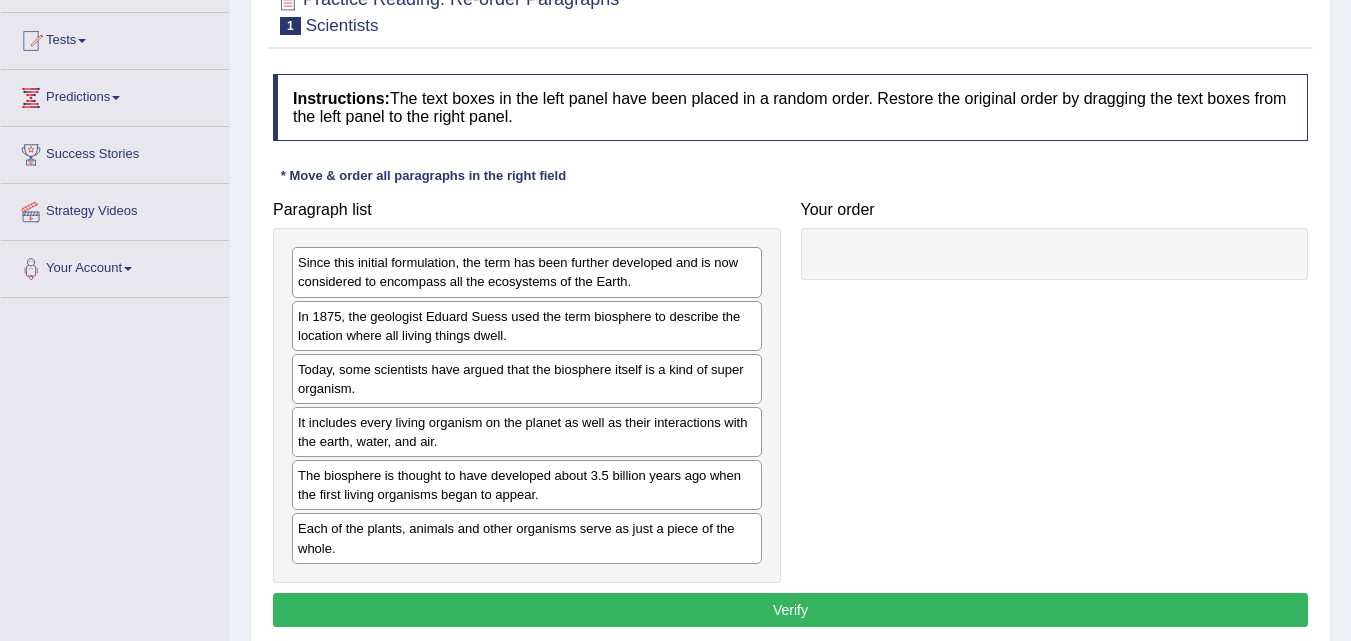 click at bounding box center [1055, 254] 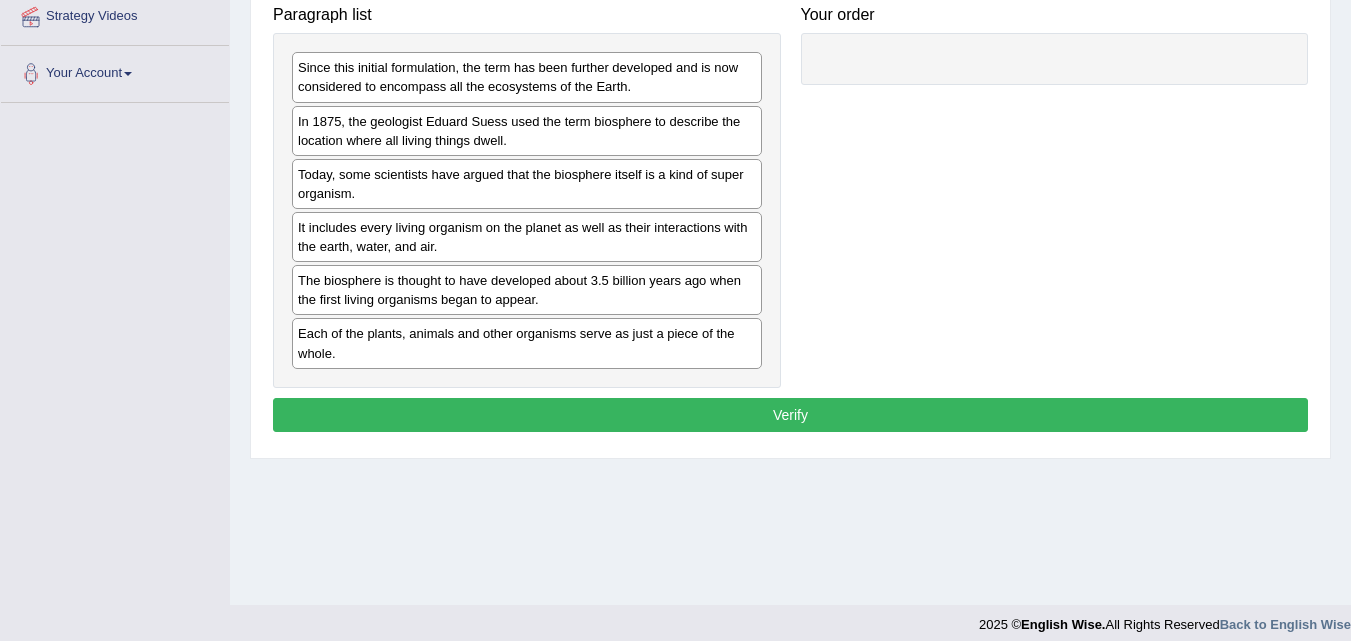 scroll, scrollTop: 400, scrollLeft: 0, axis: vertical 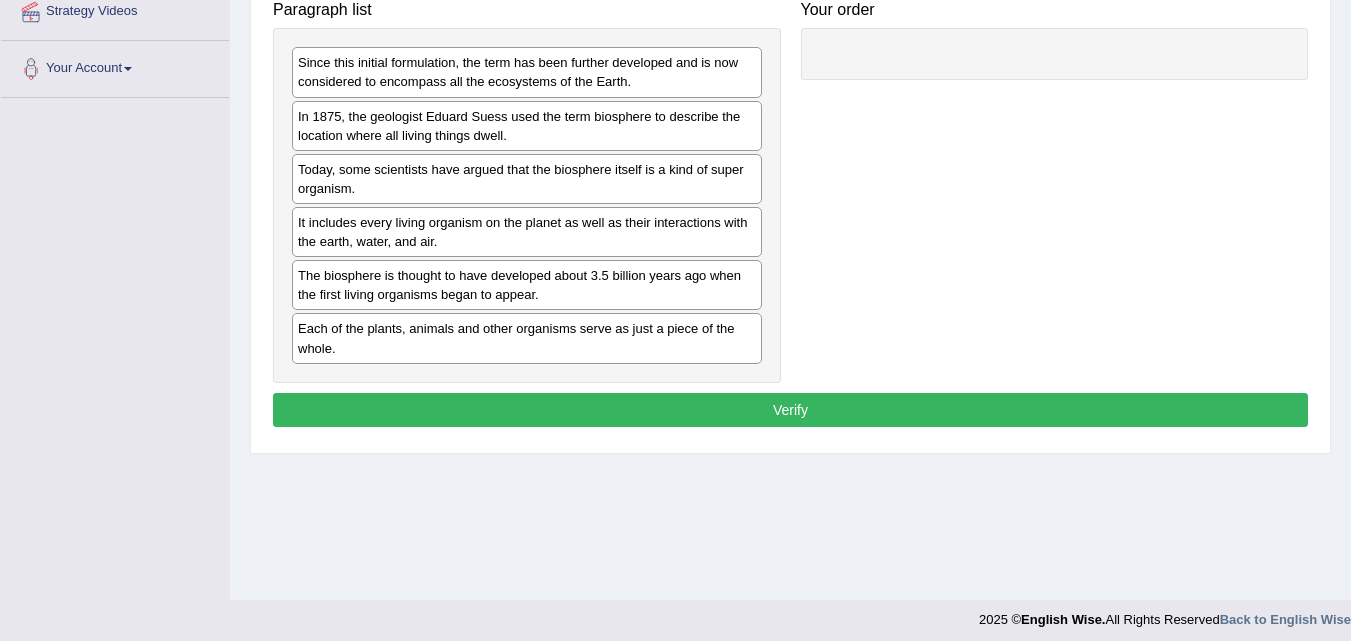 click on "Verify" at bounding box center (790, 410) 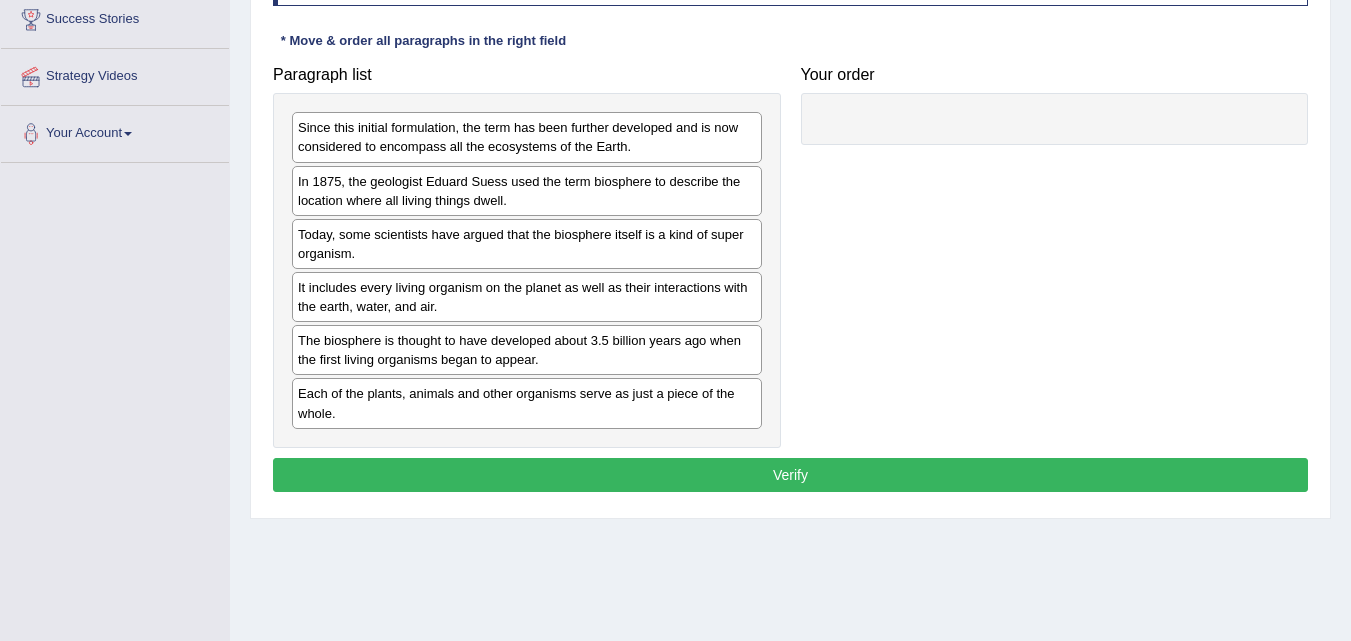 scroll, scrollTop: 300, scrollLeft: 0, axis: vertical 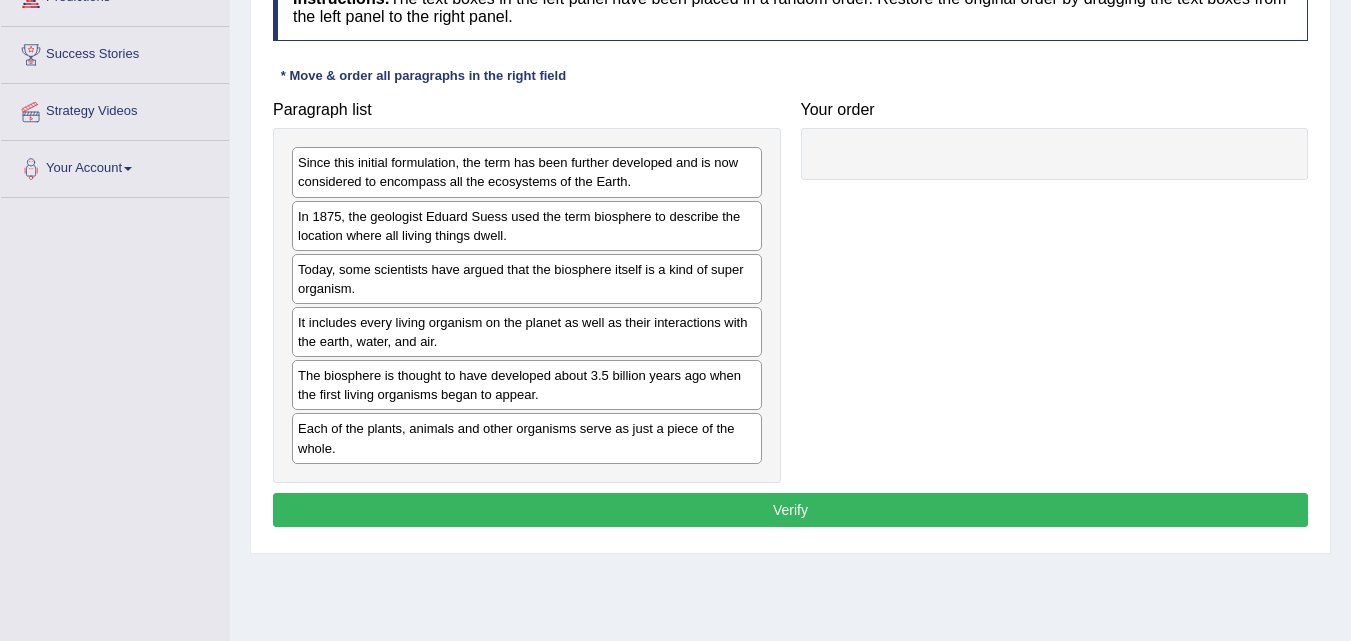 click at bounding box center (1055, 154) 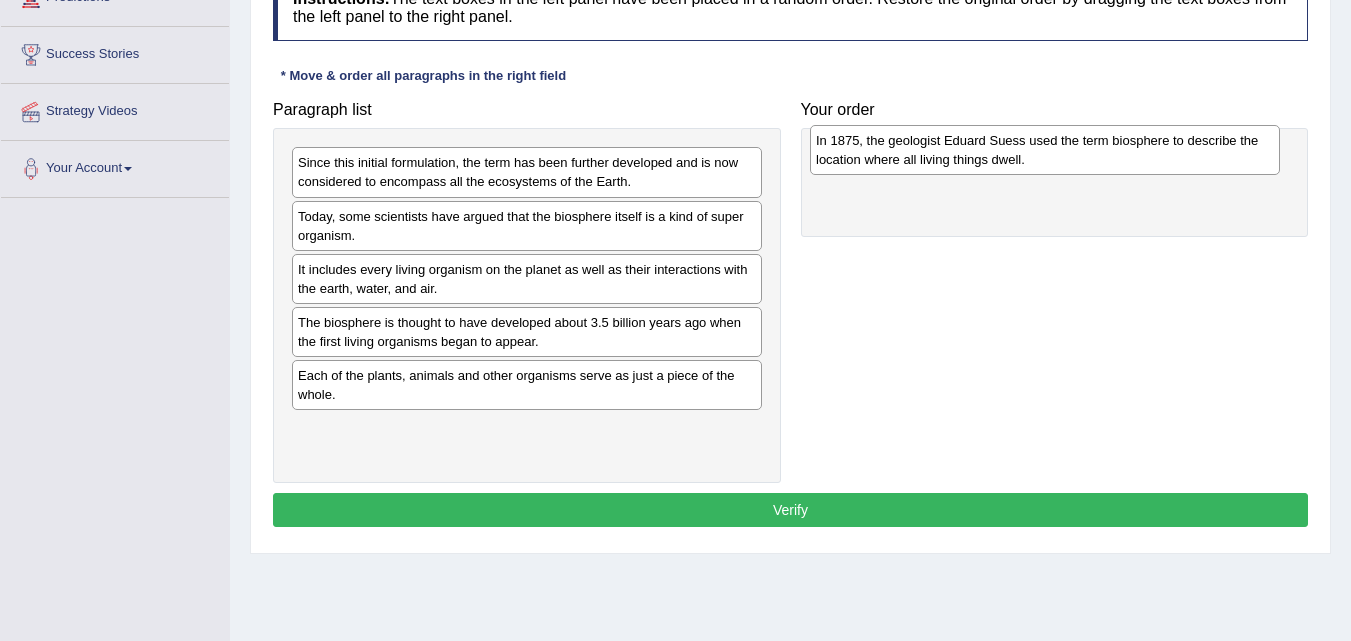 drag, startPoint x: 408, startPoint y: 233, endPoint x: 926, endPoint y: 157, distance: 523.5456 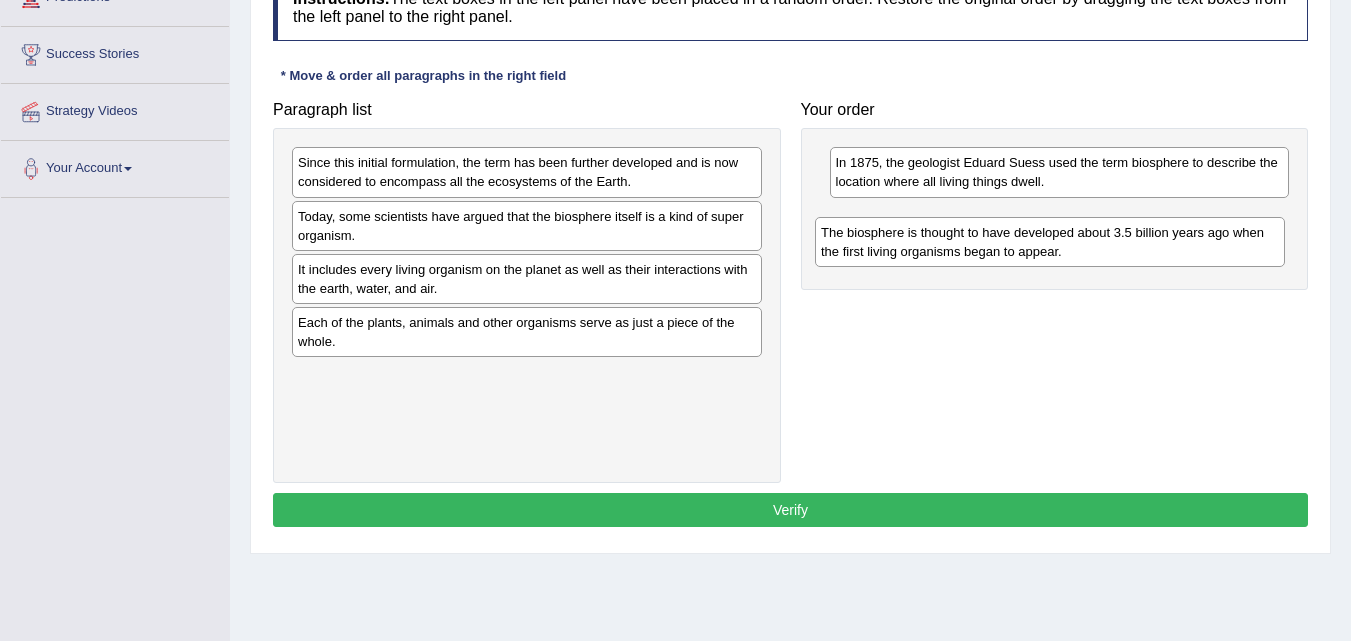 drag, startPoint x: 478, startPoint y: 344, endPoint x: 1001, endPoint y: 254, distance: 530.6873 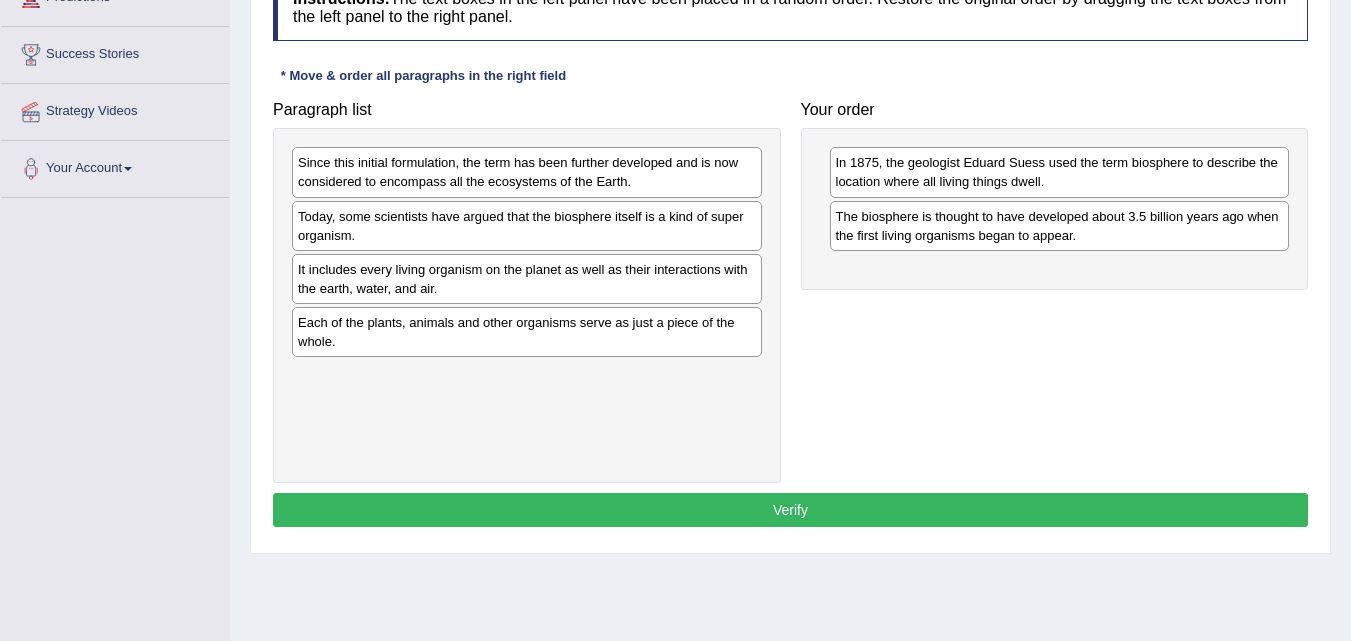 click on "Verify" at bounding box center [790, 510] 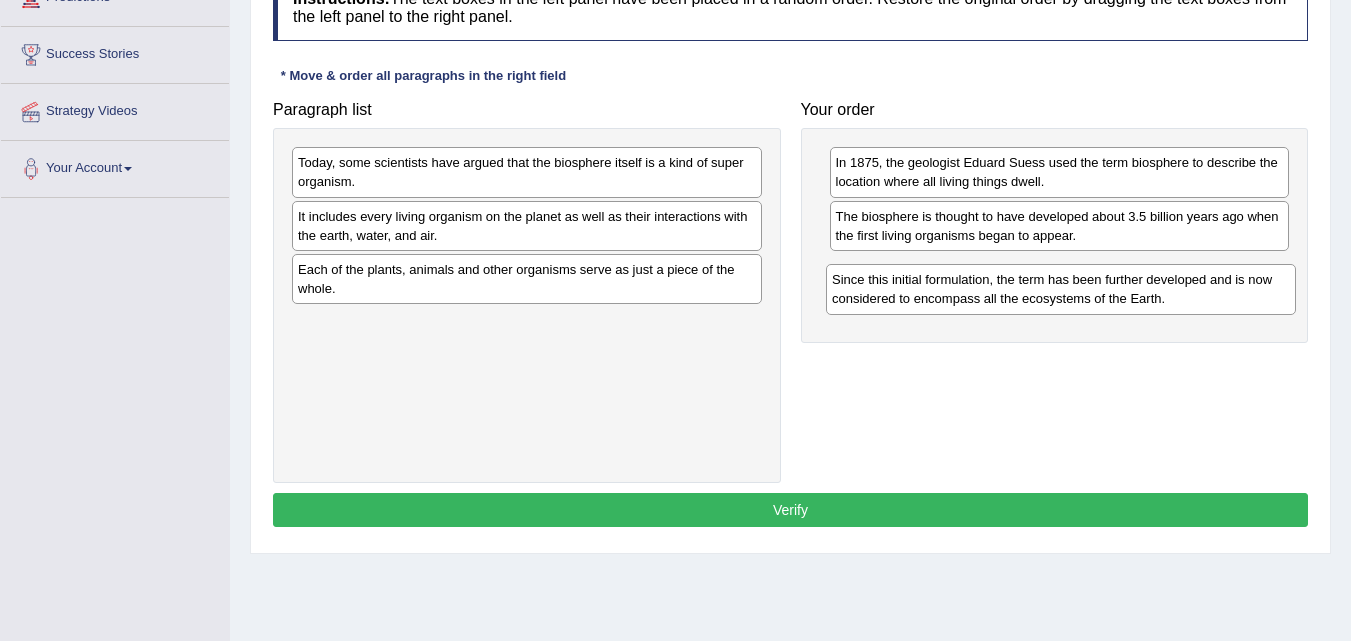 drag, startPoint x: 508, startPoint y: 194, endPoint x: 1042, endPoint y: 311, distance: 546.6672 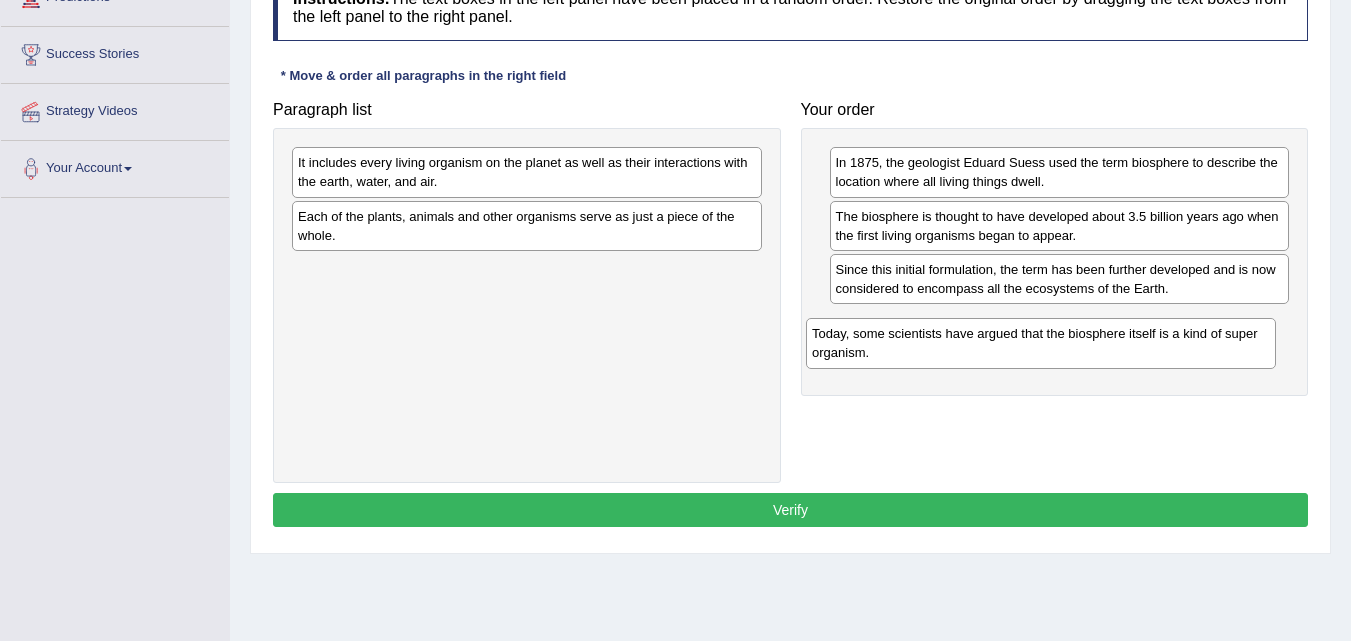 drag, startPoint x: 576, startPoint y: 181, endPoint x: 1090, endPoint y: 352, distance: 541.69824 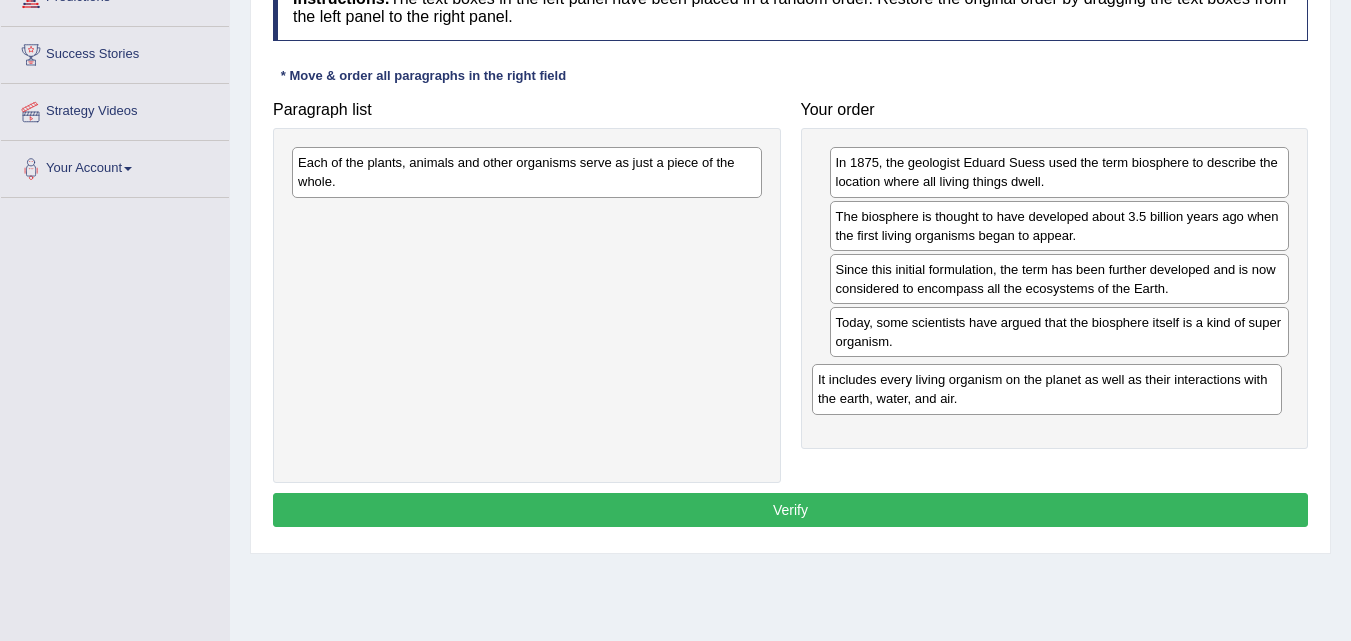 drag, startPoint x: 444, startPoint y: 185, endPoint x: 964, endPoint y: 402, distance: 563.4616 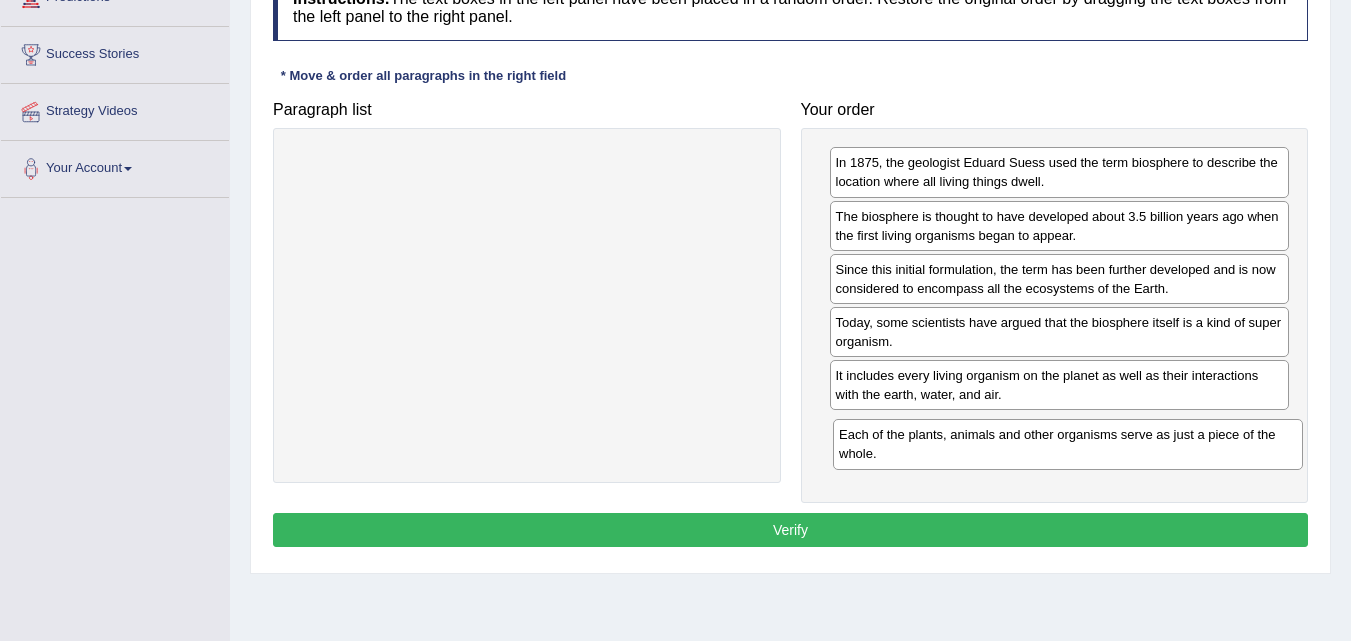 drag, startPoint x: 635, startPoint y: 168, endPoint x: 1176, endPoint y: 440, distance: 605.5287 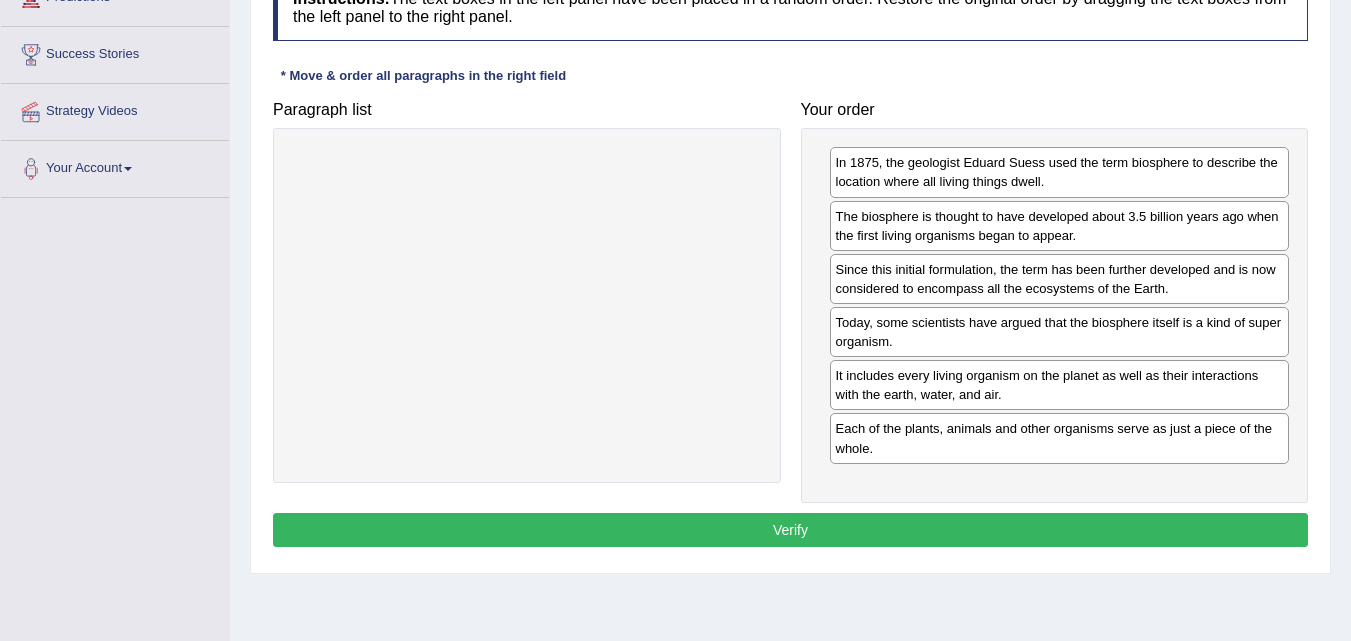 click on "Verify" at bounding box center (790, 530) 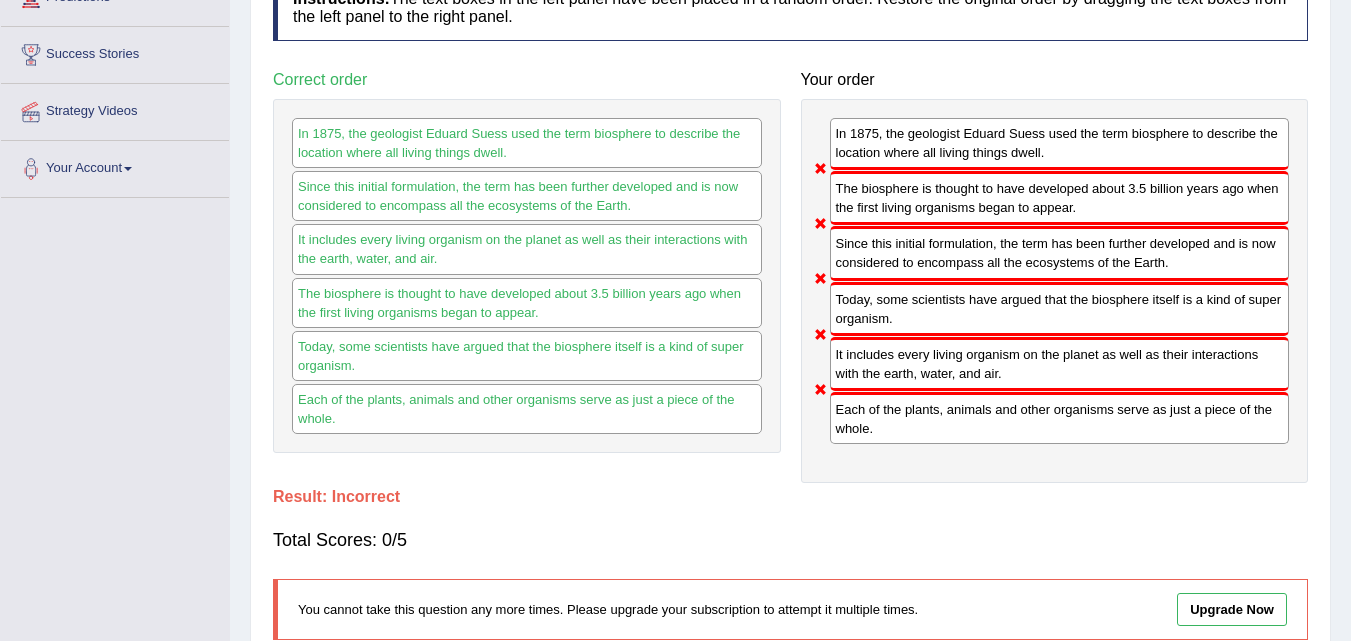 scroll, scrollTop: 0, scrollLeft: 0, axis: both 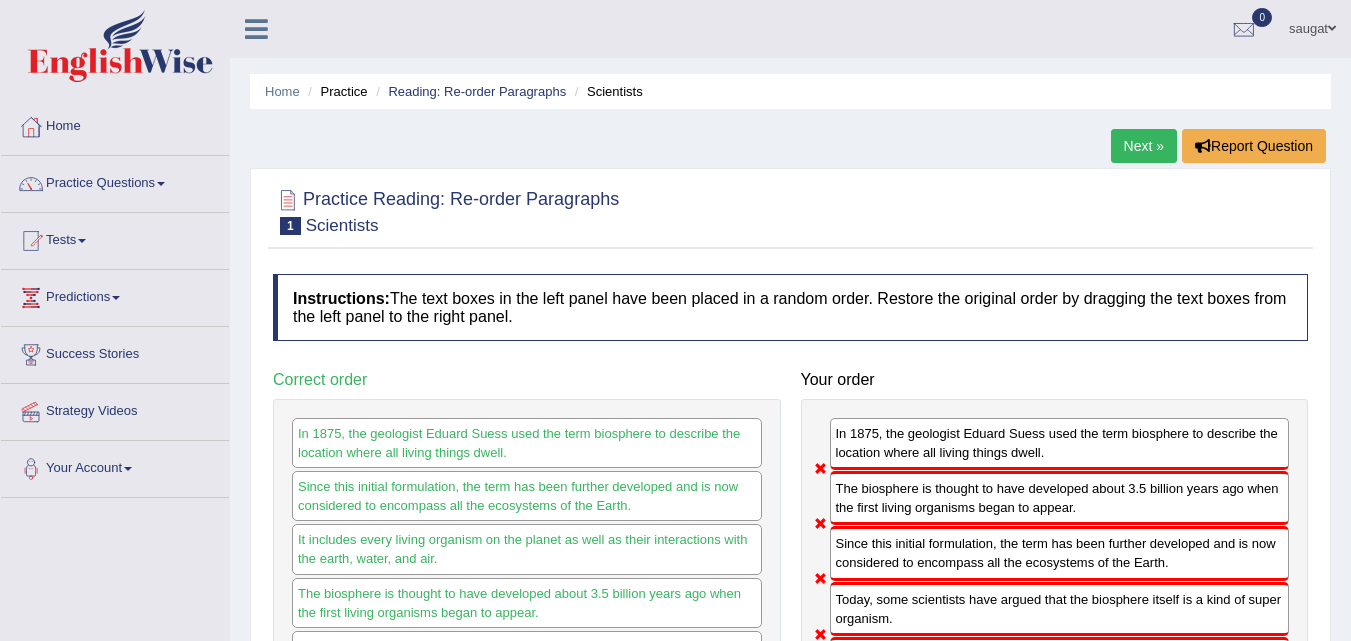 click on "Next »" at bounding box center (1144, 146) 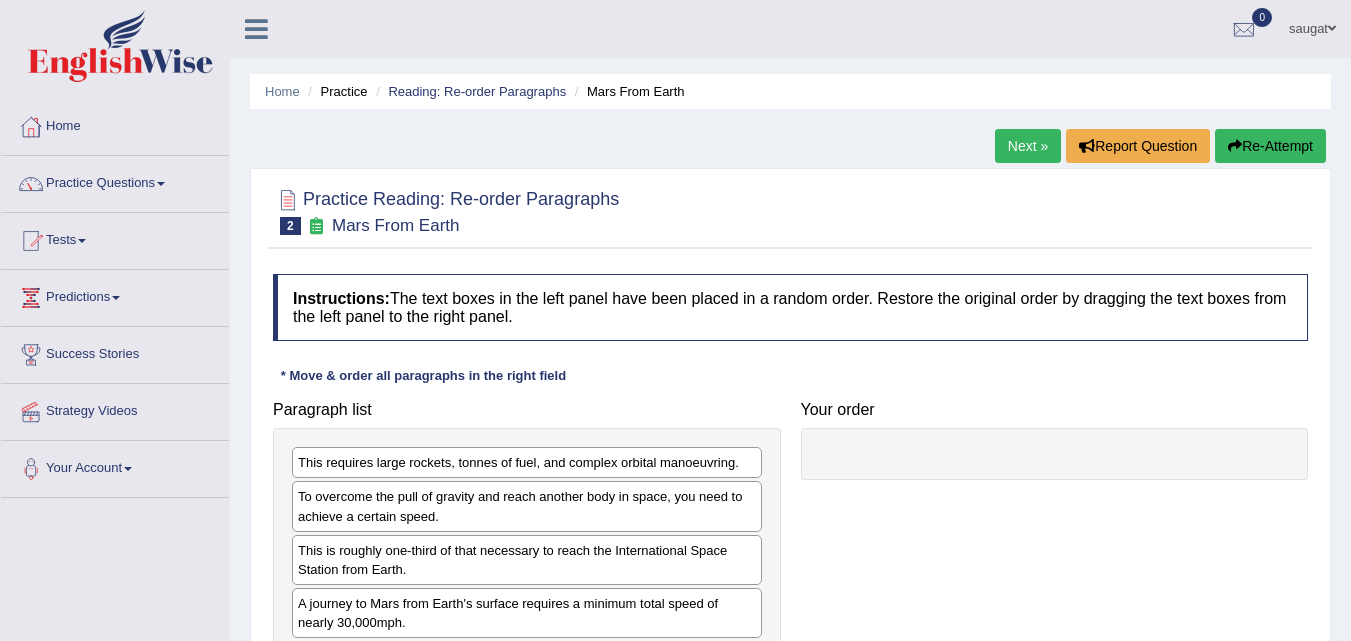 scroll, scrollTop: 50, scrollLeft: 0, axis: vertical 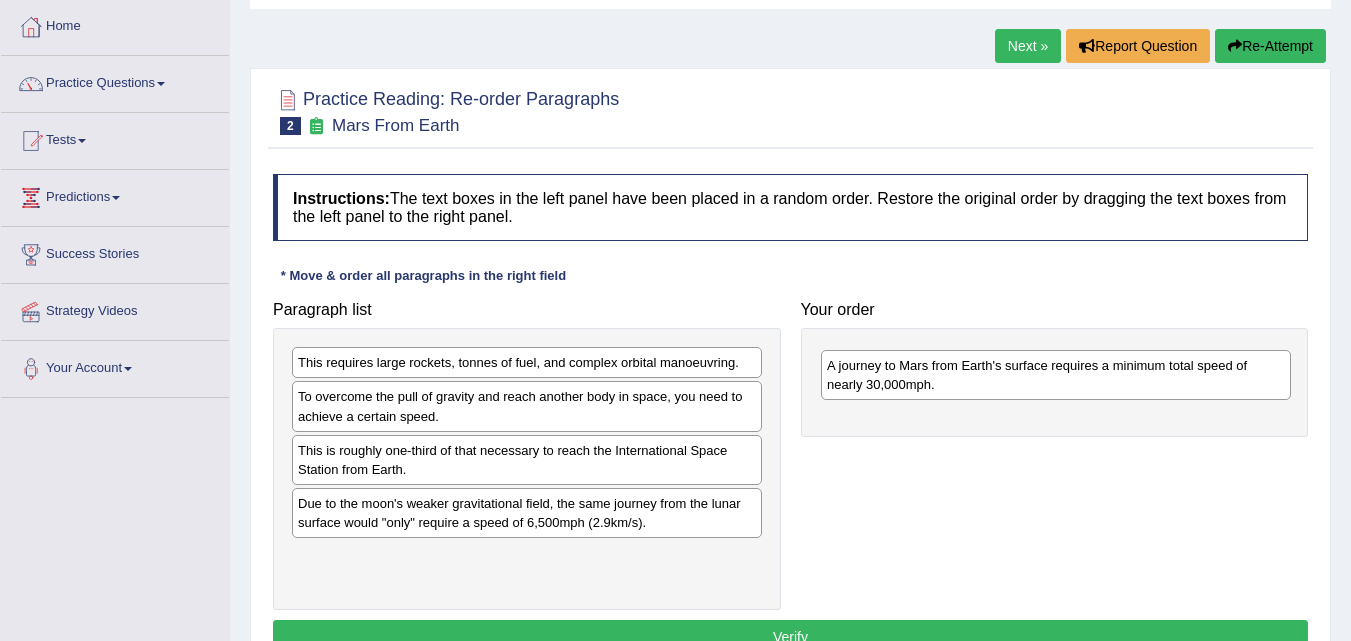 drag, startPoint x: 371, startPoint y: 512, endPoint x: 900, endPoint y: 374, distance: 546.70374 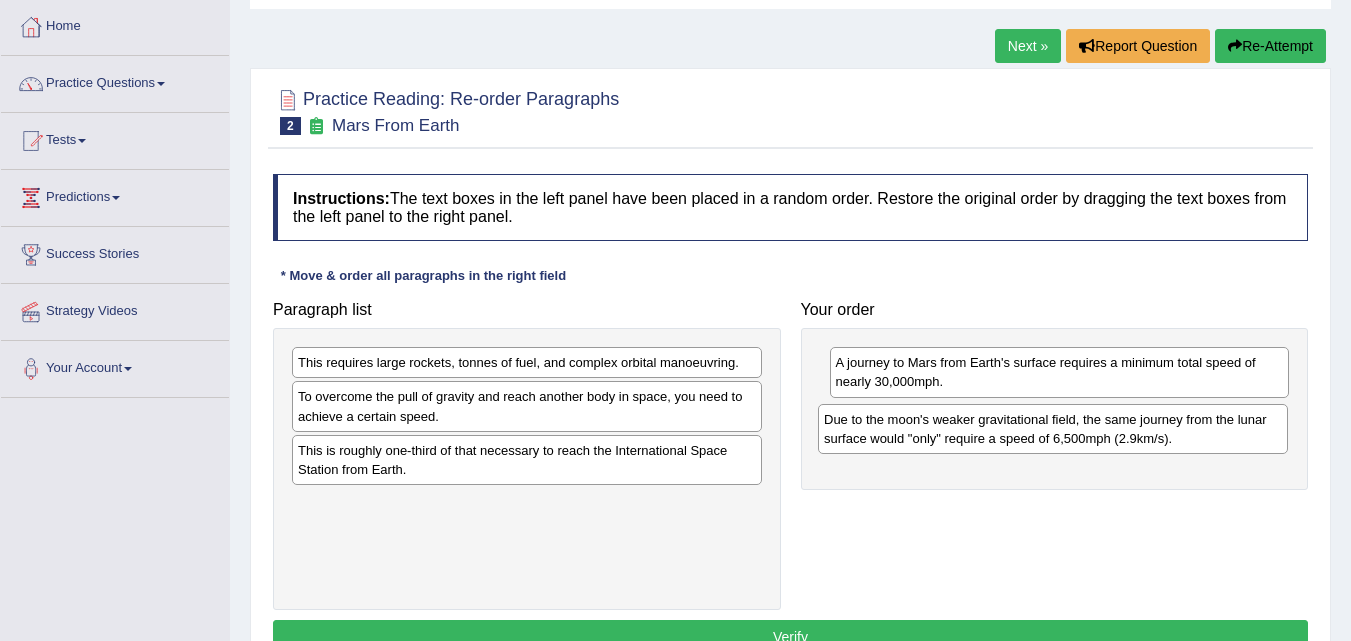 drag, startPoint x: 588, startPoint y: 526, endPoint x: 1114, endPoint y: 442, distance: 532.665 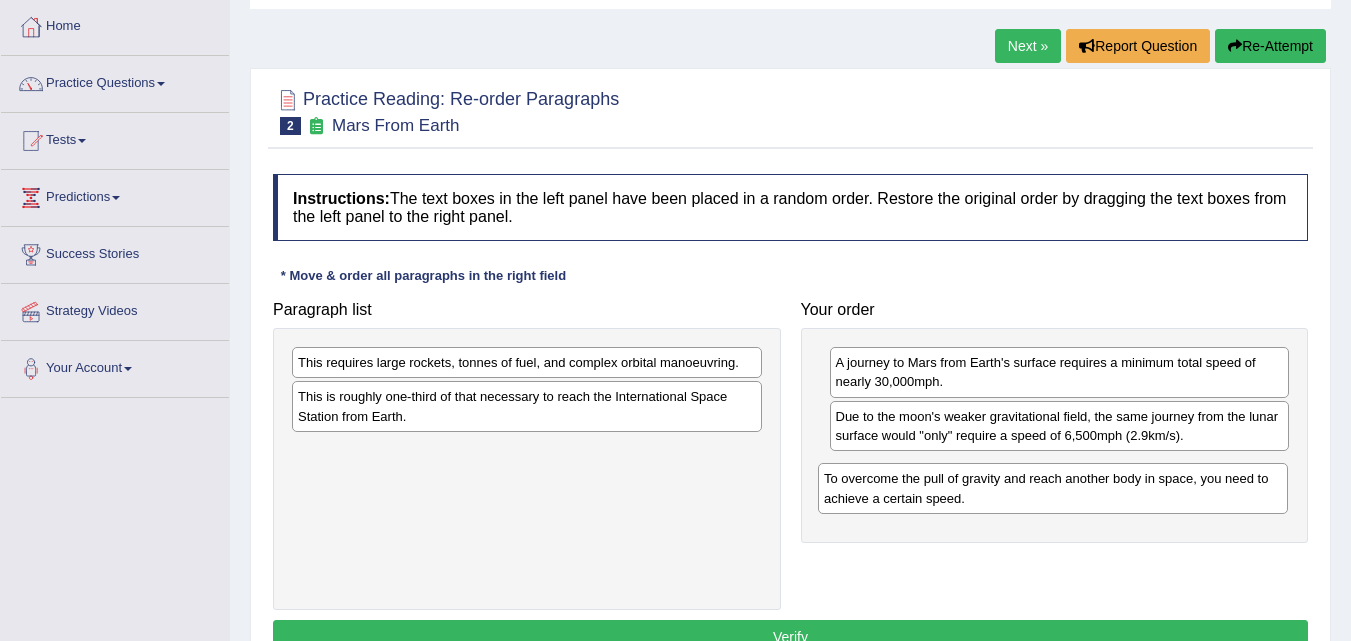 drag, startPoint x: 352, startPoint y: 416, endPoint x: 878, endPoint y: 498, distance: 532.3533 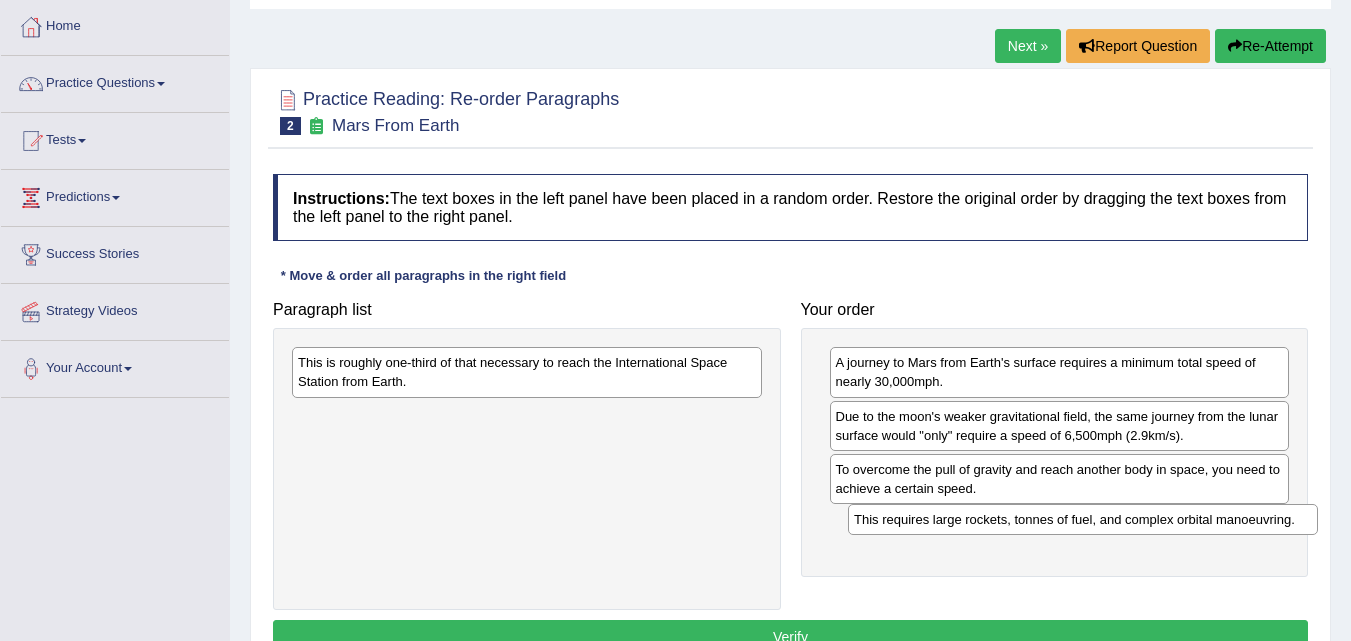 drag, startPoint x: 504, startPoint y: 367, endPoint x: 1060, endPoint y: 524, distance: 577.7413 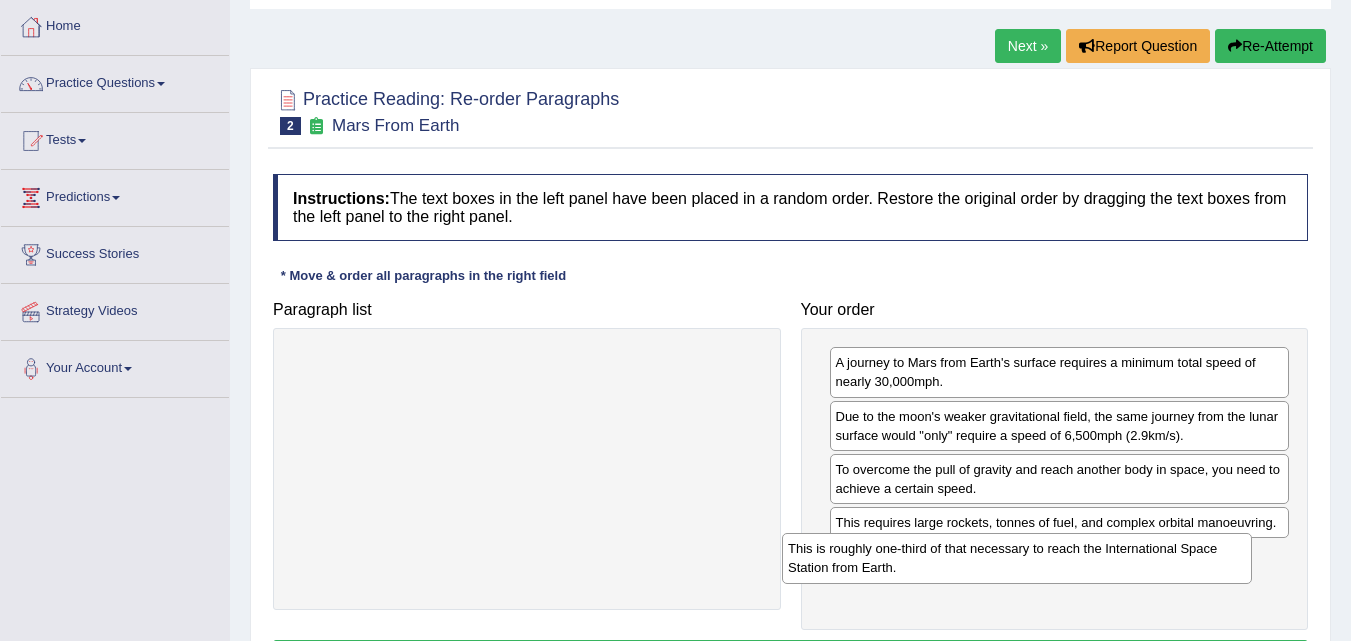 drag, startPoint x: 558, startPoint y: 382, endPoint x: 1066, endPoint y: 576, distance: 543.783 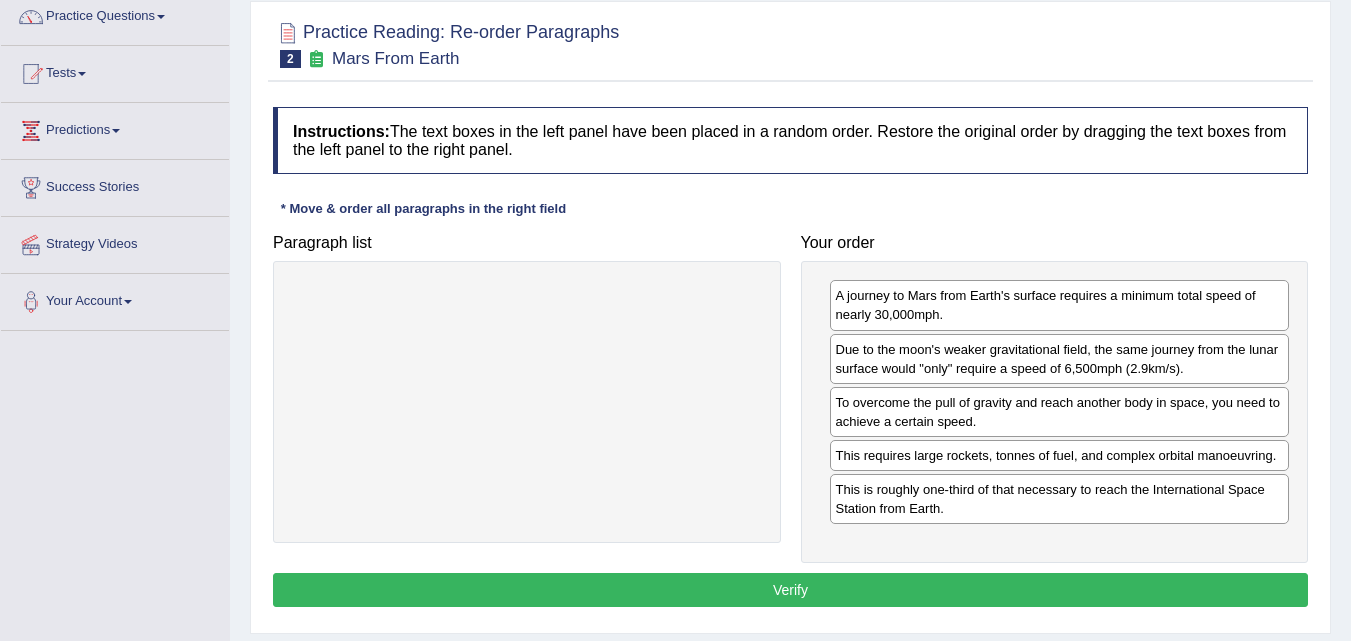scroll, scrollTop: 200, scrollLeft: 0, axis: vertical 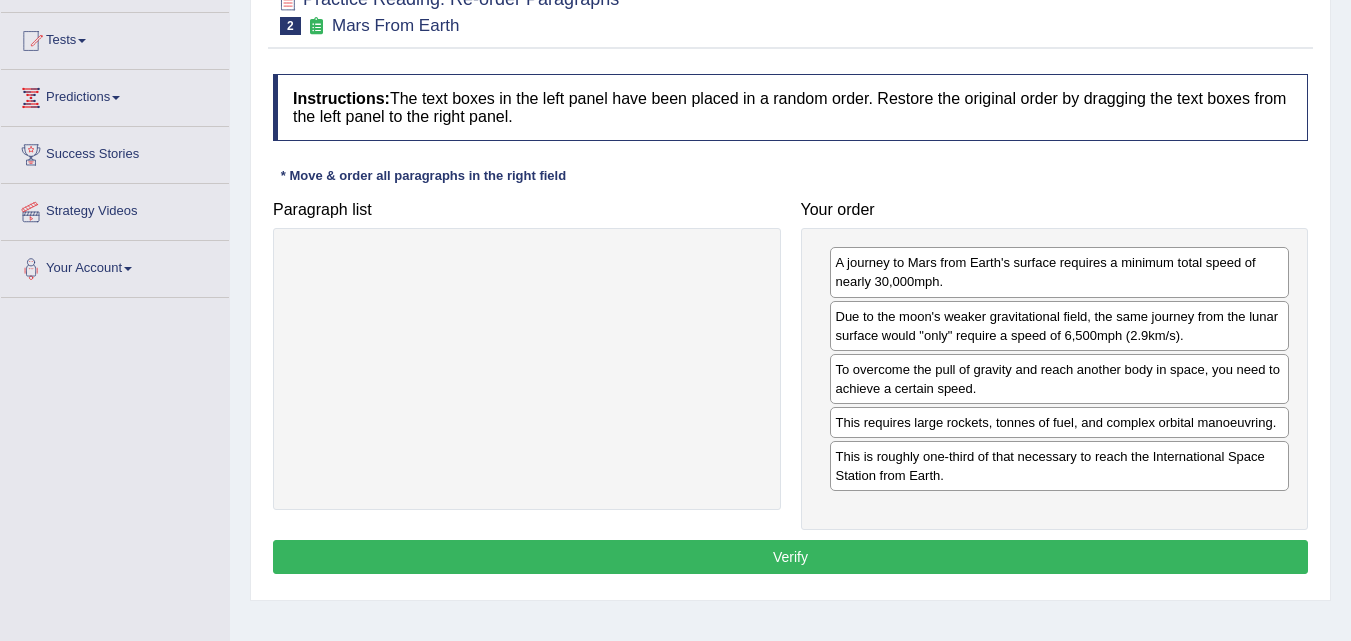 click on "Verify" at bounding box center [790, 557] 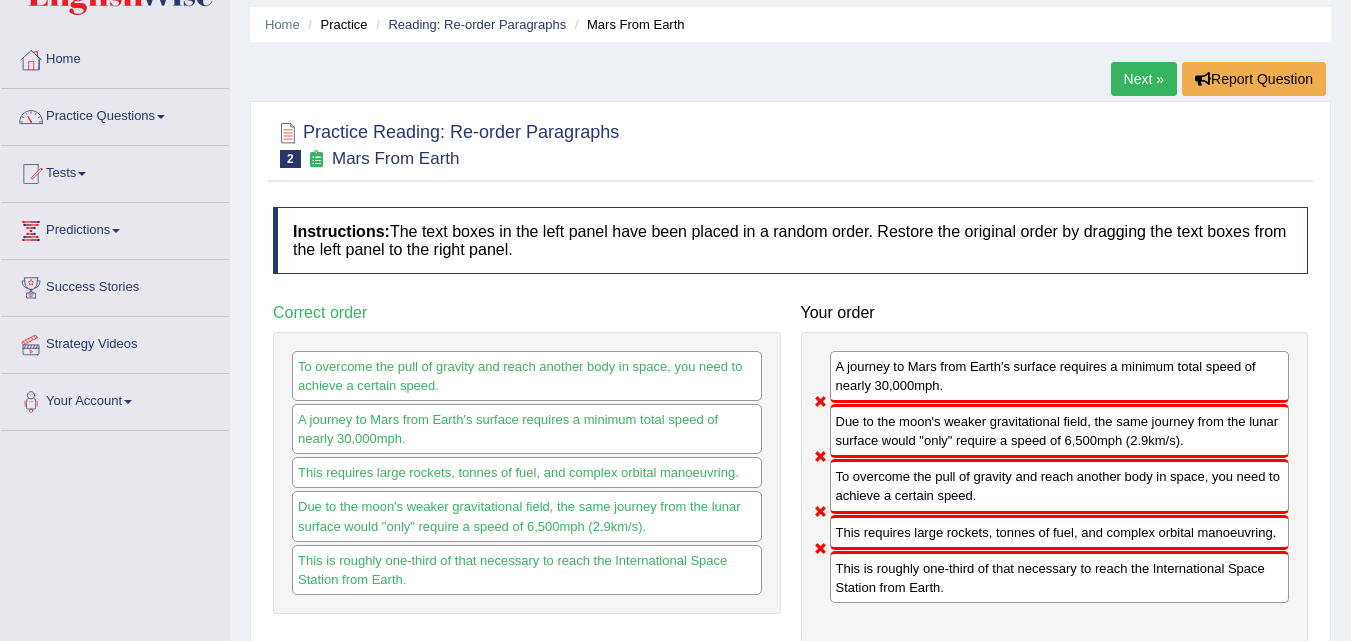 scroll, scrollTop: 100, scrollLeft: 0, axis: vertical 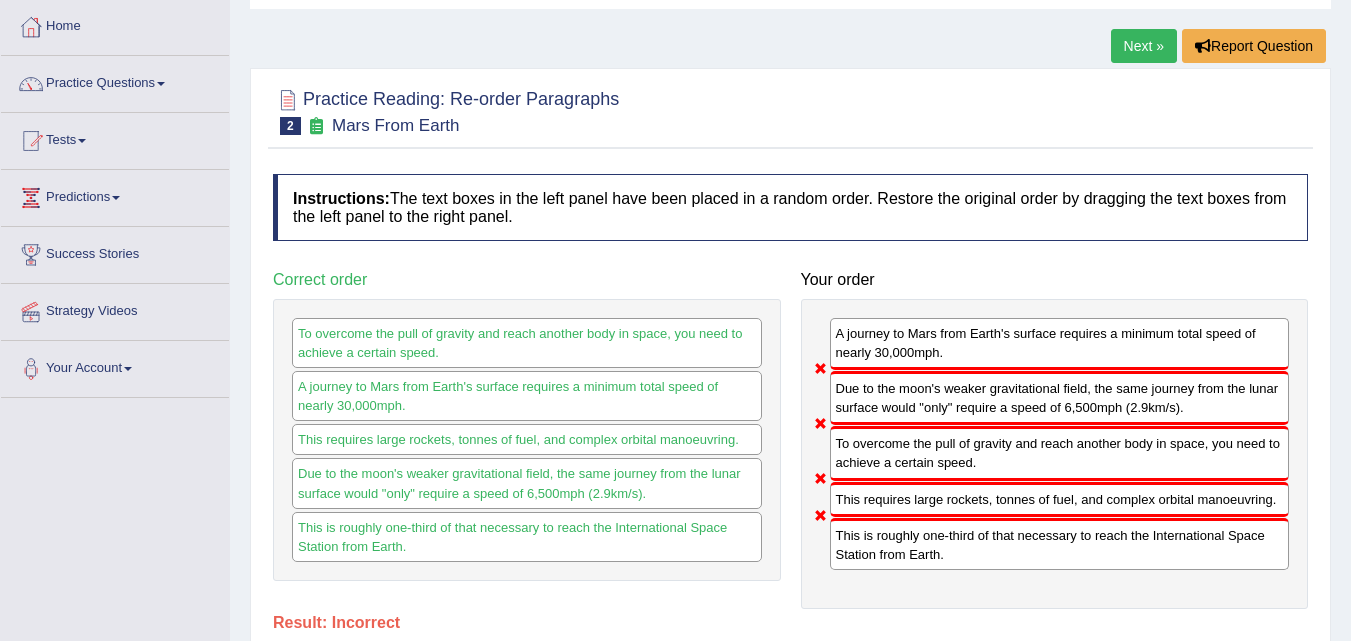 click on "Next »" at bounding box center (1144, 46) 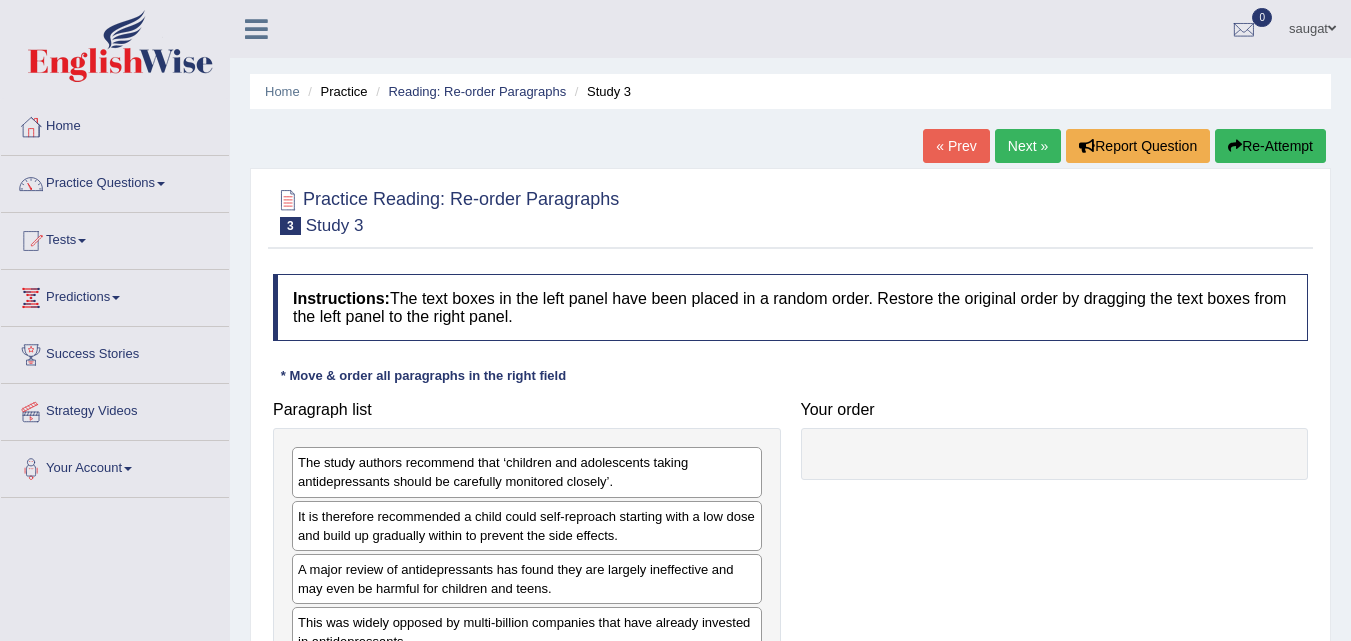 scroll, scrollTop: 200, scrollLeft: 0, axis: vertical 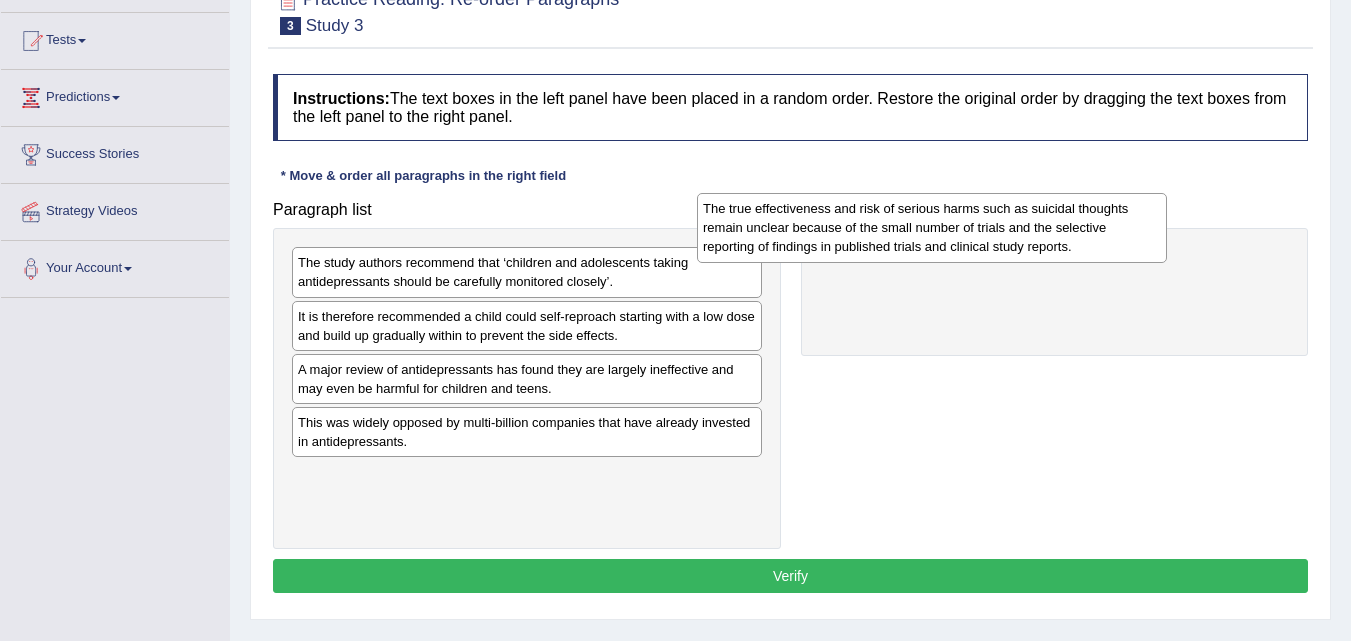 drag, startPoint x: 714, startPoint y: 486, endPoint x: 1125, endPoint y: 214, distance: 492.85394 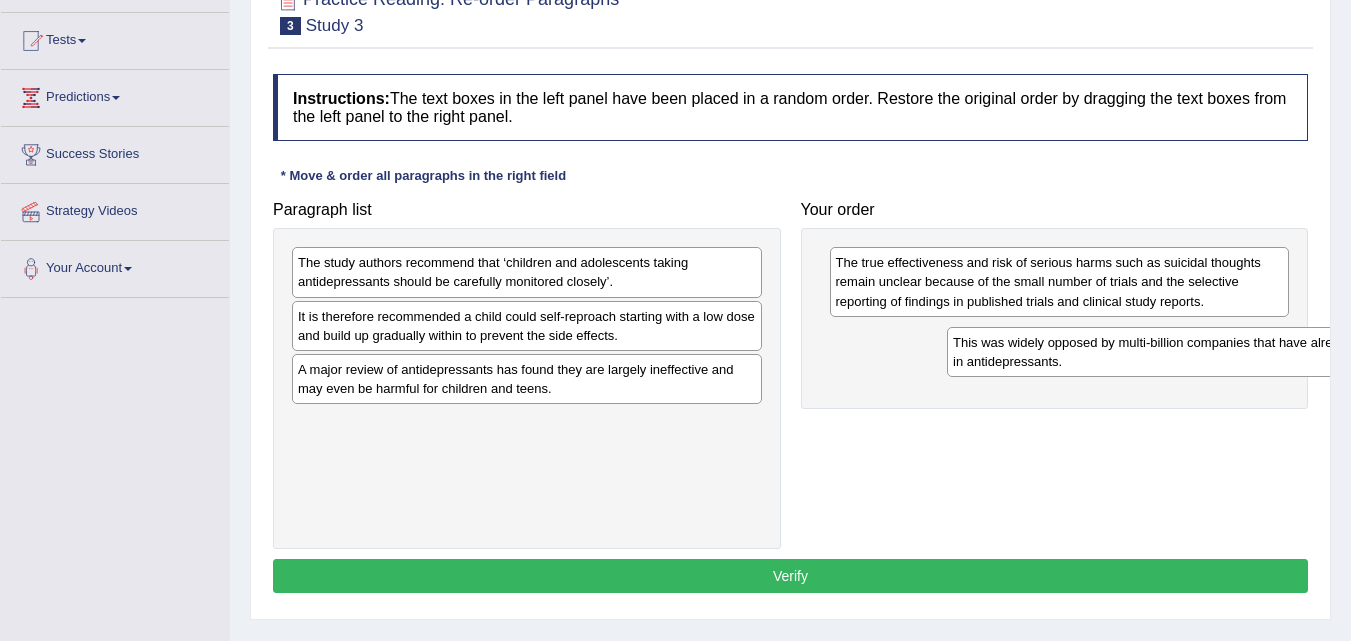 drag, startPoint x: 375, startPoint y: 433, endPoint x: 1030, endPoint y: 353, distance: 659.86743 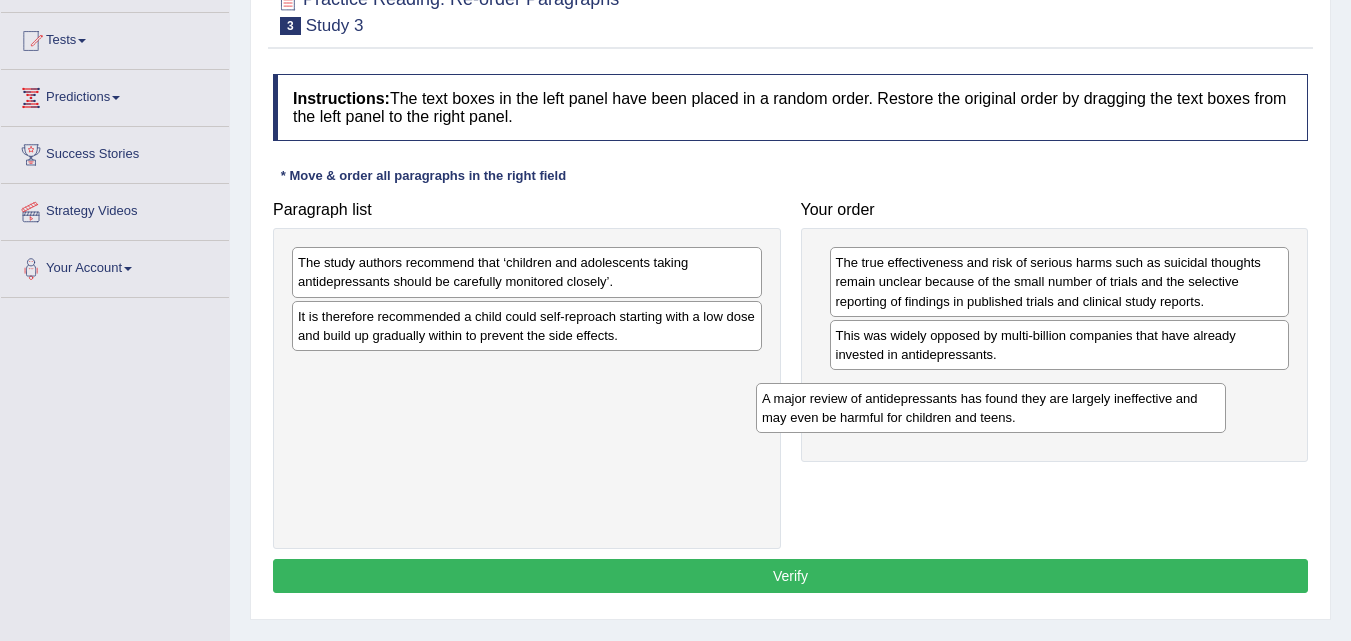 drag, startPoint x: 338, startPoint y: 397, endPoint x: 802, endPoint y: 426, distance: 464.90536 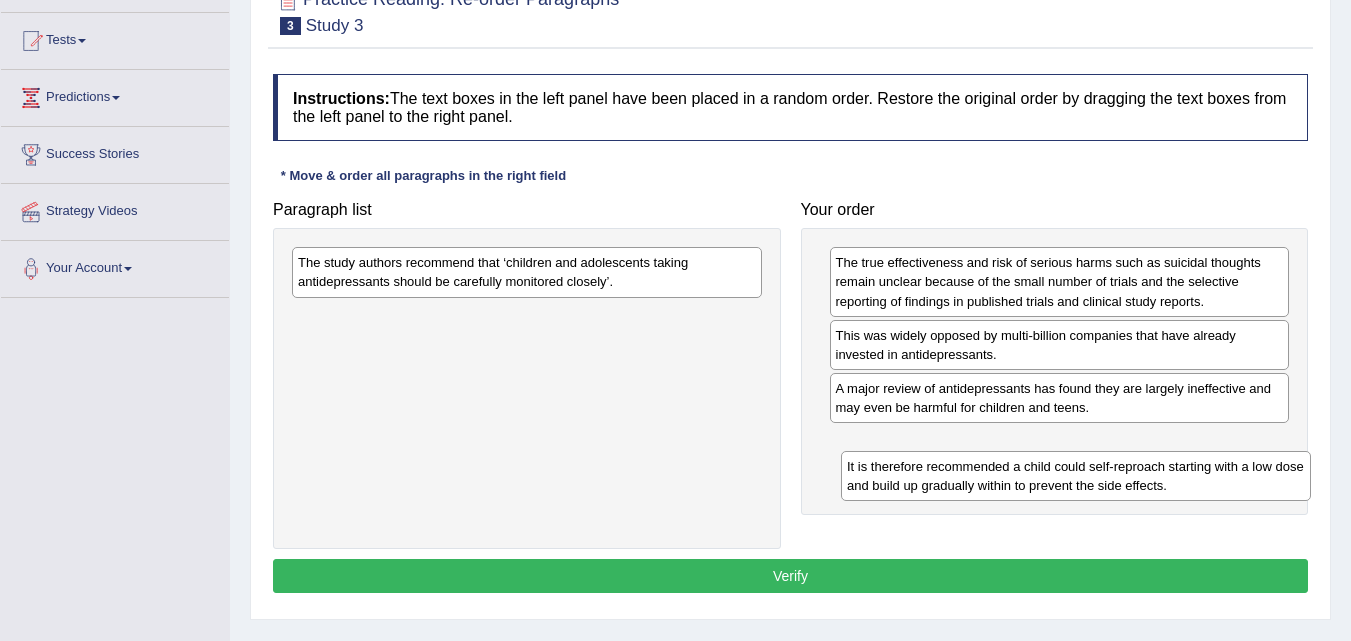 drag, startPoint x: 522, startPoint y: 343, endPoint x: 1071, endPoint y: 493, distance: 569.123 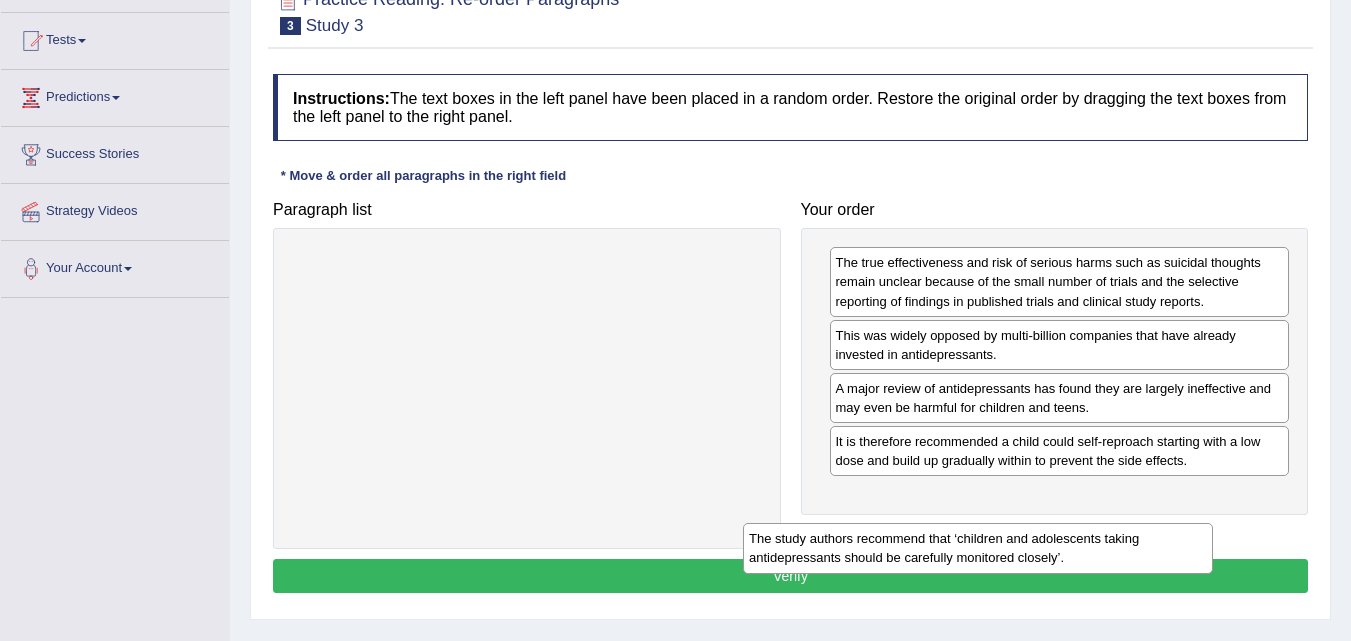 drag, startPoint x: 643, startPoint y: 284, endPoint x: 1142, endPoint y: 557, distance: 568.797 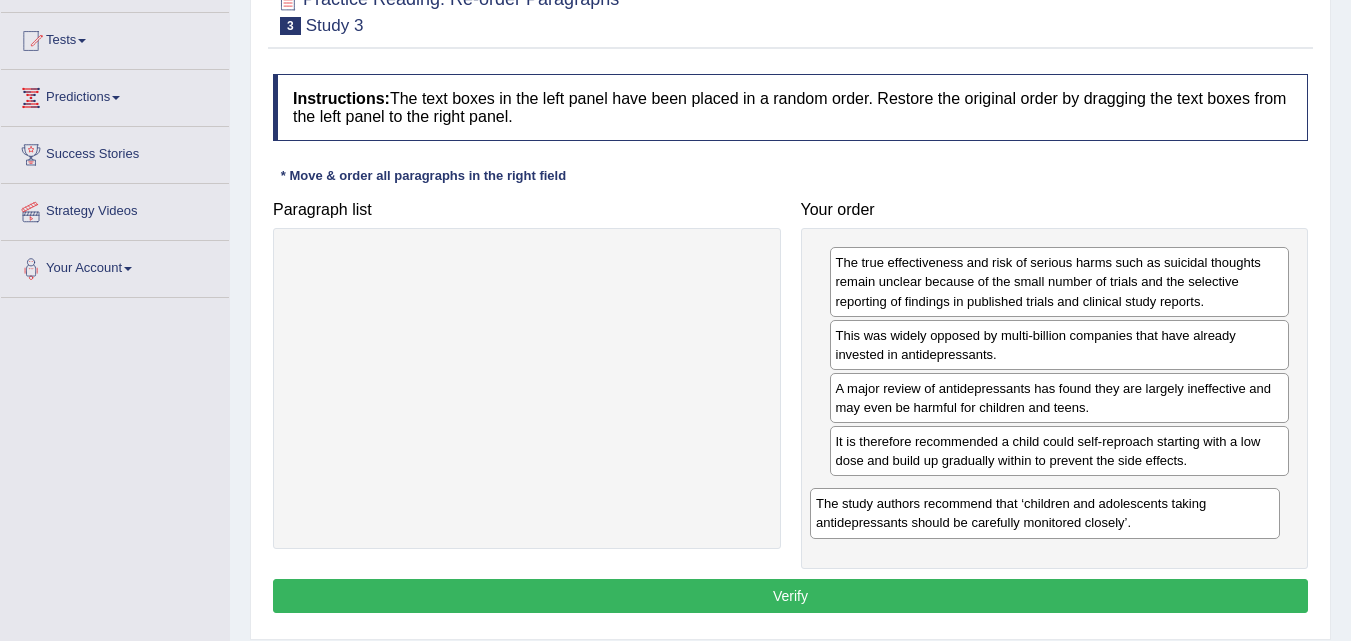 drag, startPoint x: 552, startPoint y: 293, endPoint x: 1070, endPoint y: 534, distance: 571.31866 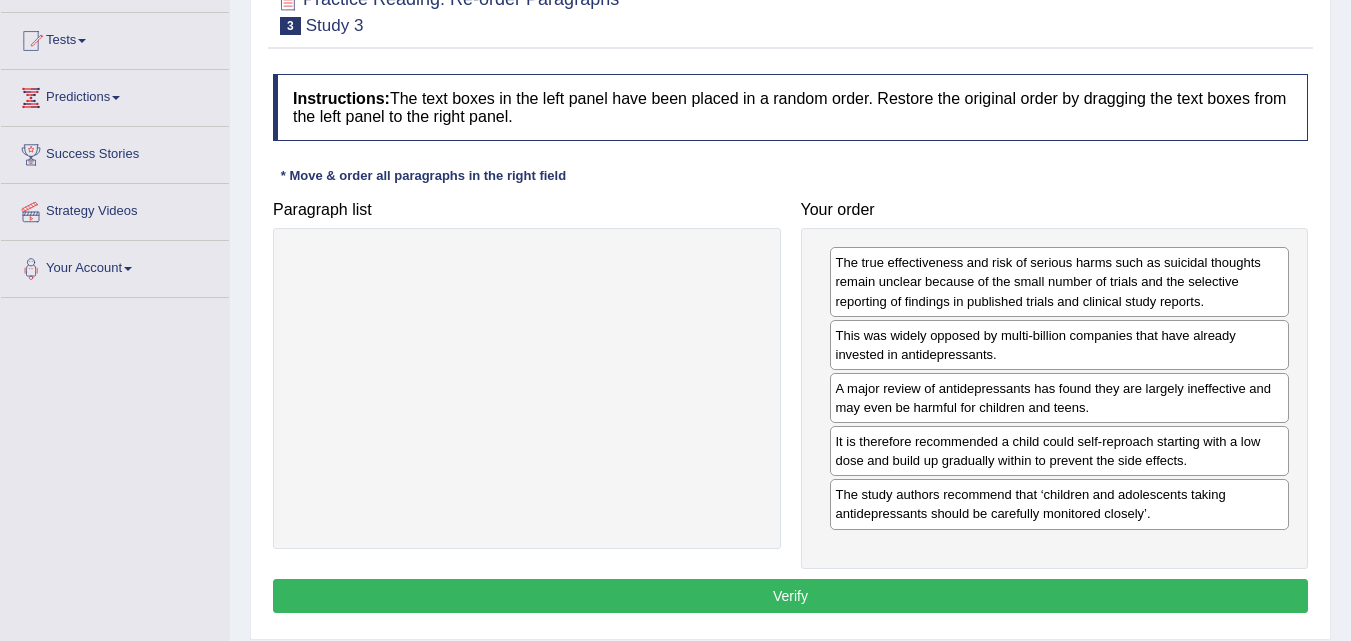 click on "Verify" at bounding box center [790, 596] 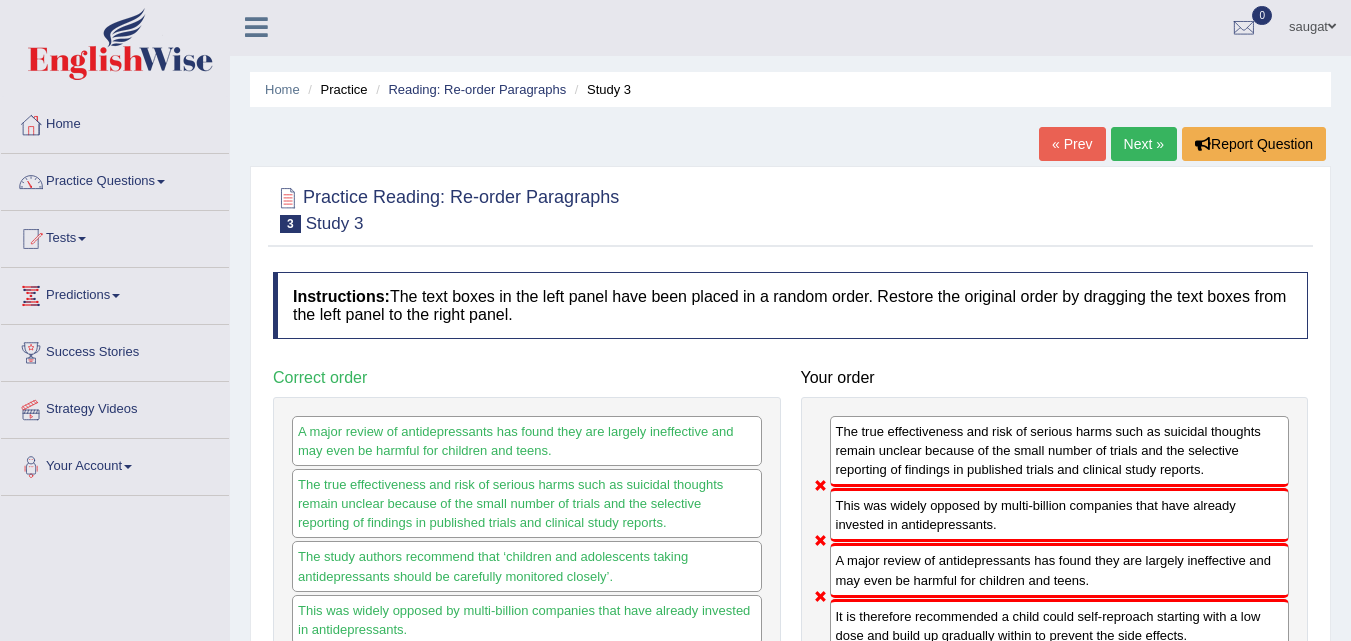 scroll, scrollTop: 0, scrollLeft: 0, axis: both 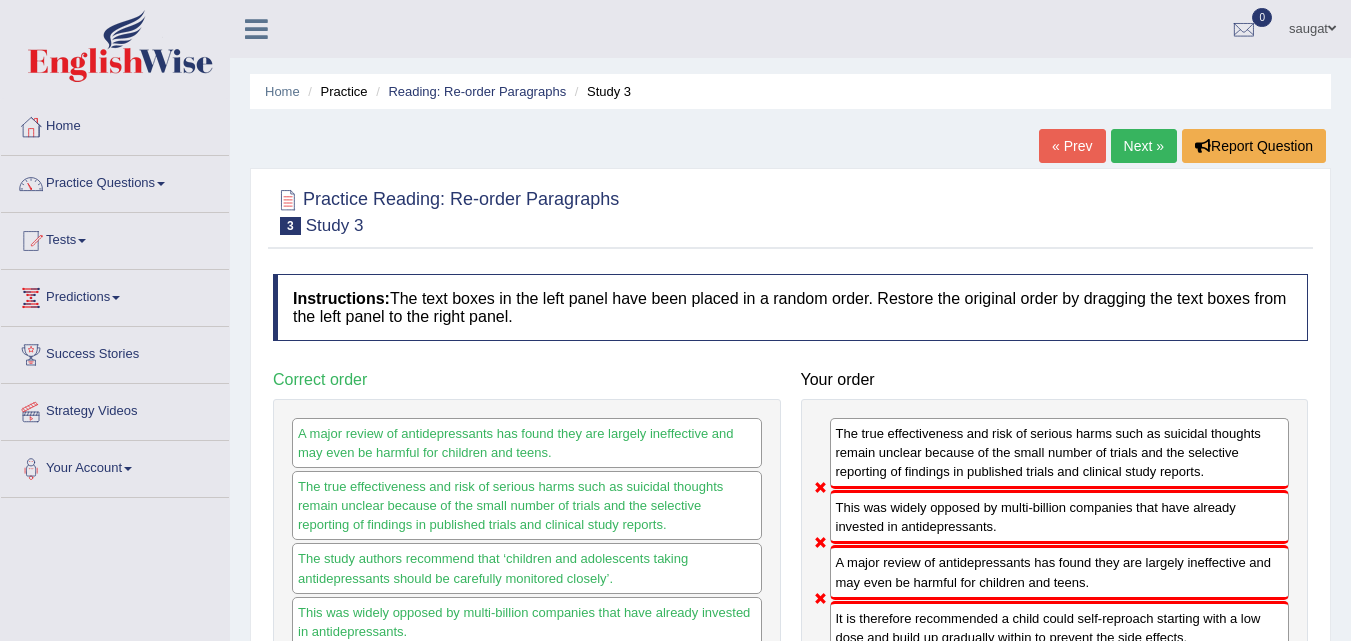 click on "Next »" at bounding box center [1144, 146] 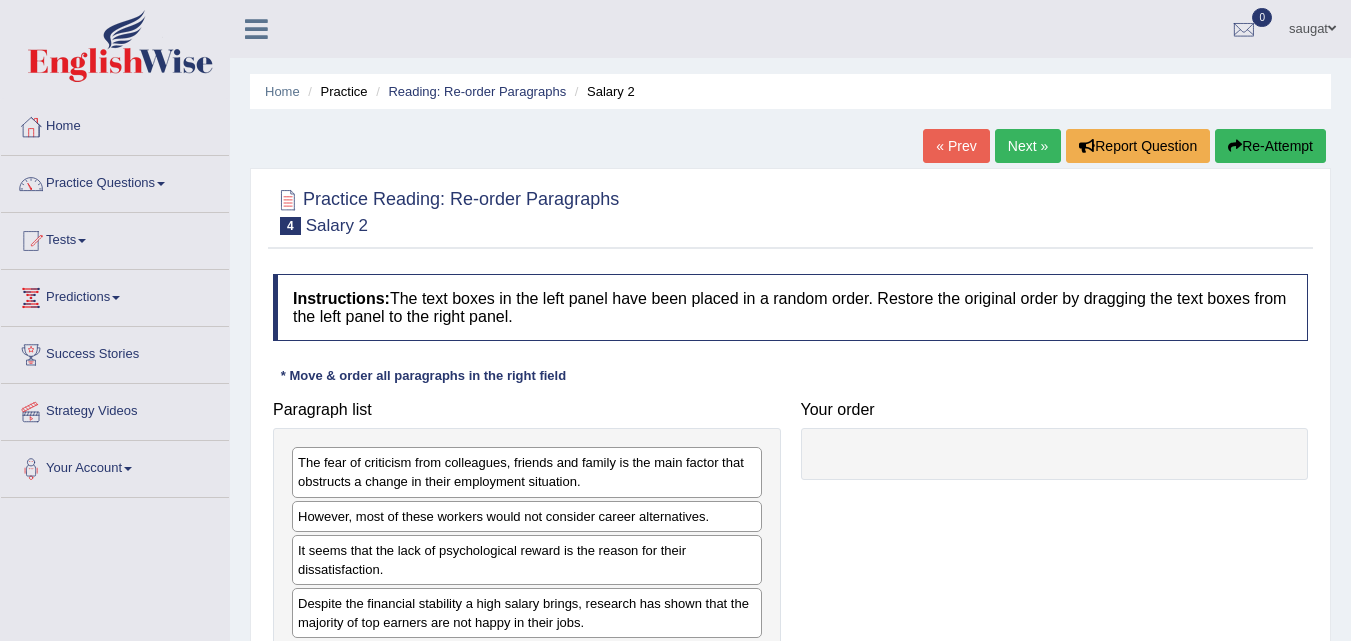 scroll, scrollTop: 200, scrollLeft: 0, axis: vertical 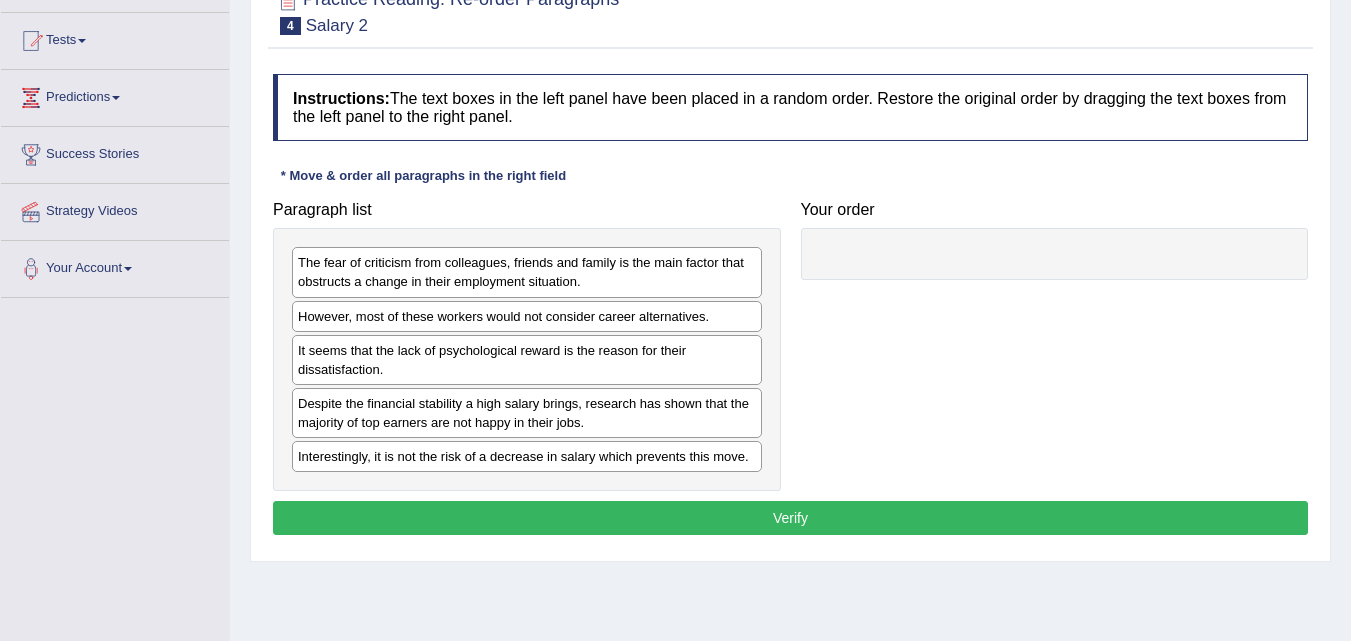 drag, startPoint x: 742, startPoint y: 298, endPoint x: 805, endPoint y: 281, distance: 65.25335 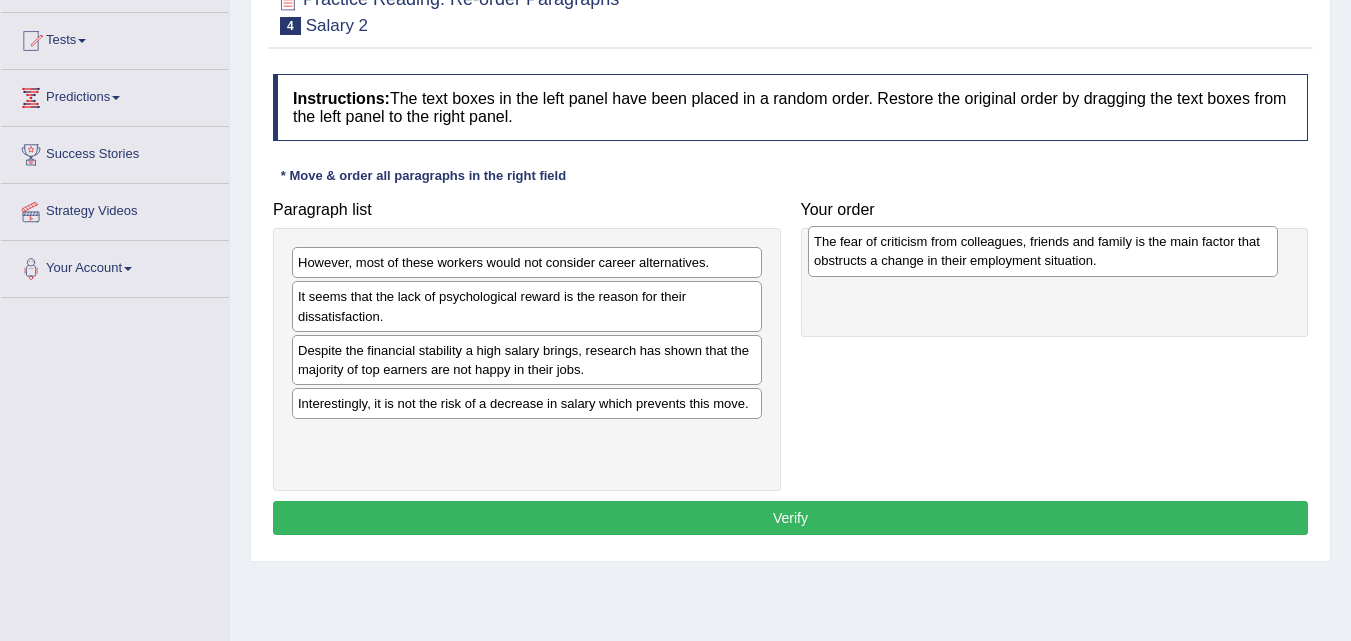drag, startPoint x: 517, startPoint y: 297, endPoint x: 1041, endPoint y: 274, distance: 524.5045 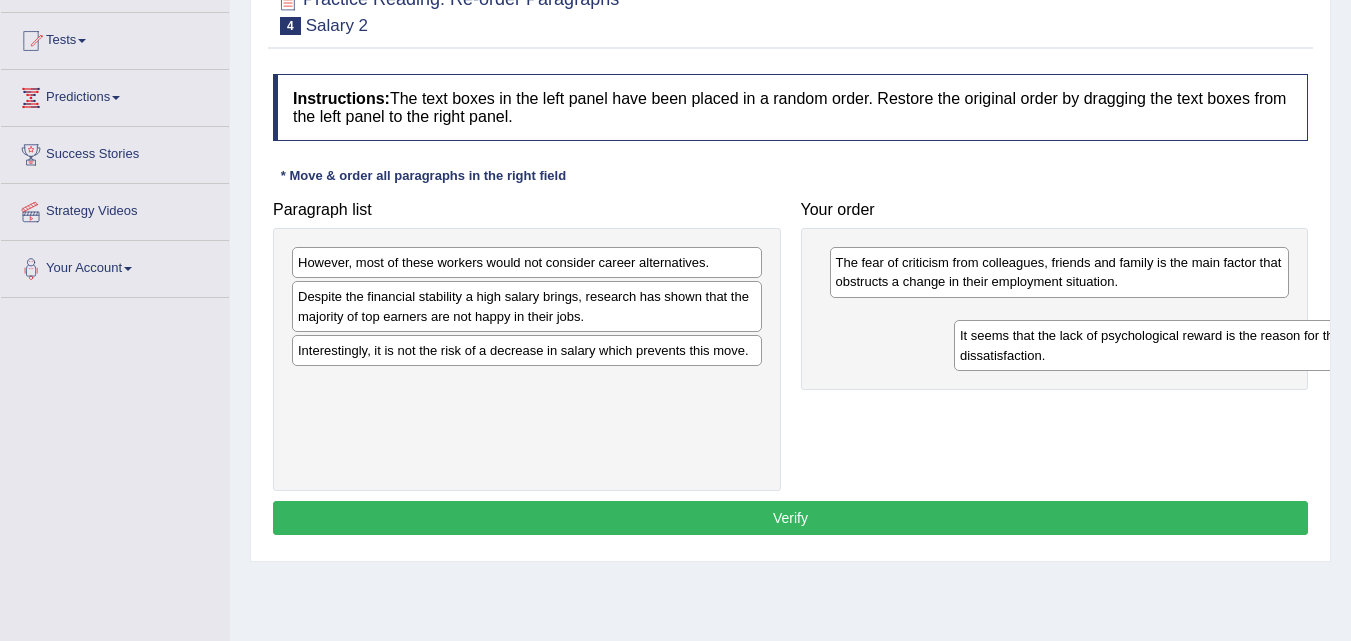 drag, startPoint x: 403, startPoint y: 315, endPoint x: 1065, endPoint y: 354, distance: 663.14777 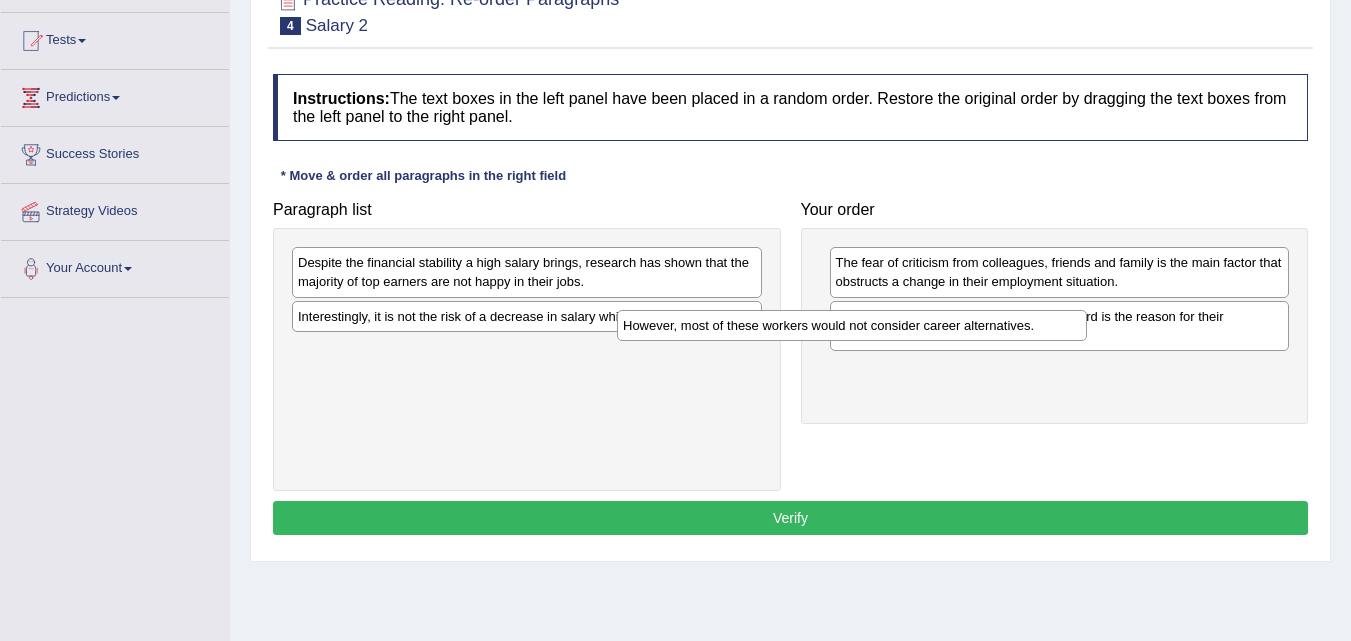 drag, startPoint x: 497, startPoint y: 274, endPoint x: 822, endPoint y: 337, distance: 331.04984 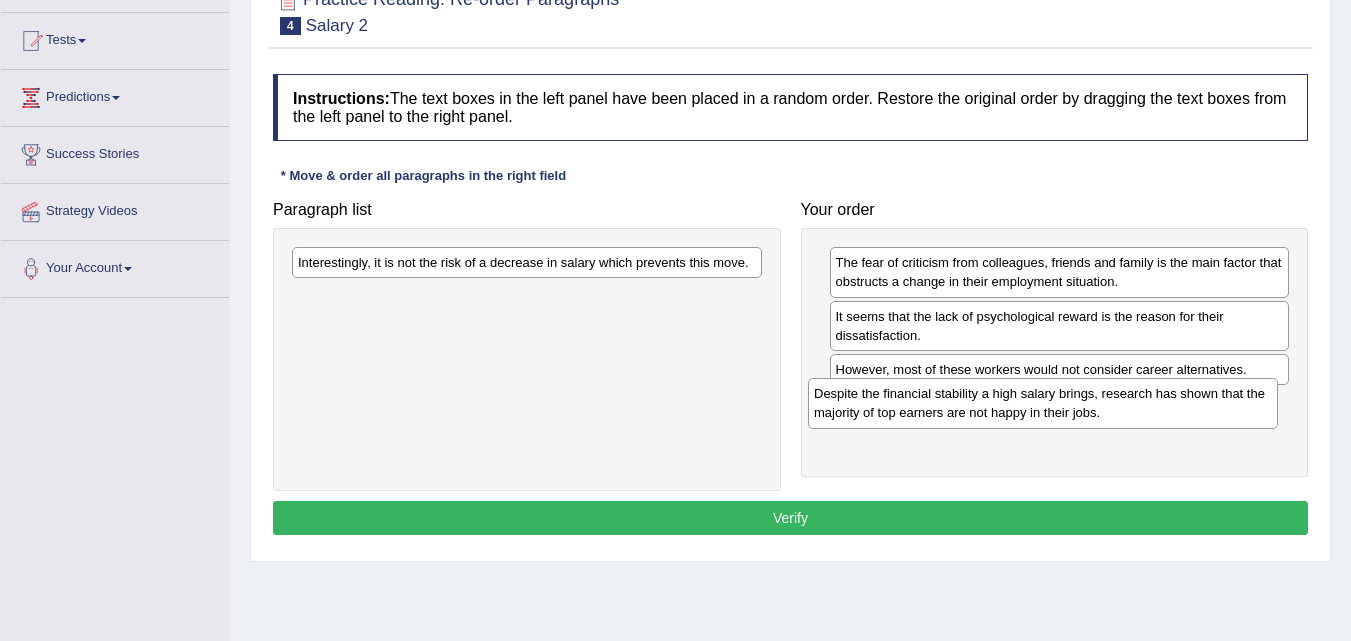 drag, startPoint x: 579, startPoint y: 288, endPoint x: 1095, endPoint y: 419, distance: 532.36926 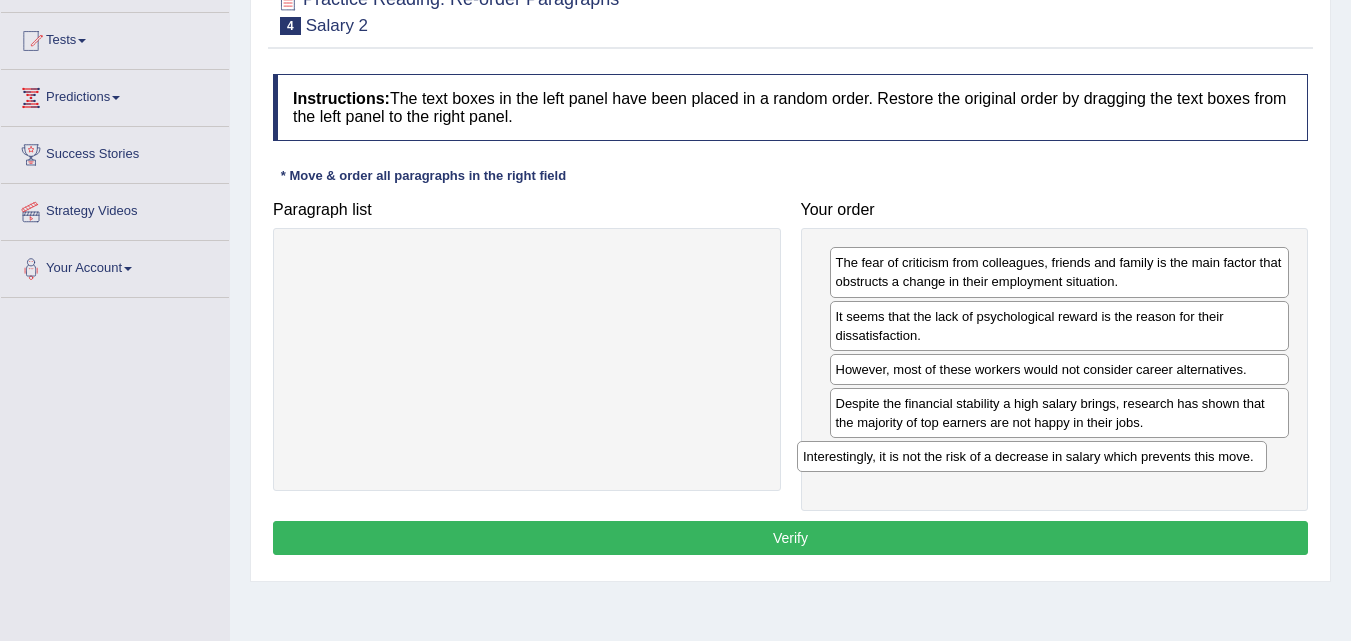 drag, startPoint x: 633, startPoint y: 271, endPoint x: 1138, endPoint y: 465, distance: 540.9815 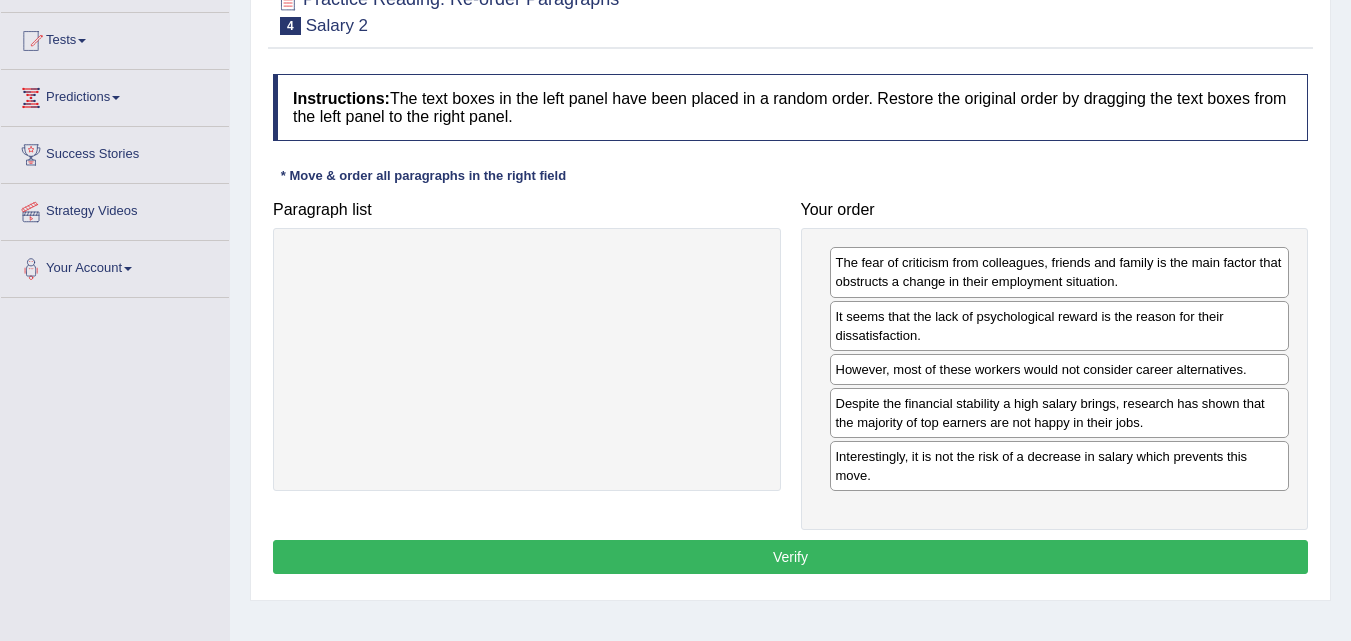 click on "Instructions:  The text boxes in the left panel have been placed in a random order. Restore the original order by dragging the text boxes from the left panel to the right panel.
* Move & order all paragraphs in the right field
Paragraph list
Correct order
Despite the financial stability a high salary brings, research has shown that the majority of top earners are not happy in their jobs. It seems that the lack of psychological reward is the reason for their dissatisfaction. However, most of these workers would not consider career alternatives. Interestingly, it is not the risk of a decrease in salary which prevents this move. The fear of criticism from colleagues, friends and family is the main factor that obstructs a change in their employment situation.
Your order
The fear of criticism from colleagues, friends and family is the main factor that obstructs a change in their employment situation.
Result:  Explanation:  Verify" at bounding box center (790, 327) 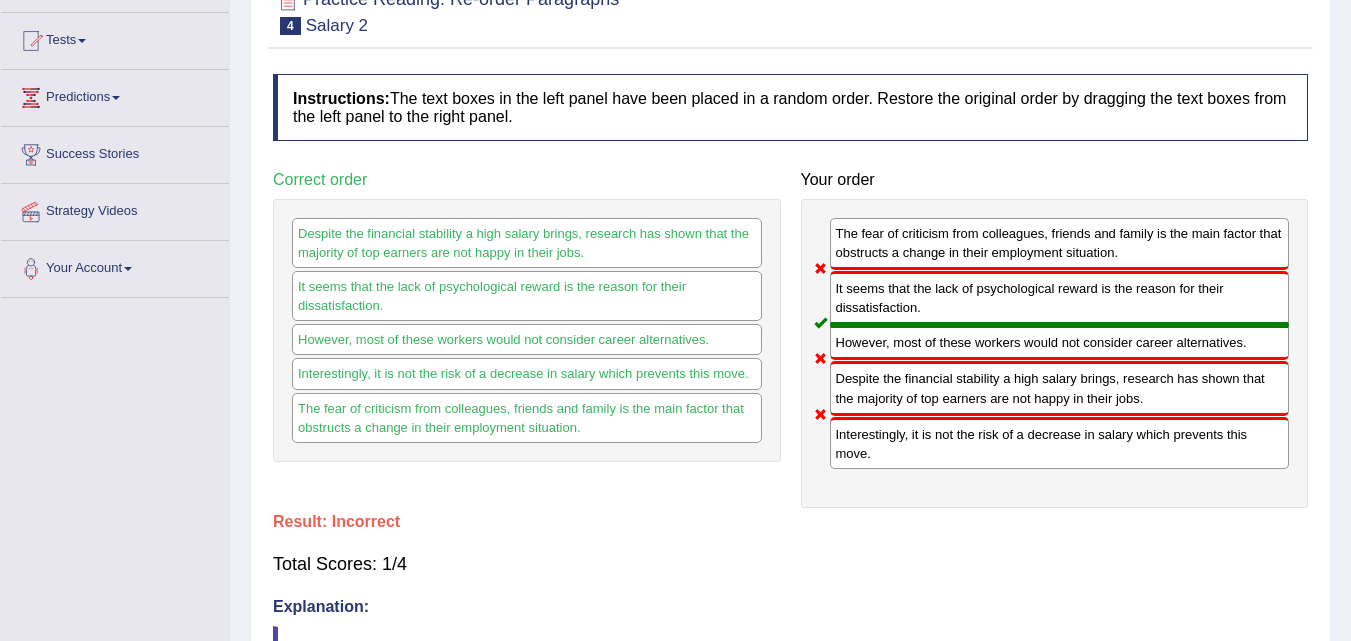 scroll, scrollTop: 100, scrollLeft: 0, axis: vertical 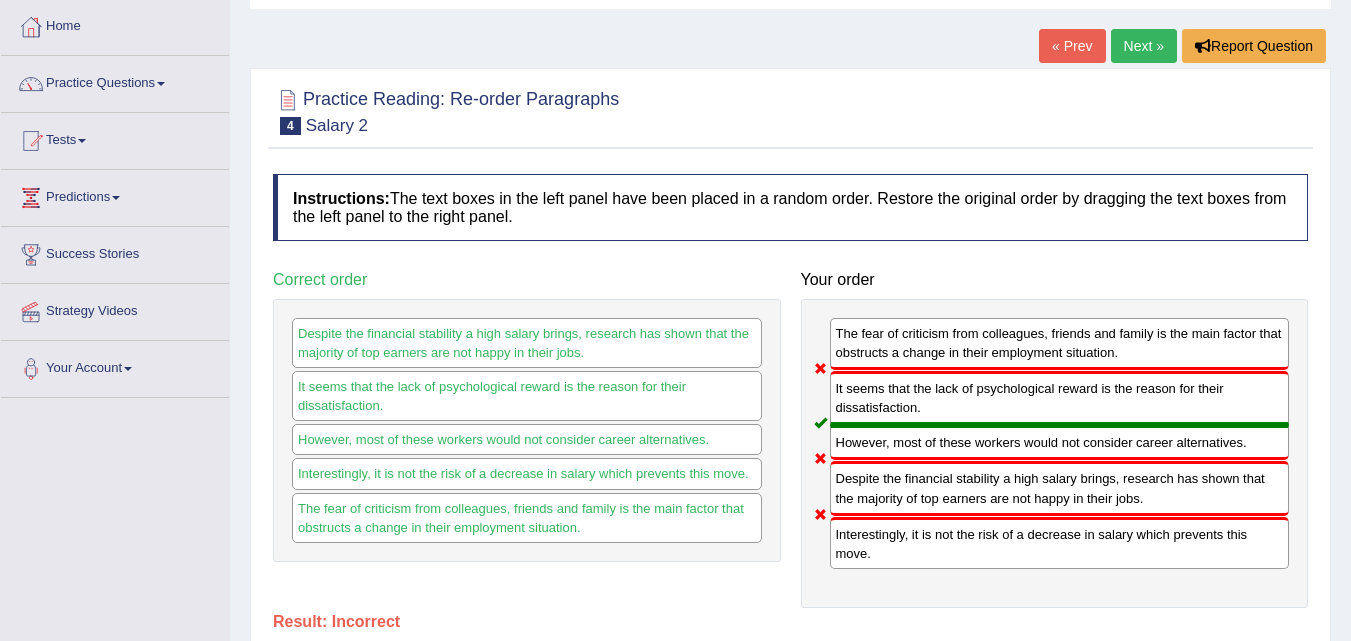 click on "Next »" at bounding box center (1144, 46) 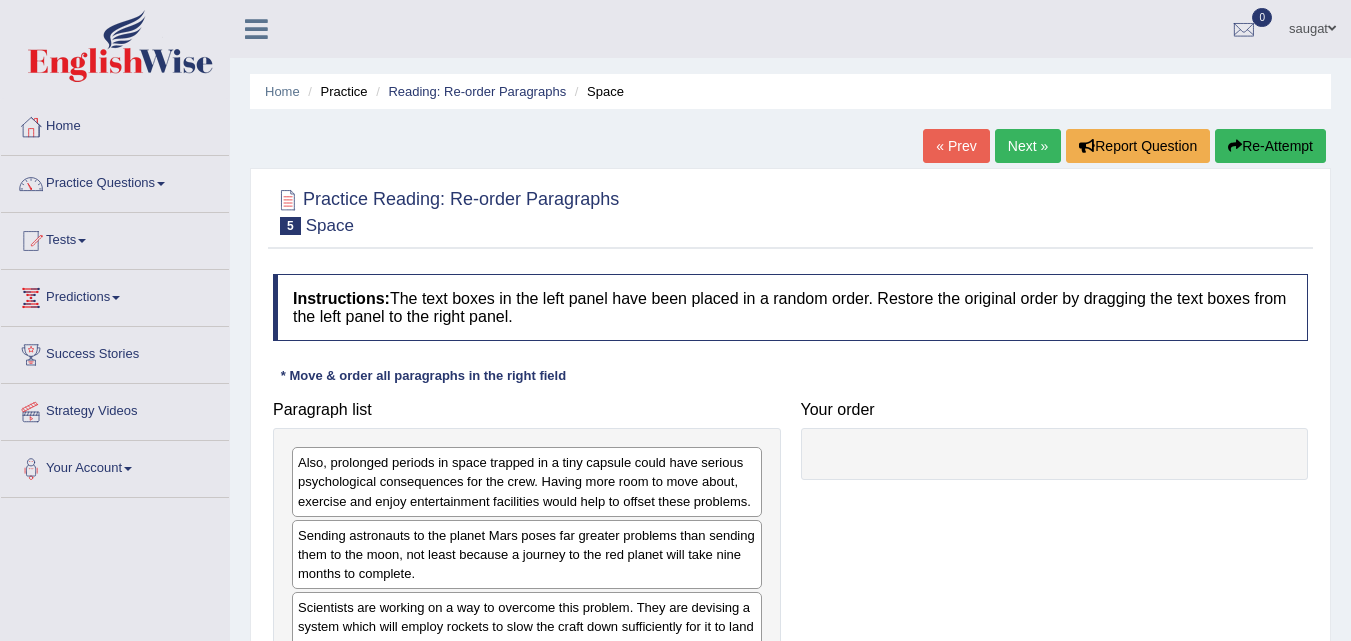 scroll, scrollTop: 0, scrollLeft: 0, axis: both 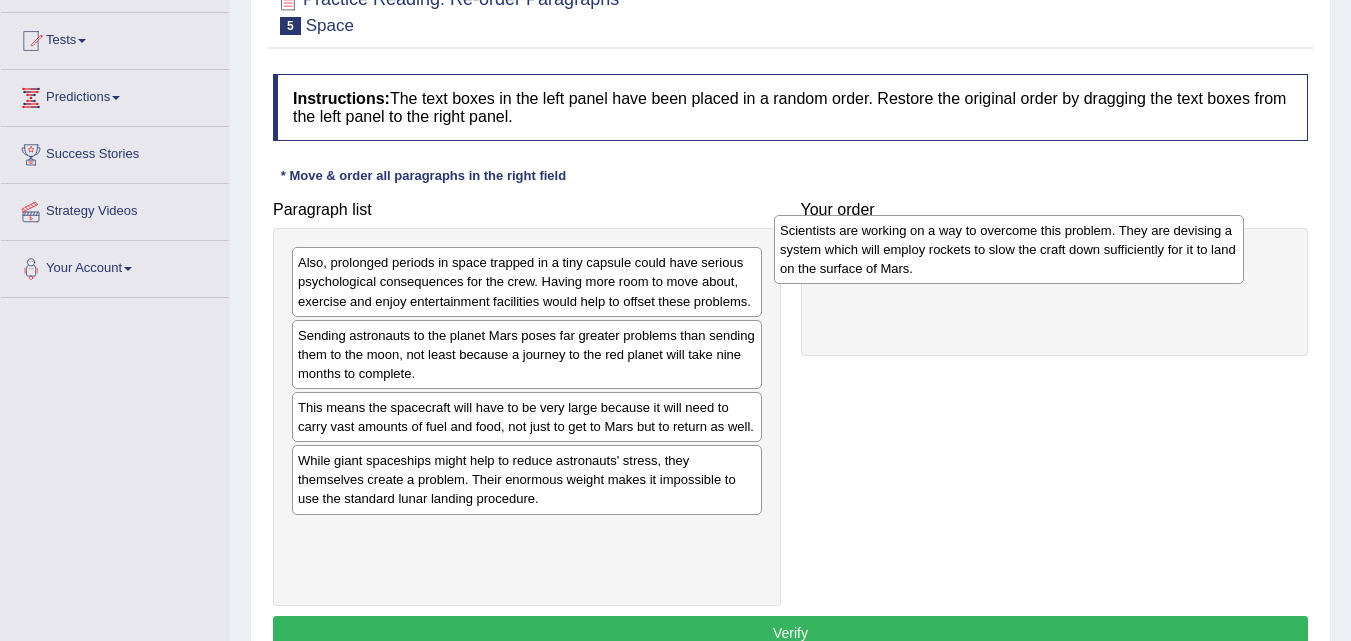 drag, startPoint x: 647, startPoint y: 434, endPoint x: 1129, endPoint y: 257, distance: 513.4715 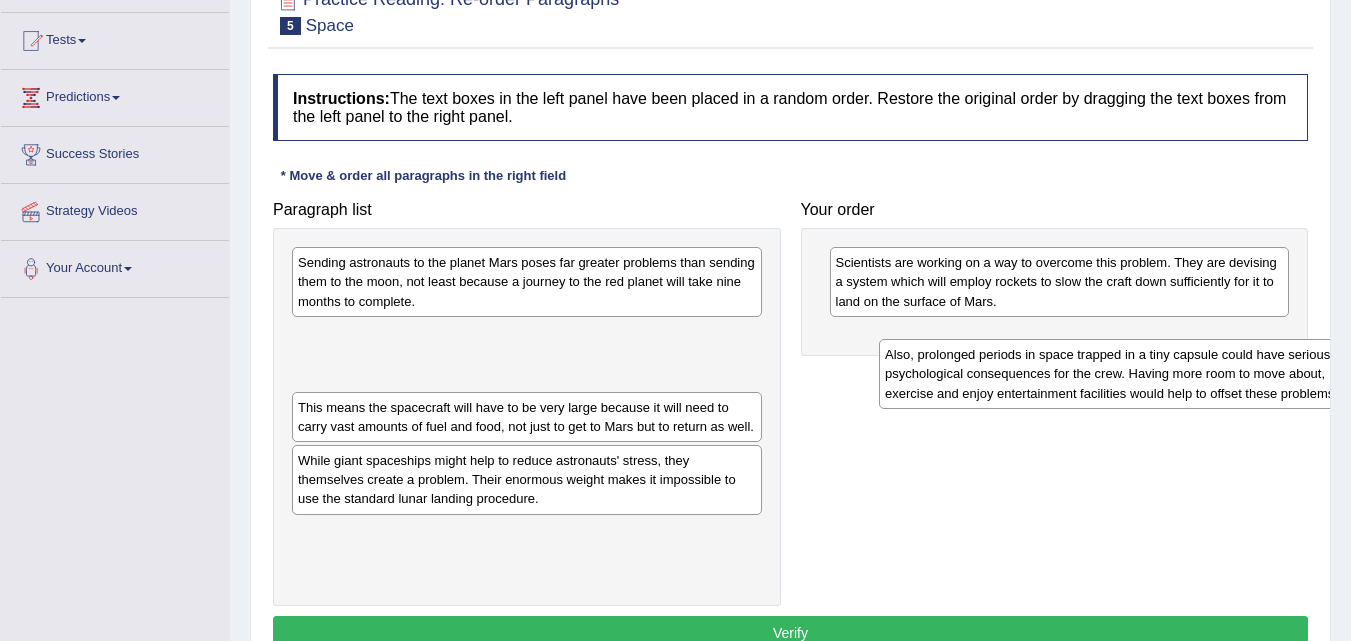 drag, startPoint x: 403, startPoint y: 280, endPoint x: 990, endPoint y: 369, distance: 593.7087 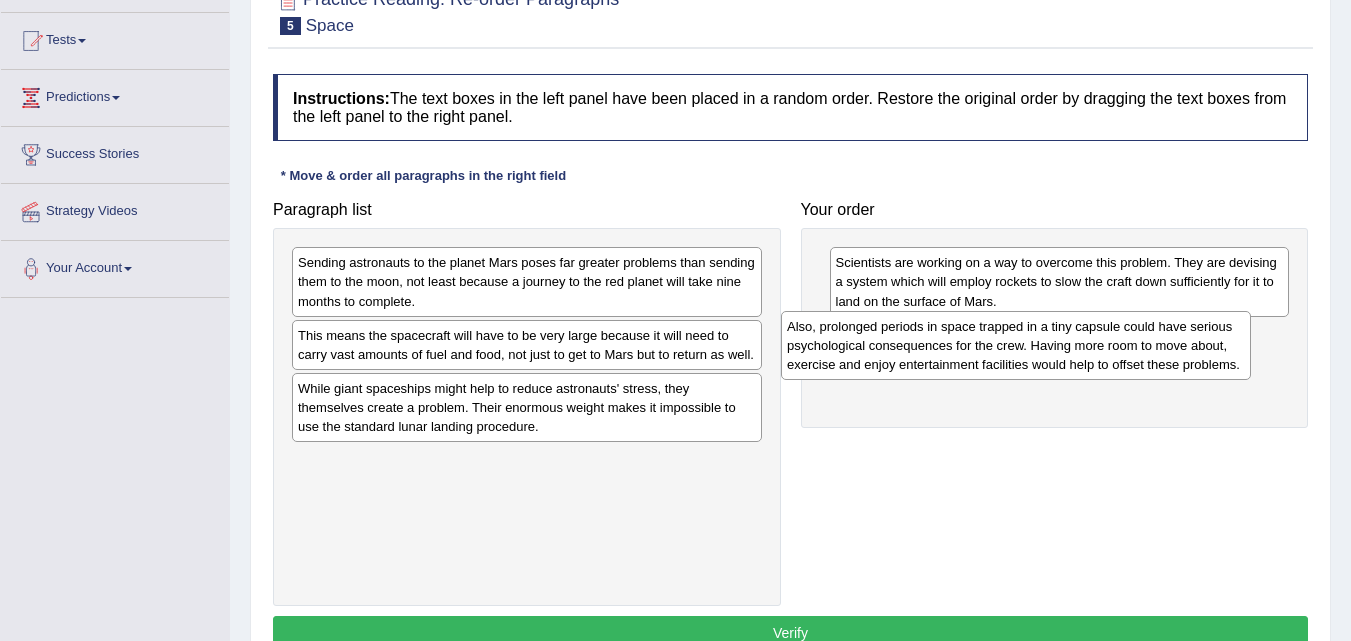 drag, startPoint x: 748, startPoint y: 361, endPoint x: 1237, endPoint y: 352, distance: 489.08282 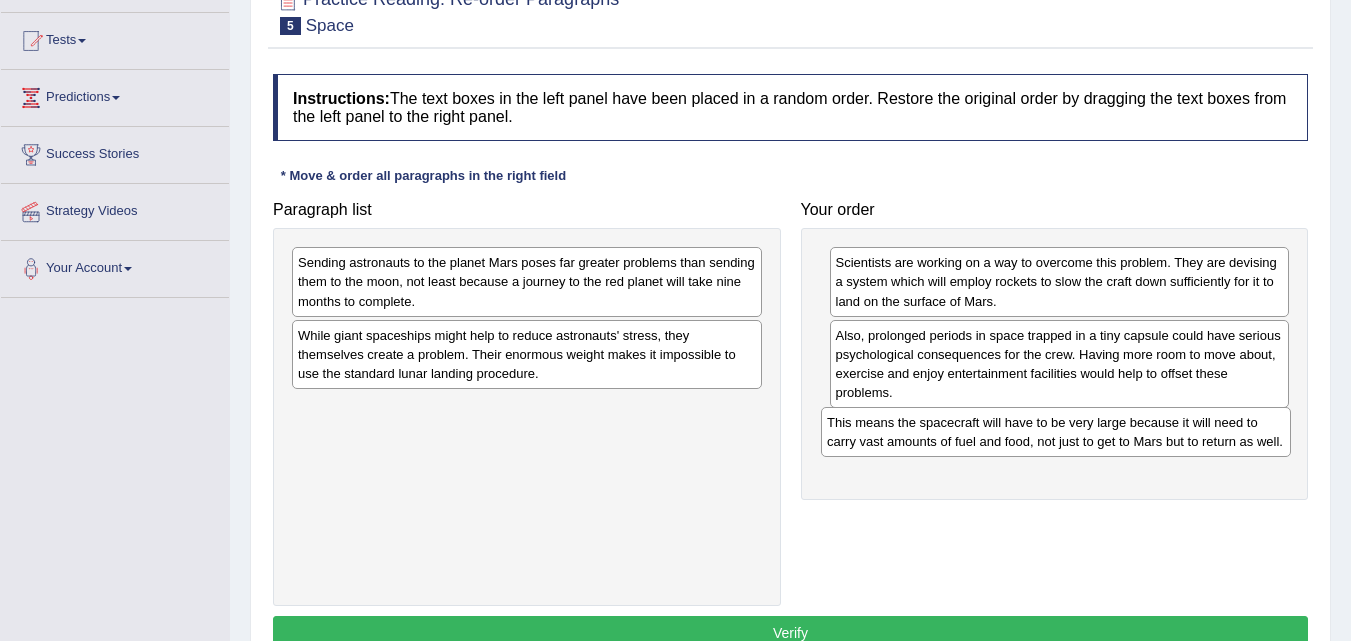 drag, startPoint x: 364, startPoint y: 342, endPoint x: 893, endPoint y: 429, distance: 536.1063 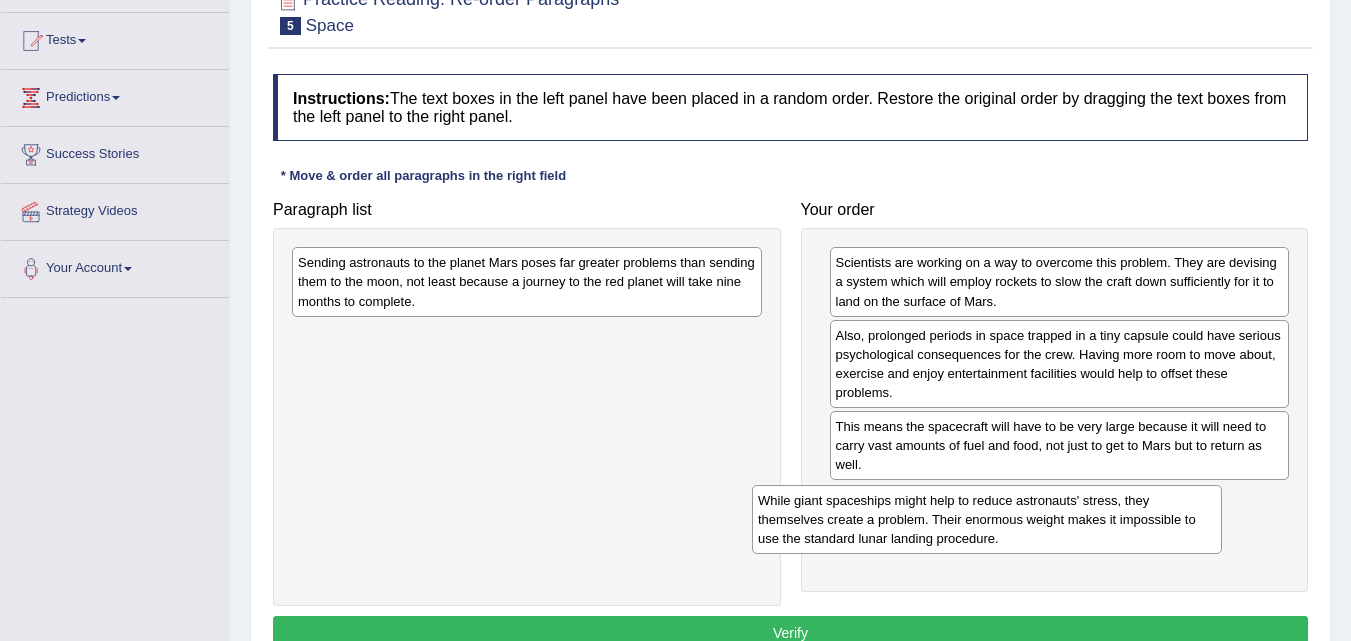 drag, startPoint x: 371, startPoint y: 361, endPoint x: 578, endPoint y: 350, distance: 207.29207 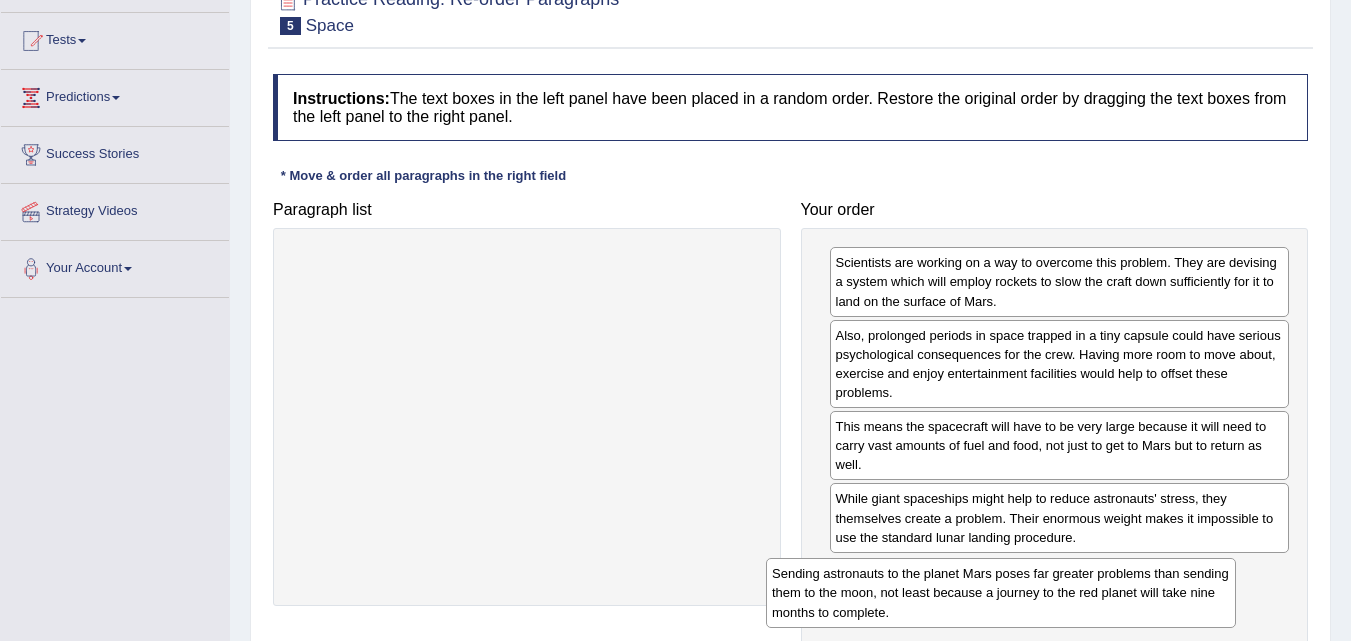 drag, startPoint x: 554, startPoint y: 306, endPoint x: 948, endPoint y: 564, distance: 470.95648 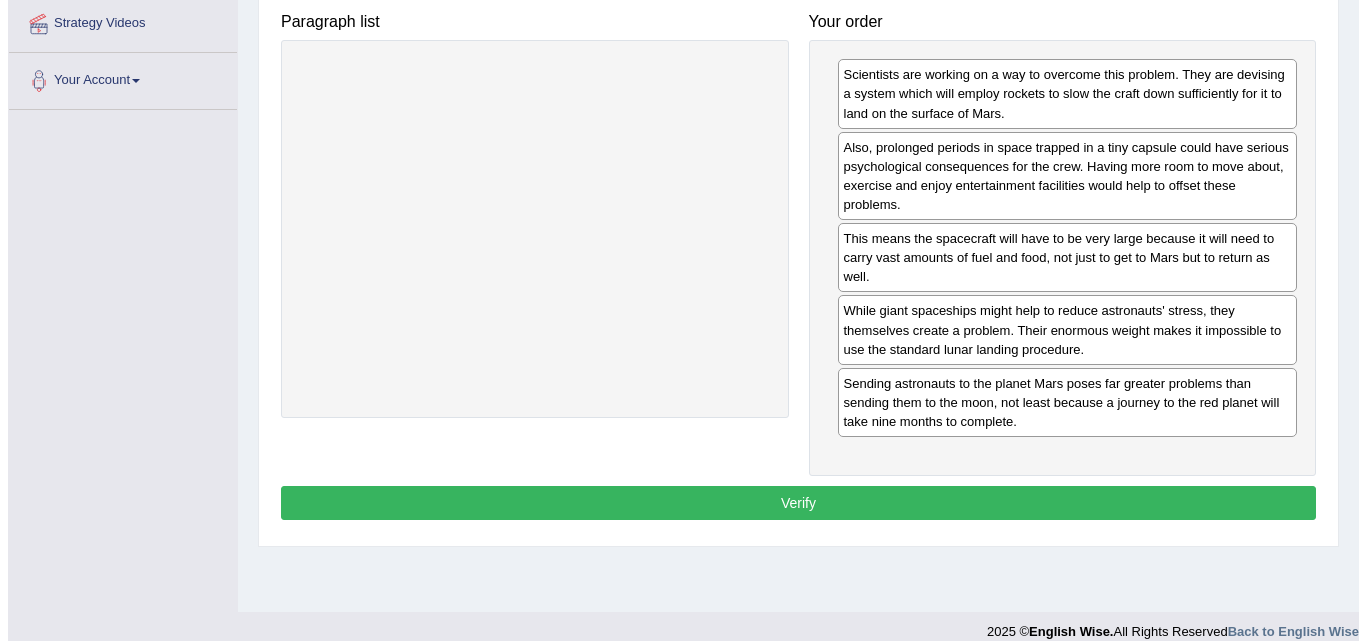 scroll, scrollTop: 400, scrollLeft: 0, axis: vertical 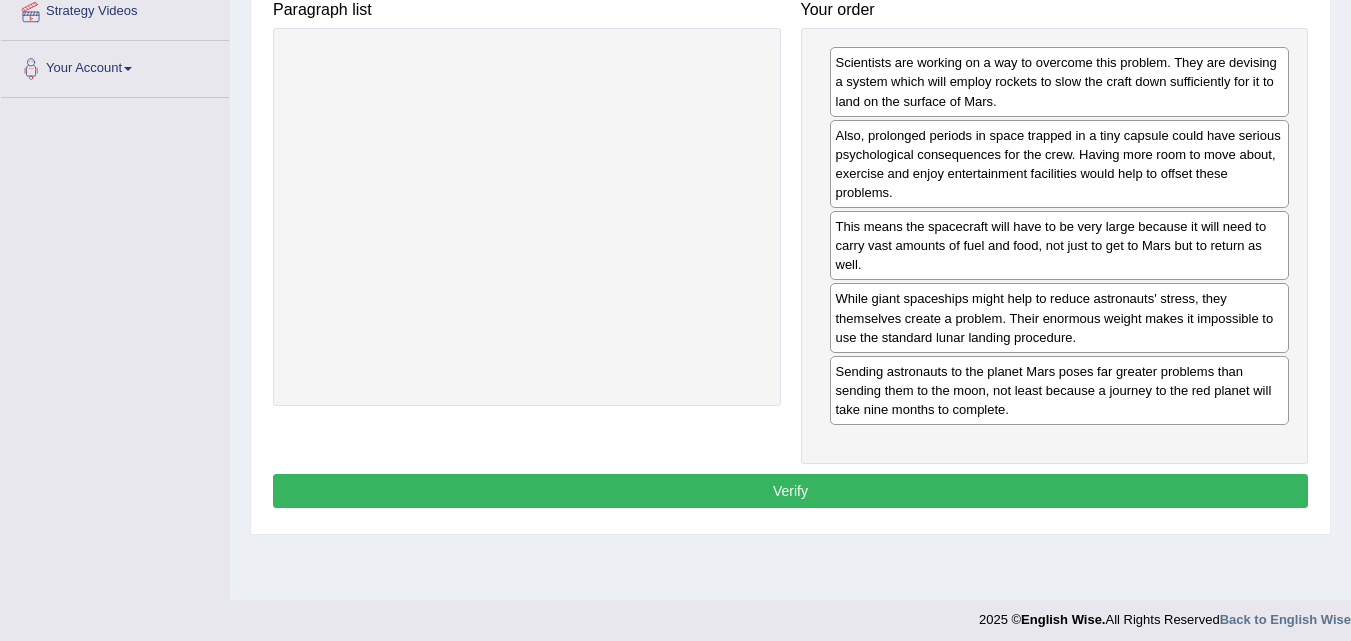 click on "Verify" at bounding box center [790, 491] 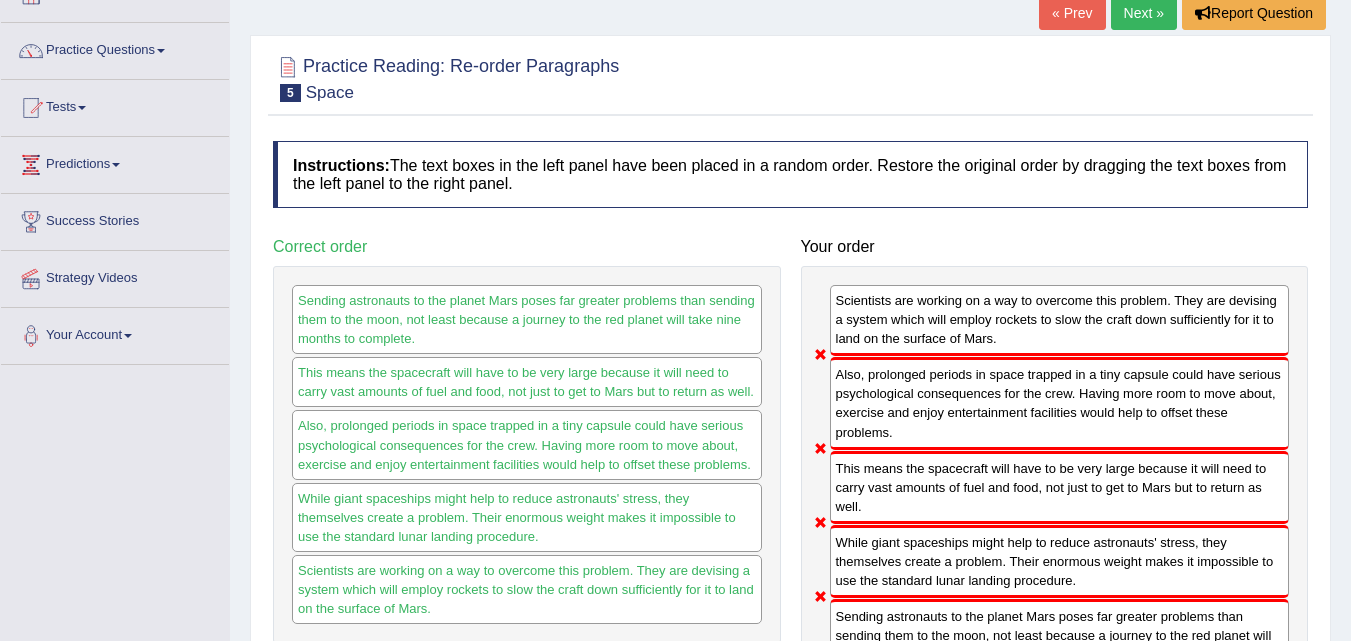 scroll, scrollTop: 100, scrollLeft: 0, axis: vertical 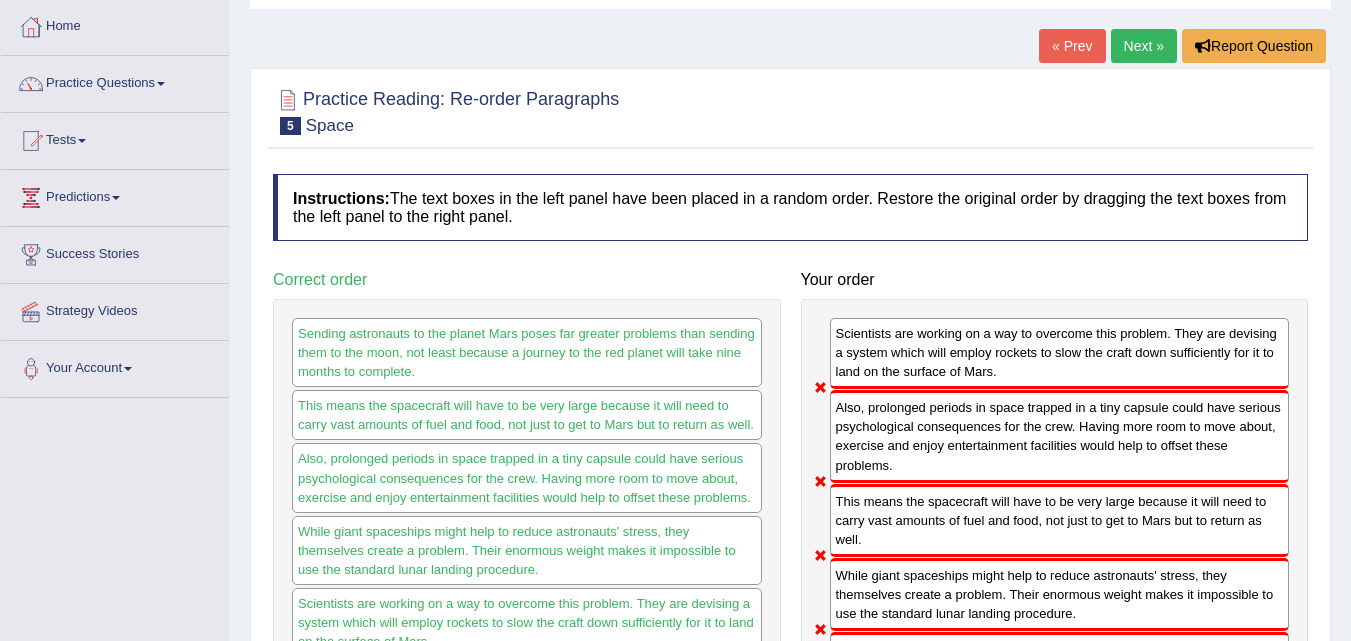 click on "Next »" at bounding box center (1144, 46) 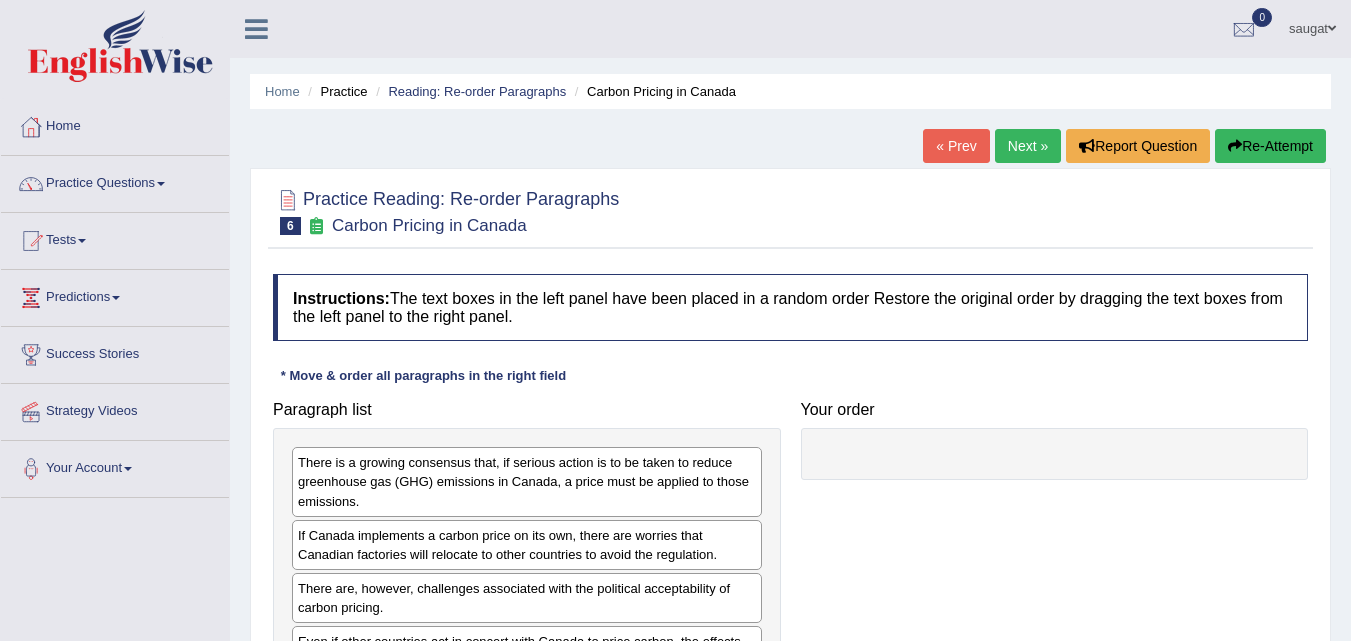 scroll, scrollTop: 200, scrollLeft: 0, axis: vertical 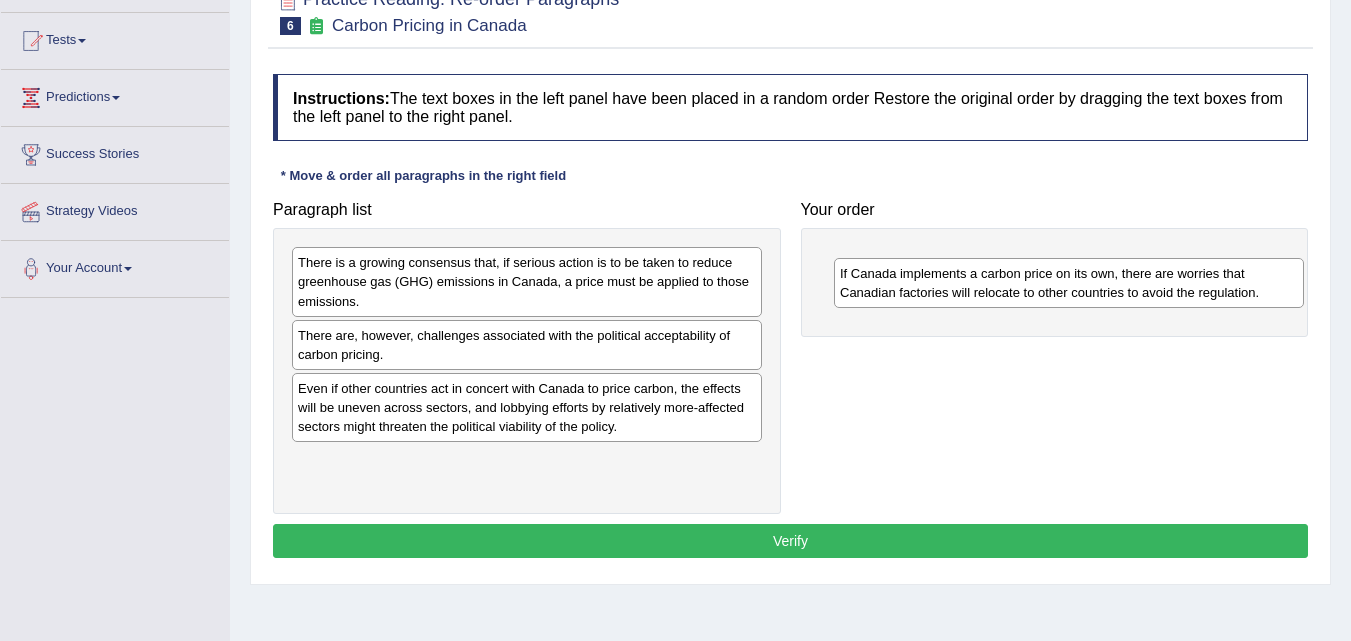 drag, startPoint x: 440, startPoint y: 357, endPoint x: 982, endPoint y: 293, distance: 545.7655 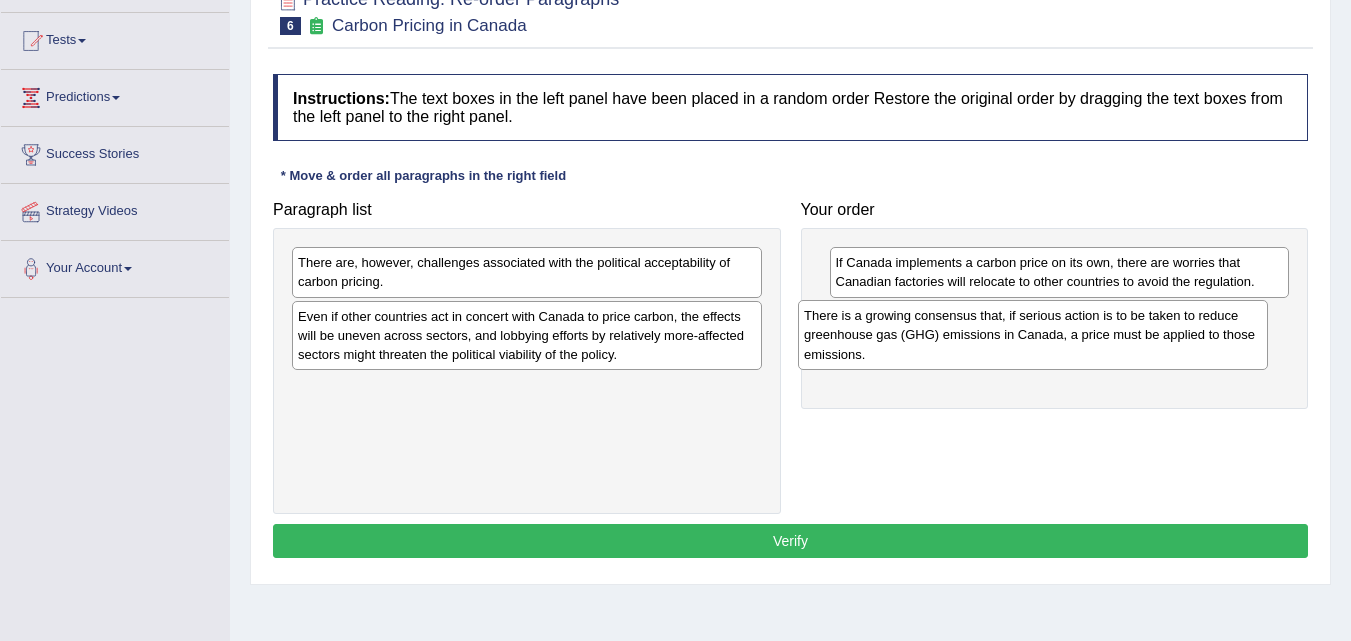 drag, startPoint x: 582, startPoint y: 252, endPoint x: 1088, endPoint y: 305, distance: 508.76813 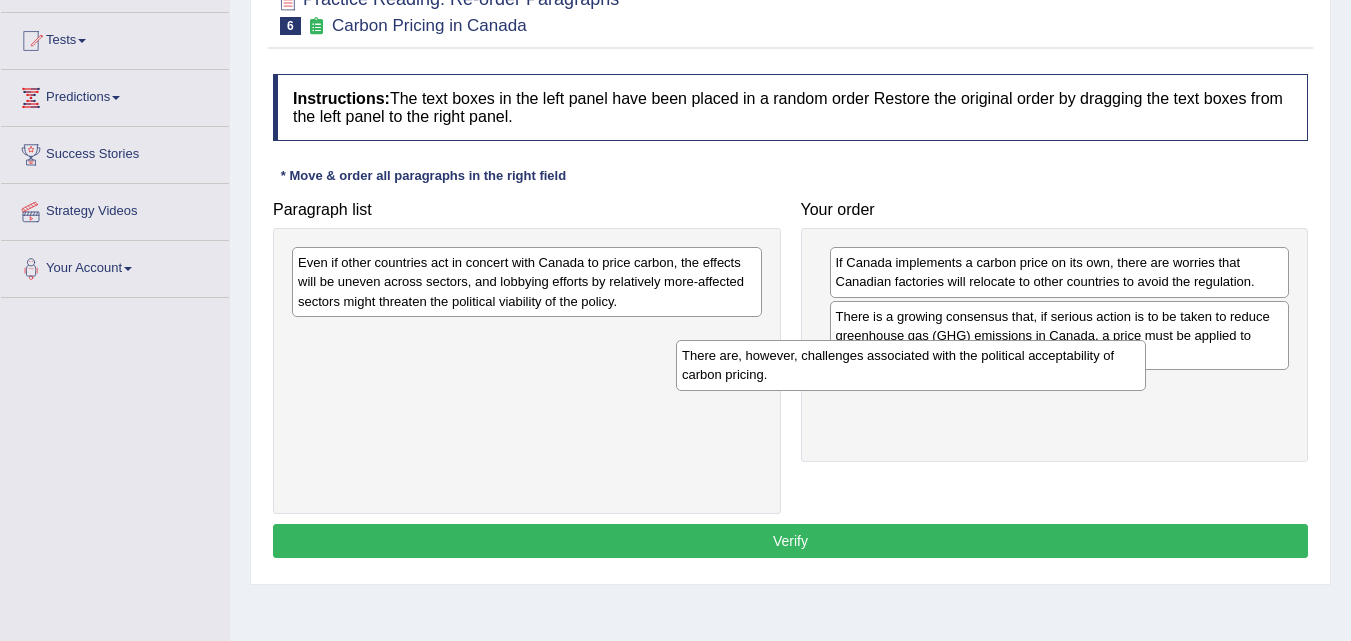 drag, startPoint x: 391, startPoint y: 257, endPoint x: 775, endPoint y: 350, distance: 395.10126 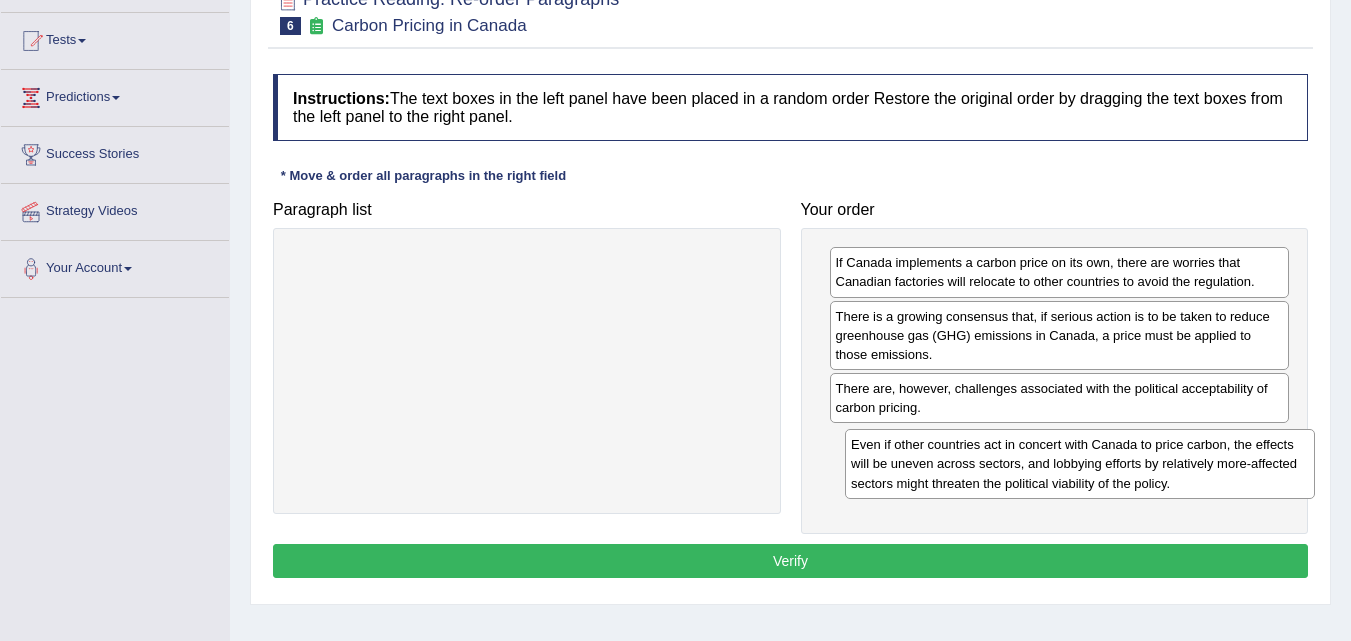 drag, startPoint x: 323, startPoint y: 293, endPoint x: 876, endPoint y: 475, distance: 582.1795 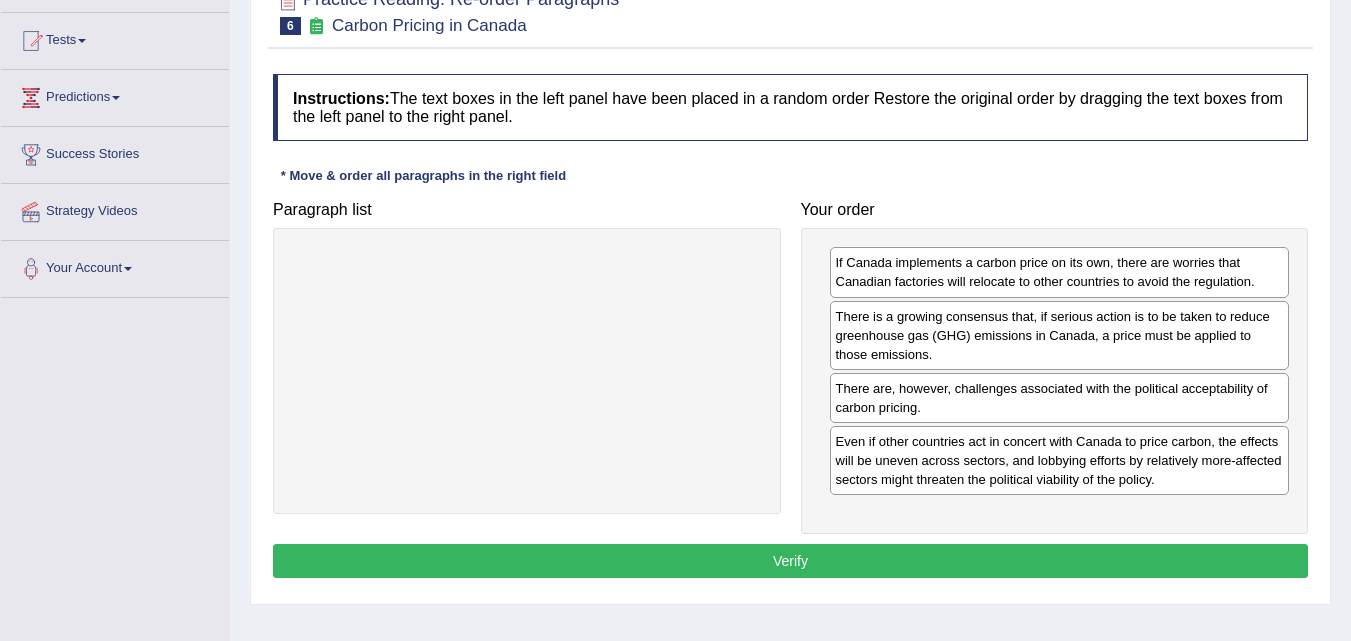 click on "Verify" 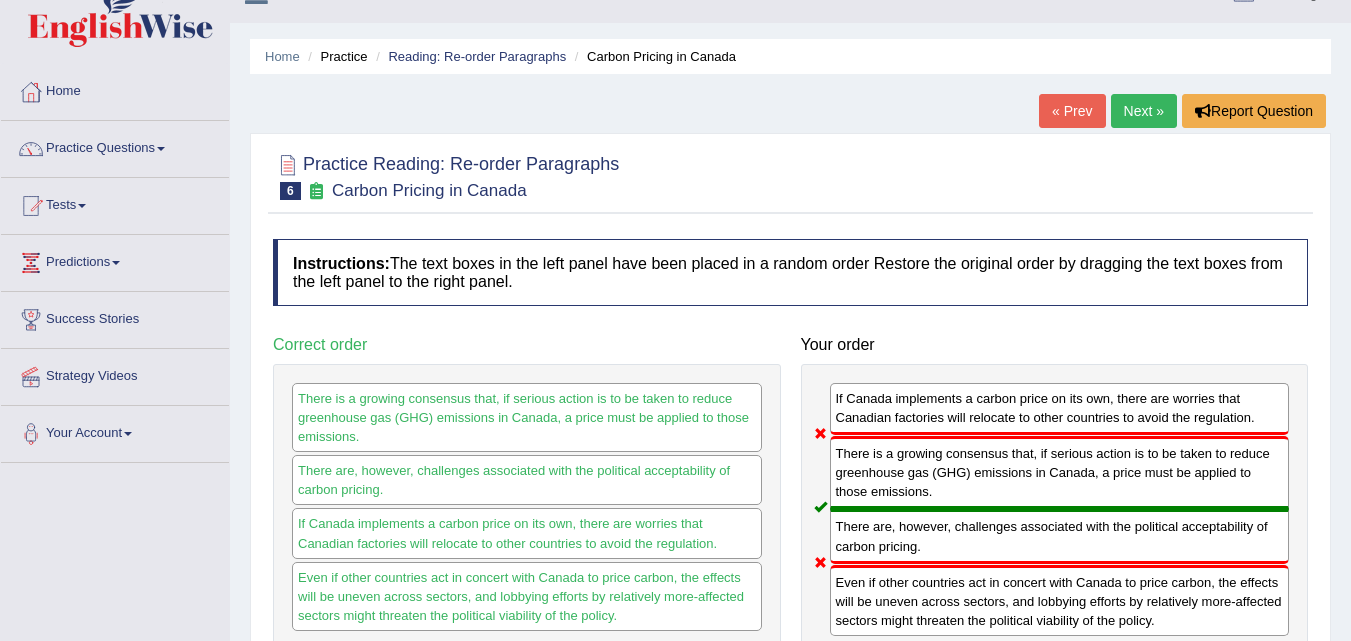 scroll, scrollTop: 0, scrollLeft: 0, axis: both 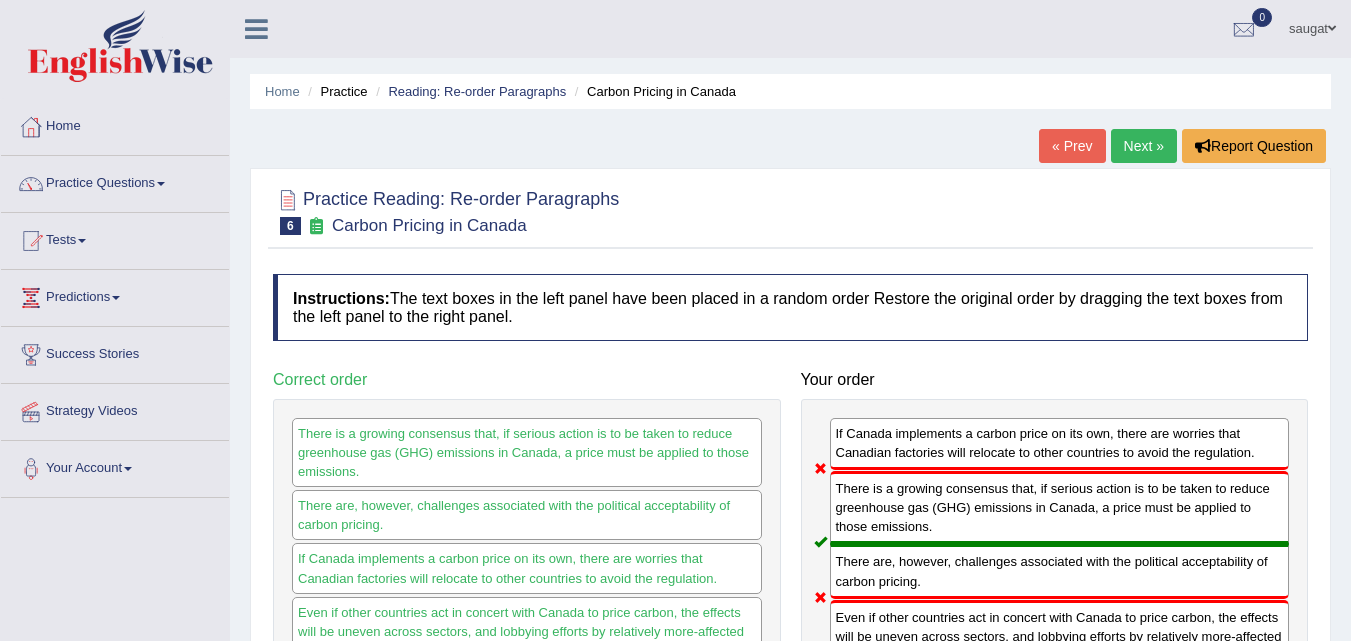 click on "Next »" 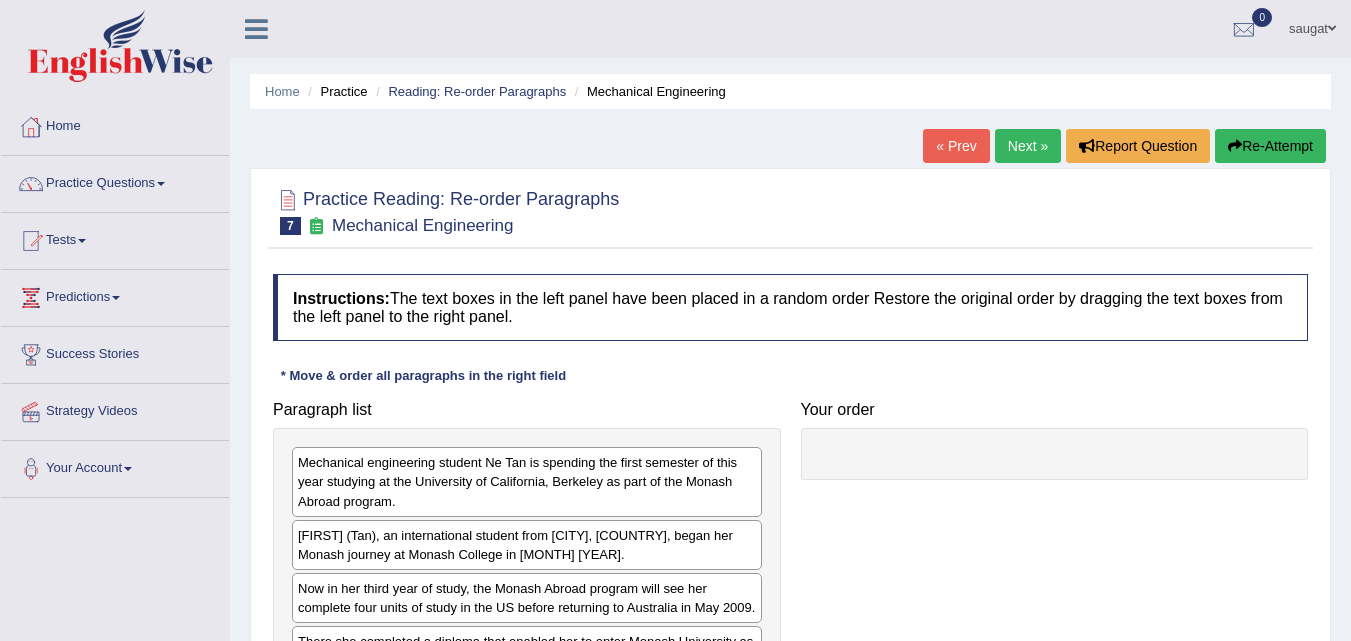 scroll, scrollTop: 100, scrollLeft: 0, axis: vertical 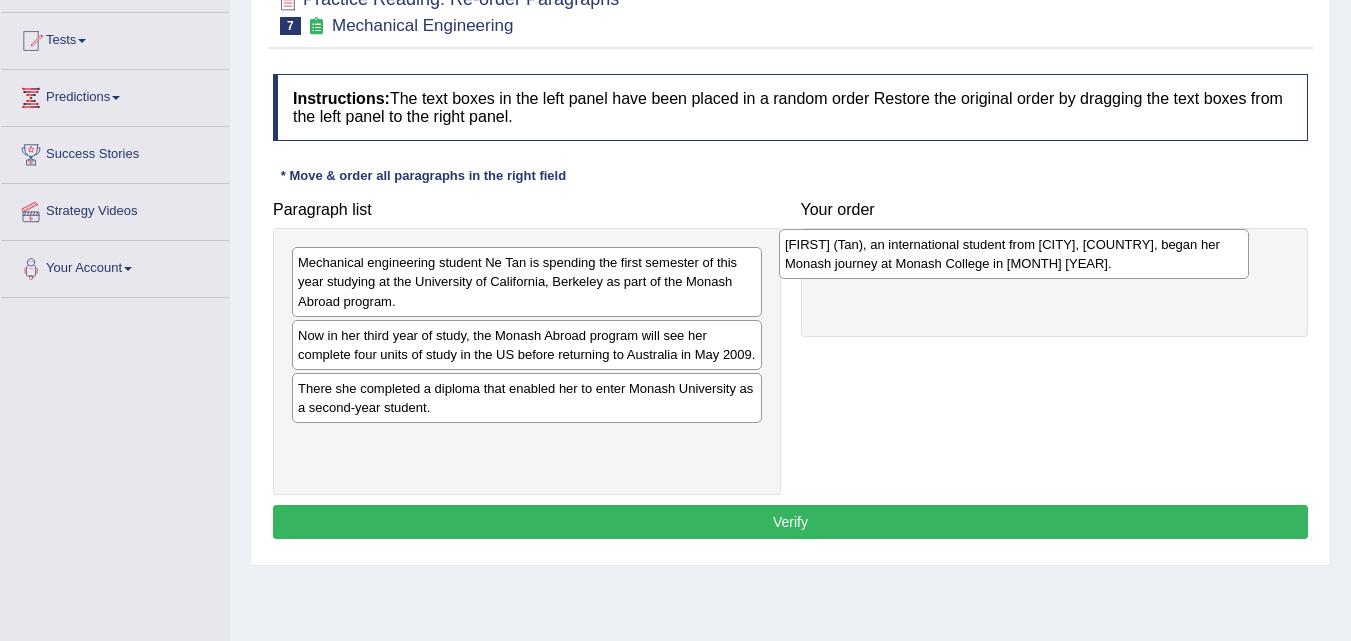 drag, startPoint x: 495, startPoint y: 368, endPoint x: 982, endPoint y: 277, distance: 495.4291 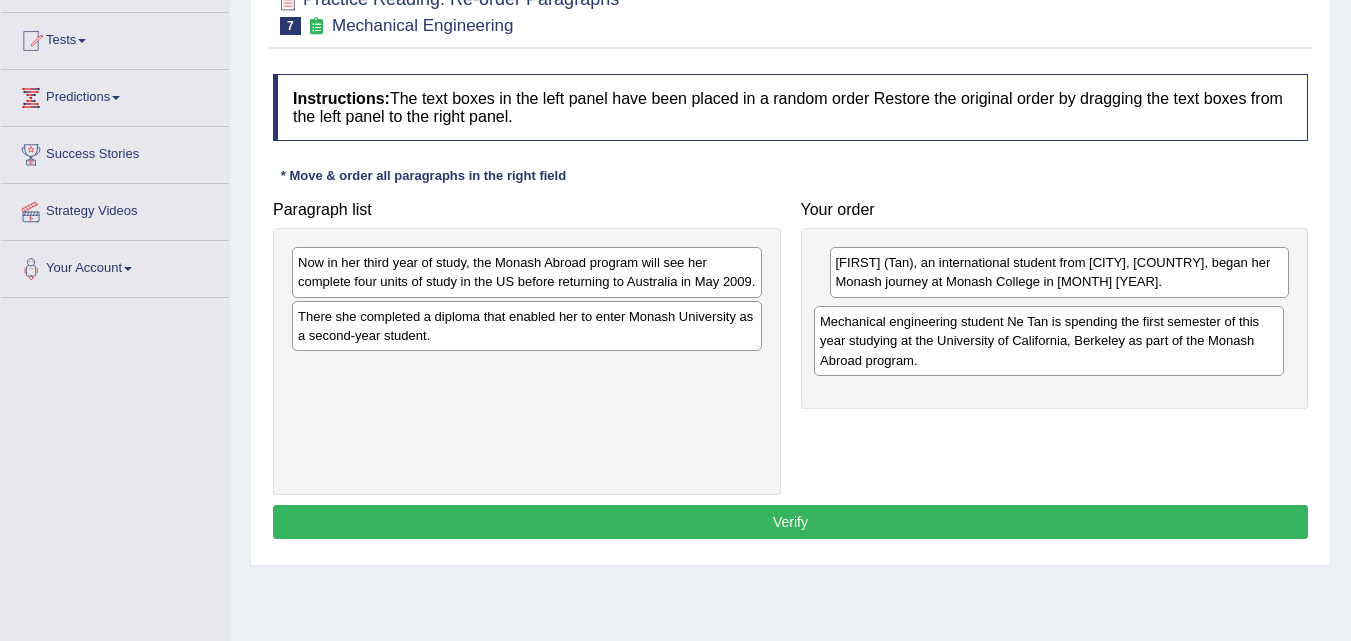 drag, startPoint x: 440, startPoint y: 292, endPoint x: 962, endPoint y: 351, distance: 525.3237 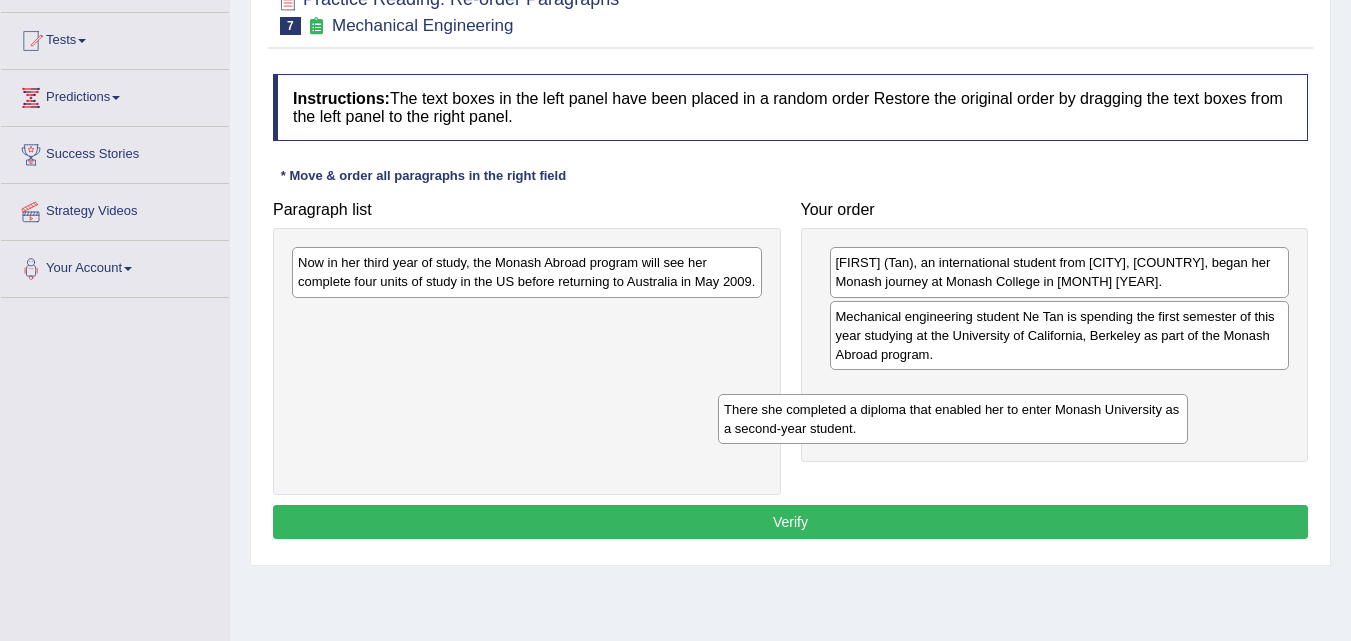 drag, startPoint x: 351, startPoint y: 337, endPoint x: 777, endPoint y: 430, distance: 436.03326 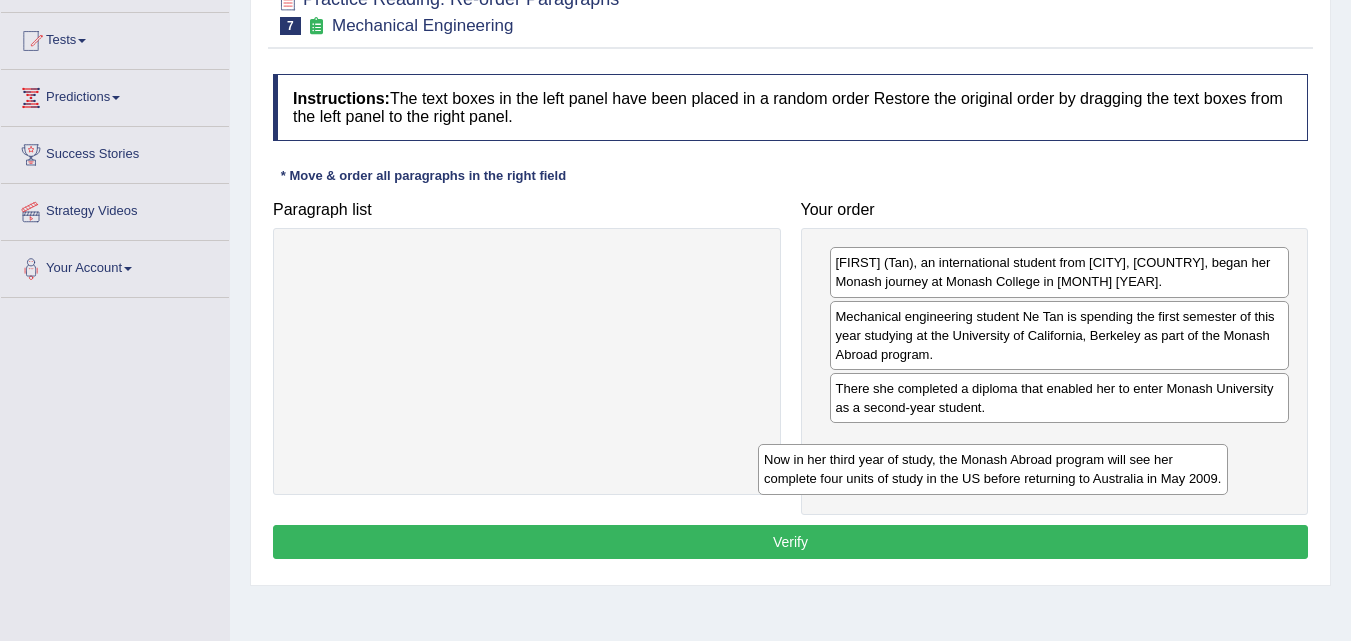drag, startPoint x: 630, startPoint y: 278, endPoint x: 1096, endPoint y: 475, distance: 505.92984 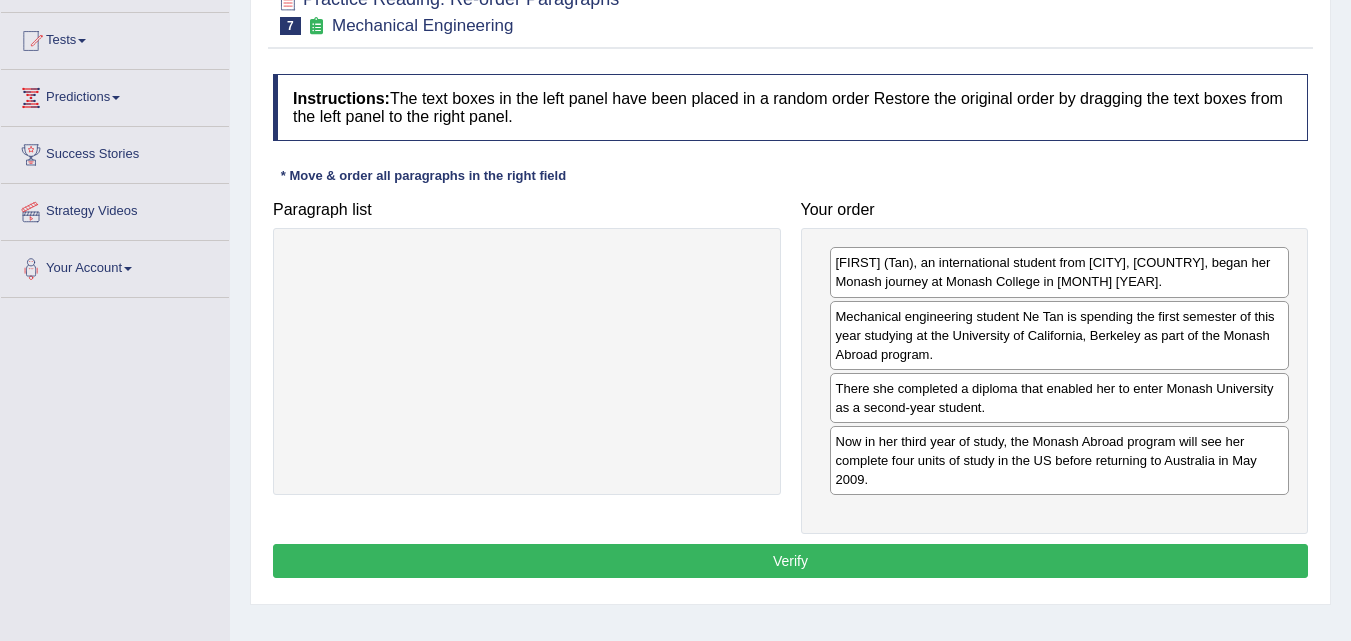 click on "Verify" at bounding box center [790, 561] 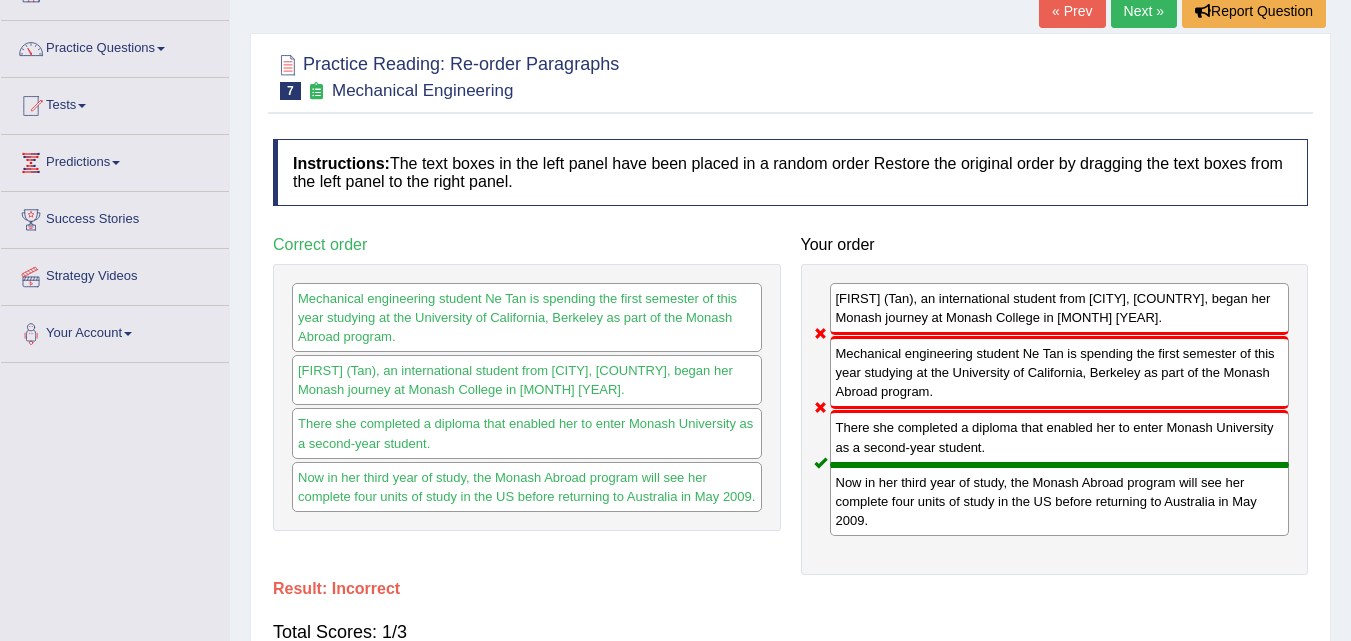 scroll, scrollTop: 100, scrollLeft: 0, axis: vertical 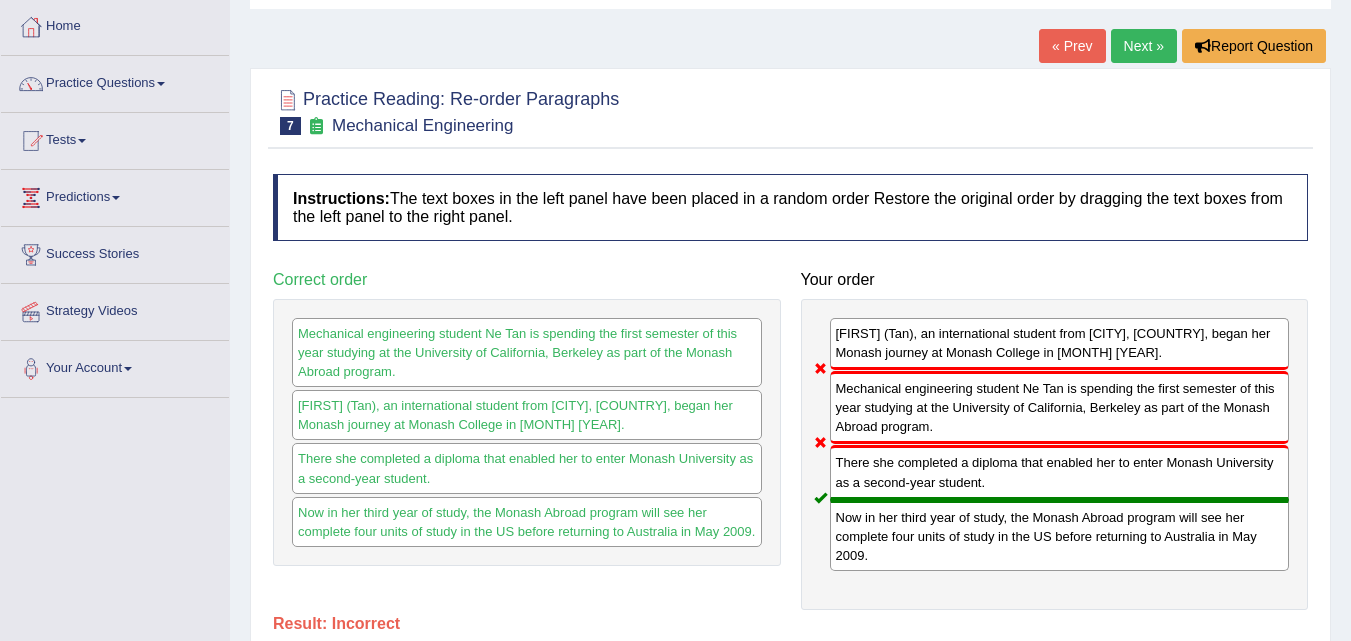 click on "Next »" at bounding box center [1144, 46] 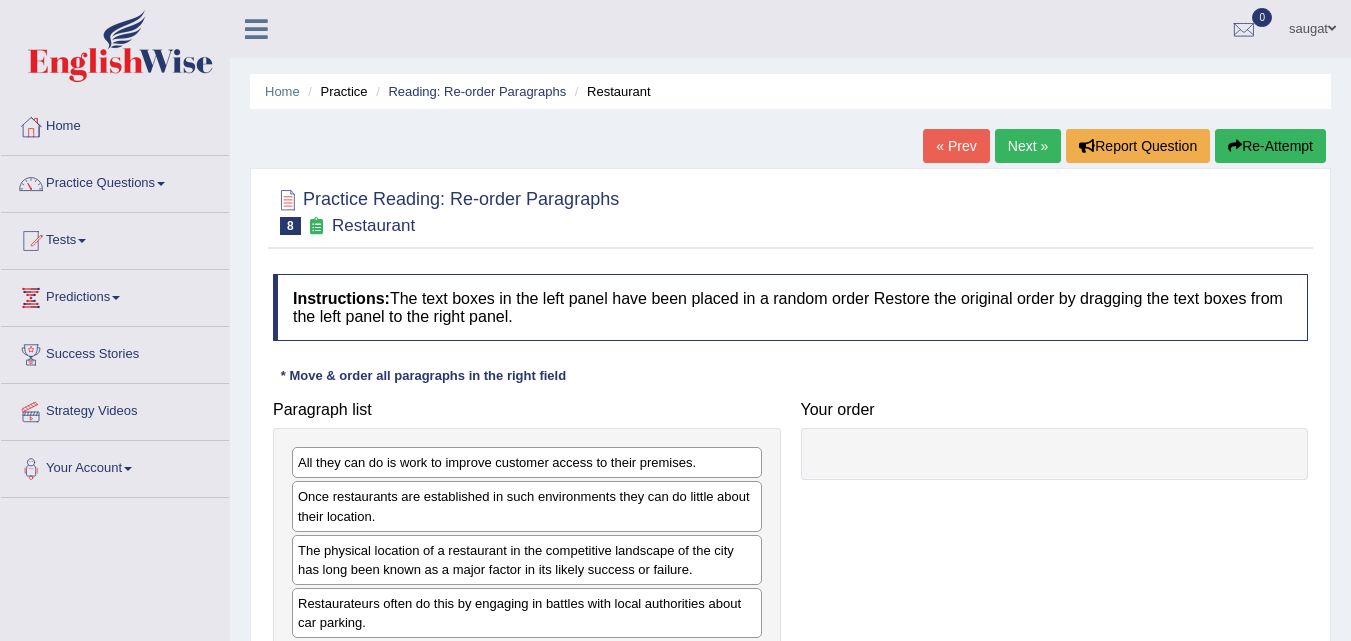 scroll, scrollTop: 0, scrollLeft: 0, axis: both 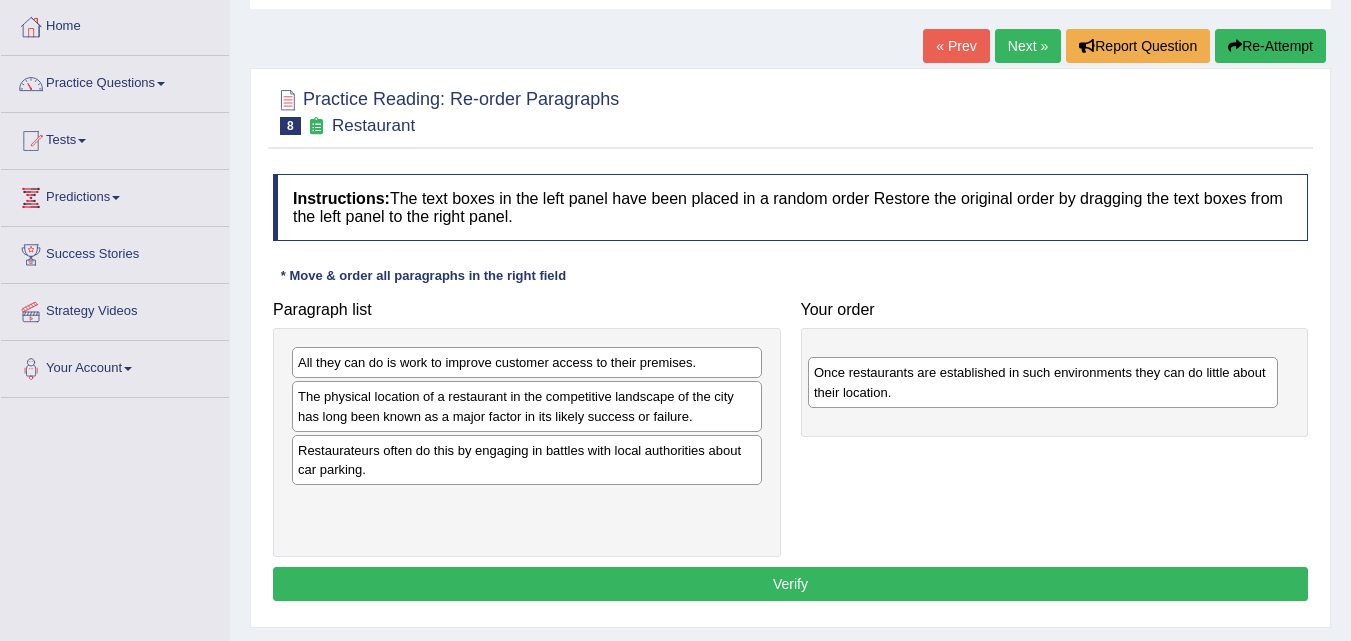 drag, startPoint x: 527, startPoint y: 417, endPoint x: 1043, endPoint y: 393, distance: 516.55786 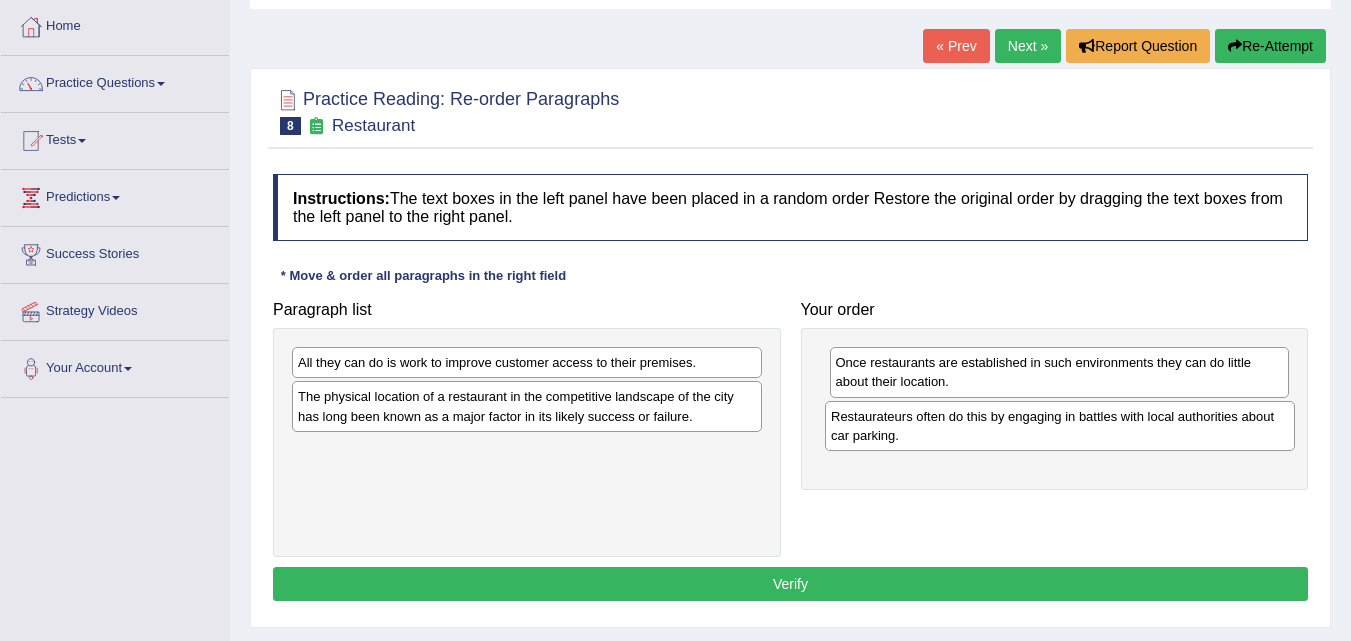 drag, startPoint x: 405, startPoint y: 477, endPoint x: 938, endPoint y: 443, distance: 534.0833 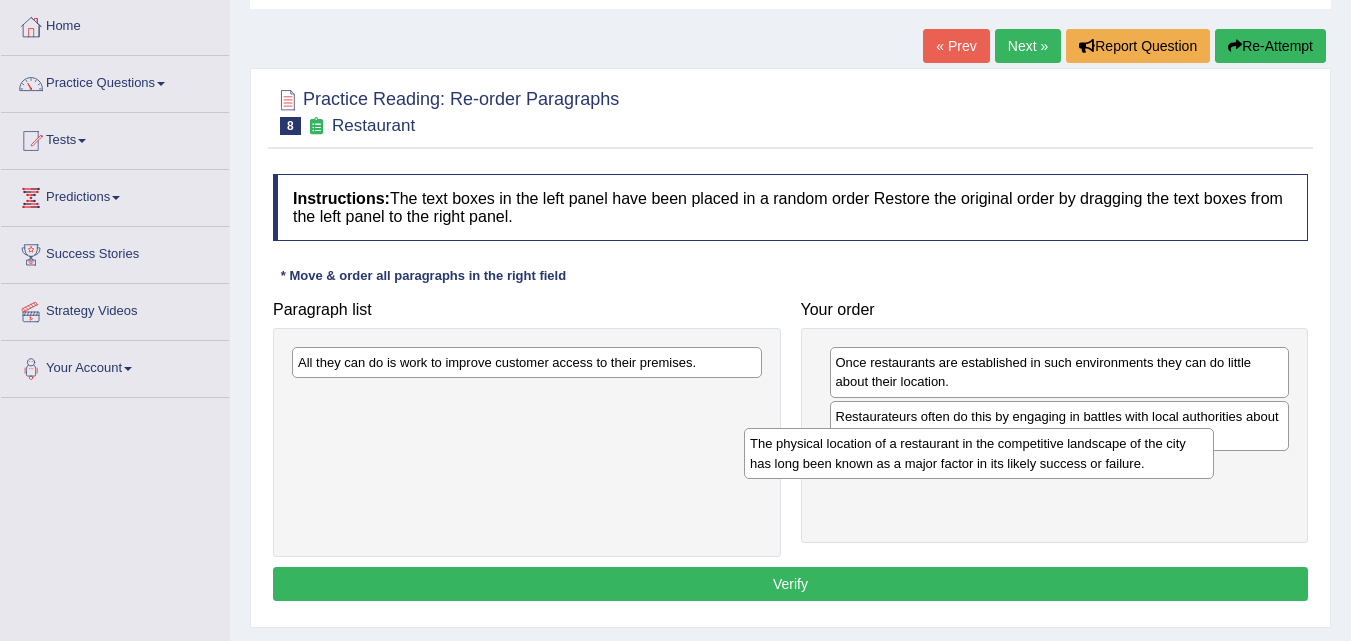 drag, startPoint x: 538, startPoint y: 406, endPoint x: 1000, endPoint y: 453, distance: 464.38455 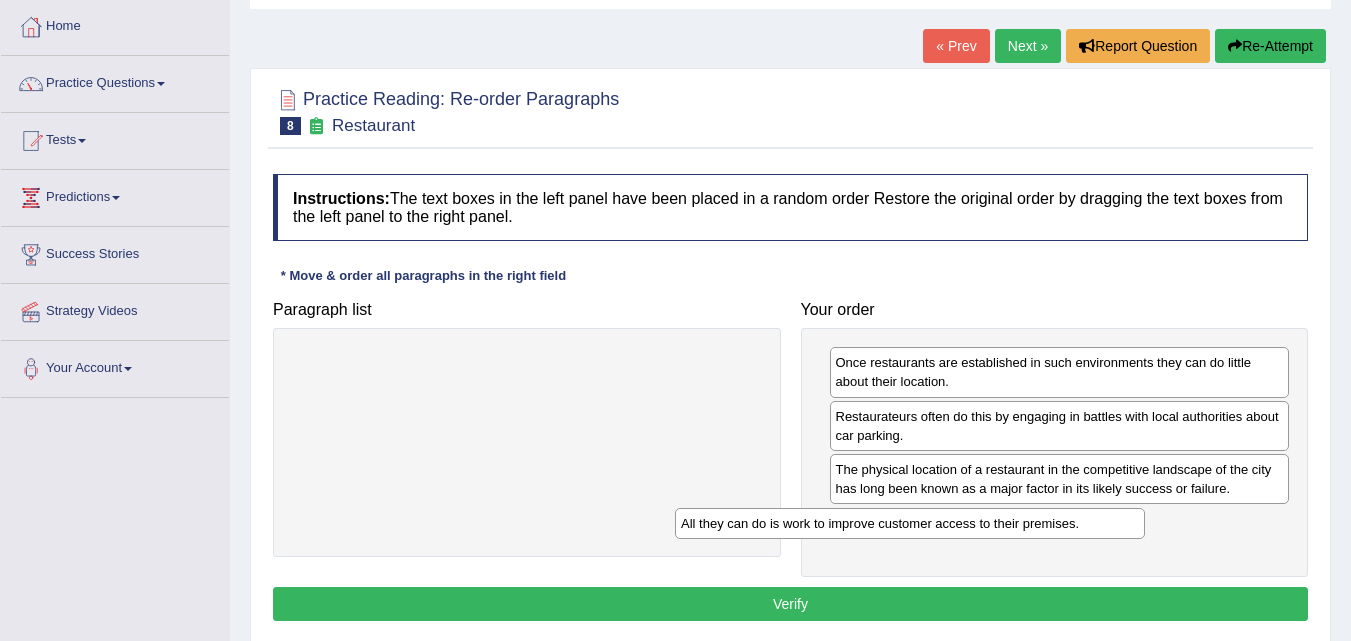 drag, startPoint x: 551, startPoint y: 363, endPoint x: 968, endPoint y: 524, distance: 447.00113 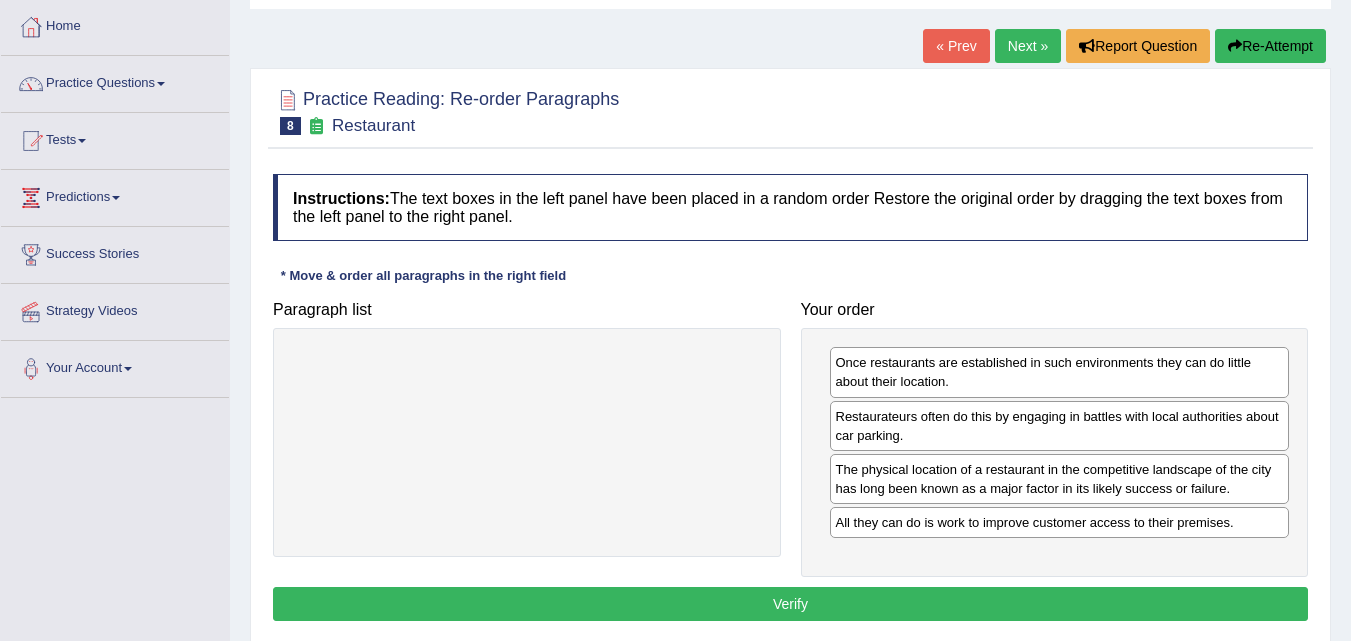 click on "Verify" at bounding box center (790, 604) 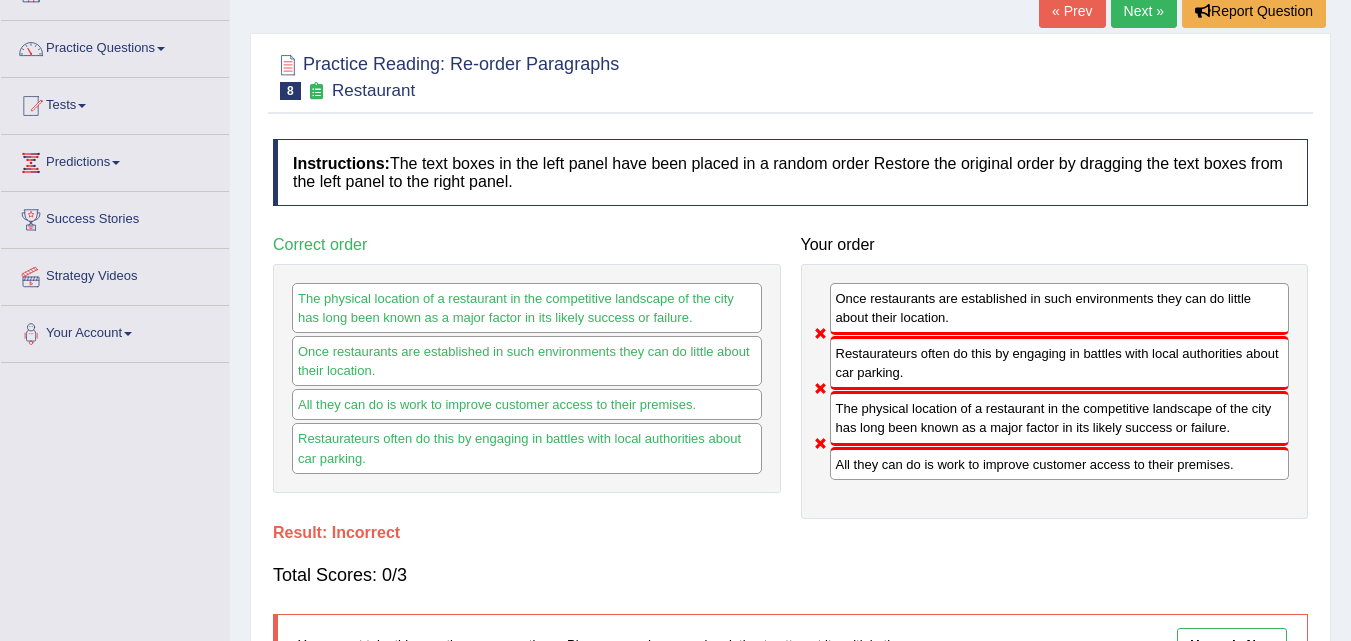 scroll, scrollTop: 100, scrollLeft: 0, axis: vertical 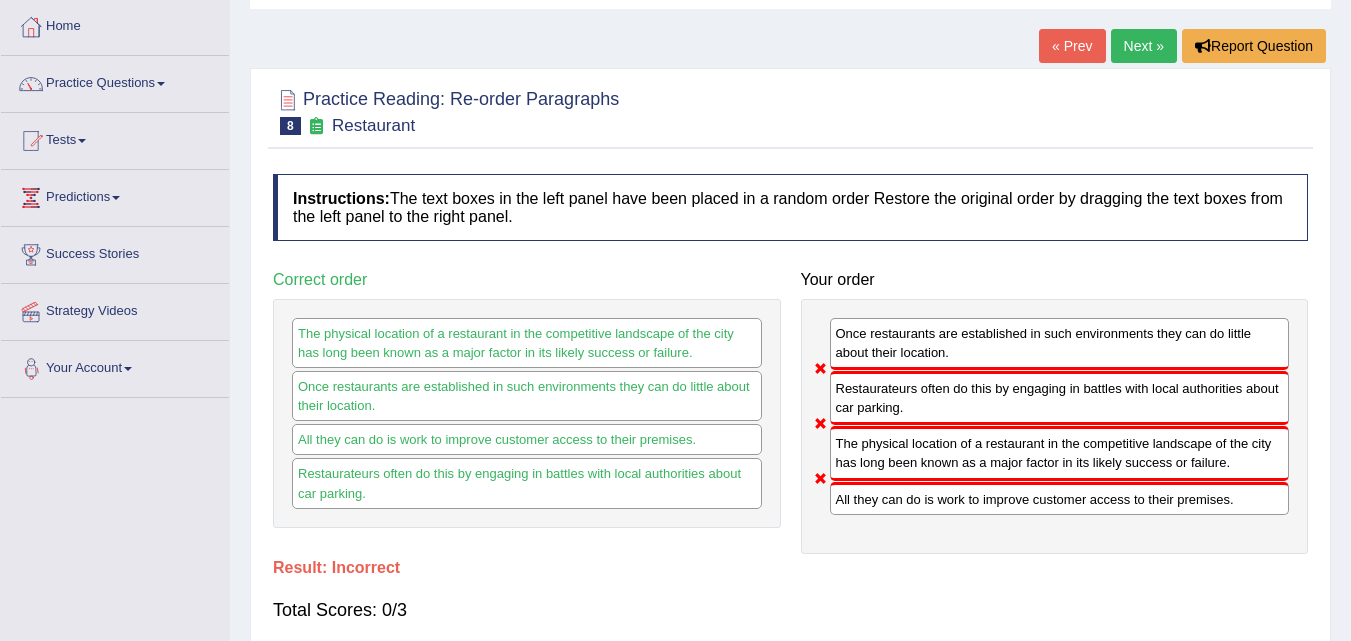 click on "Next »" at bounding box center (1144, 46) 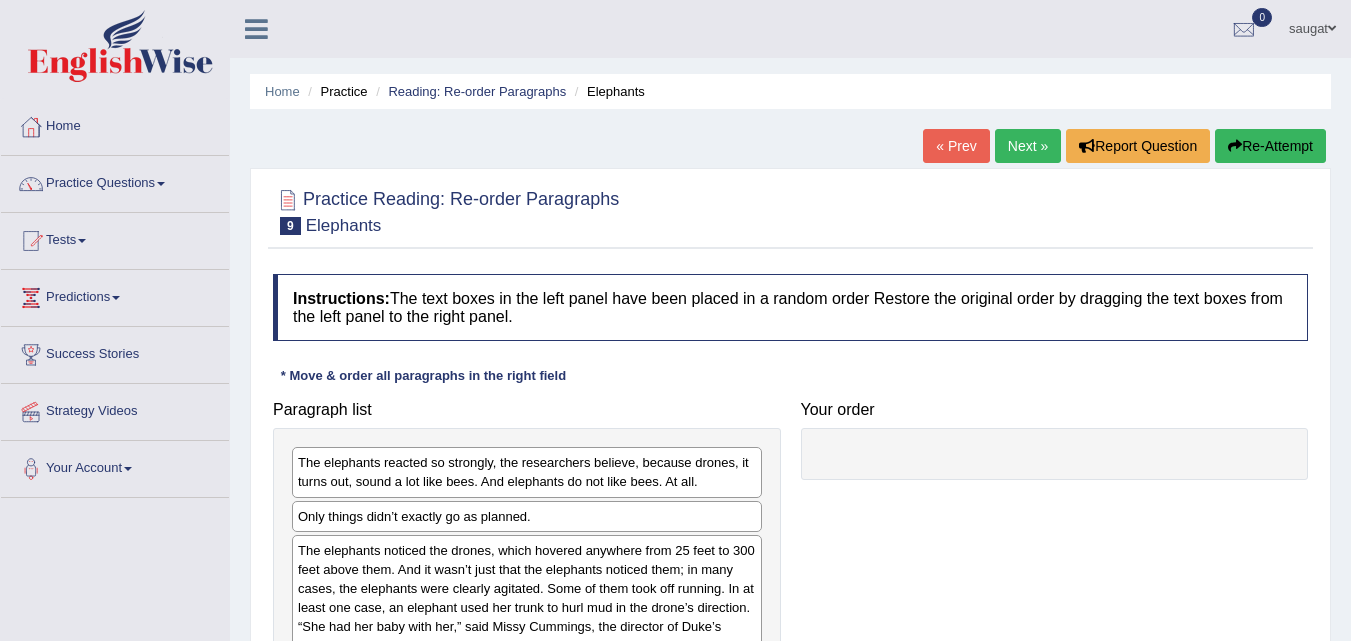 scroll, scrollTop: 65, scrollLeft: 0, axis: vertical 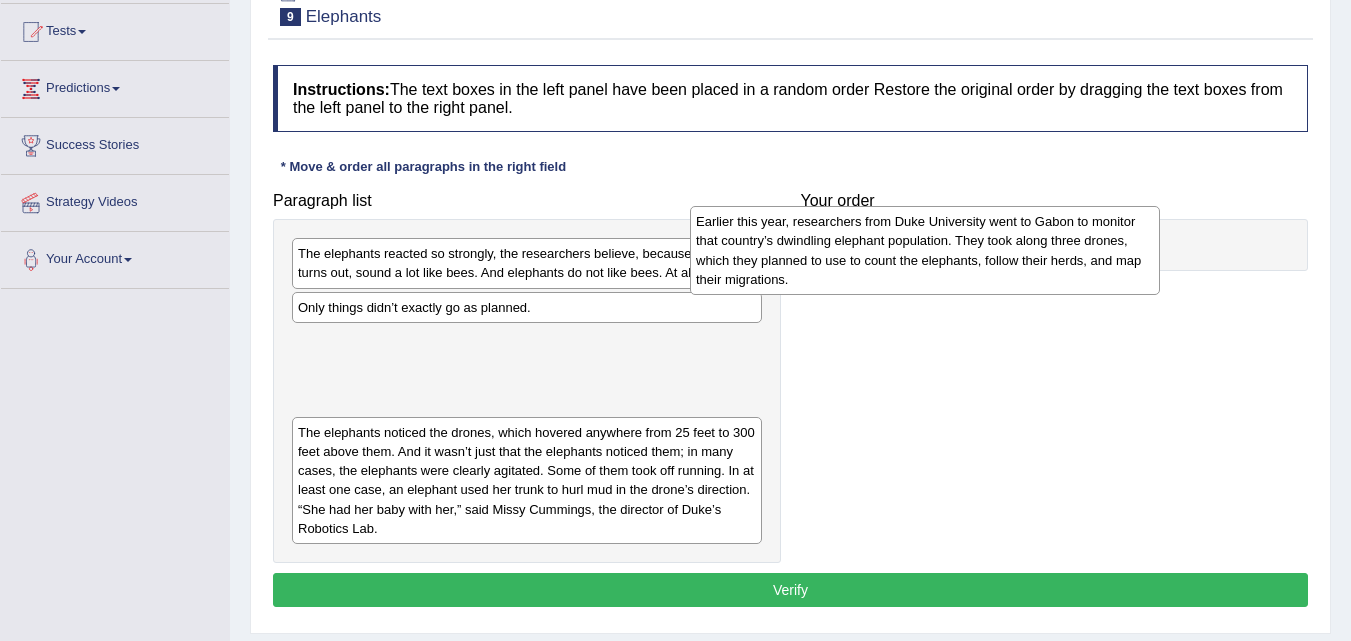 drag, startPoint x: 387, startPoint y: 515, endPoint x: 785, endPoint y: 263, distance: 471.0711 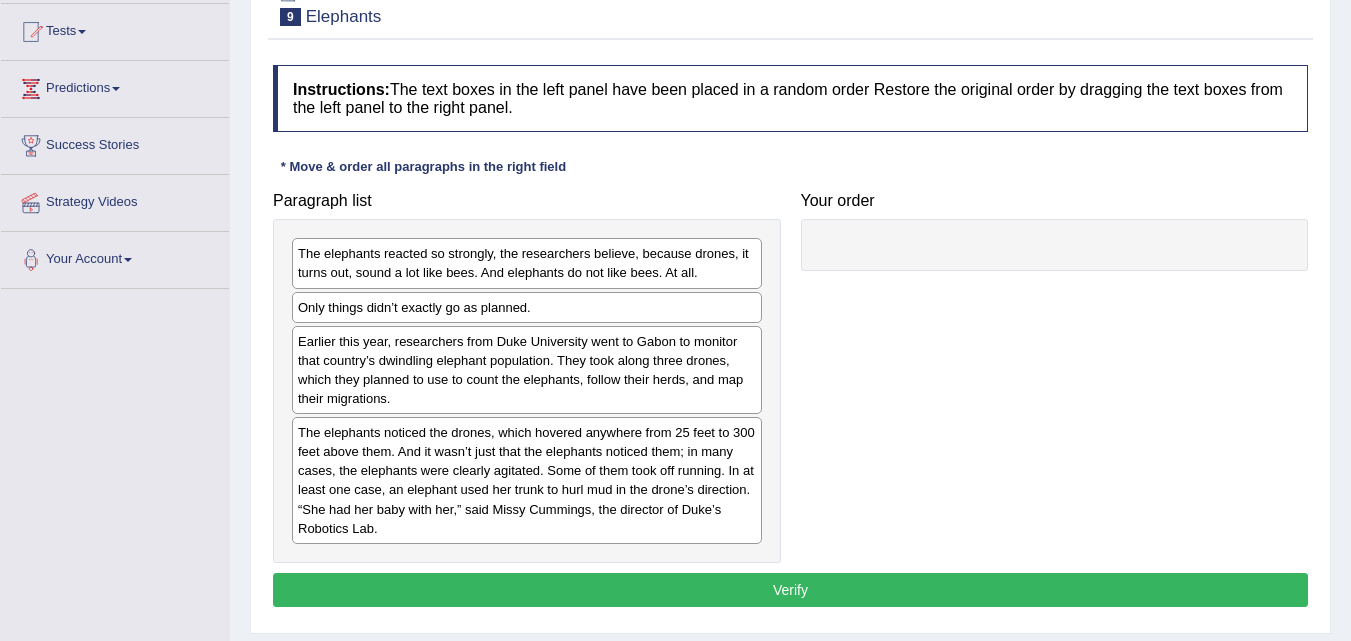 drag, startPoint x: 44, startPoint y: 598, endPoint x: 53, endPoint y: 590, distance: 12.0415945 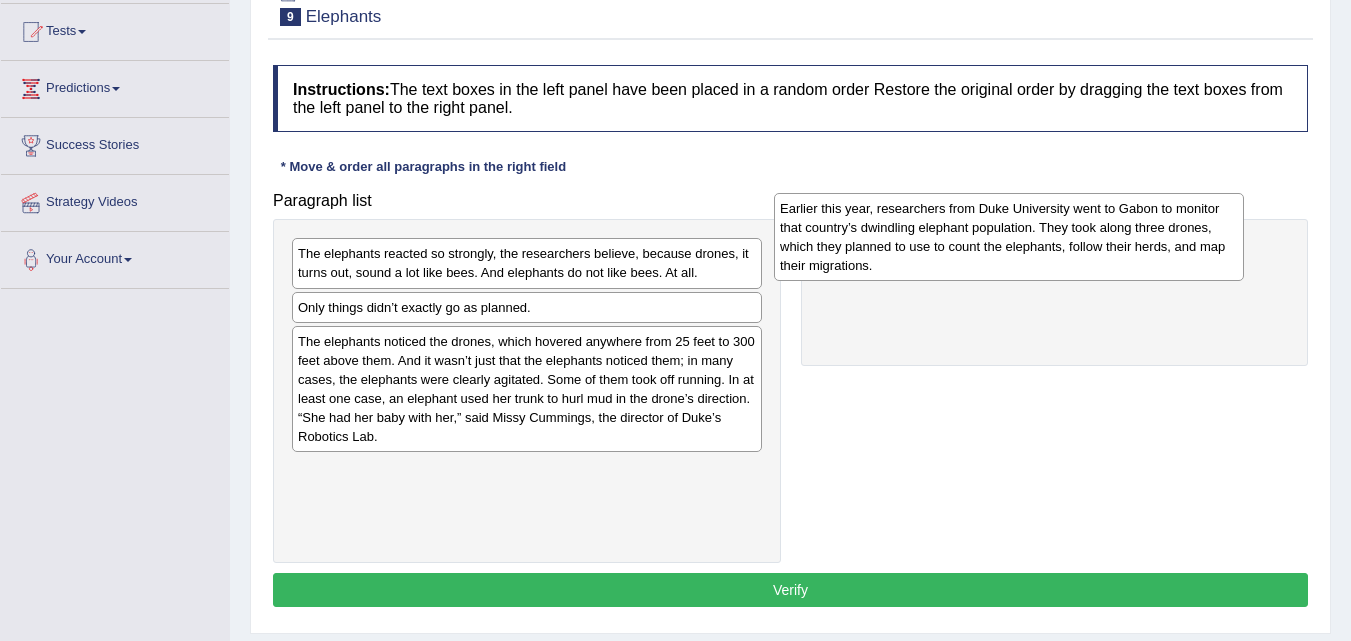 drag, startPoint x: 385, startPoint y: 369, endPoint x: 867, endPoint y: 236, distance: 500.013 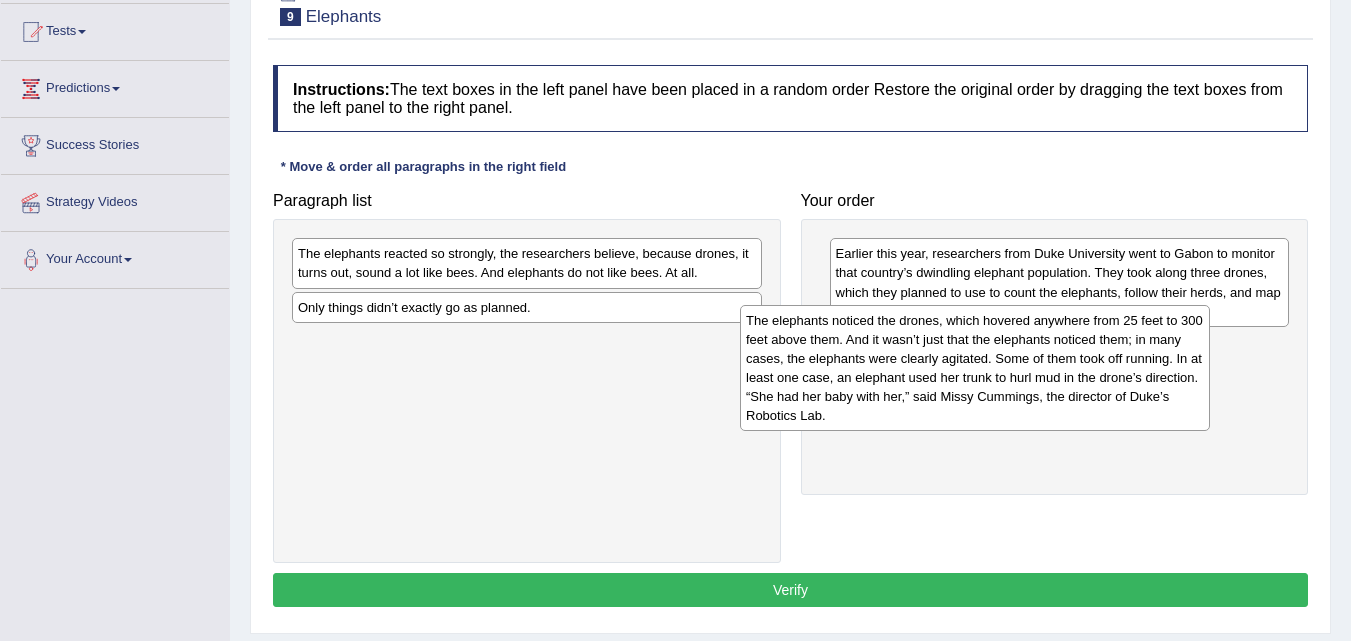 drag, startPoint x: 367, startPoint y: 430, endPoint x: 658, endPoint y: 392, distance: 293.4706 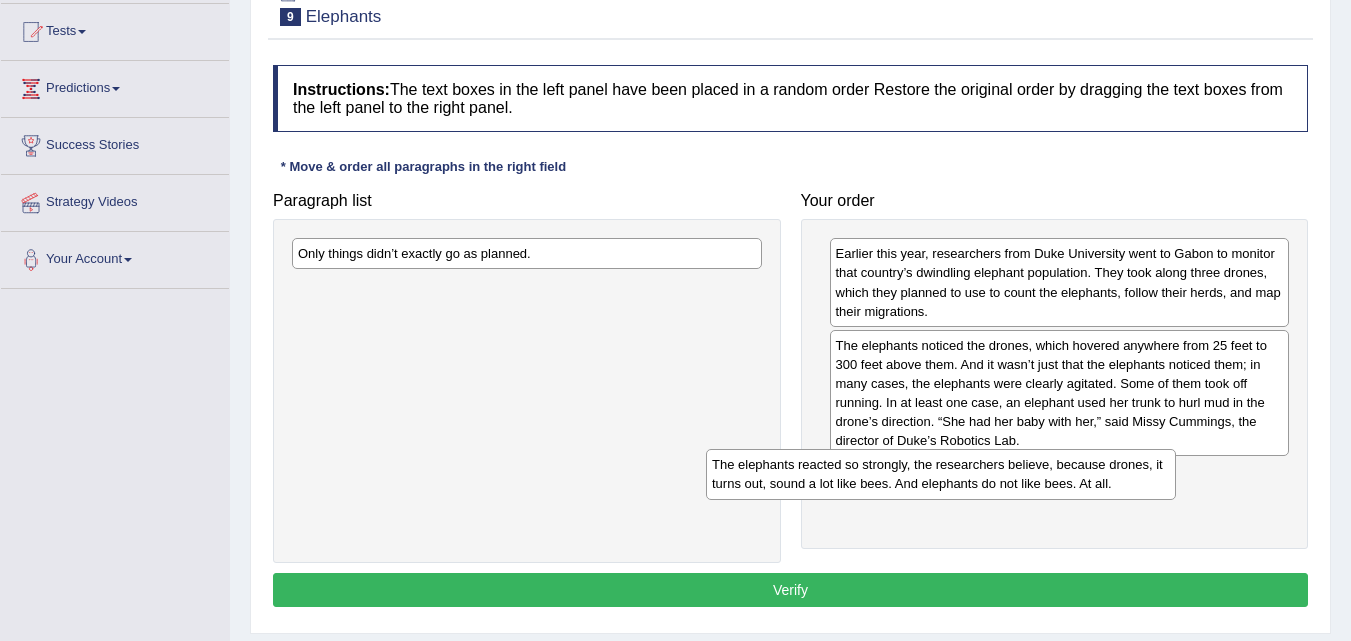 drag, startPoint x: 579, startPoint y: 265, endPoint x: 993, endPoint y: 476, distance: 464.6687 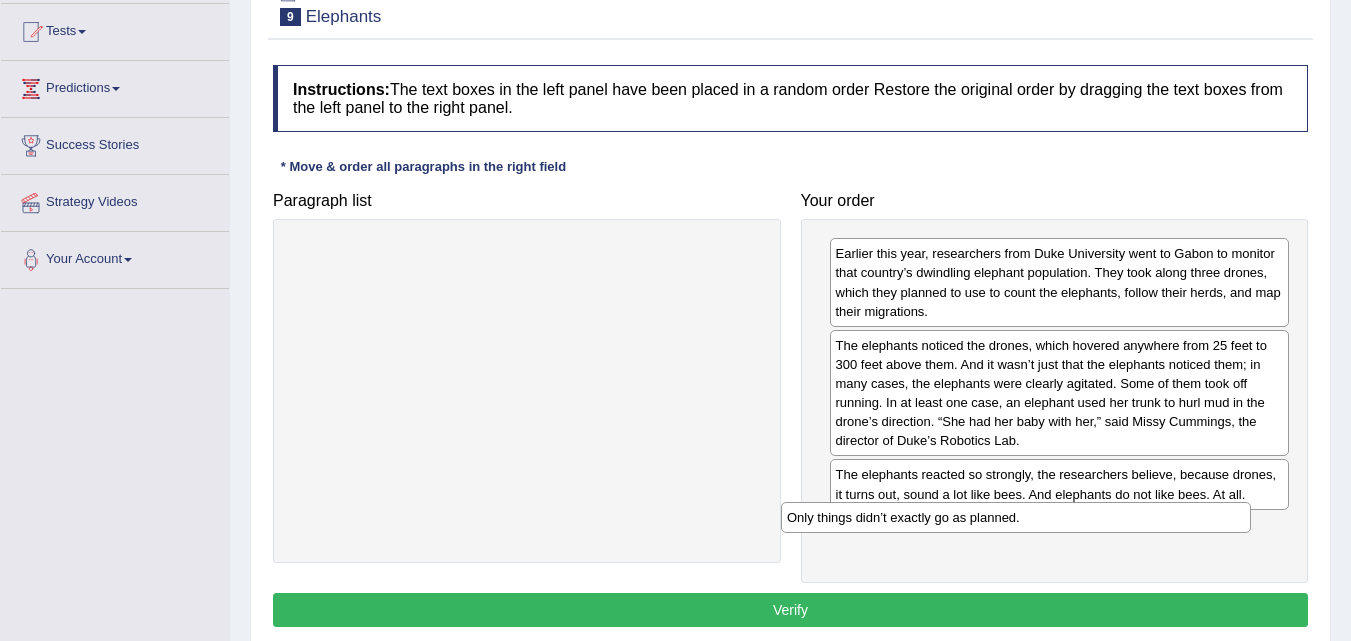 drag, startPoint x: 617, startPoint y: 246, endPoint x: 1106, endPoint y: 510, distance: 555.7131 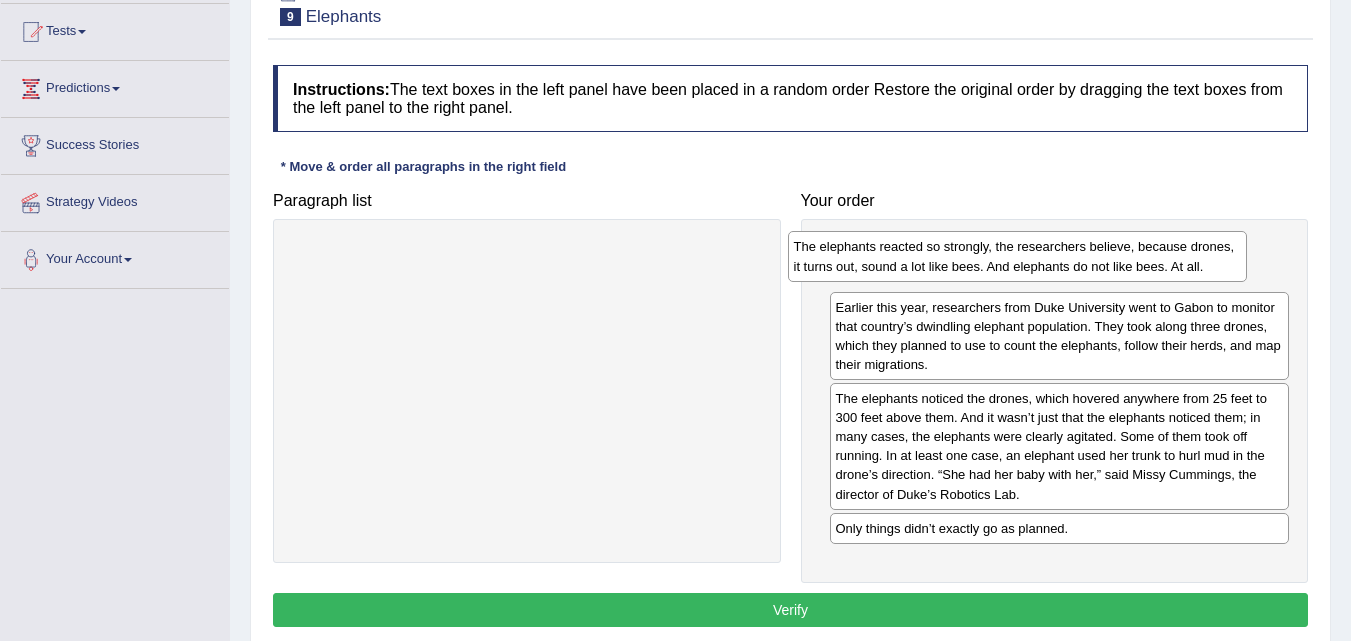 drag, startPoint x: 1054, startPoint y: 494, endPoint x: 1012, endPoint y: 266, distance: 231.83615 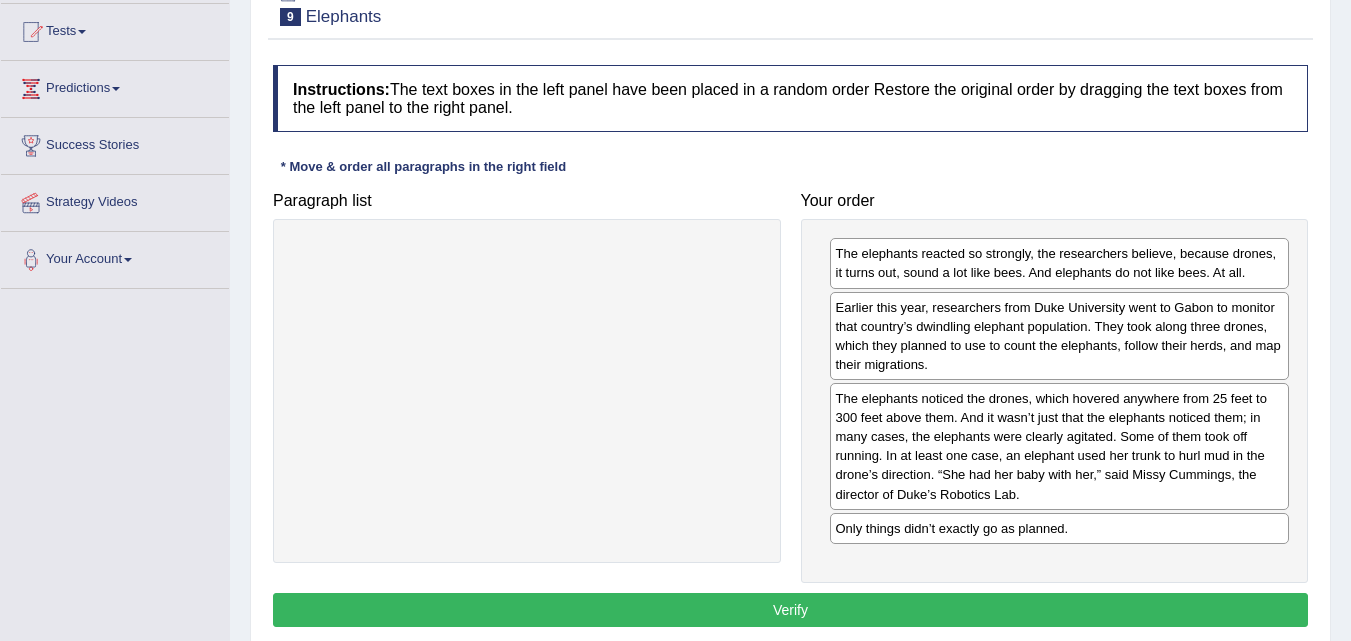 click on "Verify" at bounding box center (790, 610) 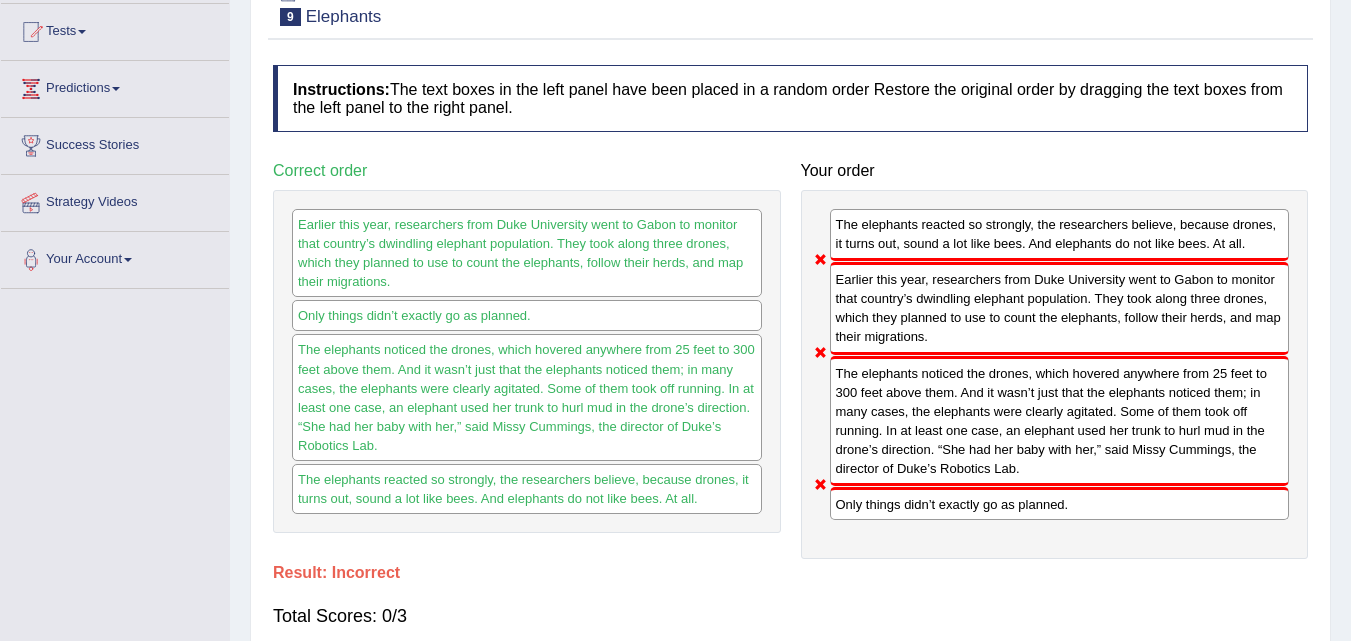 drag, startPoint x: 857, startPoint y: 247, endPoint x: 872, endPoint y: 303, distance: 57.974133 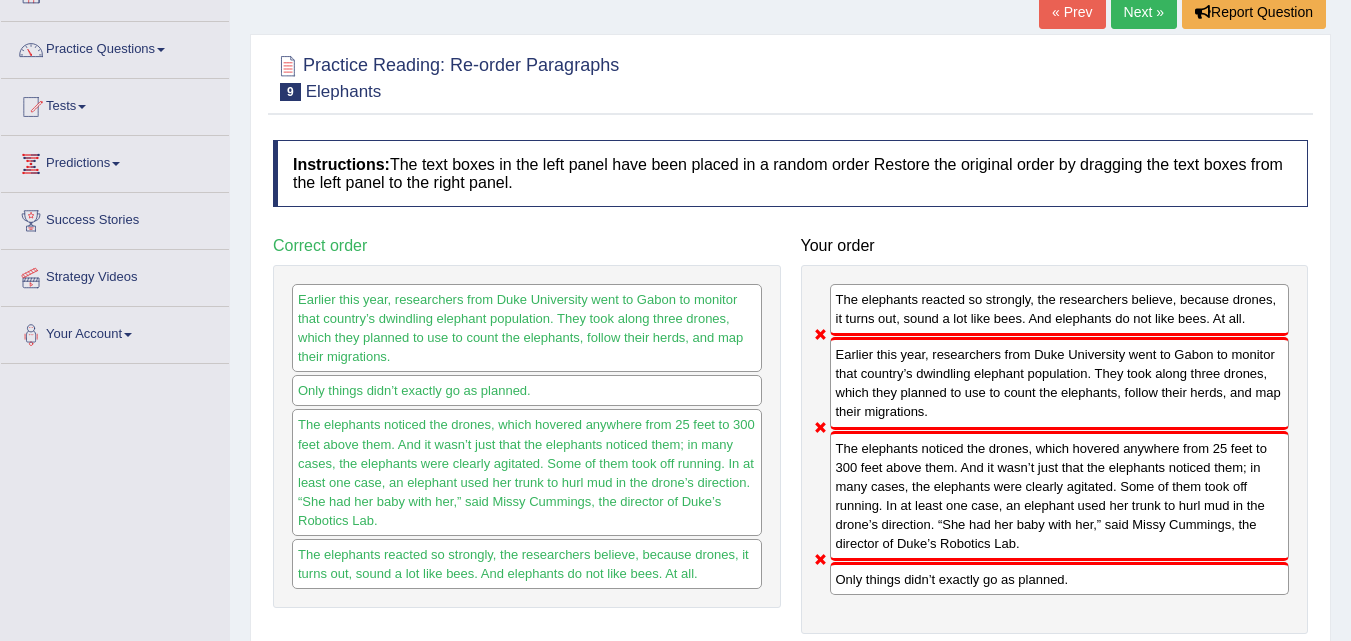 scroll, scrollTop: 109, scrollLeft: 0, axis: vertical 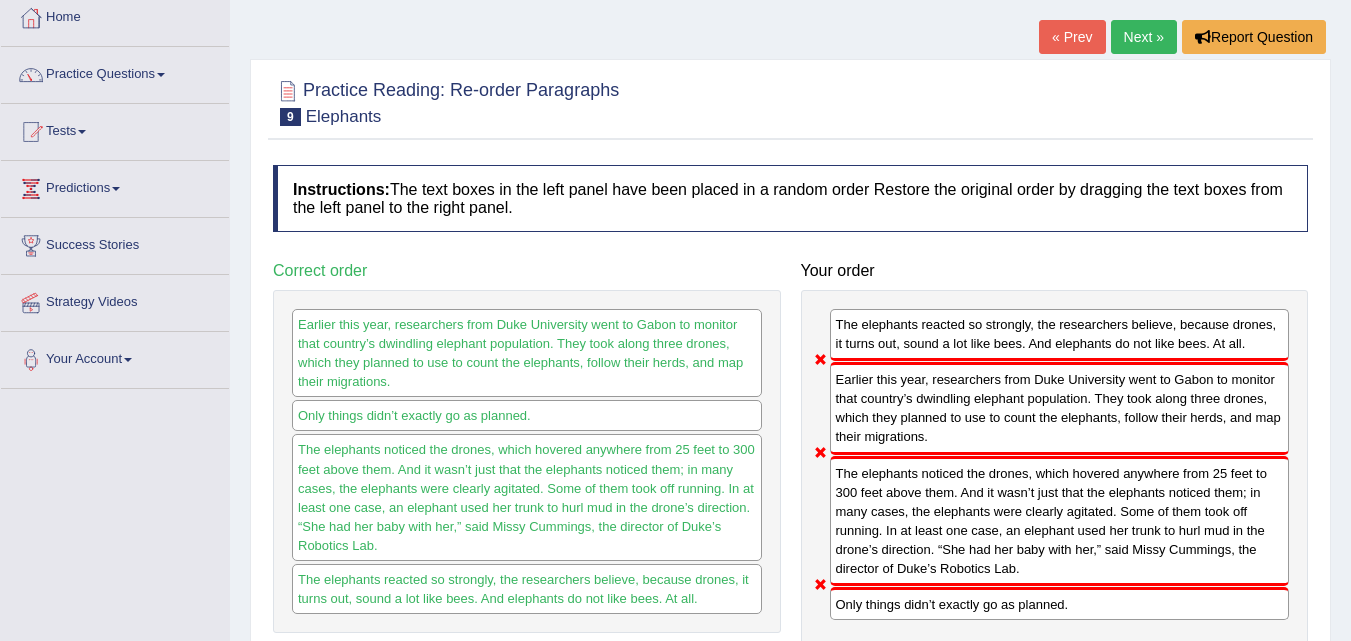 click on "Next »" at bounding box center [1144, 37] 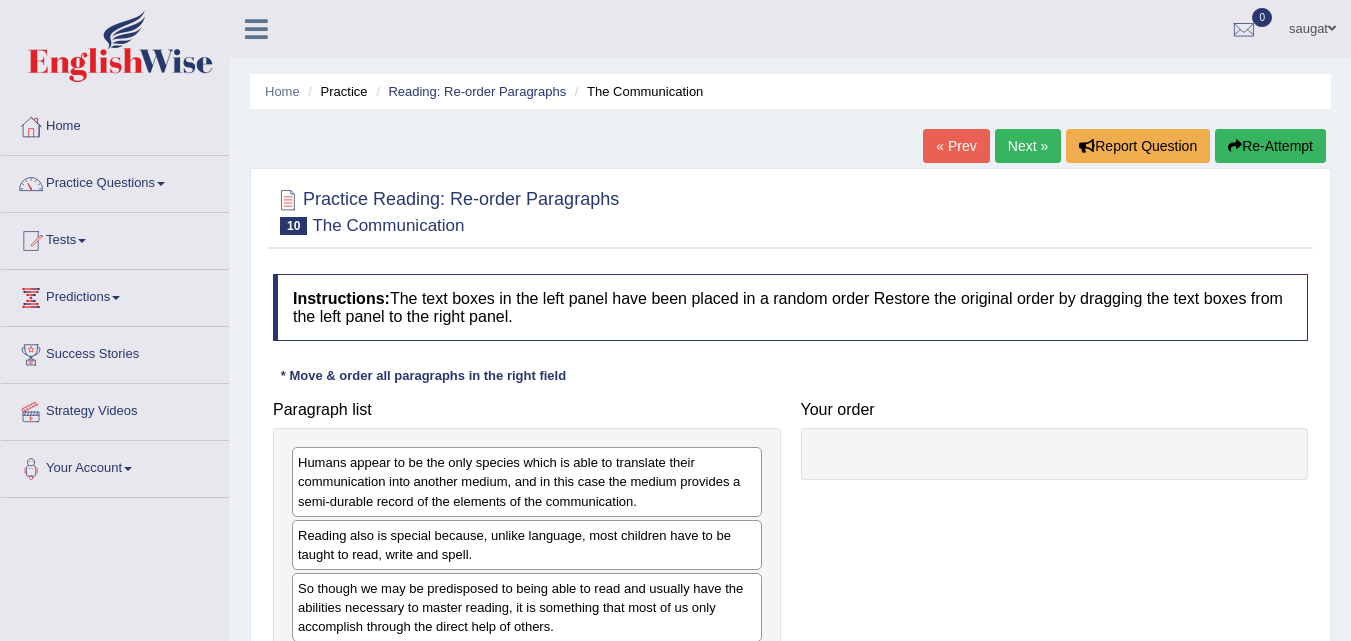 scroll, scrollTop: 200, scrollLeft: 0, axis: vertical 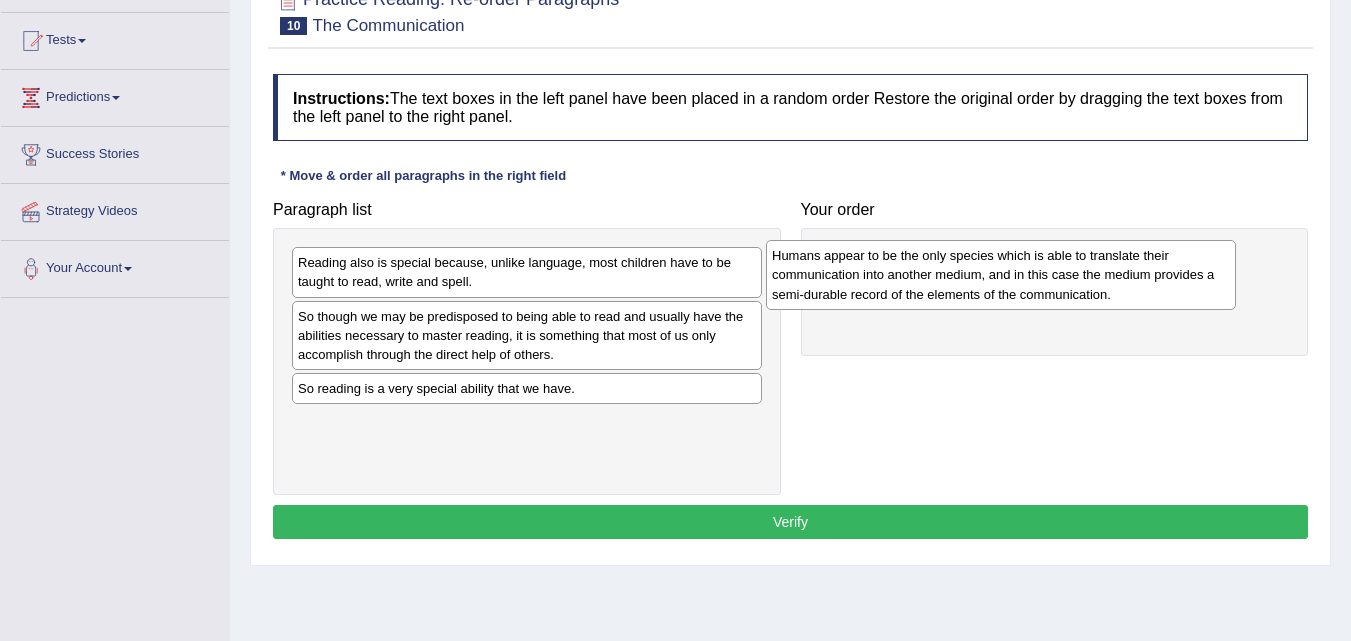 drag, startPoint x: 473, startPoint y: 276, endPoint x: 345, endPoint y: 283, distance: 128.19127 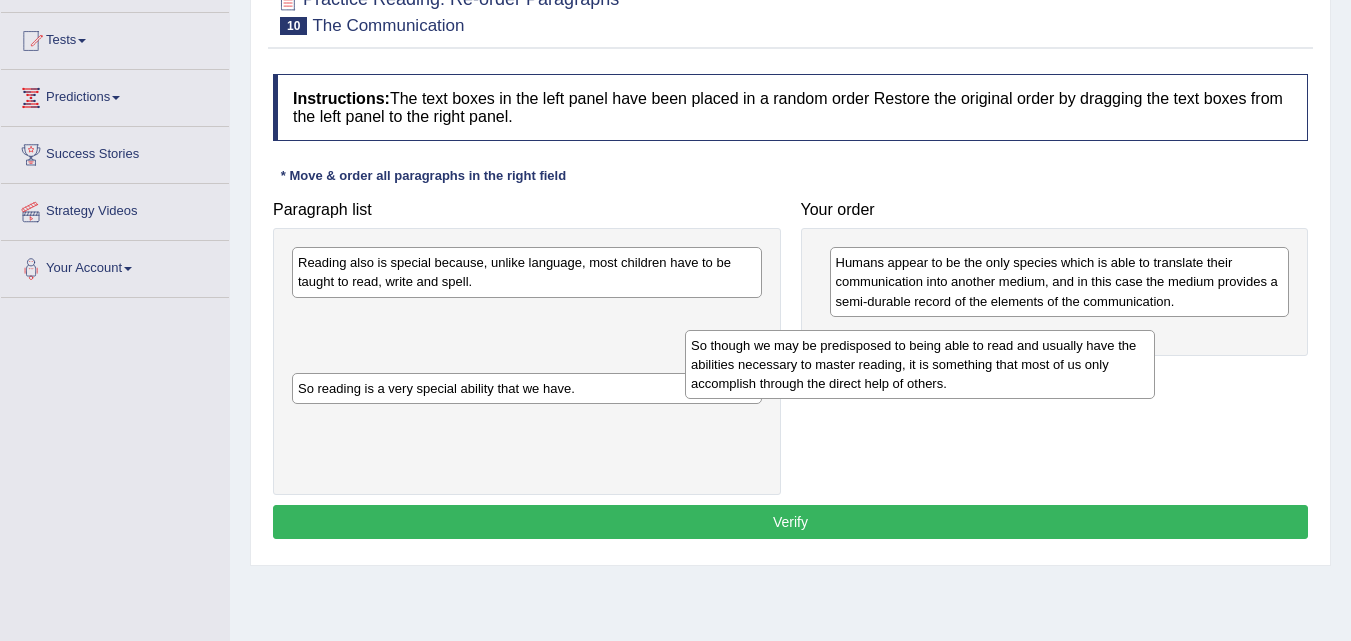drag, startPoint x: 452, startPoint y: 322, endPoint x: 864, endPoint y: 337, distance: 412.27298 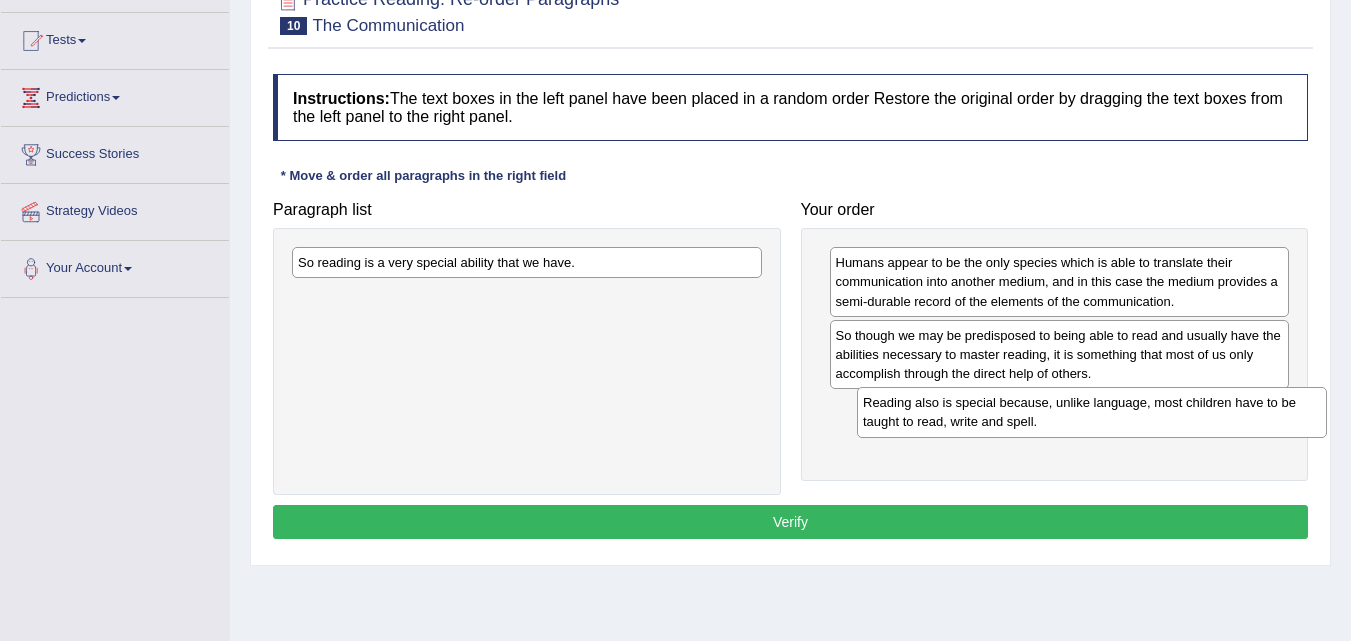 drag, startPoint x: 467, startPoint y: 295, endPoint x: 680, endPoint y: 352, distance: 220.4949 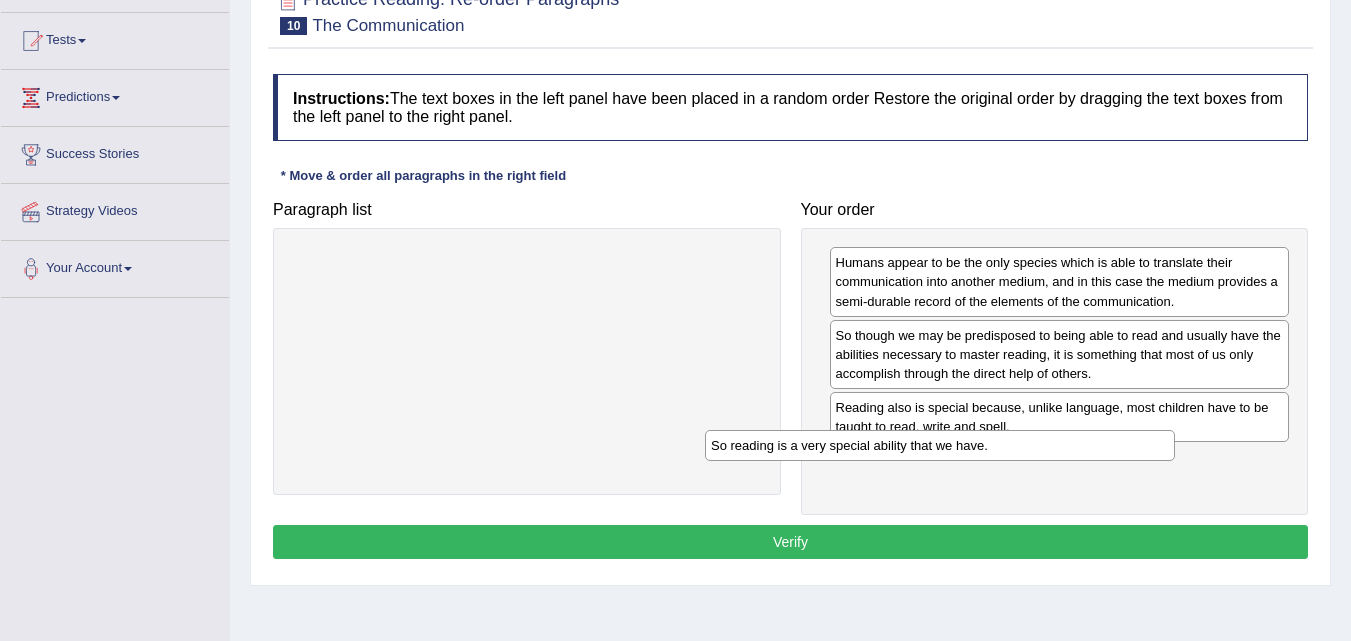 drag, startPoint x: 603, startPoint y: 275, endPoint x: 1016, endPoint y: 458, distance: 451.72778 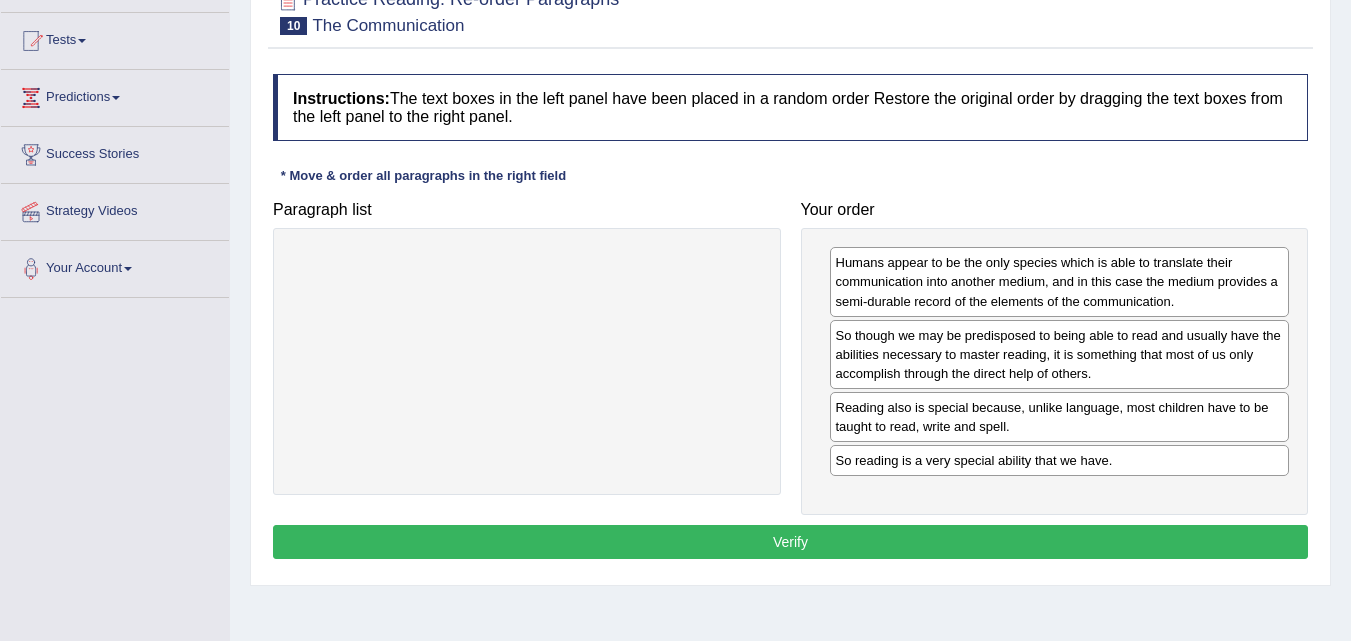 click on "Verify" at bounding box center (790, 542) 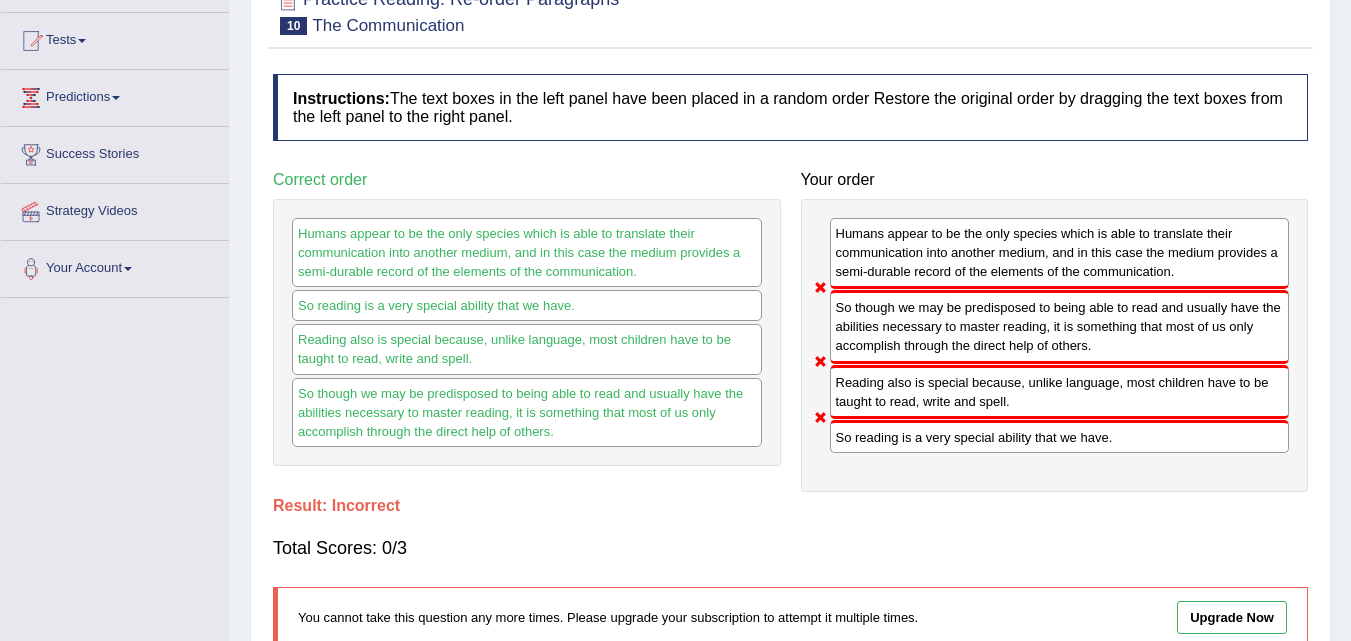 scroll, scrollTop: 100, scrollLeft: 0, axis: vertical 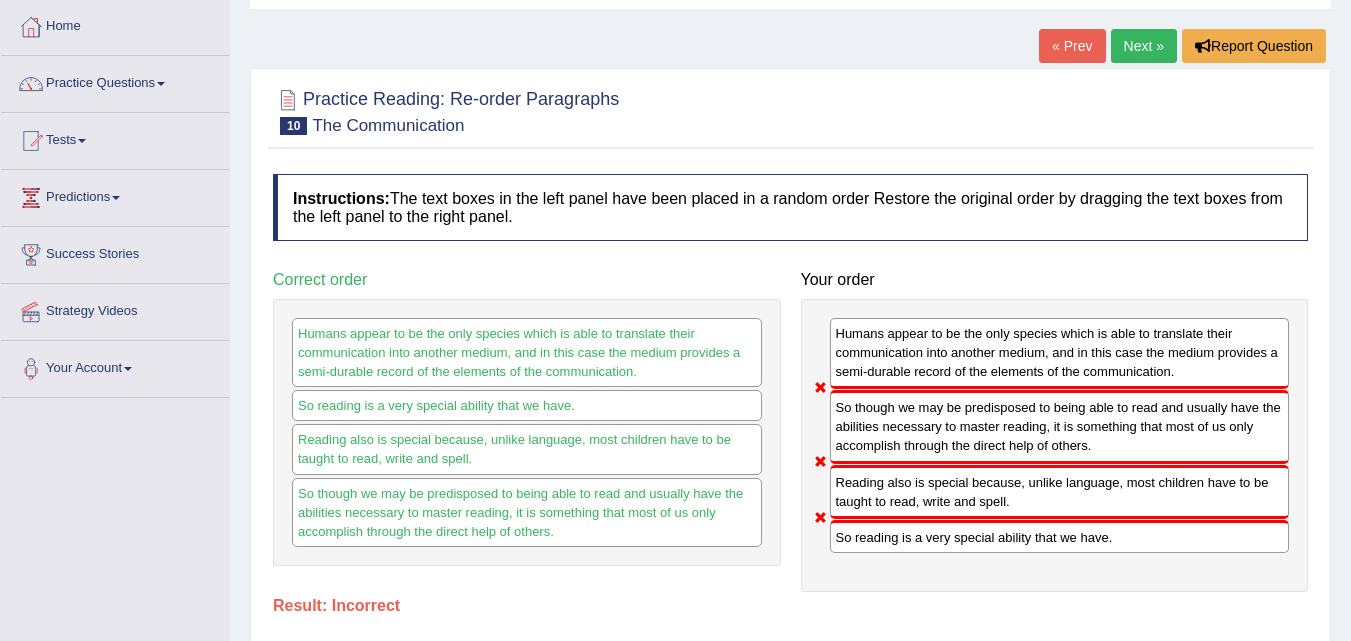 click on "Next »" at bounding box center (1144, 46) 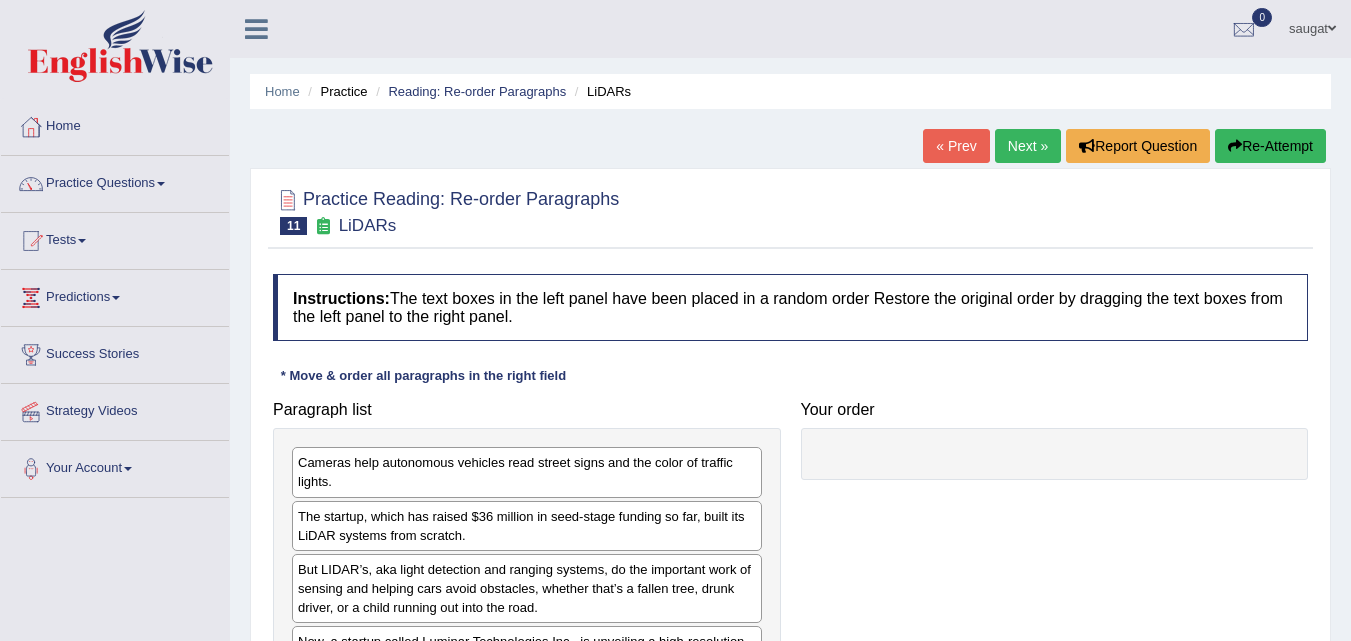 scroll, scrollTop: 0, scrollLeft: 0, axis: both 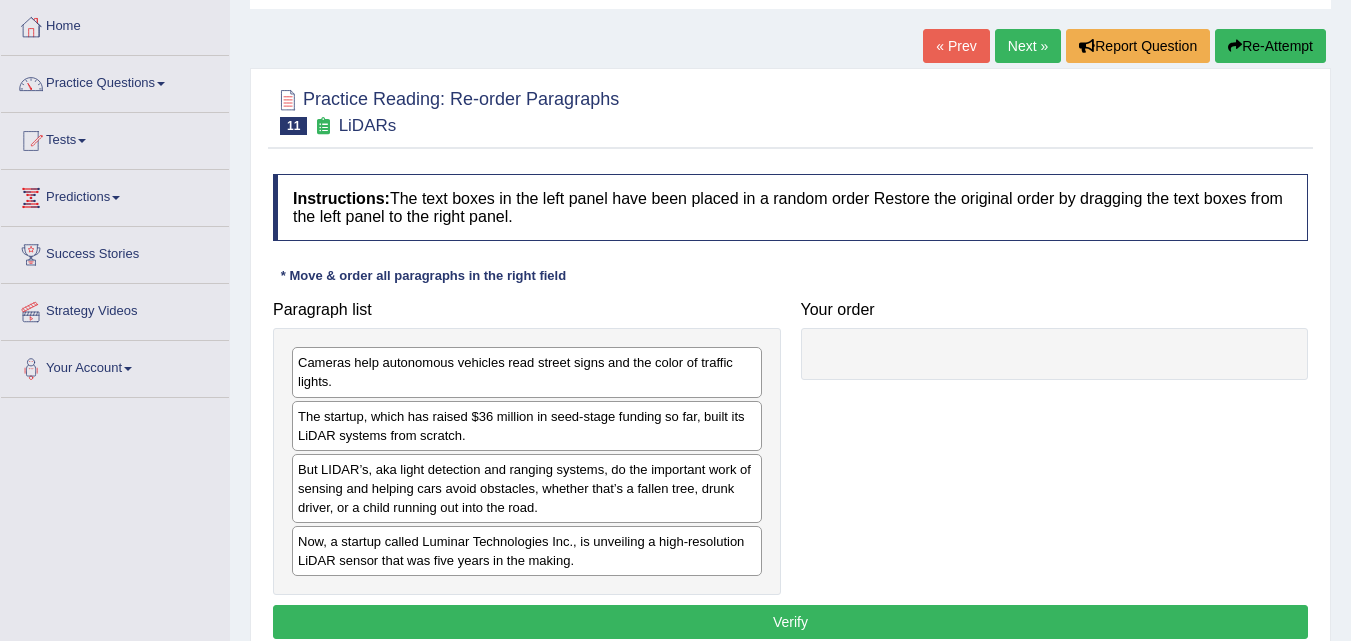click on "The startup, which has raised $36 million in seed-stage funding so far, built its LiDAR systems from scratch." at bounding box center (527, 426) 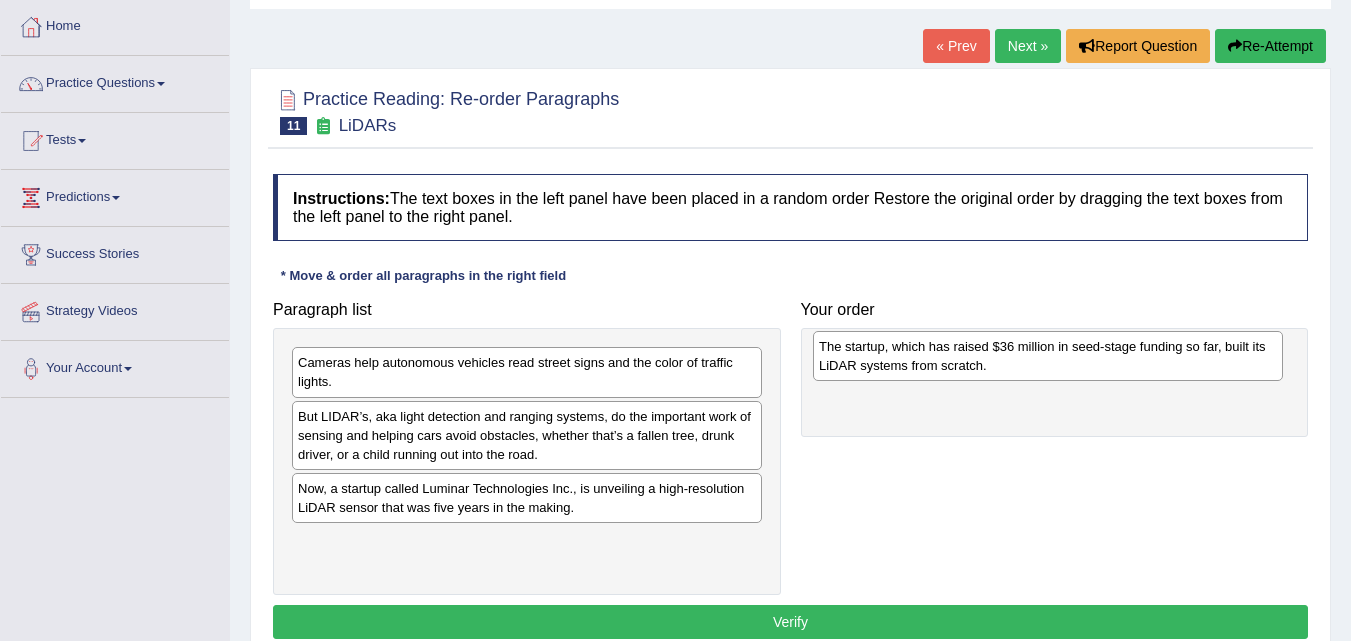 drag, startPoint x: 325, startPoint y: 440, endPoint x: 846, endPoint y: 370, distance: 525.68146 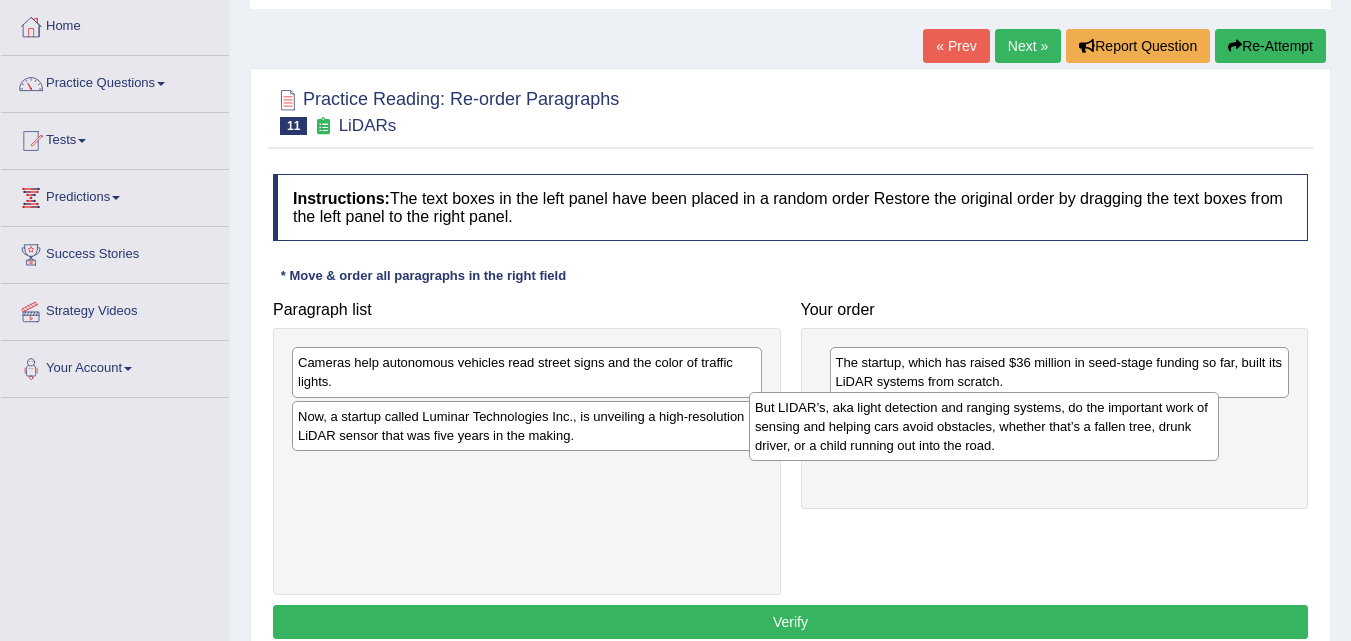 drag, startPoint x: 518, startPoint y: 428, endPoint x: 975, endPoint y: 419, distance: 457.08862 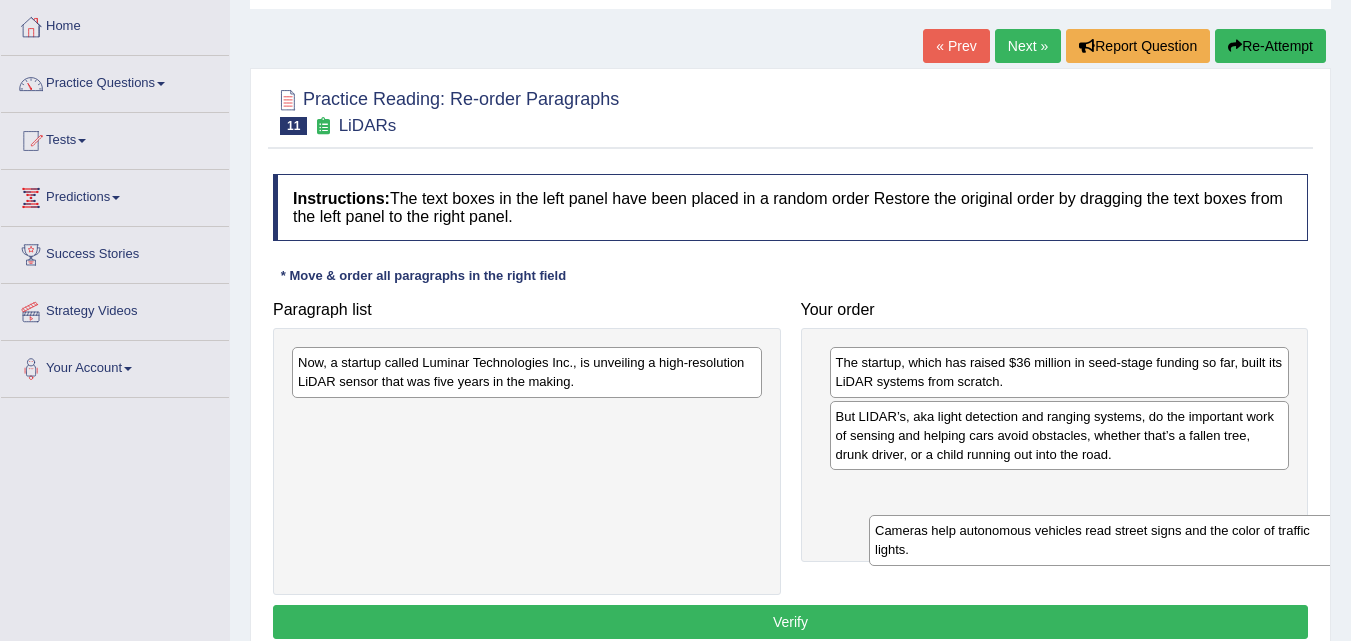 drag, startPoint x: 492, startPoint y: 386, endPoint x: 1069, endPoint y: 565, distance: 604.12744 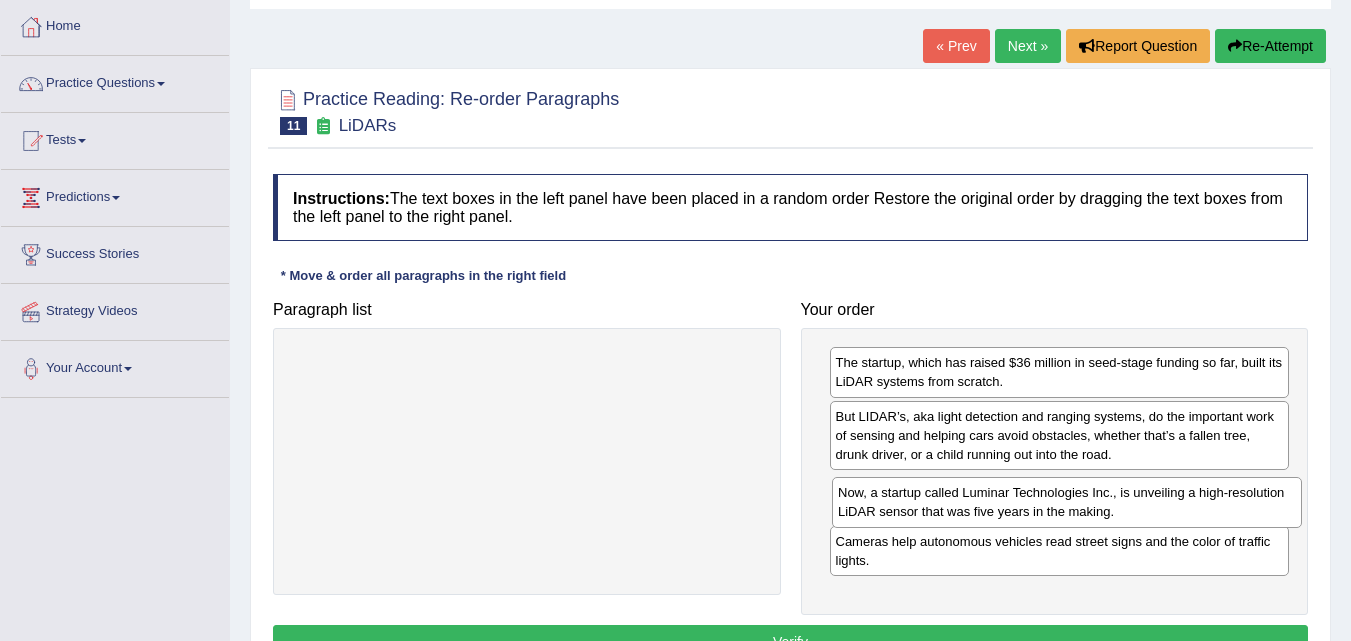 drag, startPoint x: 583, startPoint y: 384, endPoint x: 1123, endPoint y: 514, distance: 555.42773 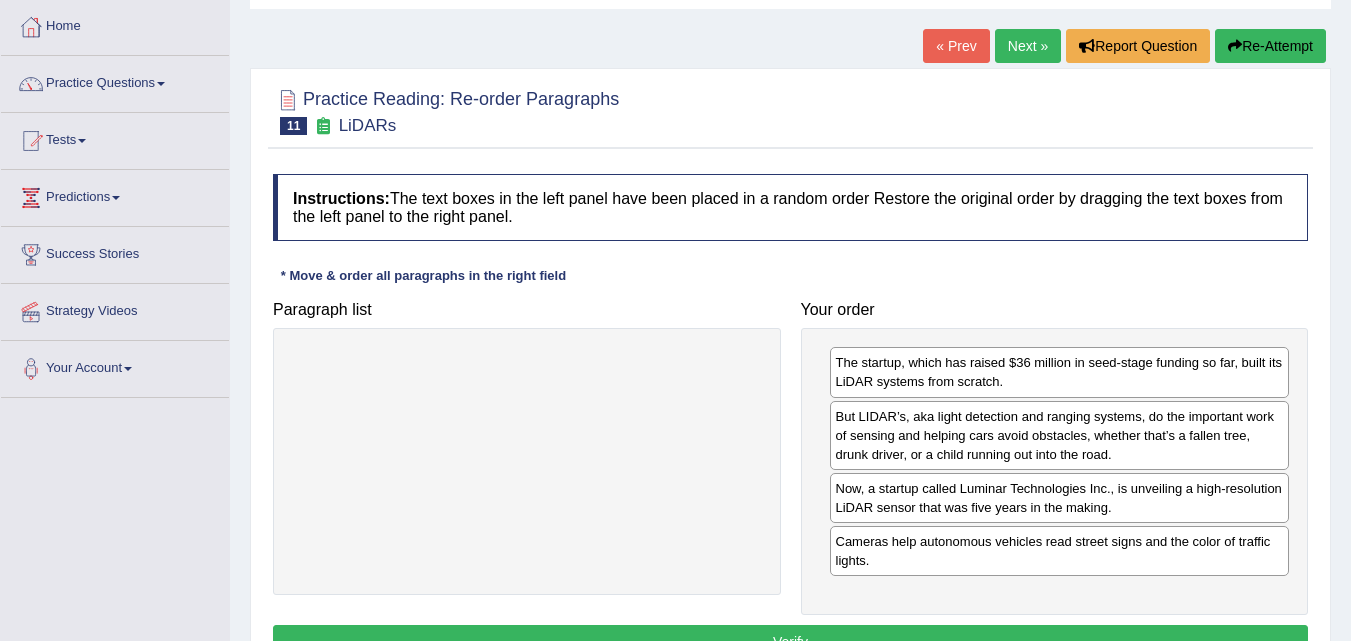 click on "Verify" at bounding box center [790, 642] 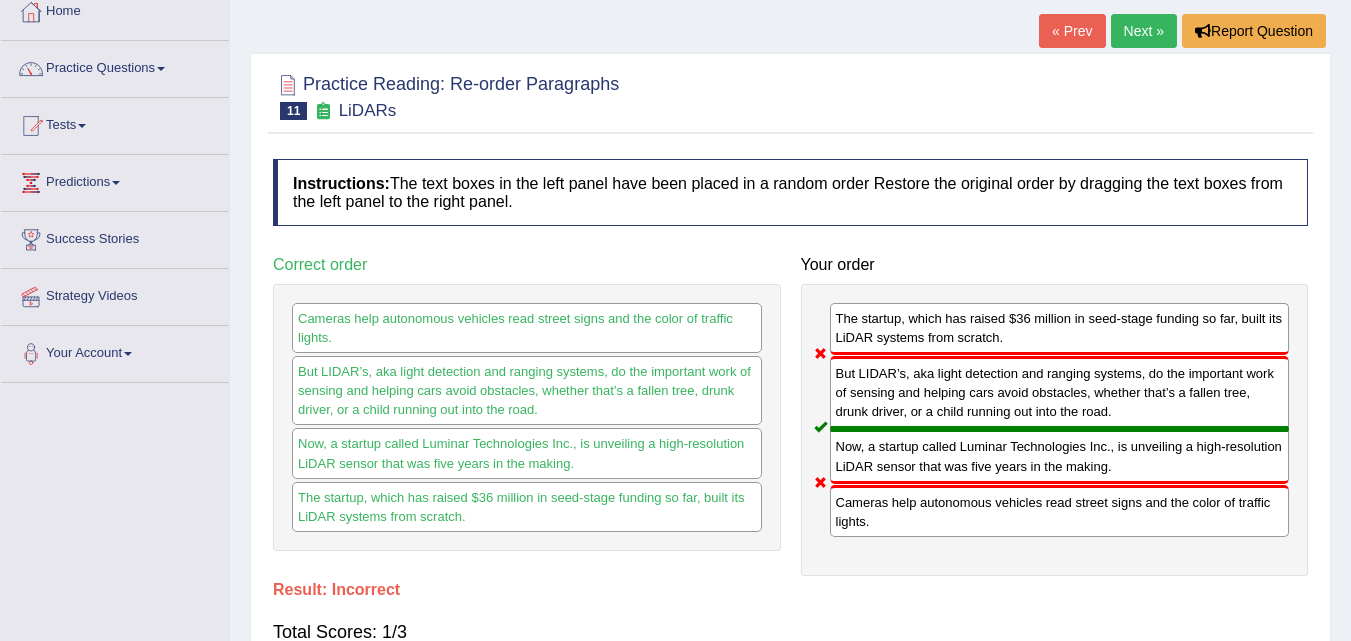 scroll, scrollTop: 0, scrollLeft: 0, axis: both 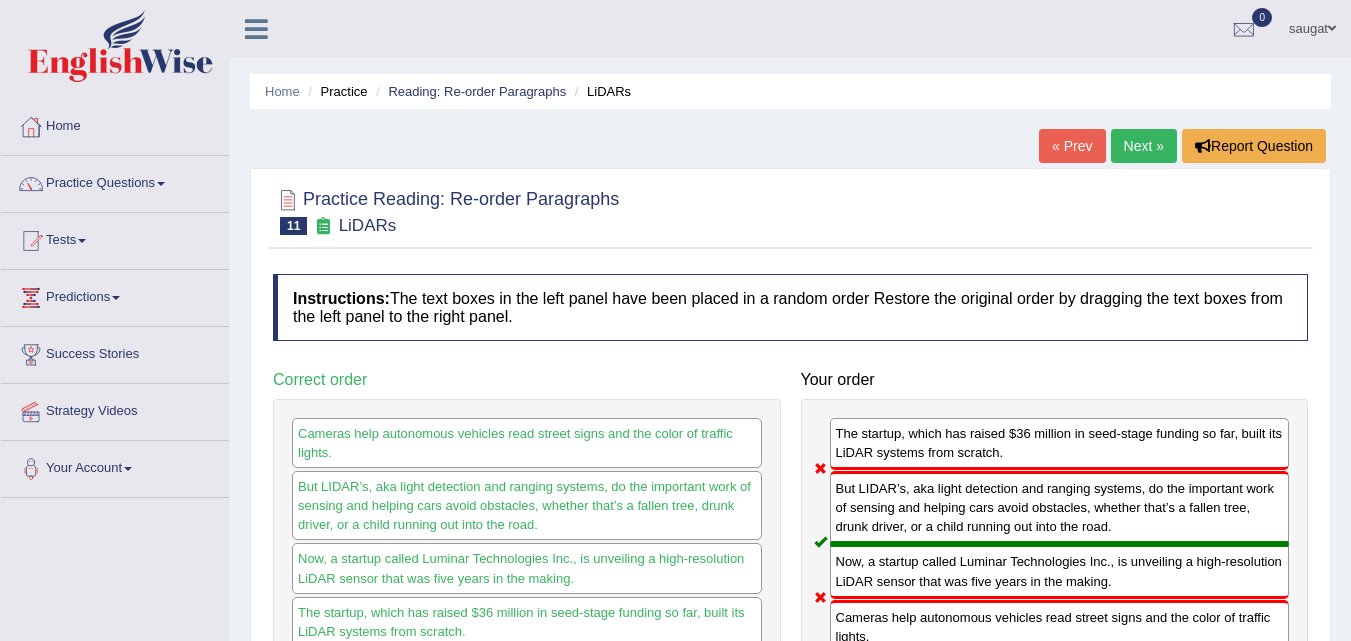 click on "Next »" at bounding box center [1144, 146] 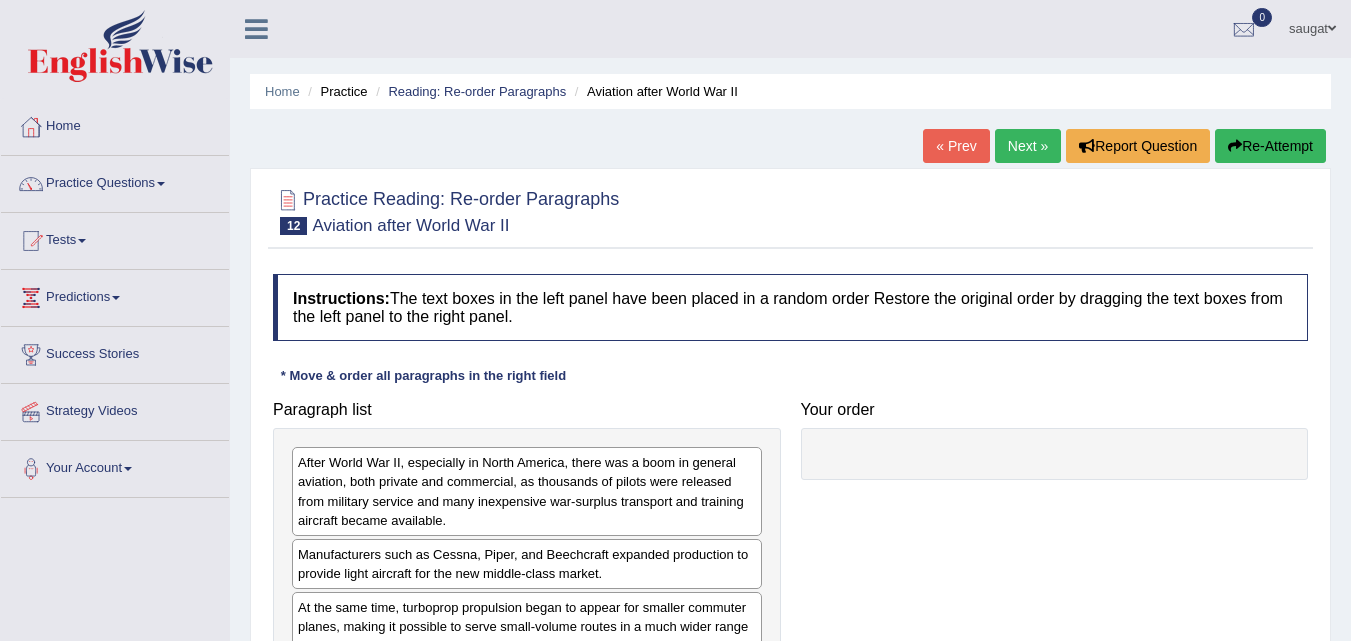 scroll, scrollTop: 0, scrollLeft: 0, axis: both 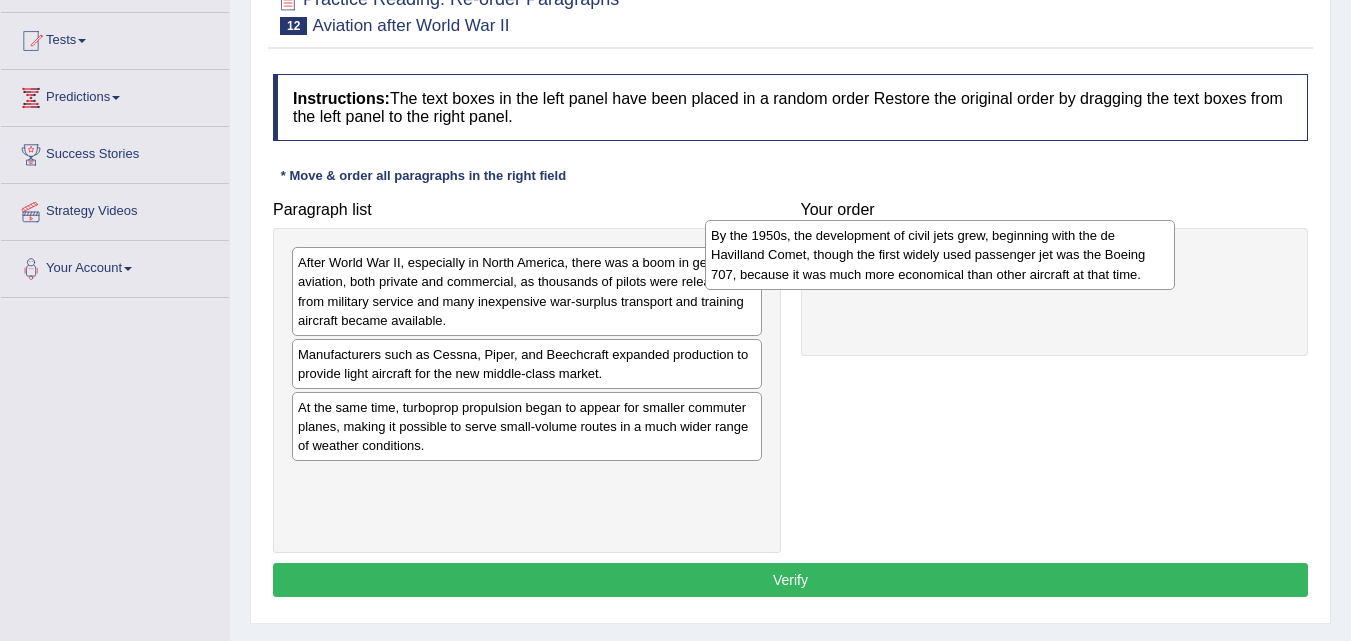 drag, startPoint x: 639, startPoint y: 523, endPoint x: 1052, endPoint y: 279, distance: 479.6926 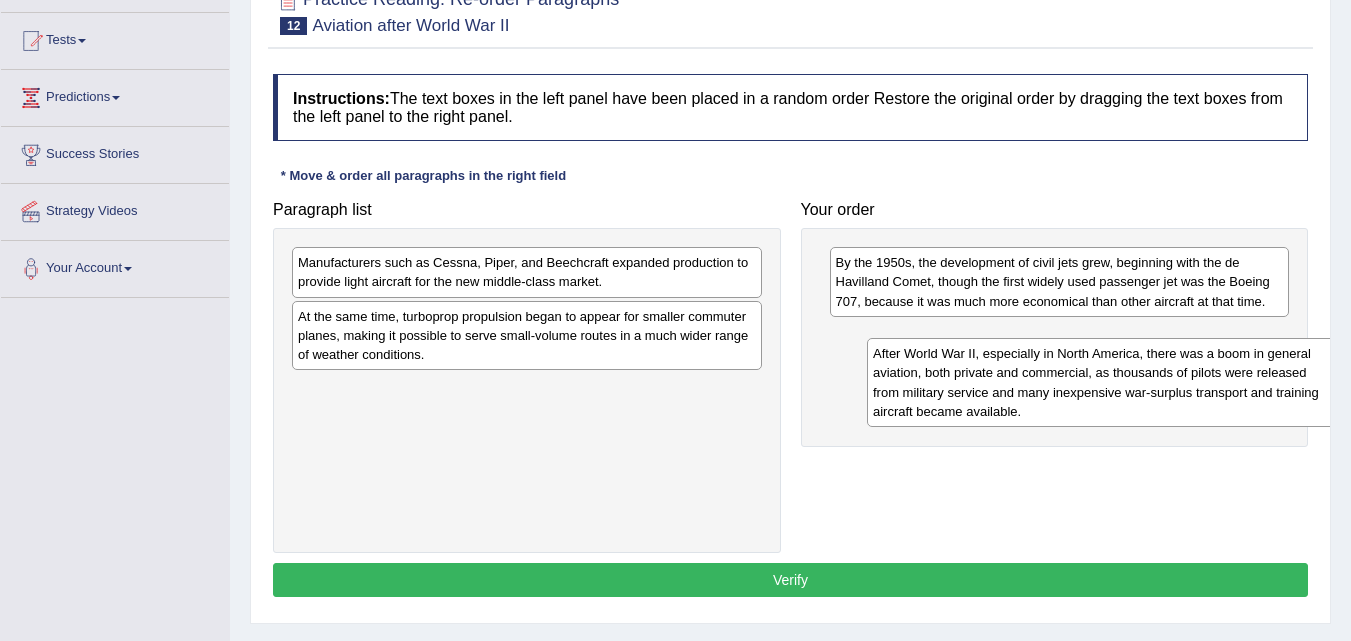 drag, startPoint x: 413, startPoint y: 307, endPoint x: 986, endPoint y: 397, distance: 580.025 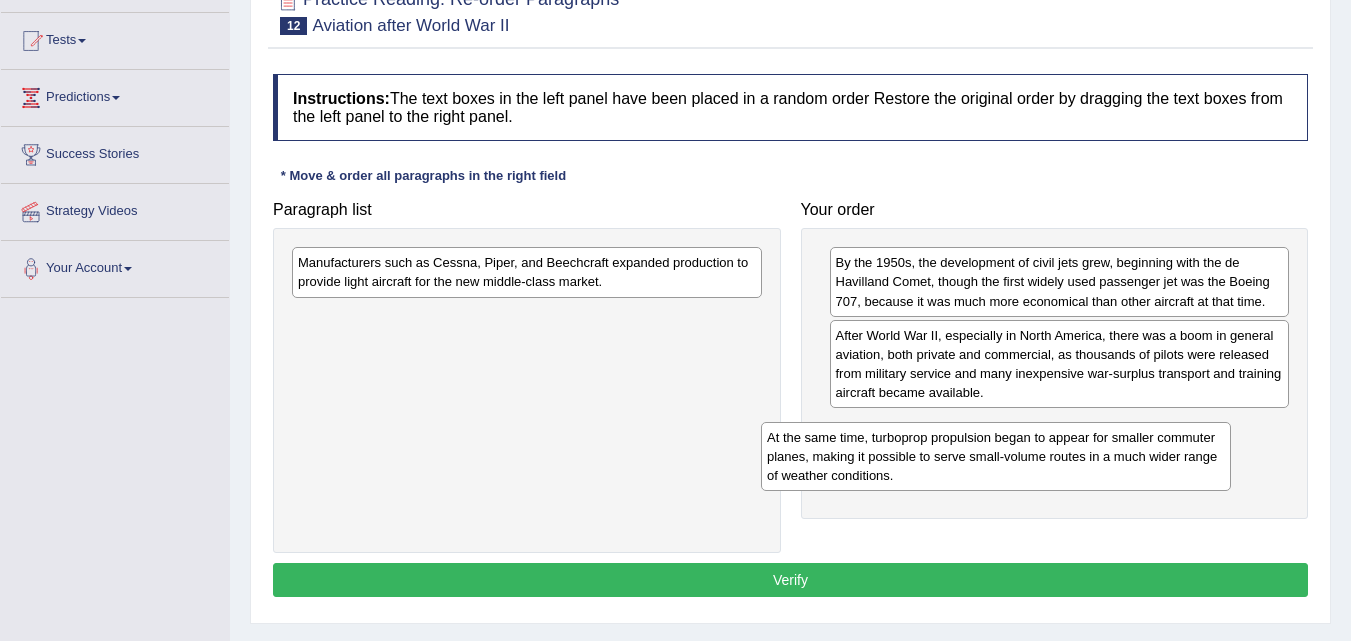drag, startPoint x: 502, startPoint y: 332, endPoint x: 420, endPoint y: 162, distance: 188.74321 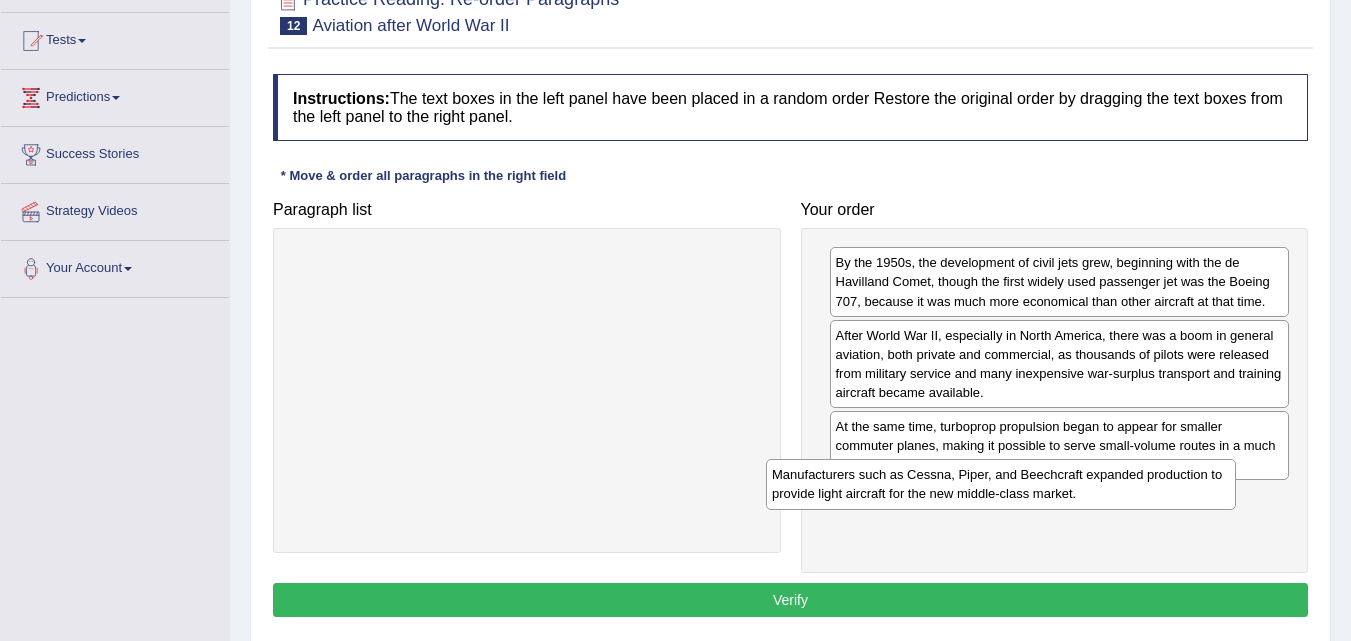 drag, startPoint x: 482, startPoint y: 266, endPoint x: 960, endPoint y: 480, distance: 523.71747 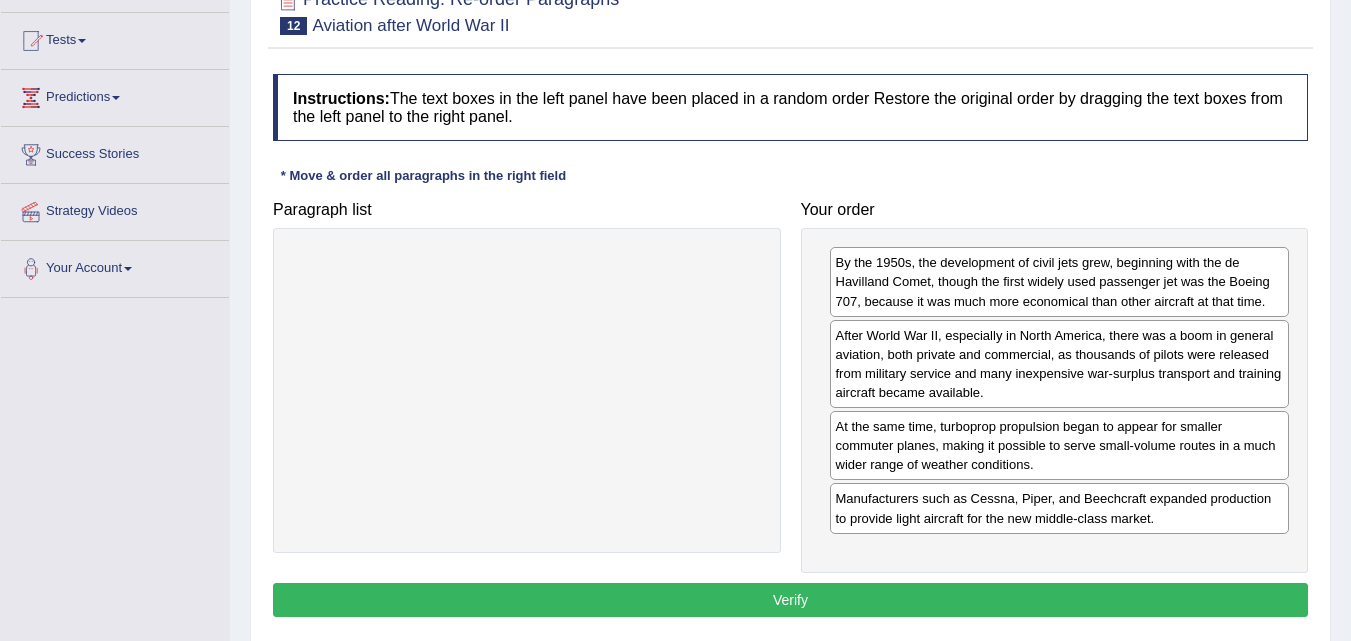 click on "Verify" at bounding box center [790, 600] 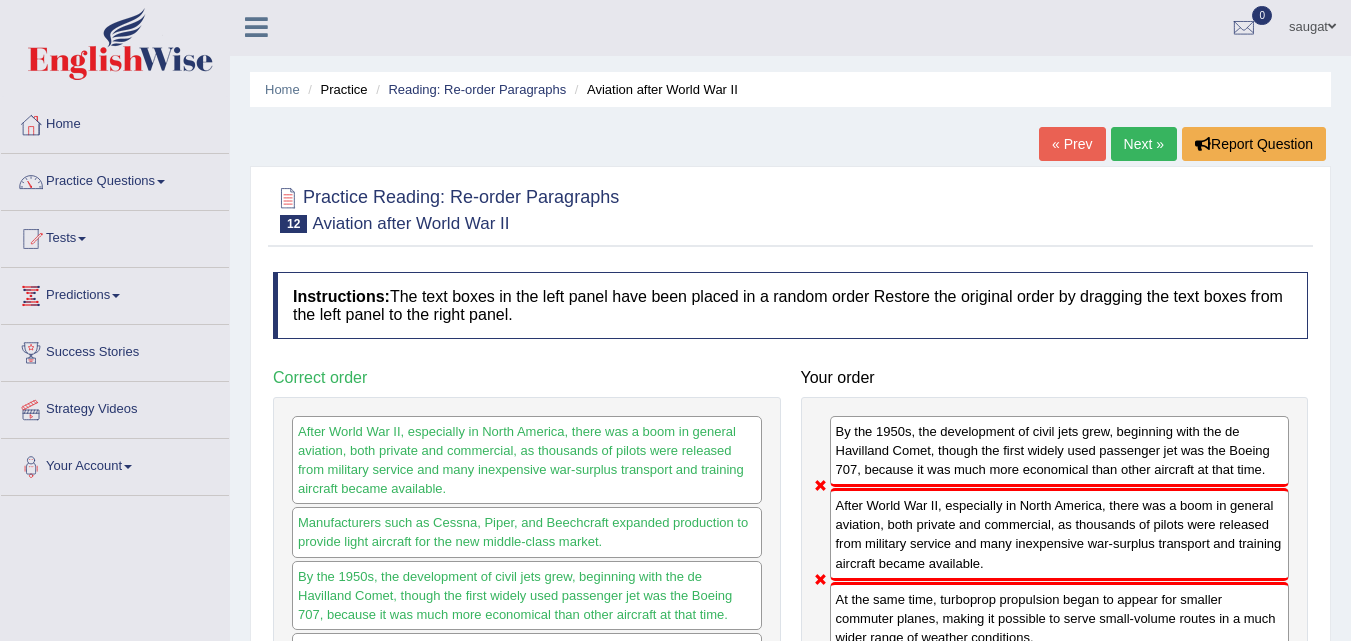 scroll, scrollTop: 0, scrollLeft: 0, axis: both 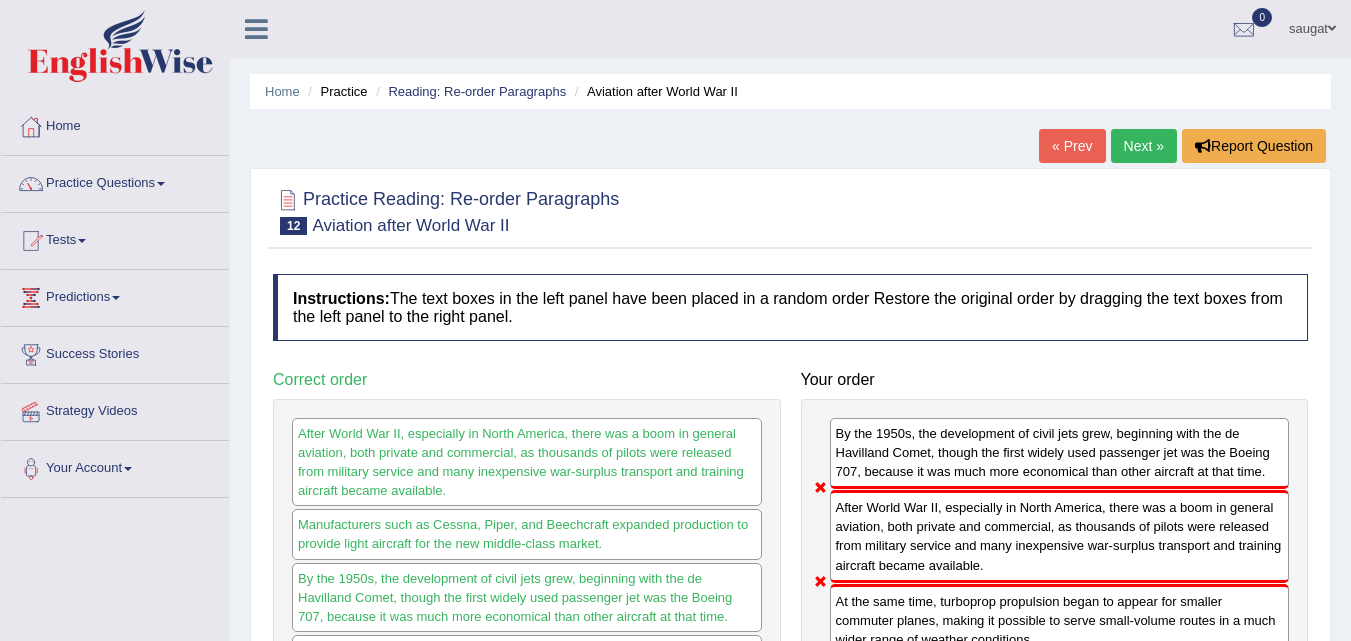 click on "Next »" at bounding box center (1144, 146) 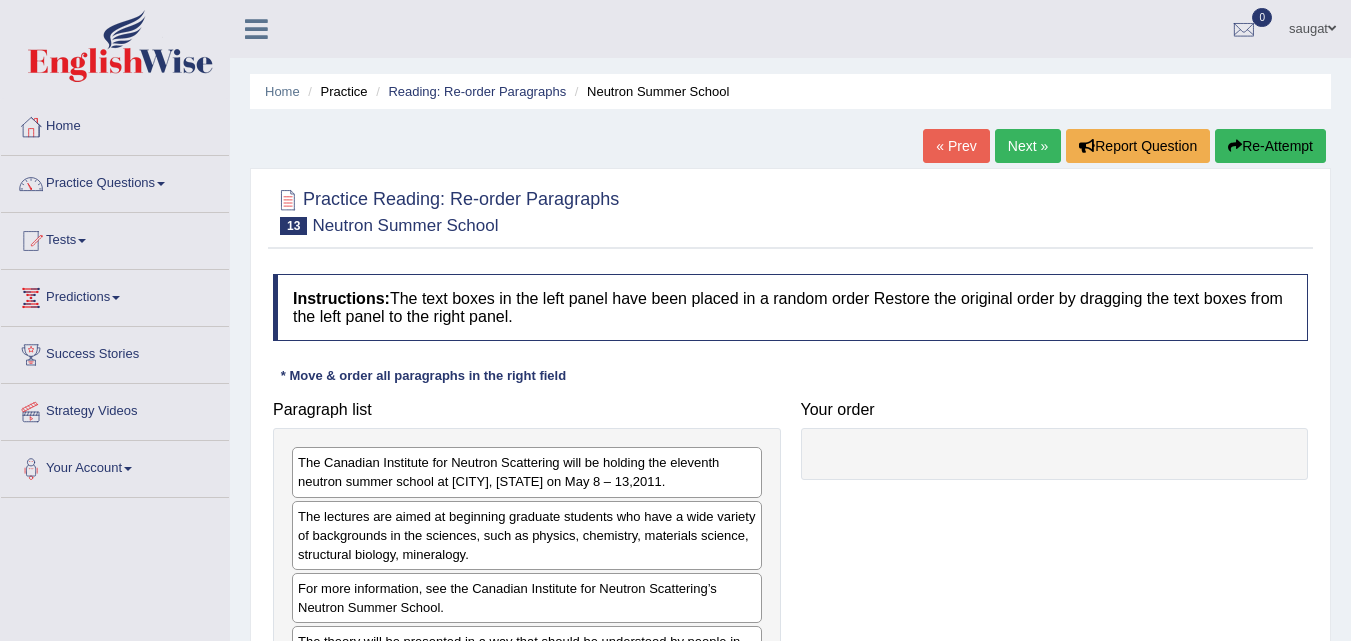 scroll, scrollTop: 0, scrollLeft: 0, axis: both 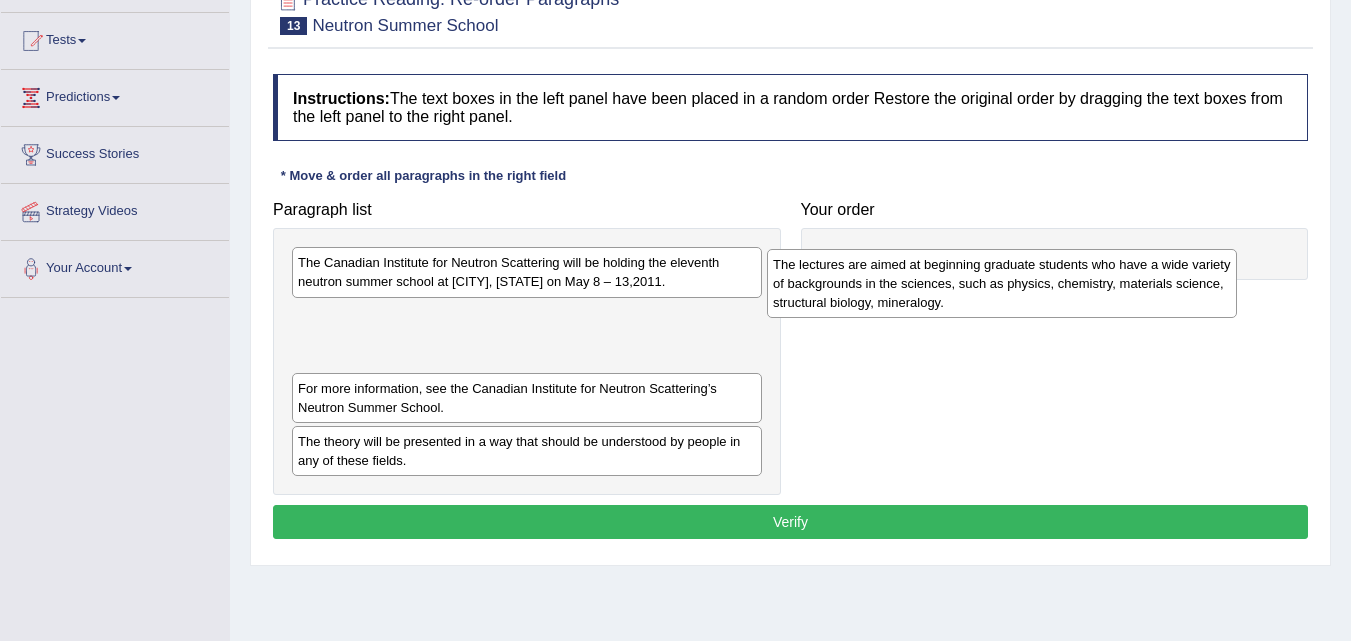 drag, startPoint x: 548, startPoint y: 342, endPoint x: 1023, endPoint y: 290, distance: 477.83783 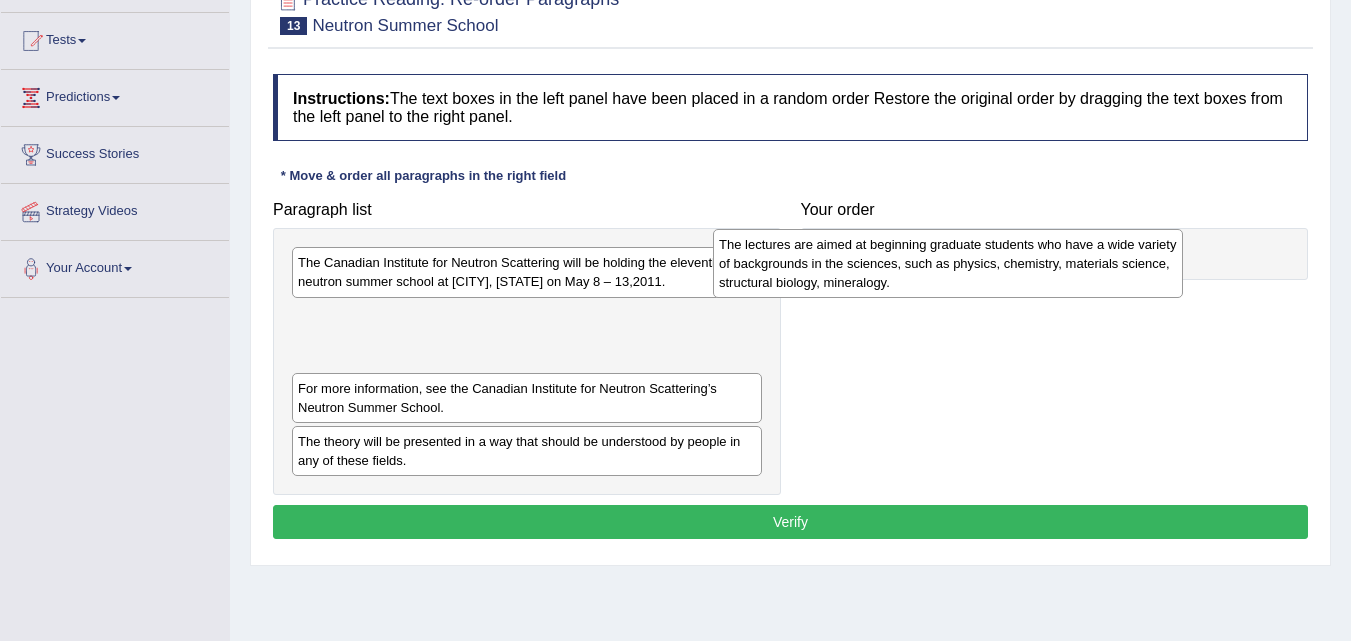 drag, startPoint x: 694, startPoint y: 355, endPoint x: 1115, endPoint y: 283, distance: 427.1124 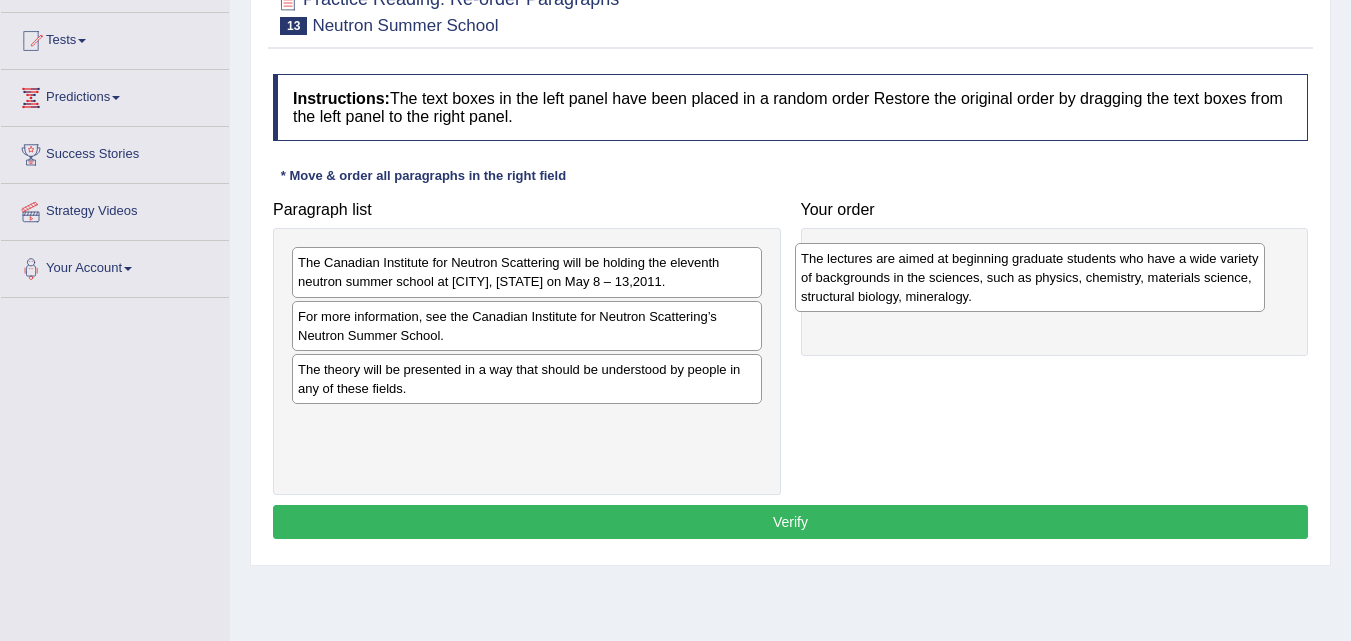 drag, startPoint x: 654, startPoint y: 327, endPoint x: 1157, endPoint y: 269, distance: 506.3329 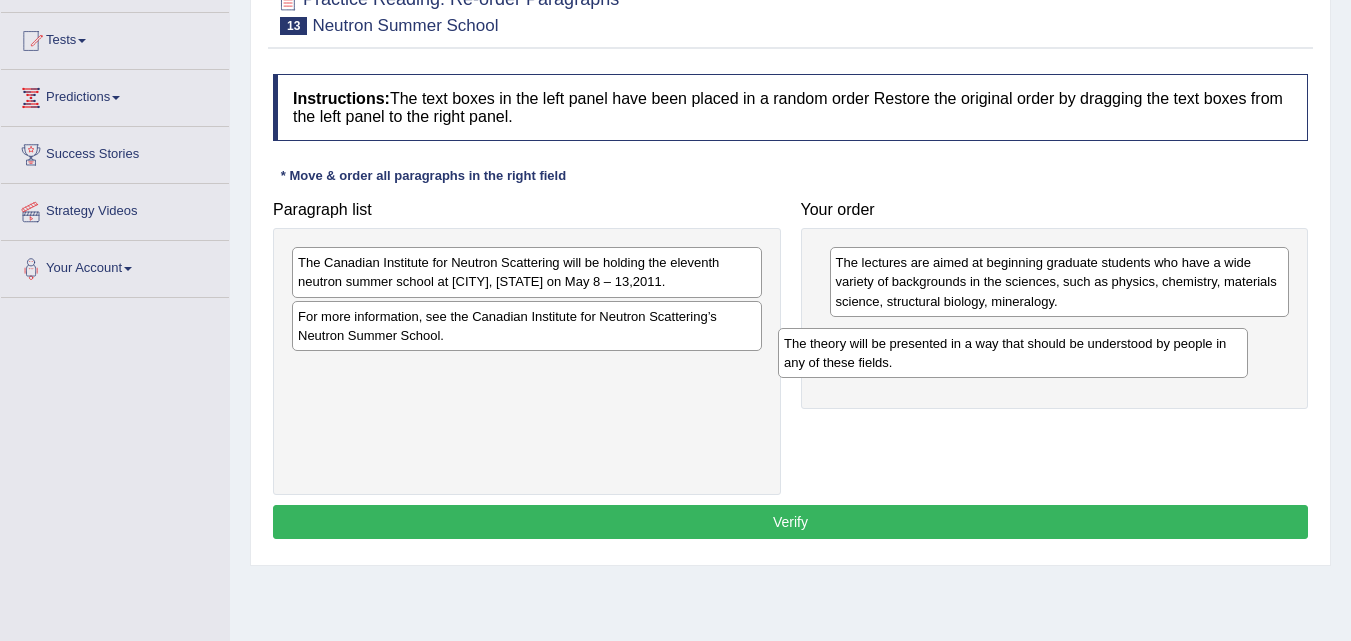drag, startPoint x: 490, startPoint y: 389, endPoint x: 976, endPoint y: 363, distance: 486.69498 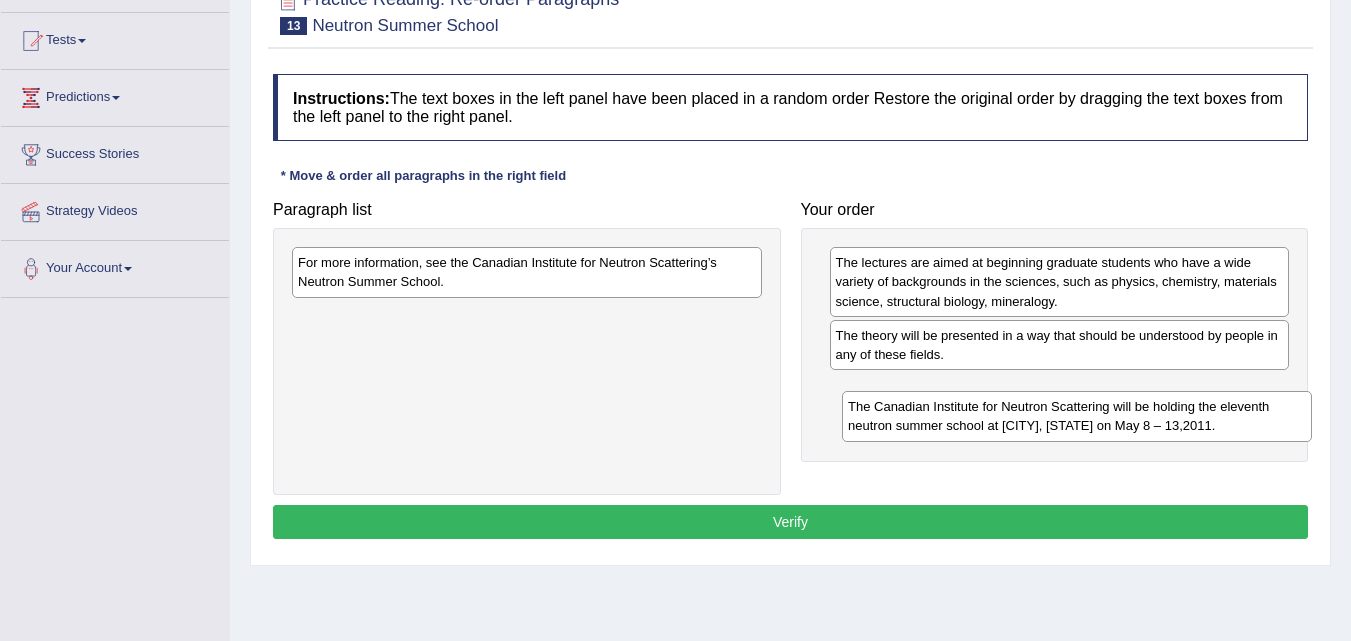 drag, startPoint x: 661, startPoint y: 295, endPoint x: 1211, endPoint y: 439, distance: 568.53845 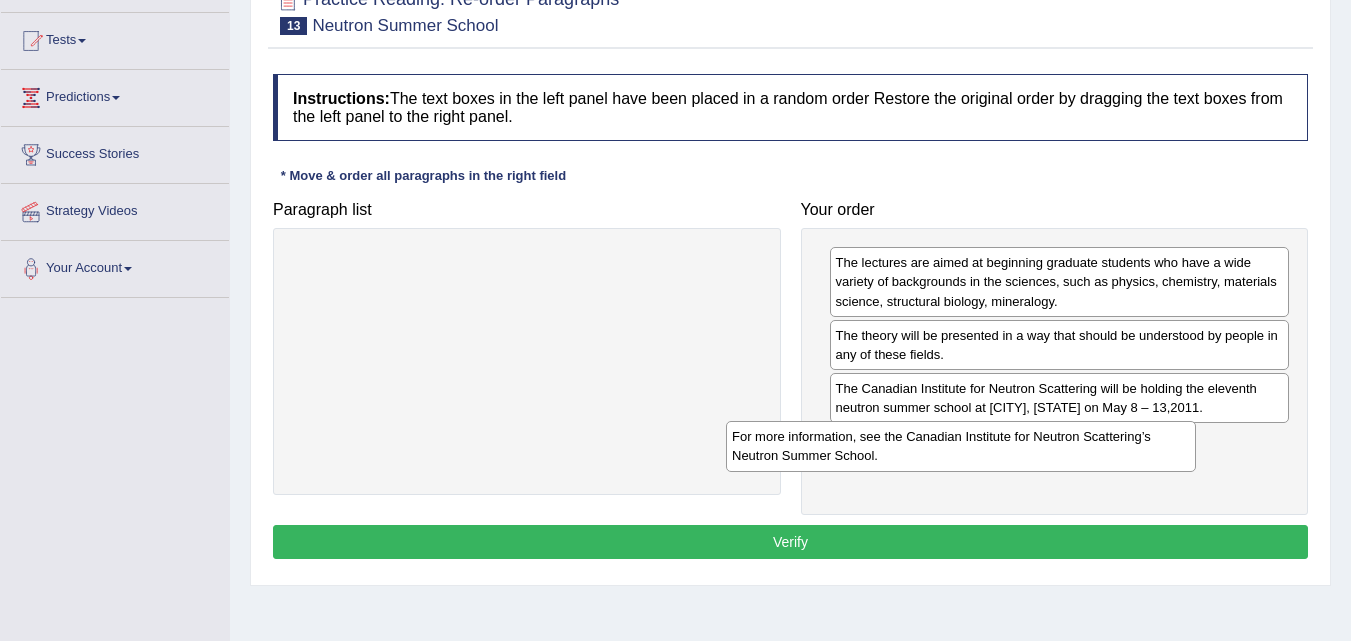 drag, startPoint x: 697, startPoint y: 277, endPoint x: 1131, endPoint y: 451, distance: 467.58102 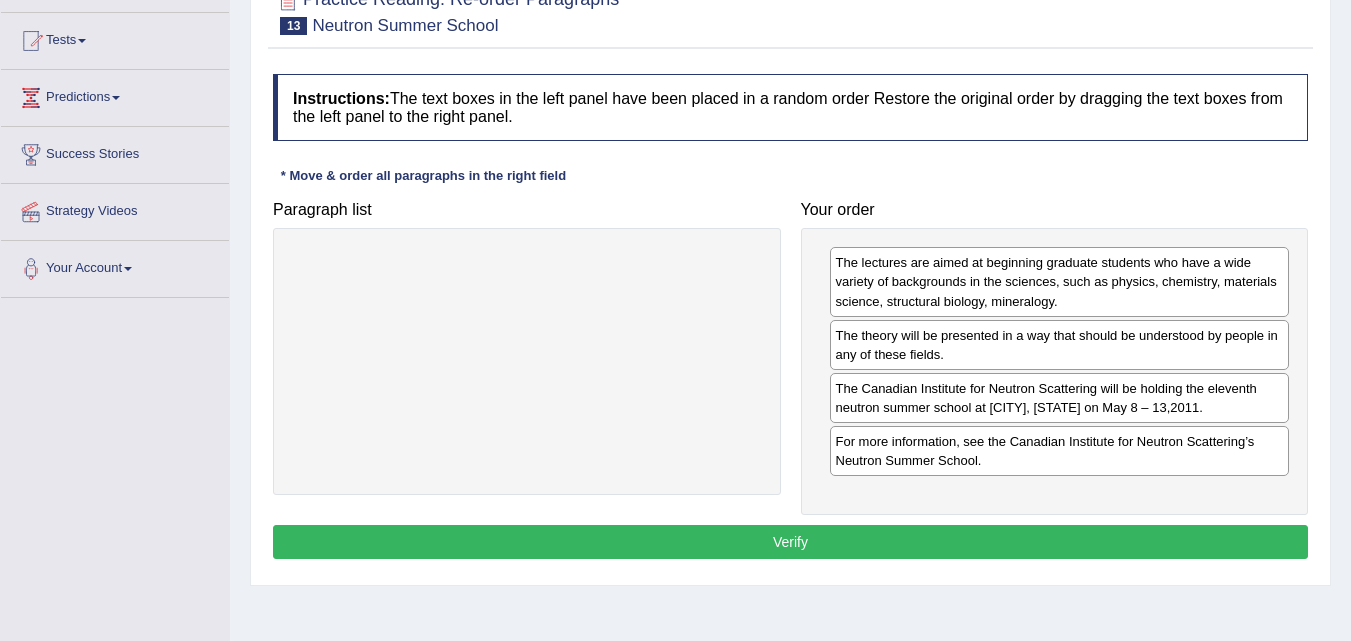 click on "Verify" at bounding box center [790, 542] 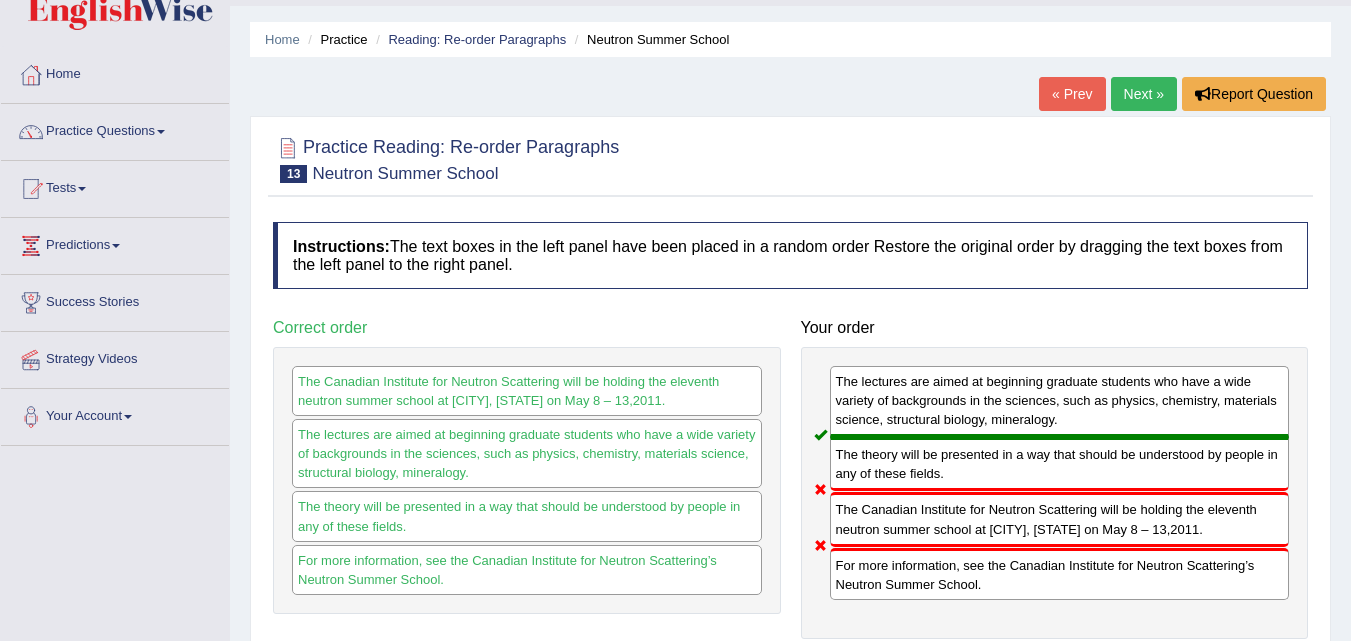scroll, scrollTop: 0, scrollLeft: 0, axis: both 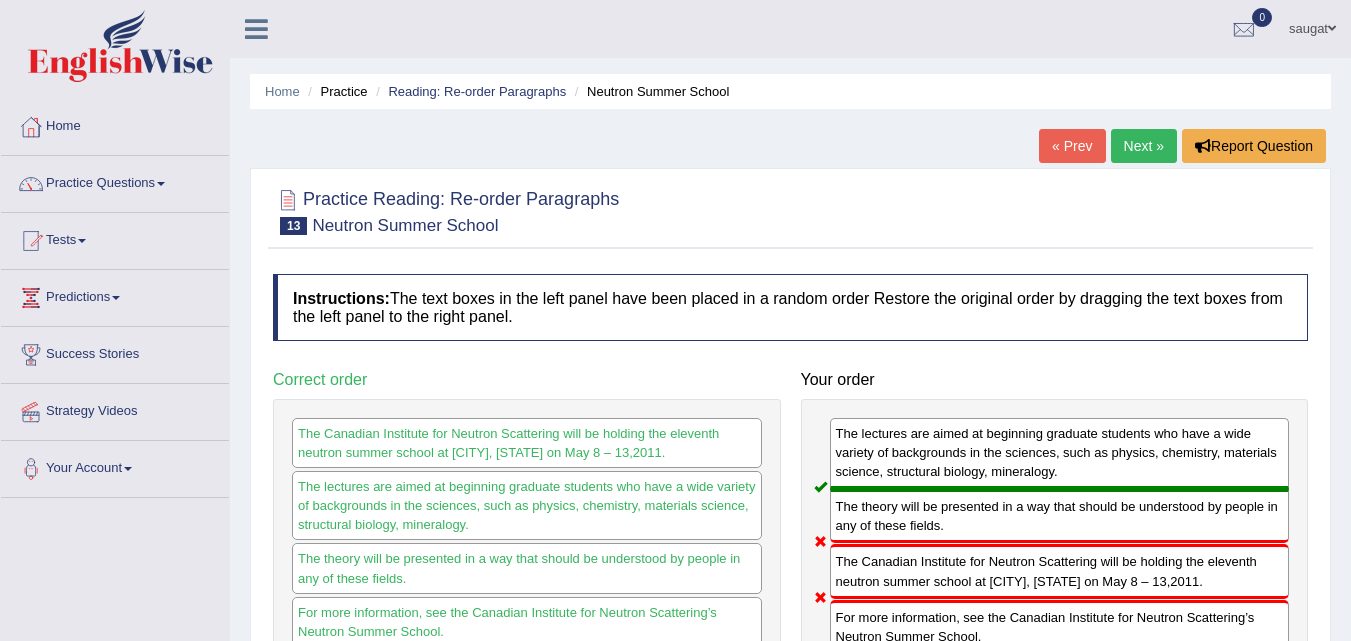click on "Next »" at bounding box center (1144, 146) 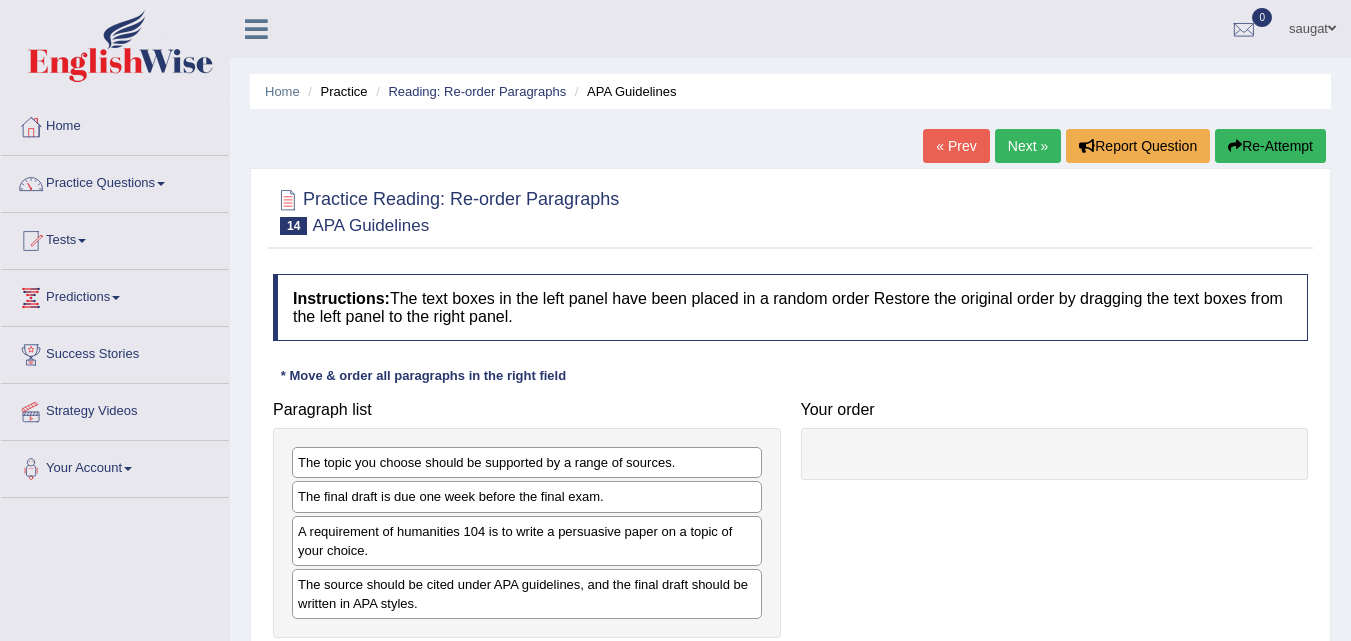 scroll, scrollTop: 0, scrollLeft: 0, axis: both 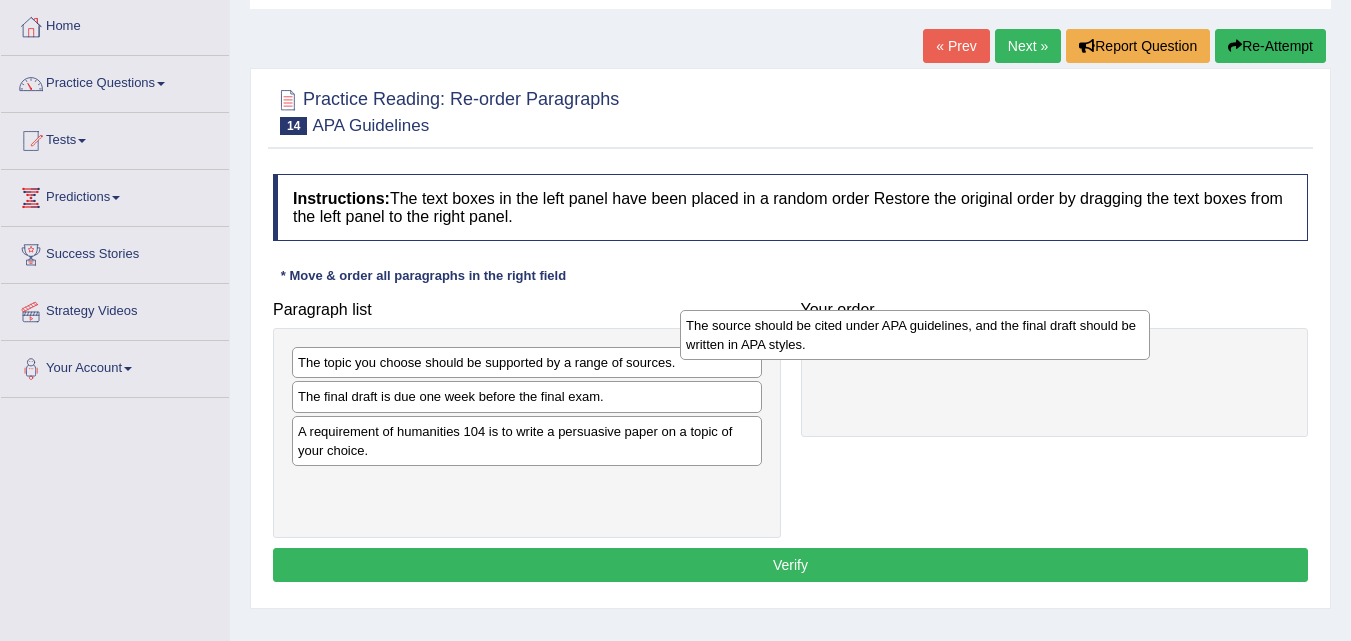 drag, startPoint x: 605, startPoint y: 499, endPoint x: 997, endPoint y: 337, distance: 424.15564 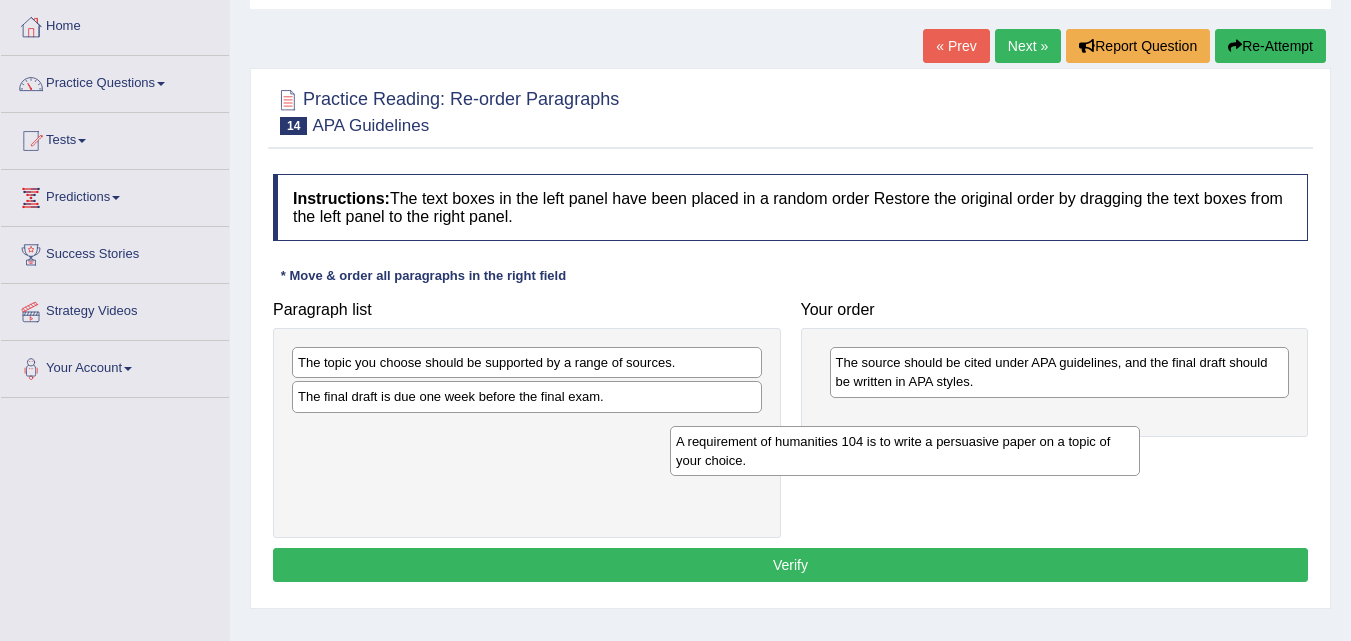 drag, startPoint x: 469, startPoint y: 425, endPoint x: 63, endPoint y: 340, distance: 414.80237 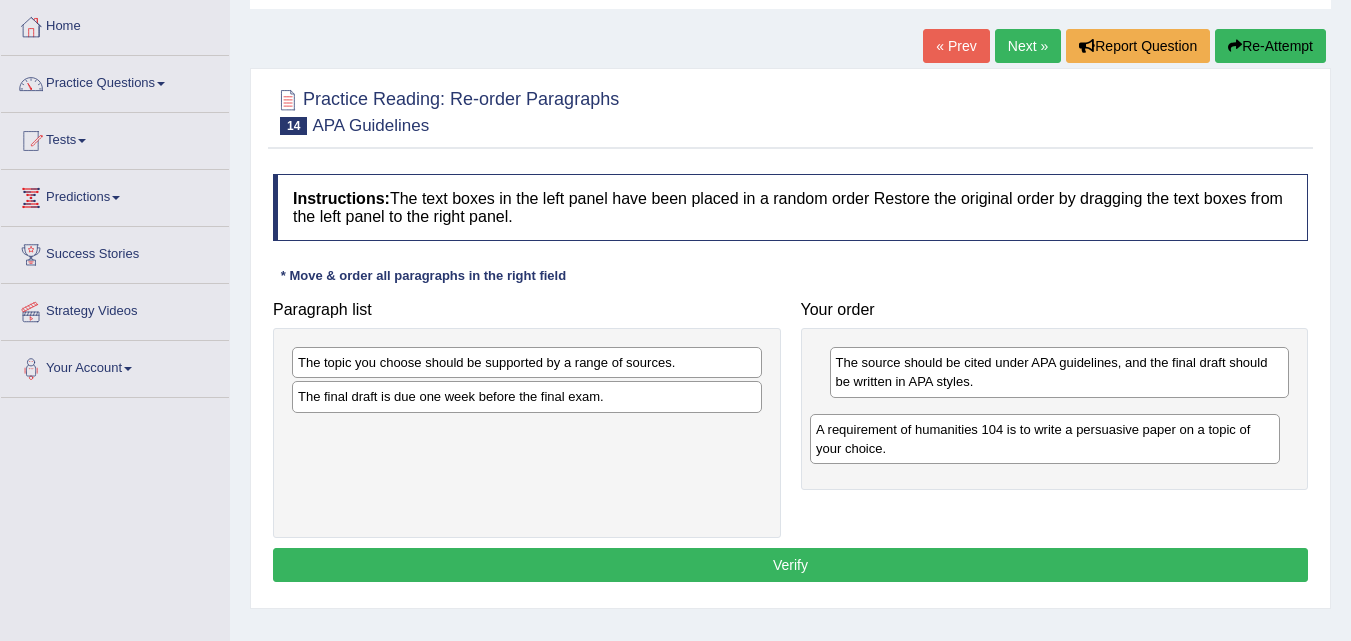 drag, startPoint x: 333, startPoint y: 456, endPoint x: 851, endPoint y: 454, distance: 518.00385 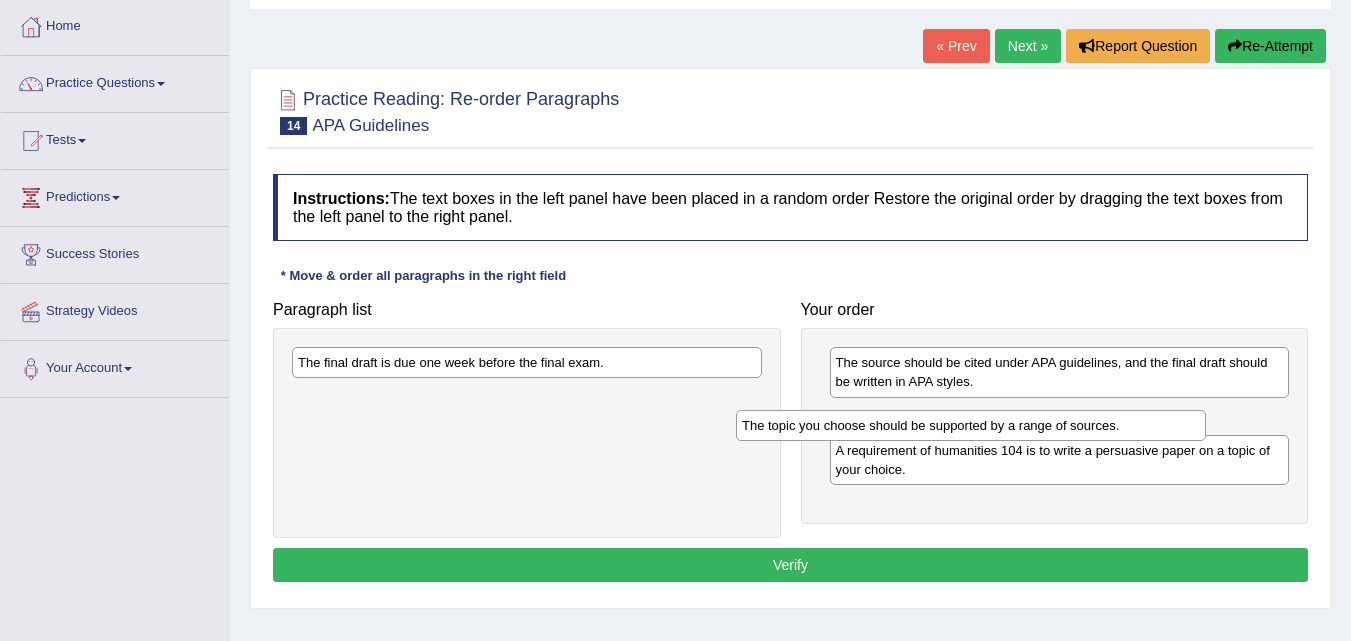 drag, startPoint x: 615, startPoint y: 371, endPoint x: 573, endPoint y: 445, distance: 85.08819 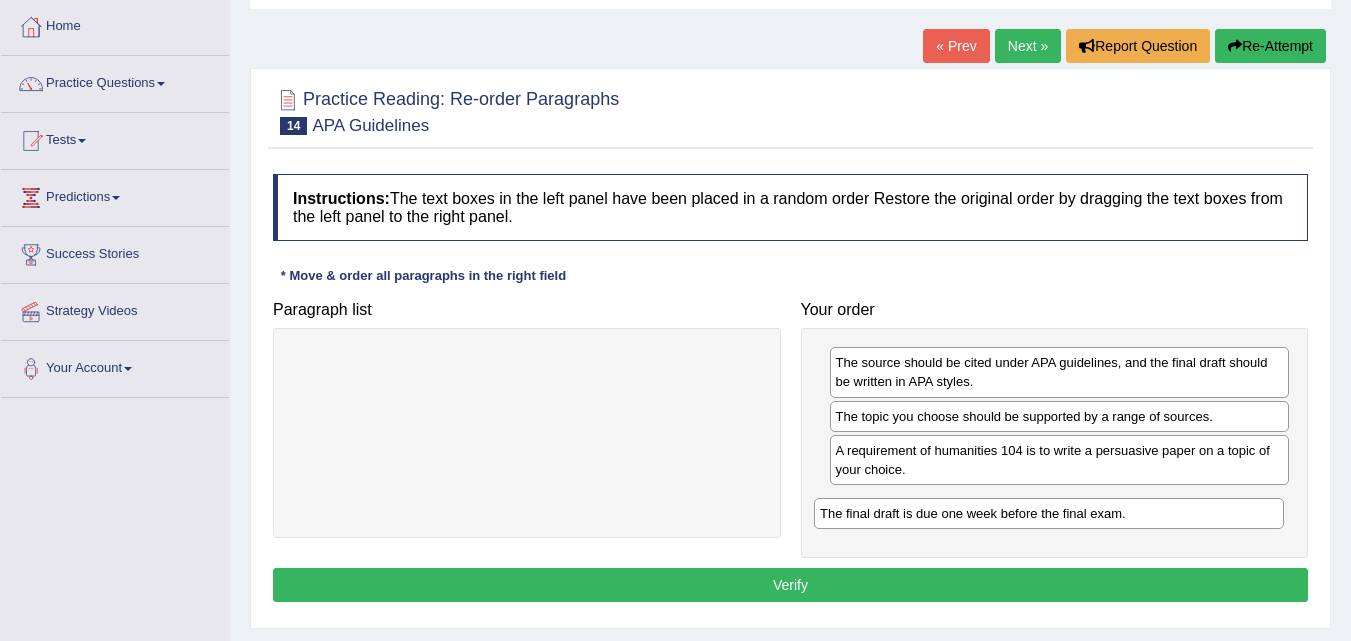 drag, startPoint x: 466, startPoint y: 368, endPoint x: 988, endPoint y: 519, distance: 543.4013 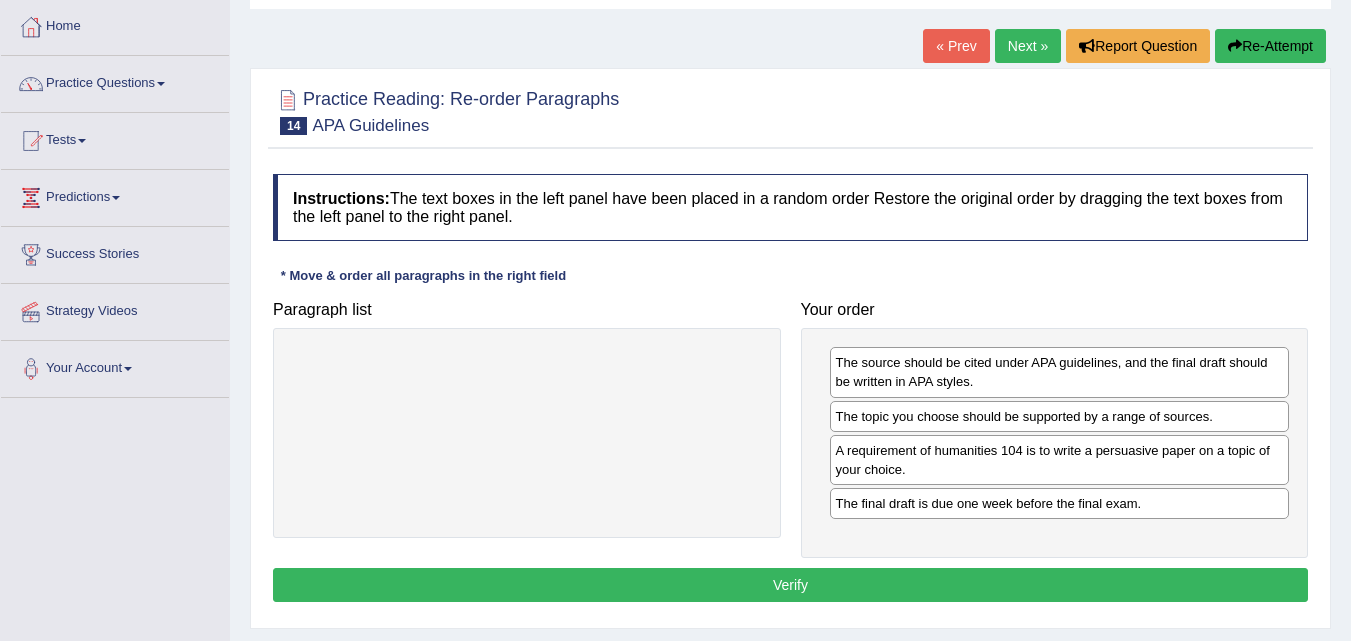 click on "Verify" at bounding box center (790, 585) 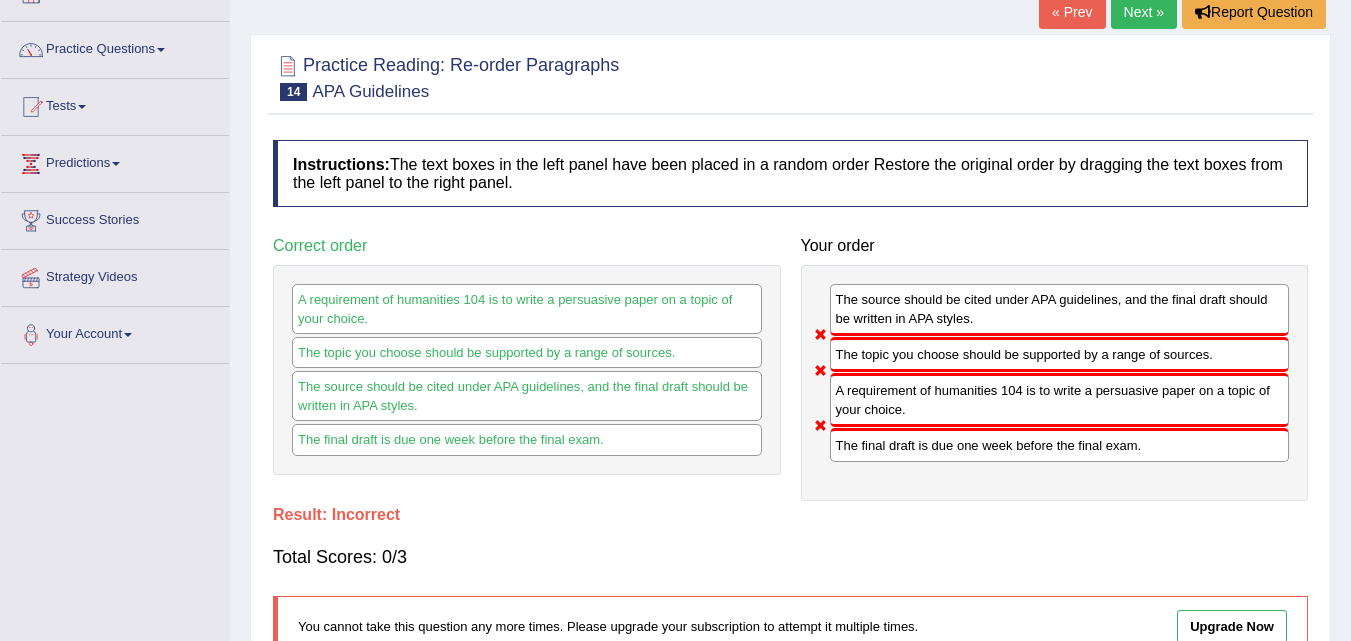 scroll, scrollTop: 100, scrollLeft: 0, axis: vertical 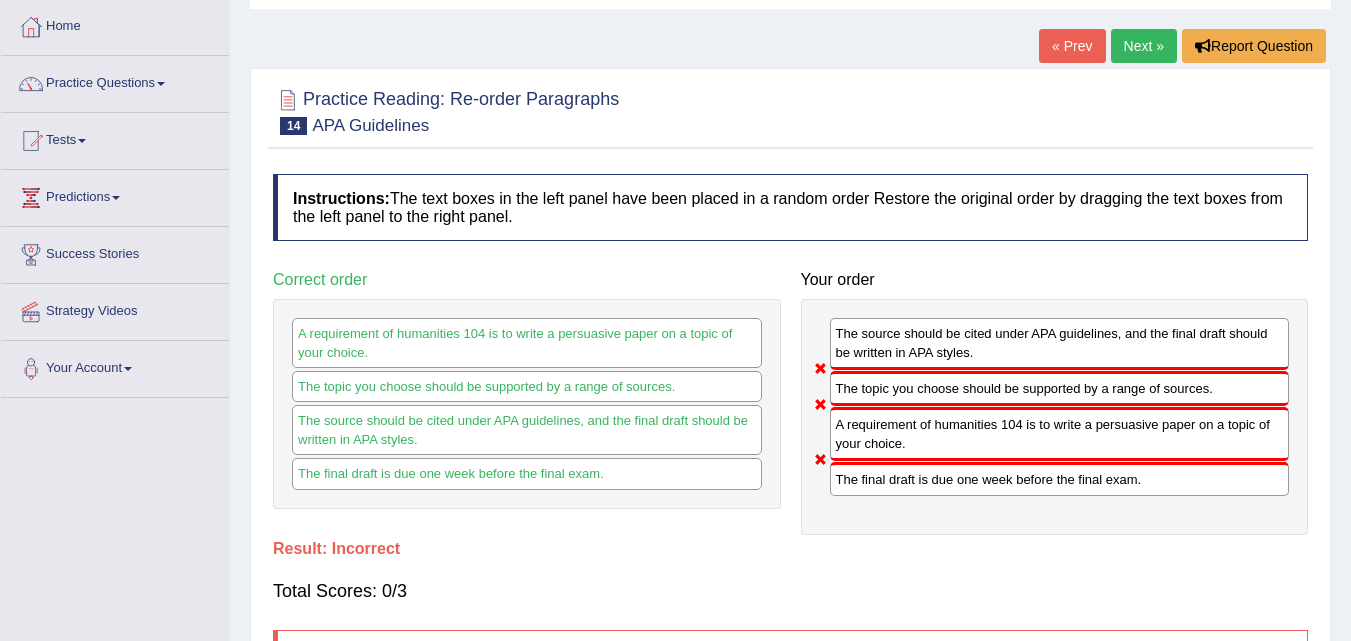 click on "Next »" at bounding box center (1144, 46) 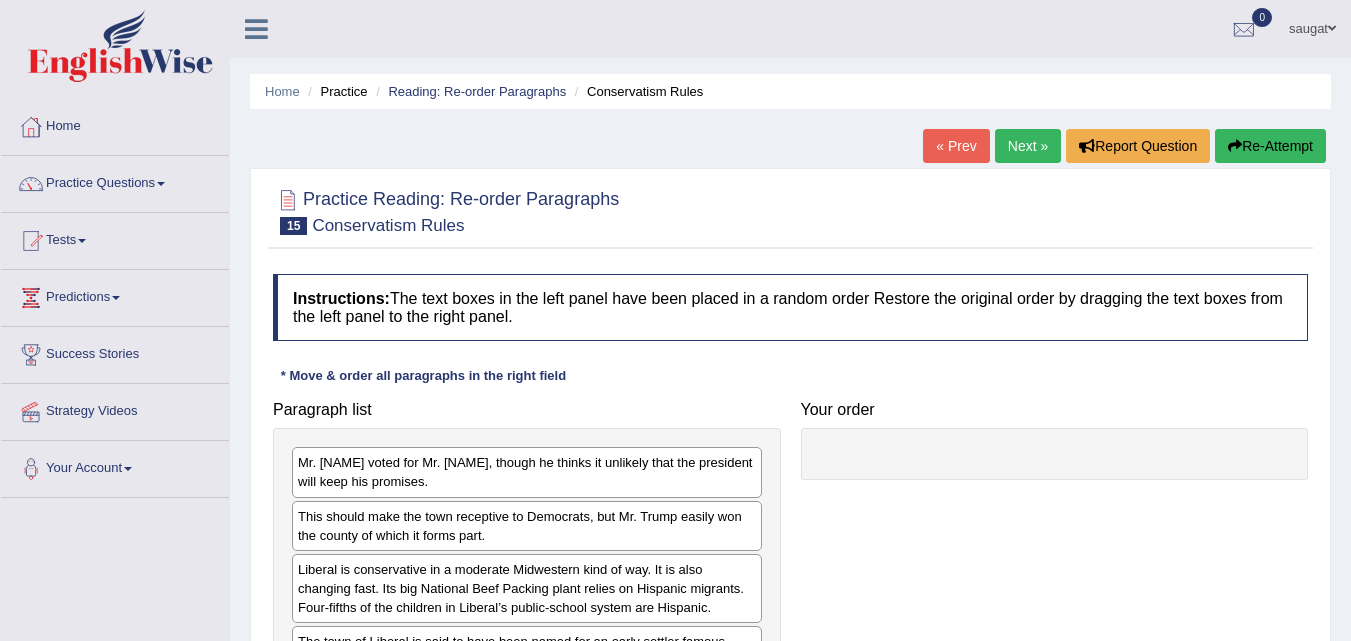 scroll, scrollTop: 0, scrollLeft: 0, axis: both 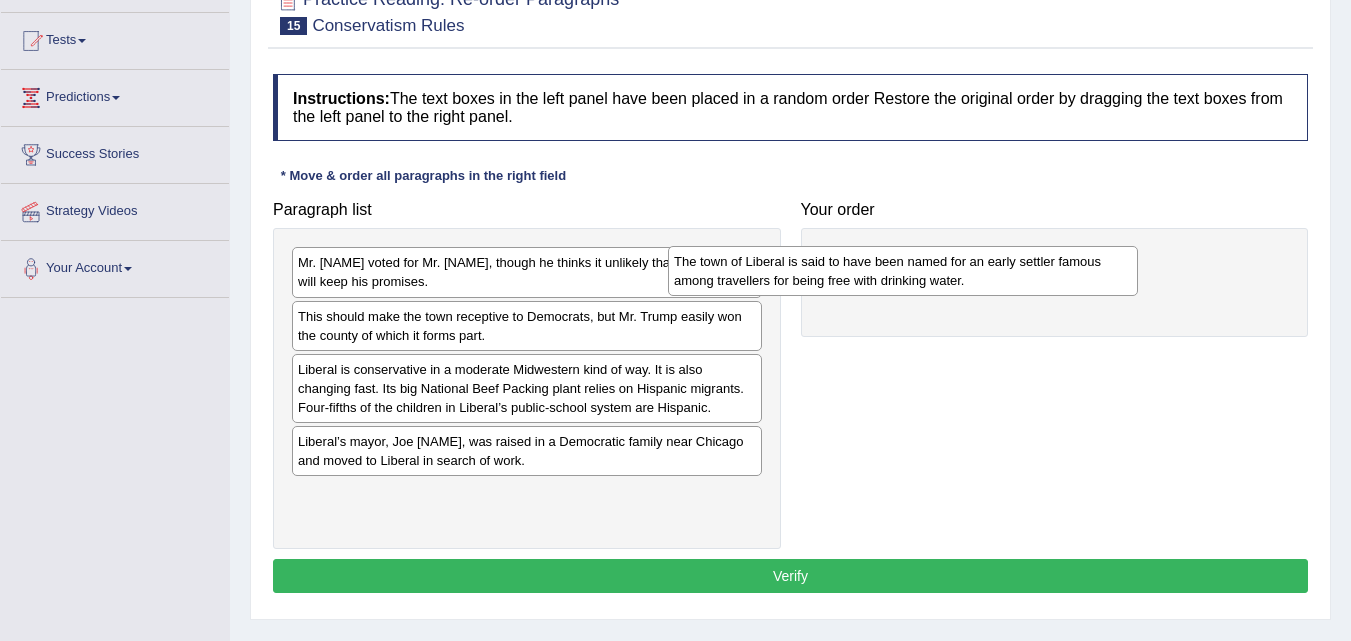 drag, startPoint x: 524, startPoint y: 458, endPoint x: 912, endPoint y: 274, distance: 429.4182 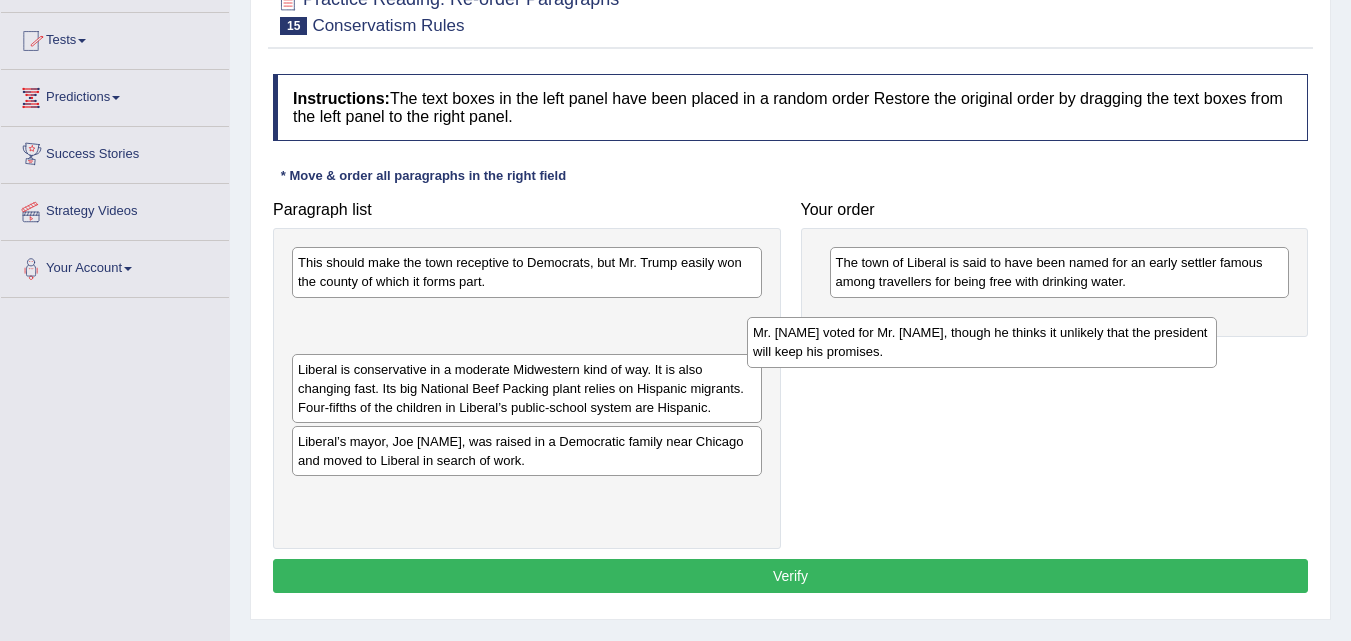 drag, startPoint x: 308, startPoint y: 249, endPoint x: 581, endPoint y: 303, distance: 278.28943 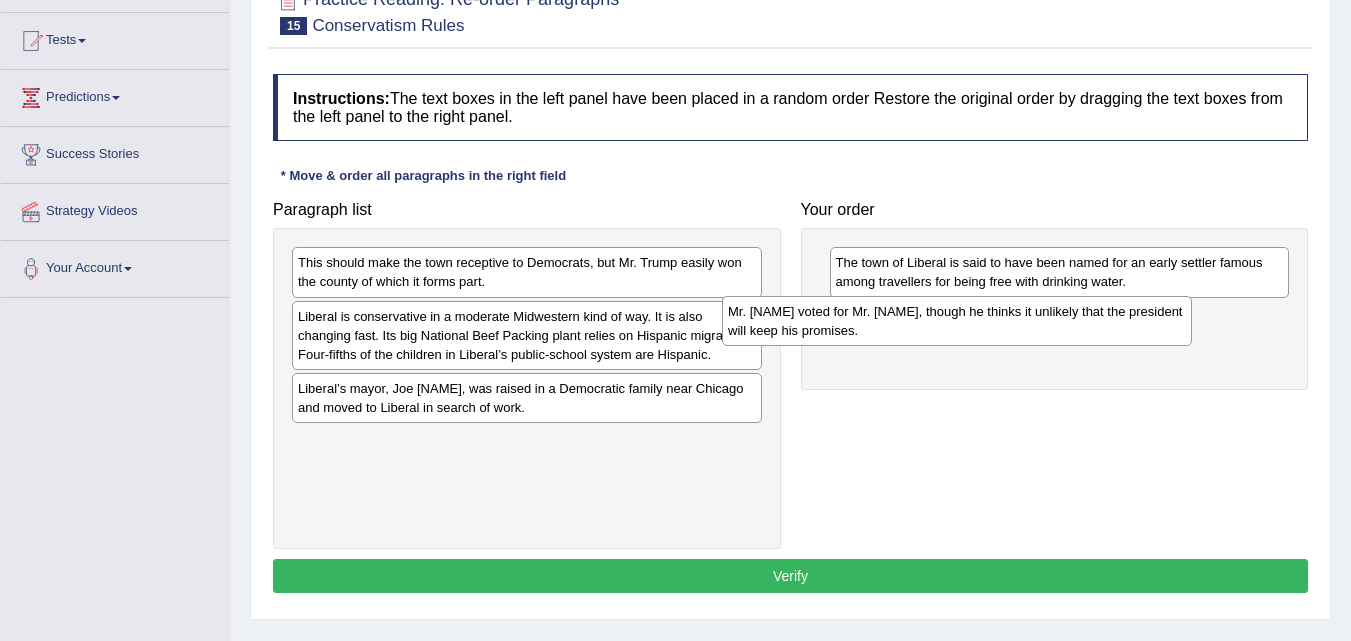 drag, startPoint x: 462, startPoint y: 345, endPoint x: 892, endPoint y: 340, distance: 430.02908 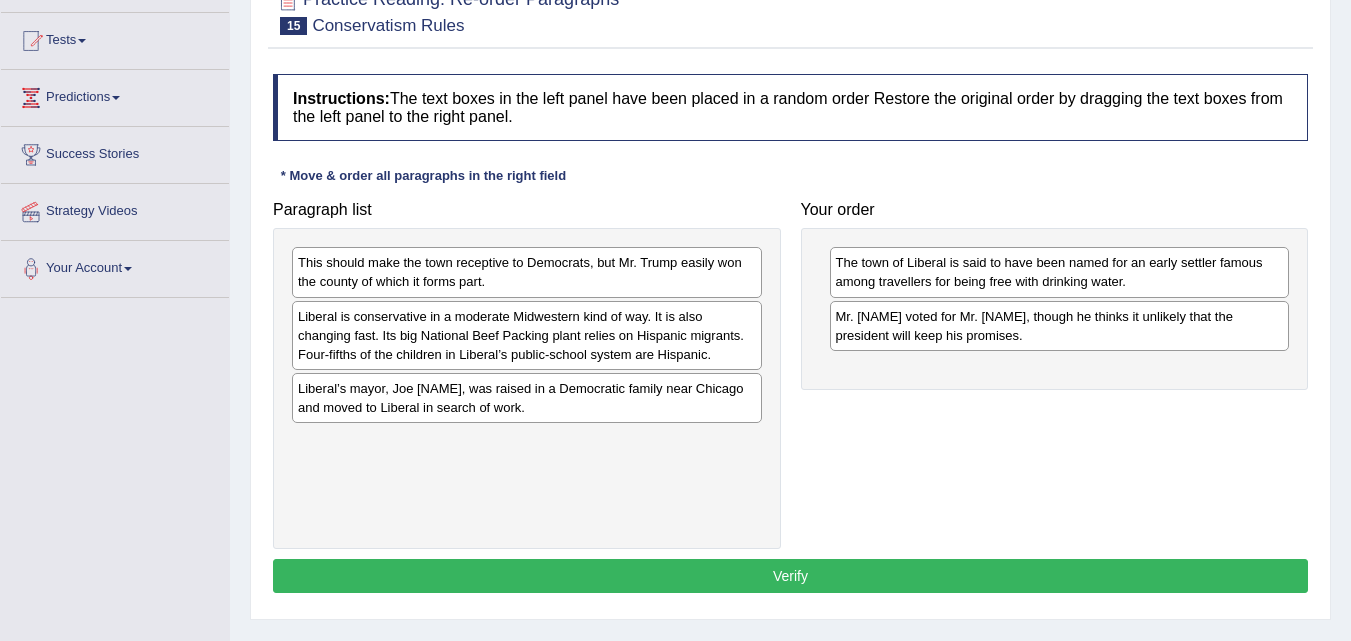 drag, startPoint x: 660, startPoint y: 246, endPoint x: 799, endPoint y: 298, distance: 148.40822 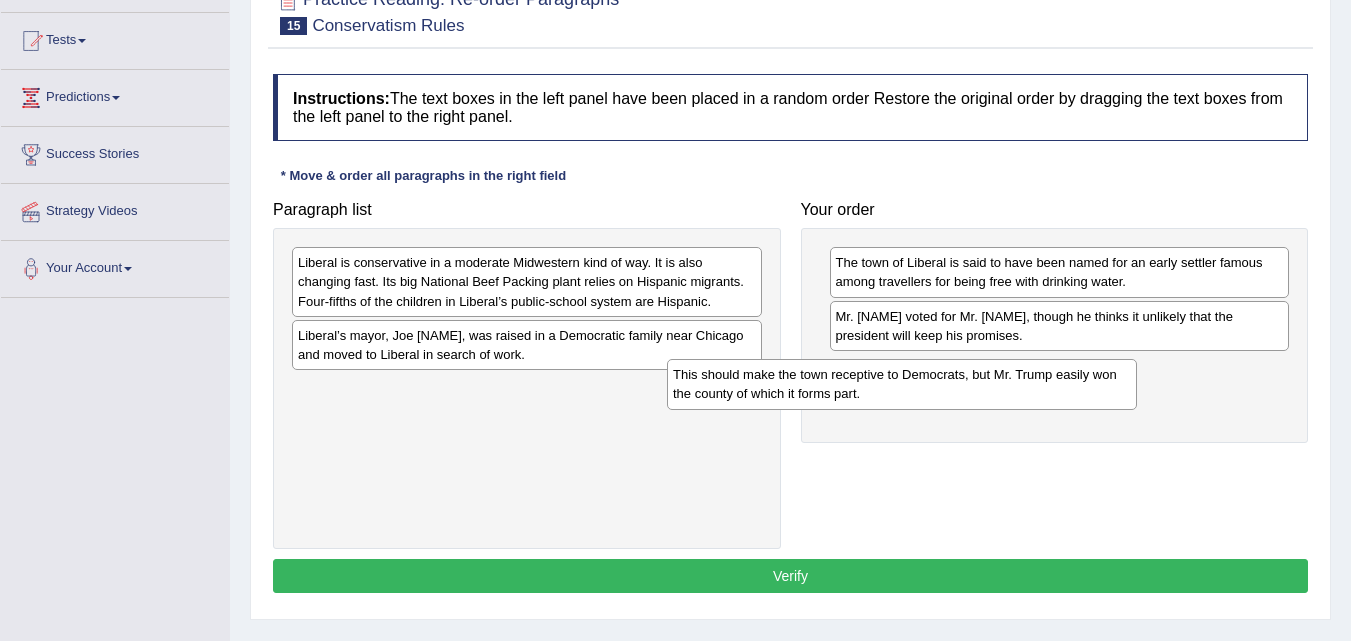 drag, startPoint x: 669, startPoint y: 269, endPoint x: 1044, endPoint y: 381, distance: 391.3681 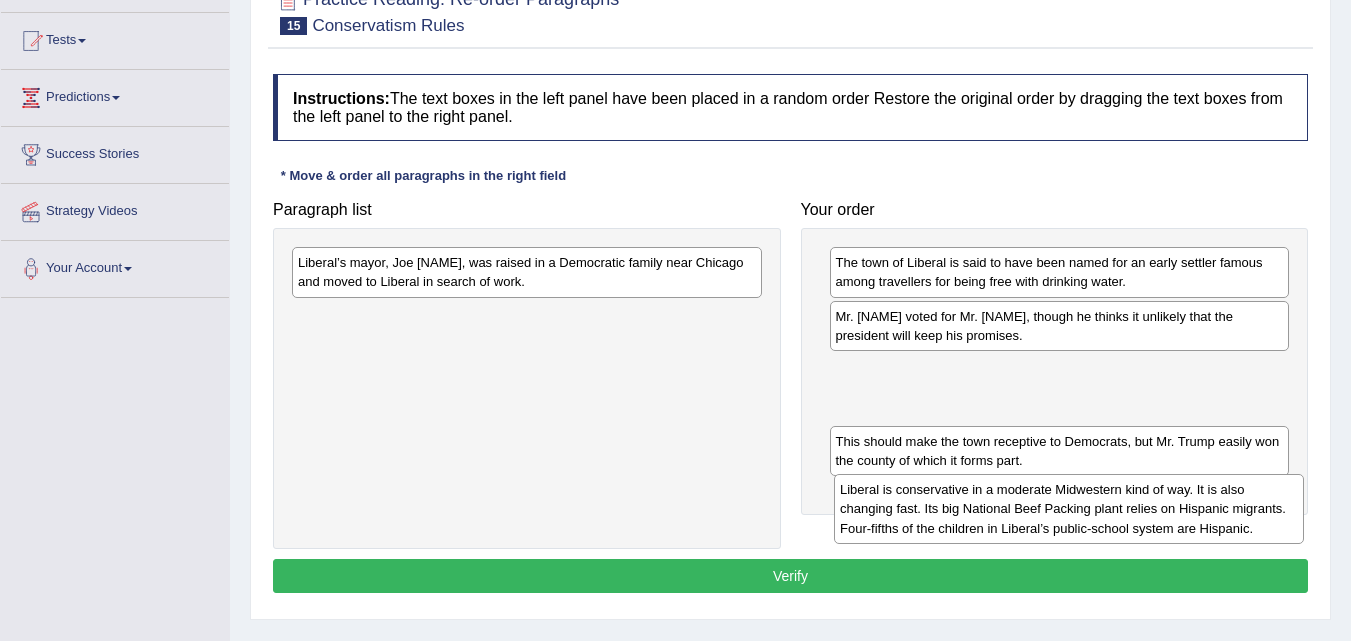 drag, startPoint x: 667, startPoint y: 292, endPoint x: 1209, endPoint y: 519, distance: 587.6164 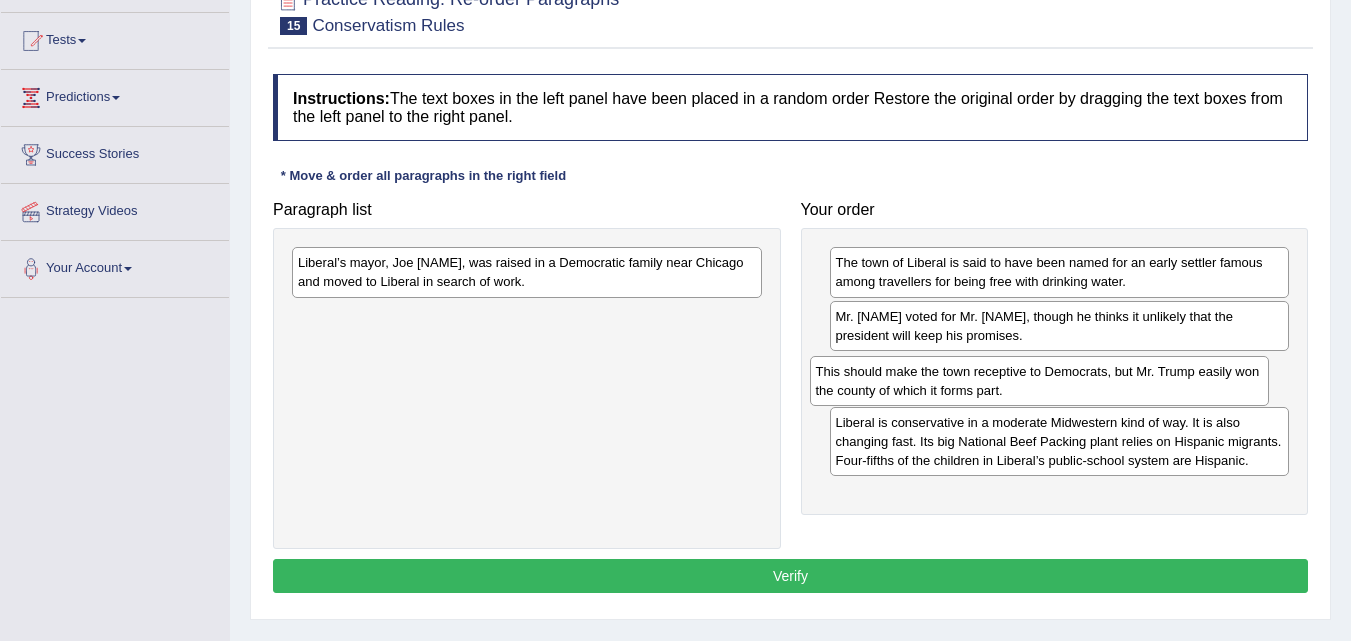 drag, startPoint x: 975, startPoint y: 456, endPoint x: 955, endPoint y: 386, distance: 72.8011 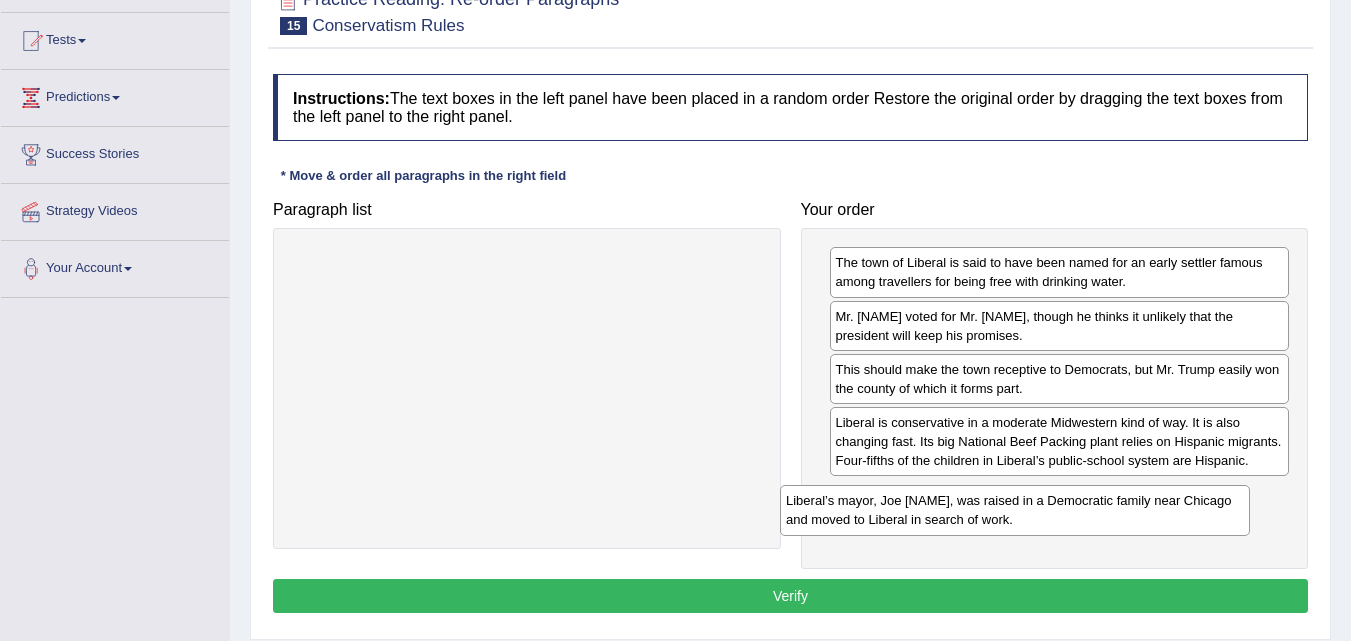 drag, startPoint x: 517, startPoint y: 268, endPoint x: 1013, endPoint y: 506, distance: 550.14545 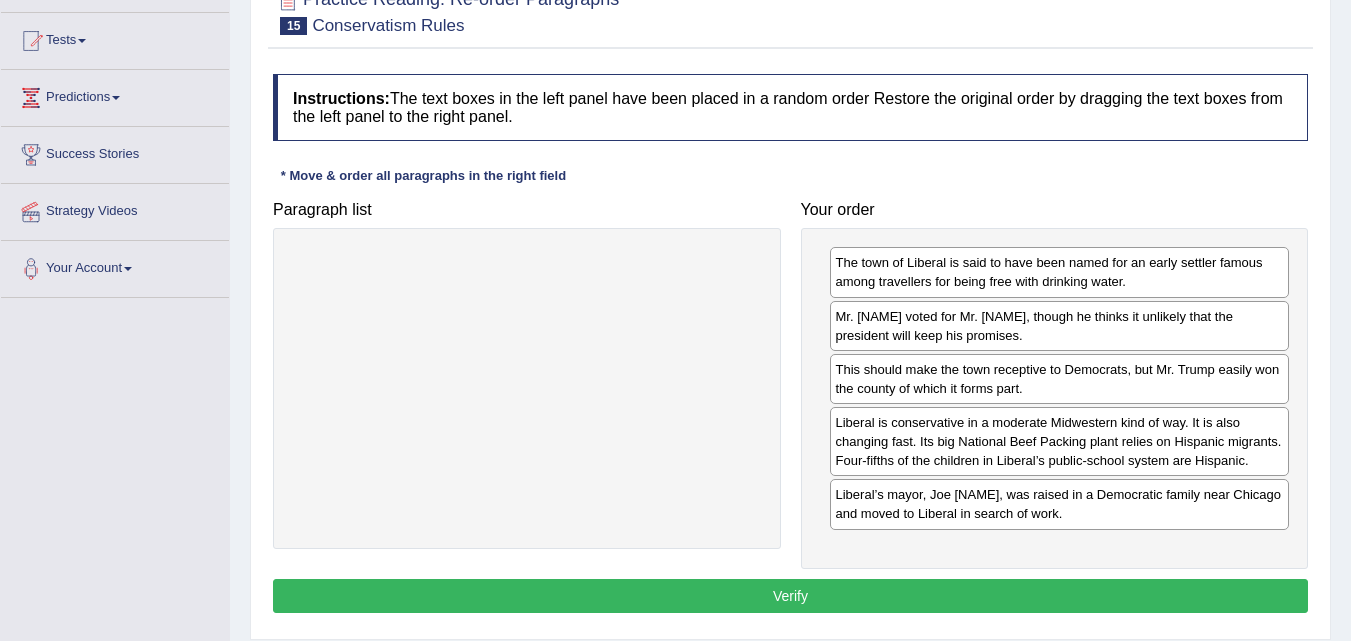 click on "Verify" at bounding box center (790, 596) 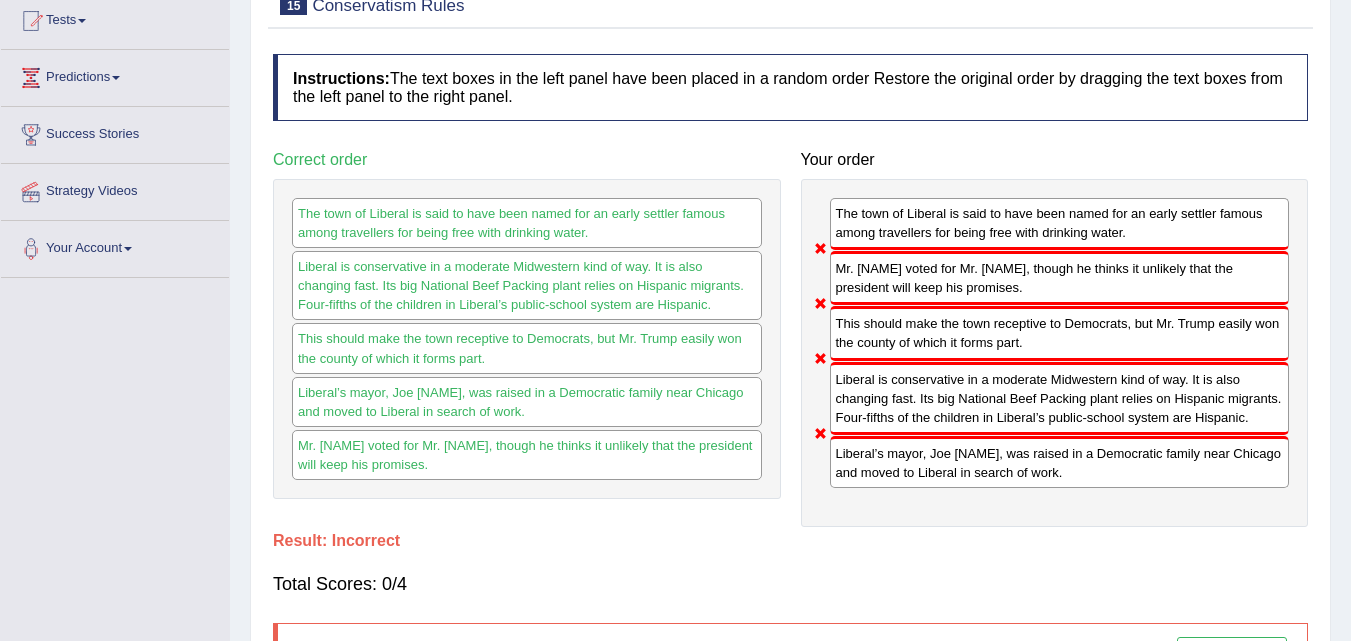 scroll, scrollTop: 100, scrollLeft: 0, axis: vertical 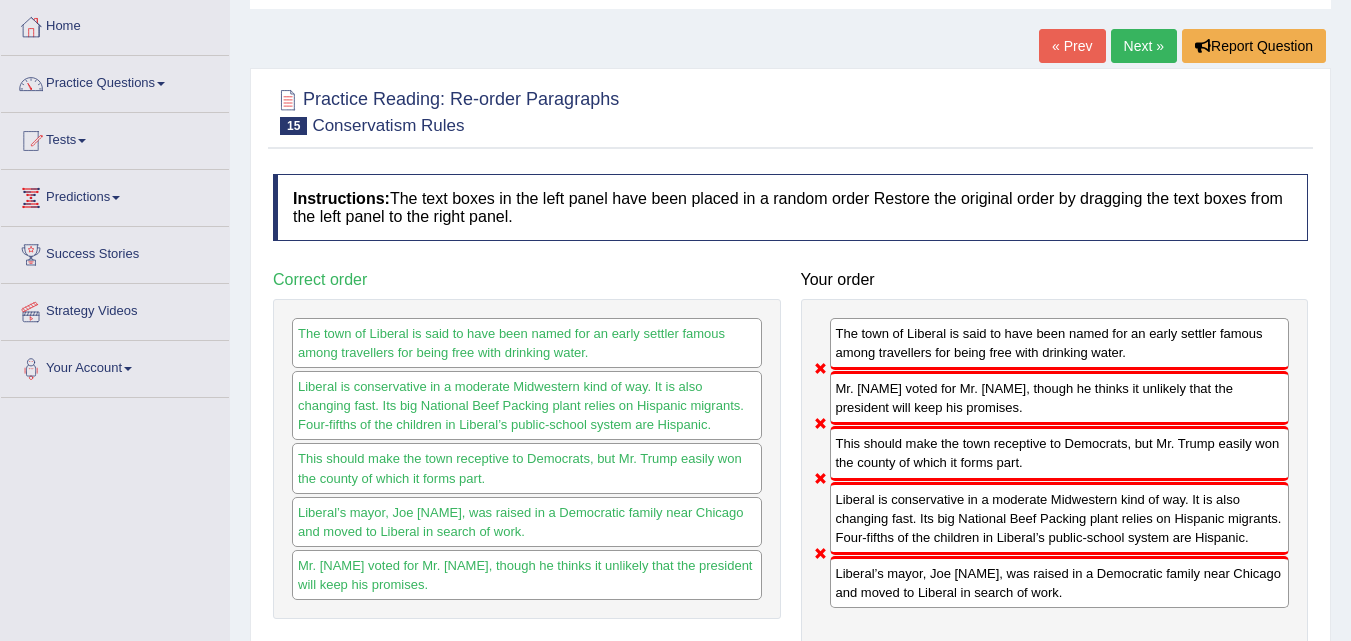 click on "Next »" at bounding box center (1144, 46) 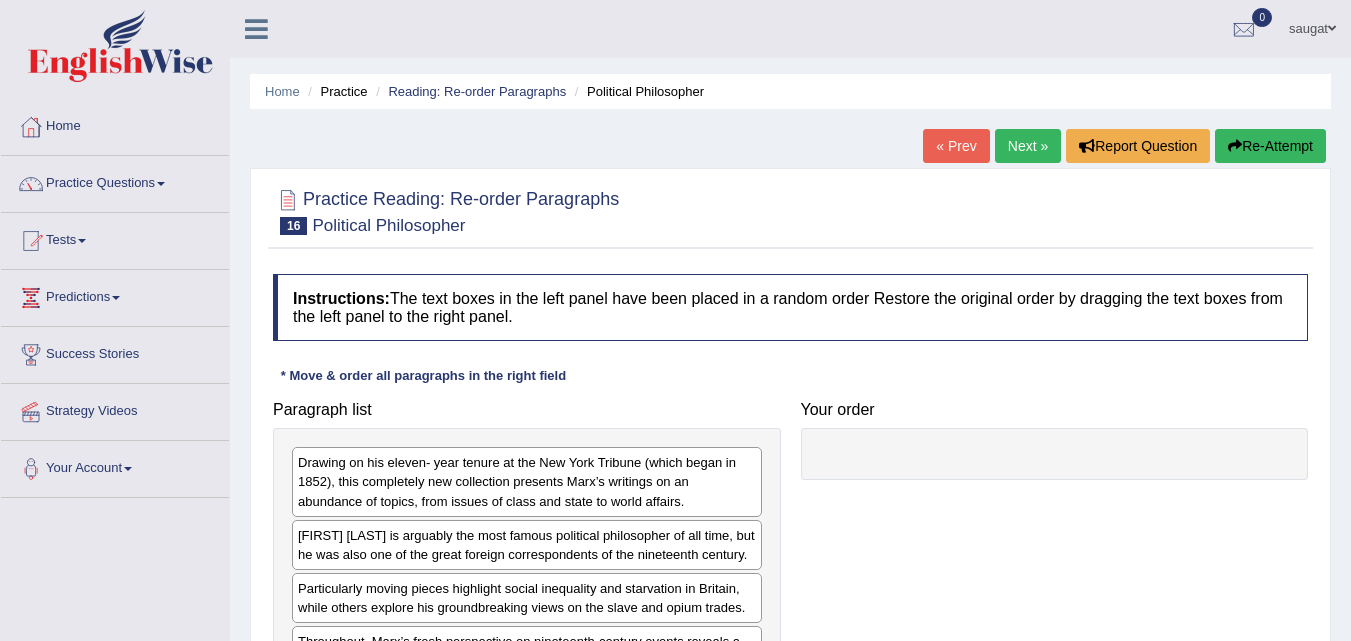 scroll, scrollTop: 74, scrollLeft: 0, axis: vertical 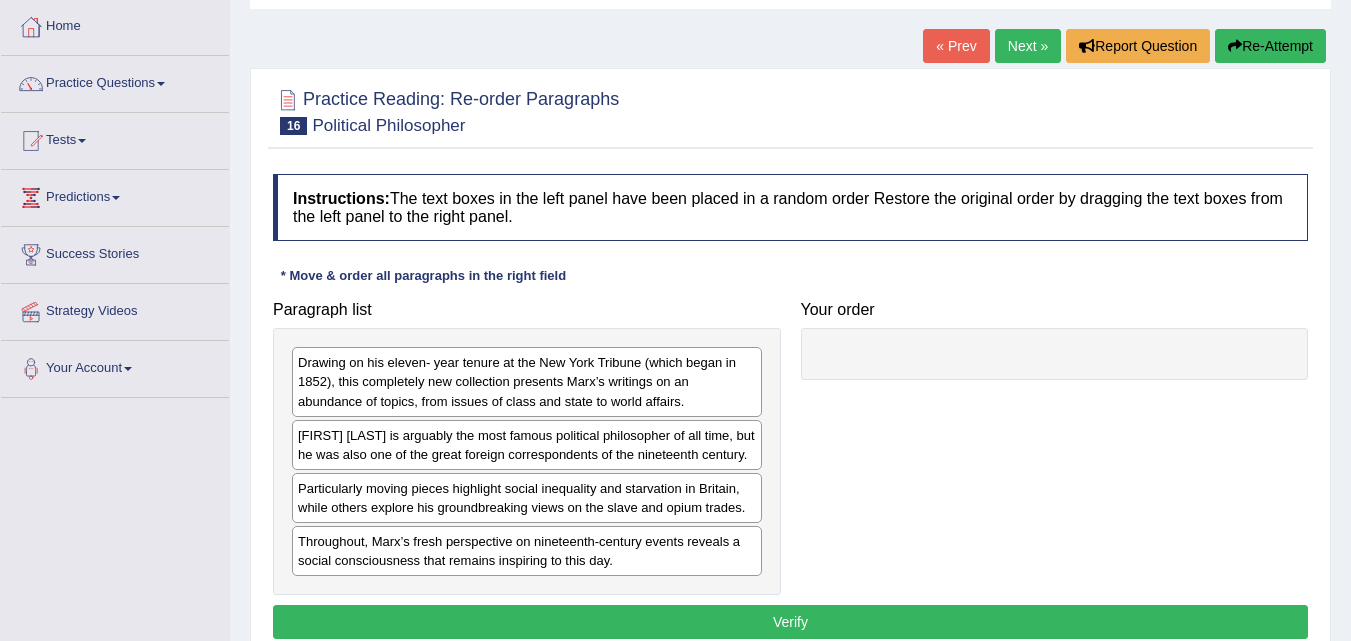 click on "« Prev" at bounding box center (956, 46) 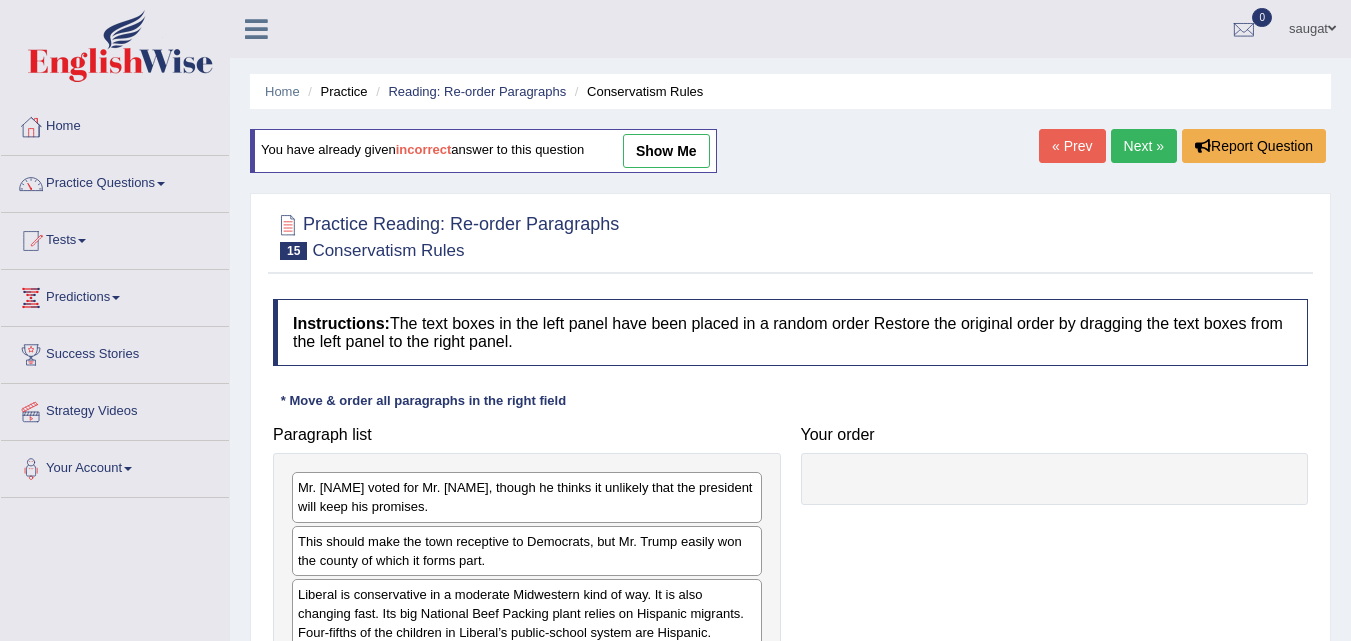 scroll, scrollTop: 0, scrollLeft: 0, axis: both 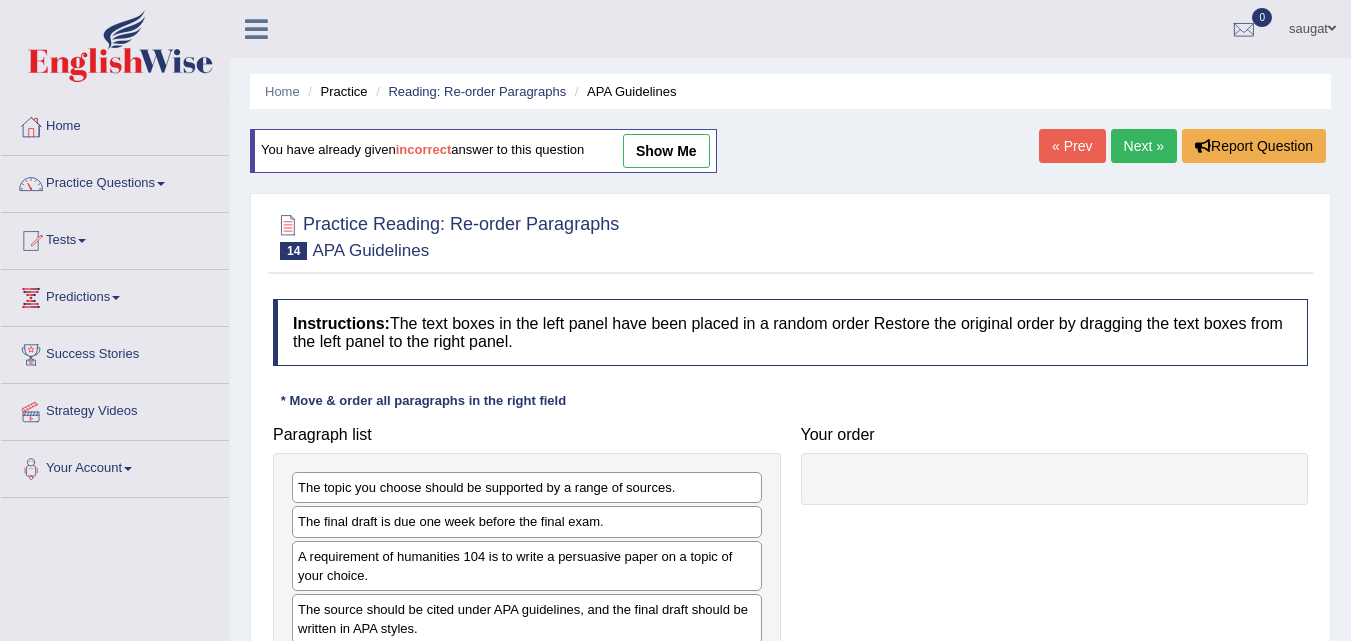 click on "« Prev" at bounding box center (1072, 146) 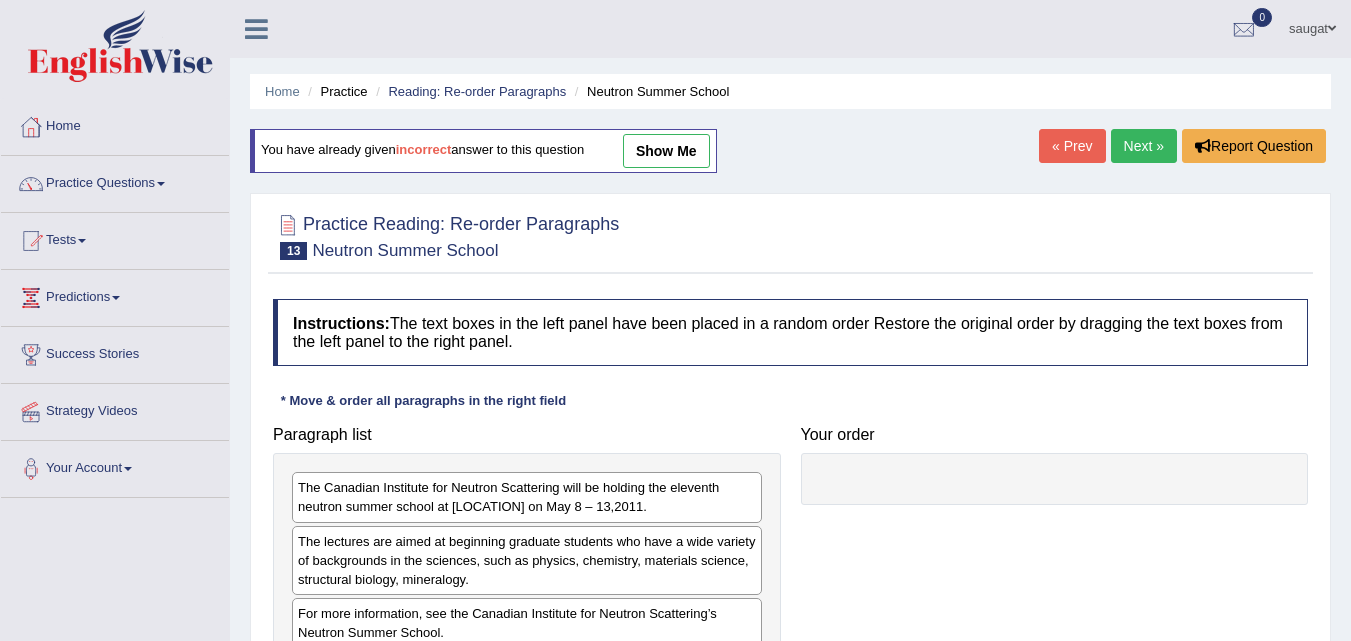 scroll, scrollTop: 0, scrollLeft: 0, axis: both 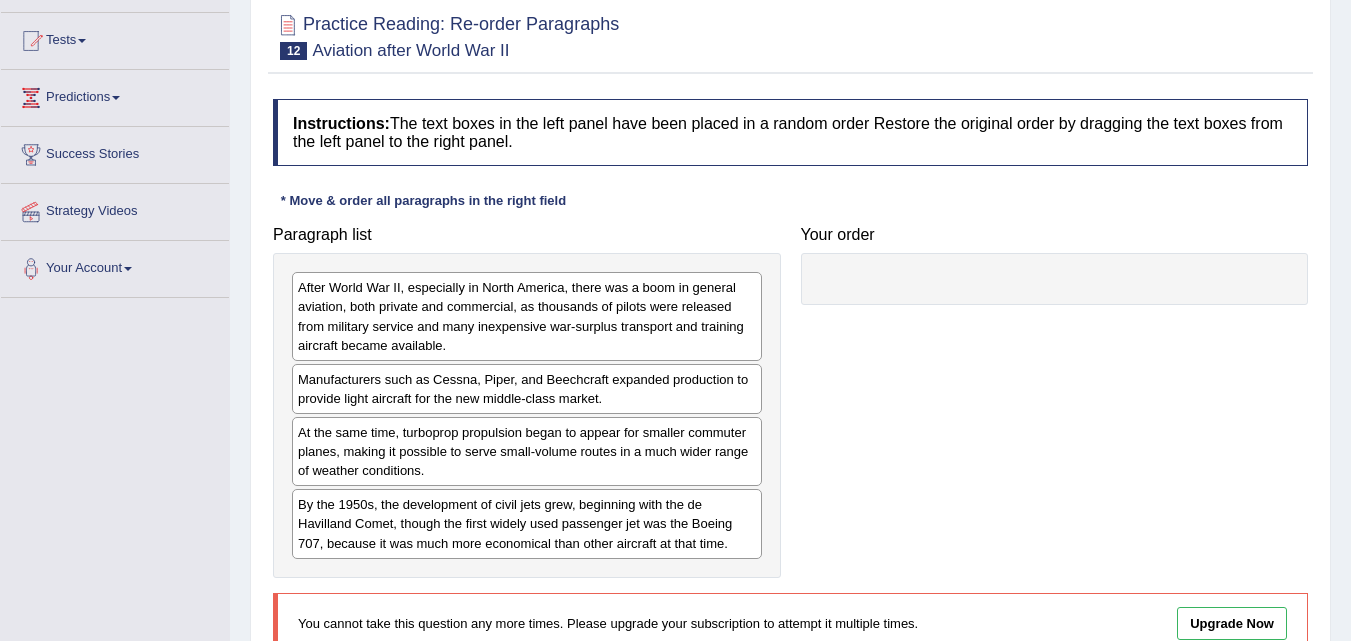 click on "After World War II, especially in North America, there was a boom in general aviation, both private and commercial, as thousands of pilots were released from military service and many inexpensive war-surplus transport and training aircraft became available." at bounding box center (527, 316) 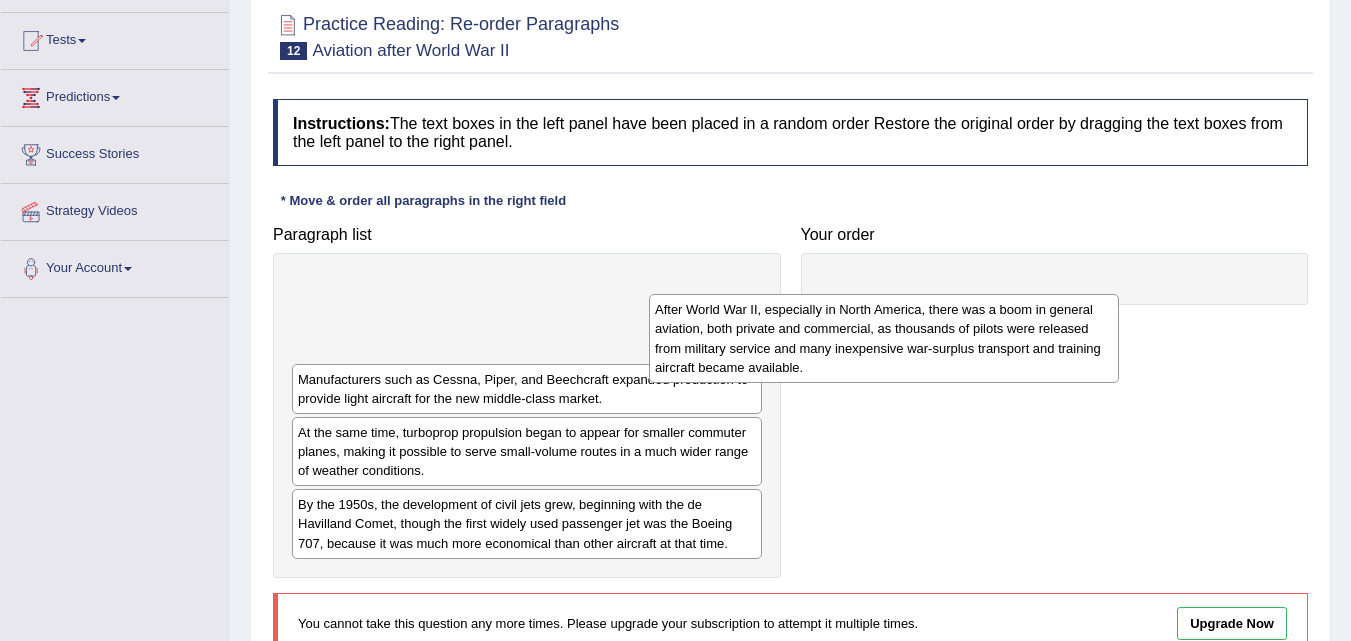 drag, startPoint x: 424, startPoint y: 293, endPoint x: 781, endPoint y: 315, distance: 357.67722 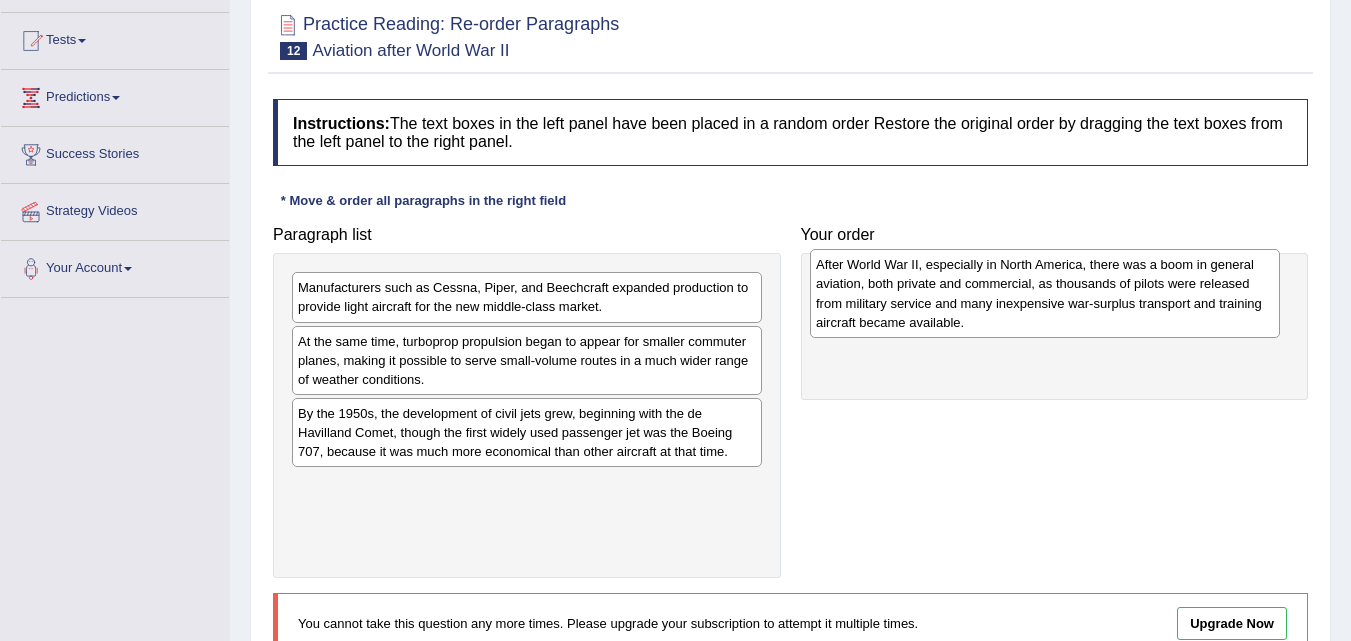 drag, startPoint x: 612, startPoint y: 326, endPoint x: 1130, endPoint y: 303, distance: 518.5104 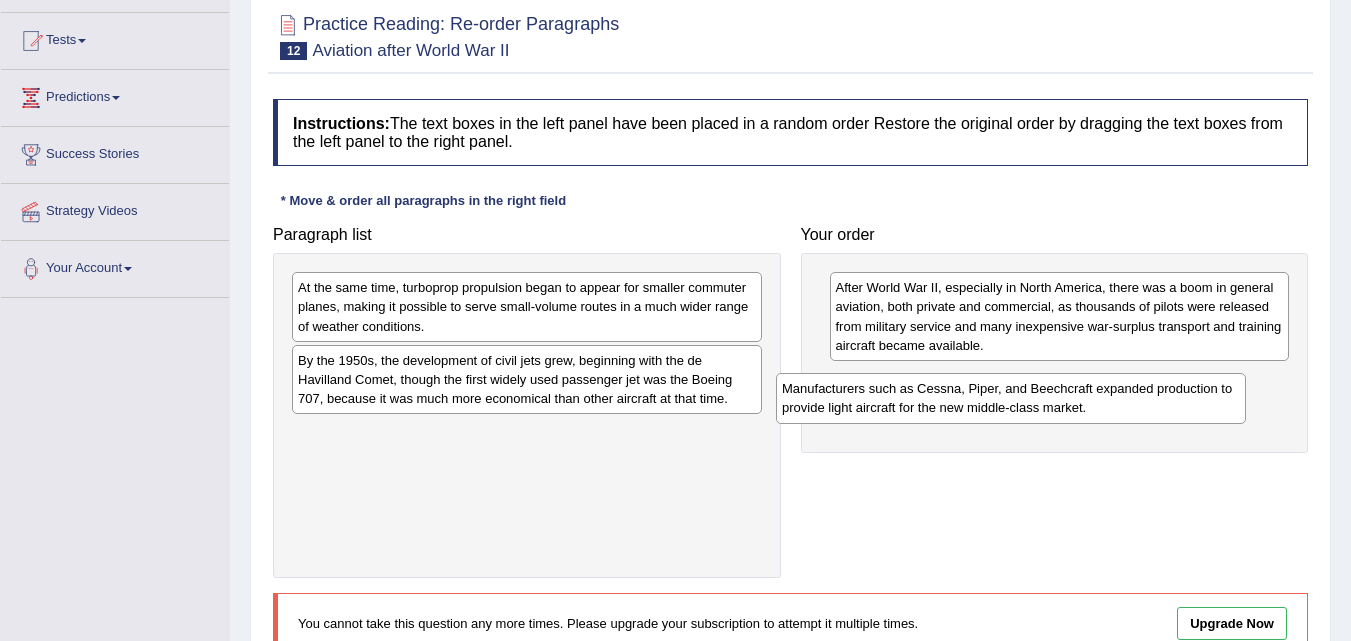 drag, startPoint x: 622, startPoint y: 302, endPoint x: 867, endPoint y: 375, distance: 255.64429 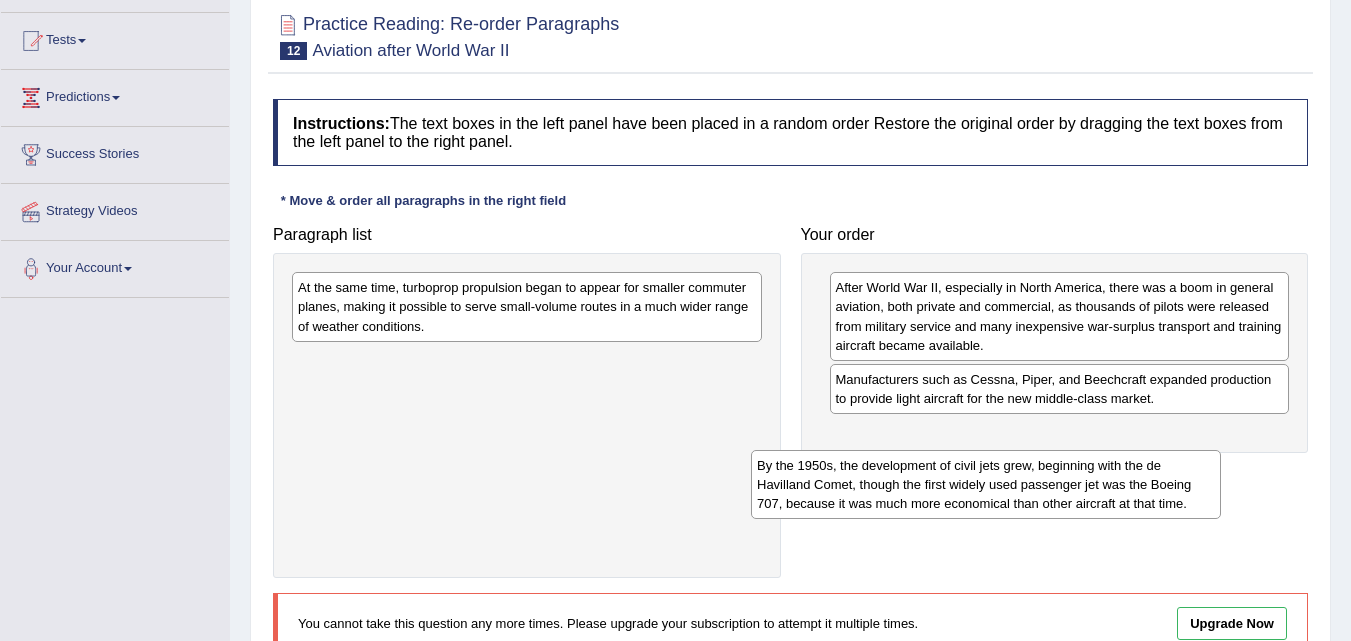 drag, startPoint x: 608, startPoint y: 366, endPoint x: 1081, endPoint y: 467, distance: 483.66312 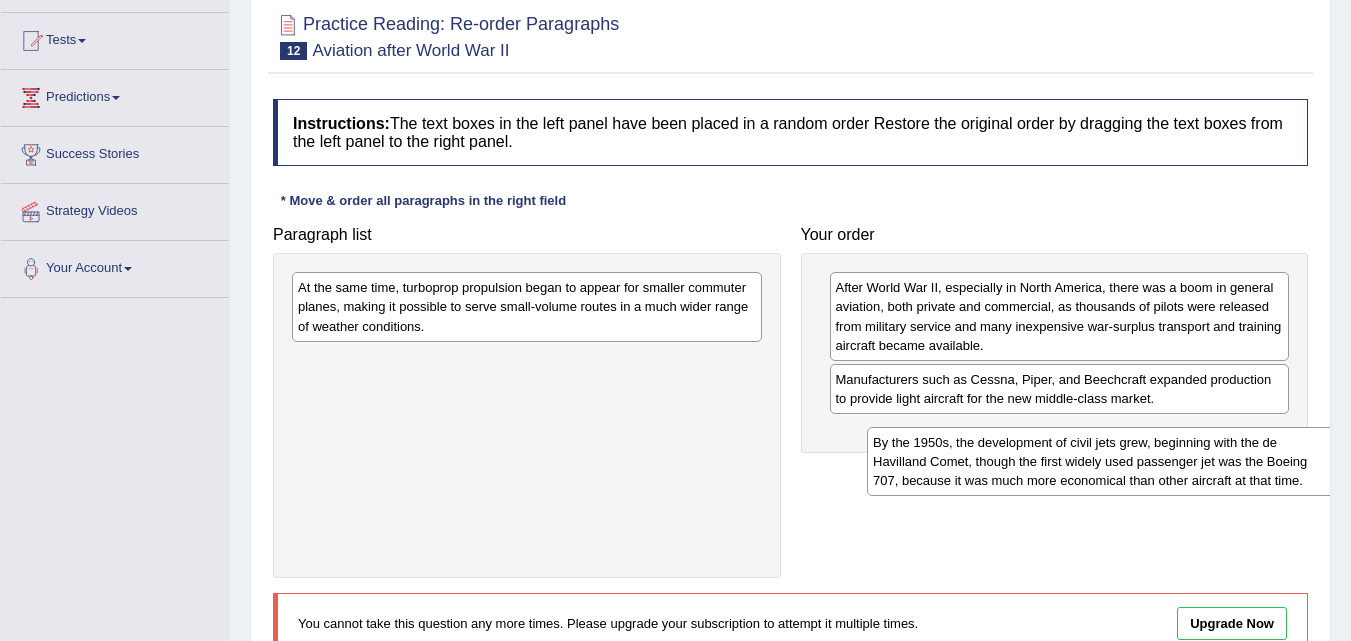 drag, startPoint x: 554, startPoint y: 370, endPoint x: 1129, endPoint y: 452, distance: 580.8175 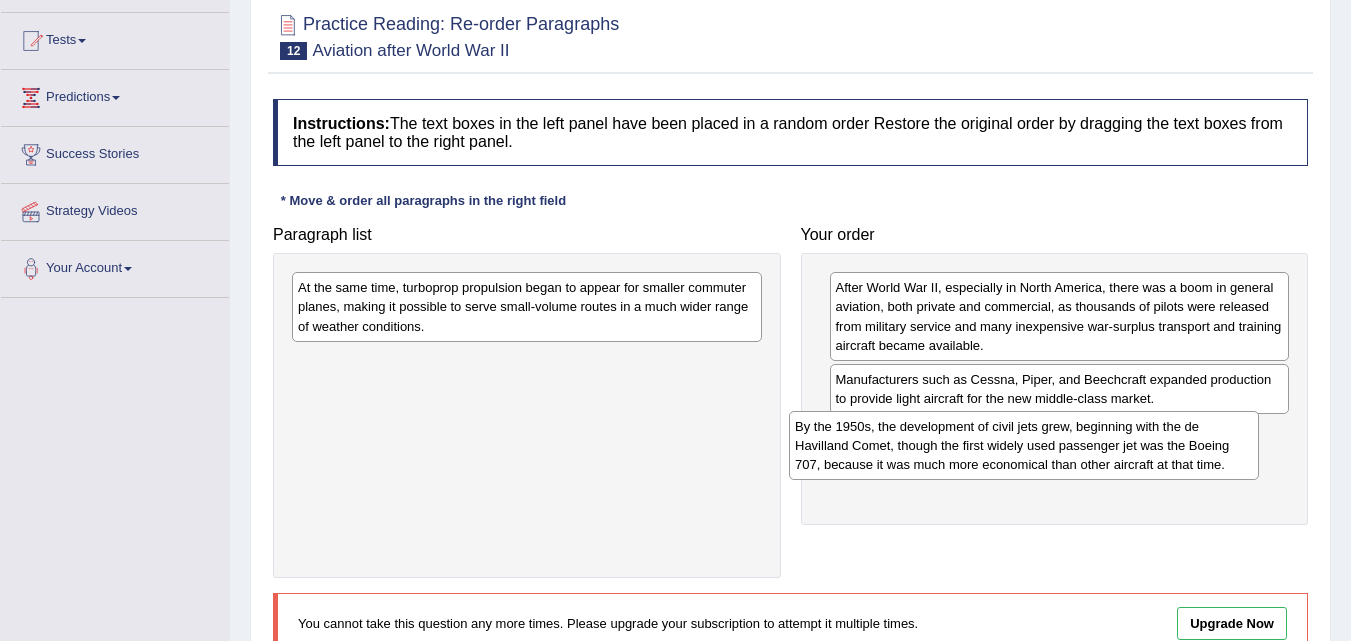 drag, startPoint x: 381, startPoint y: 367, endPoint x: 878, endPoint y: 433, distance: 501.36313 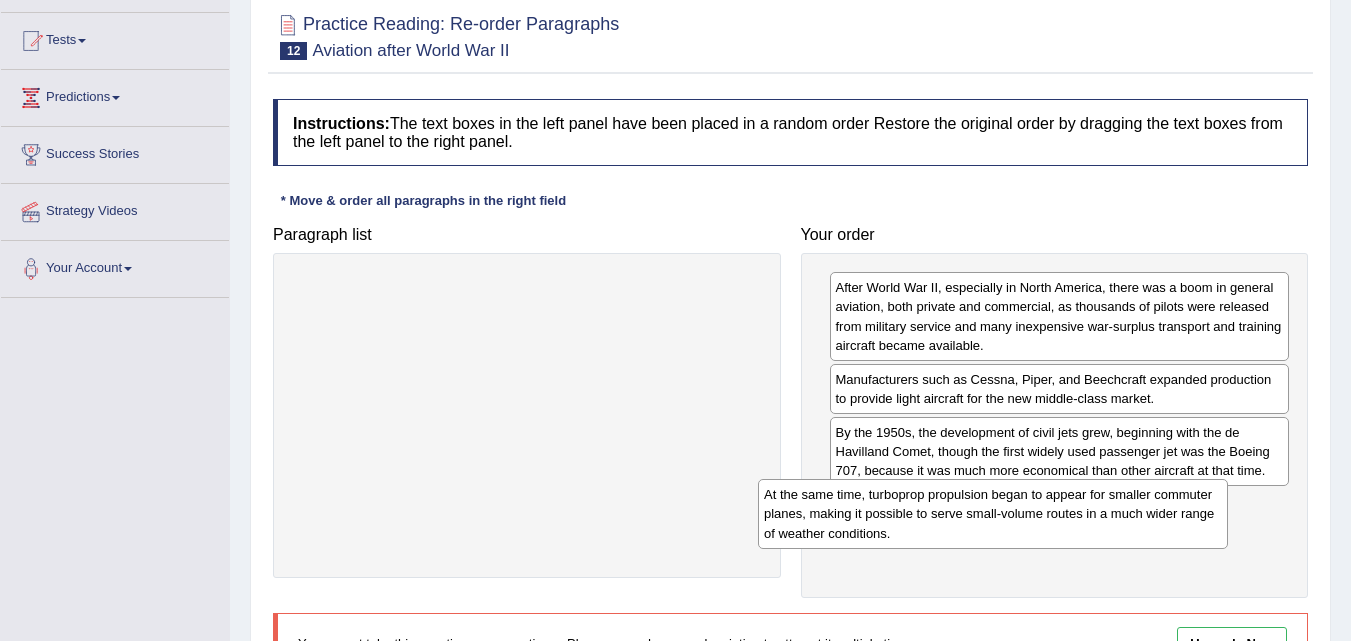 drag, startPoint x: 694, startPoint y: 291, endPoint x: 1160, endPoint y: 498, distance: 509.90686 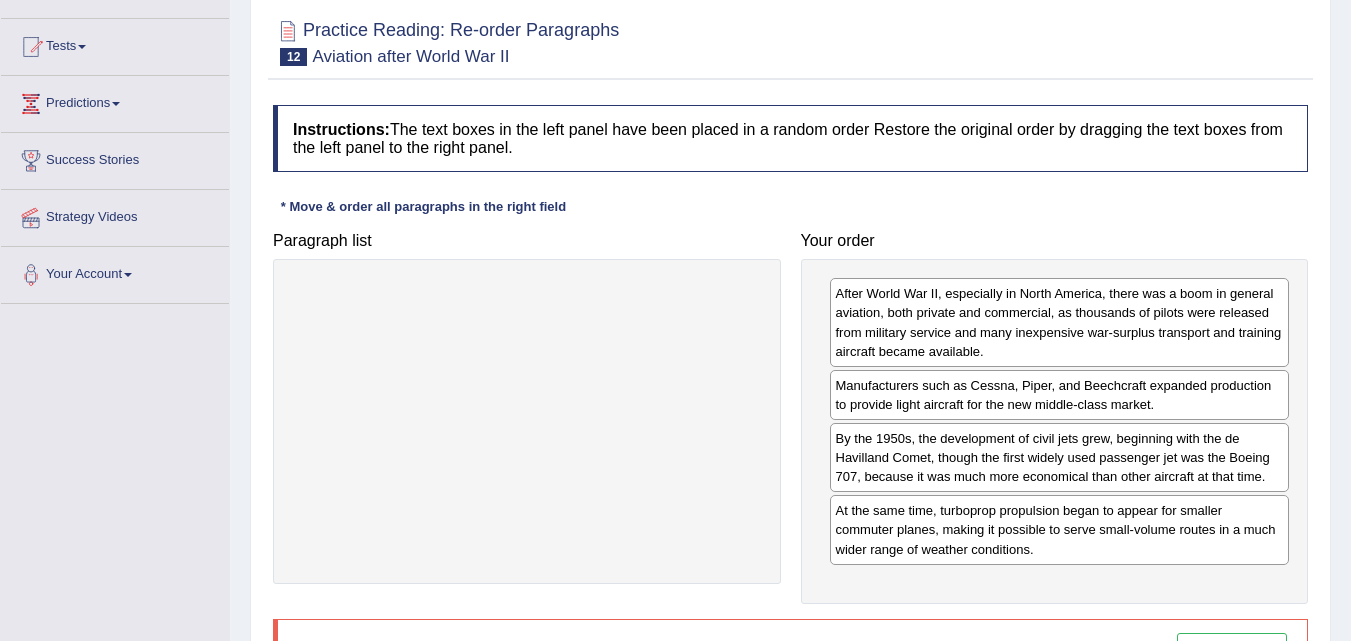scroll, scrollTop: 0, scrollLeft: 0, axis: both 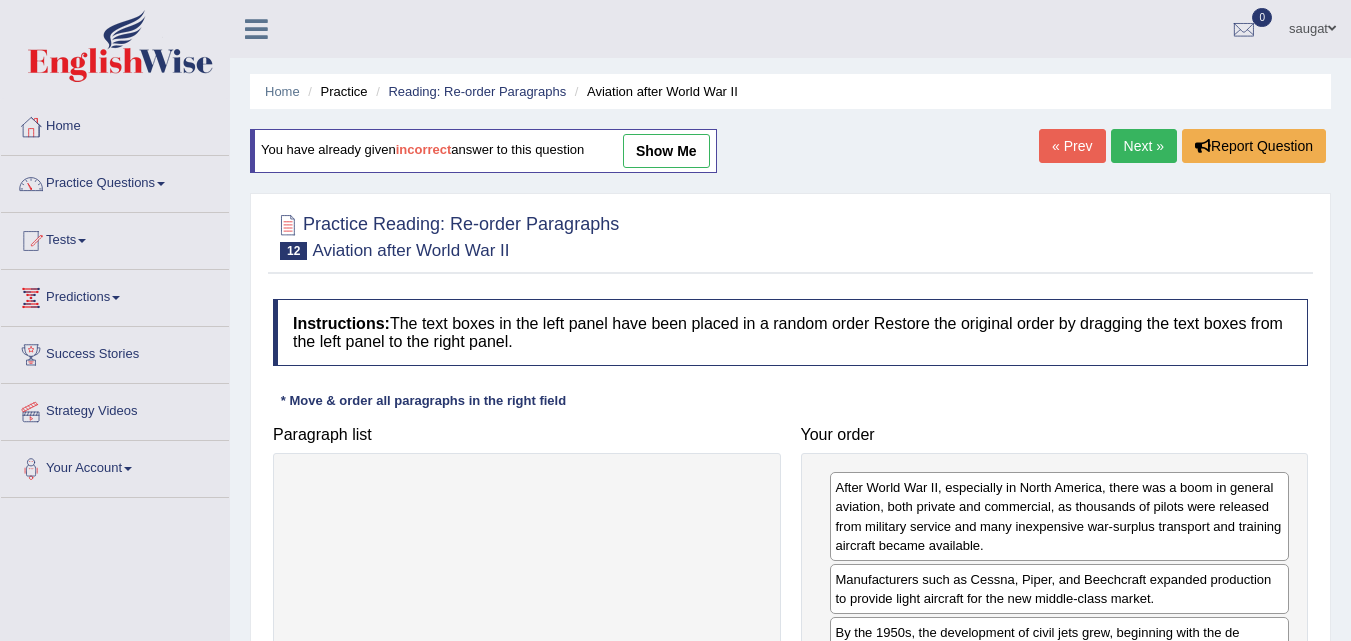 click on "Next »" at bounding box center [1144, 146] 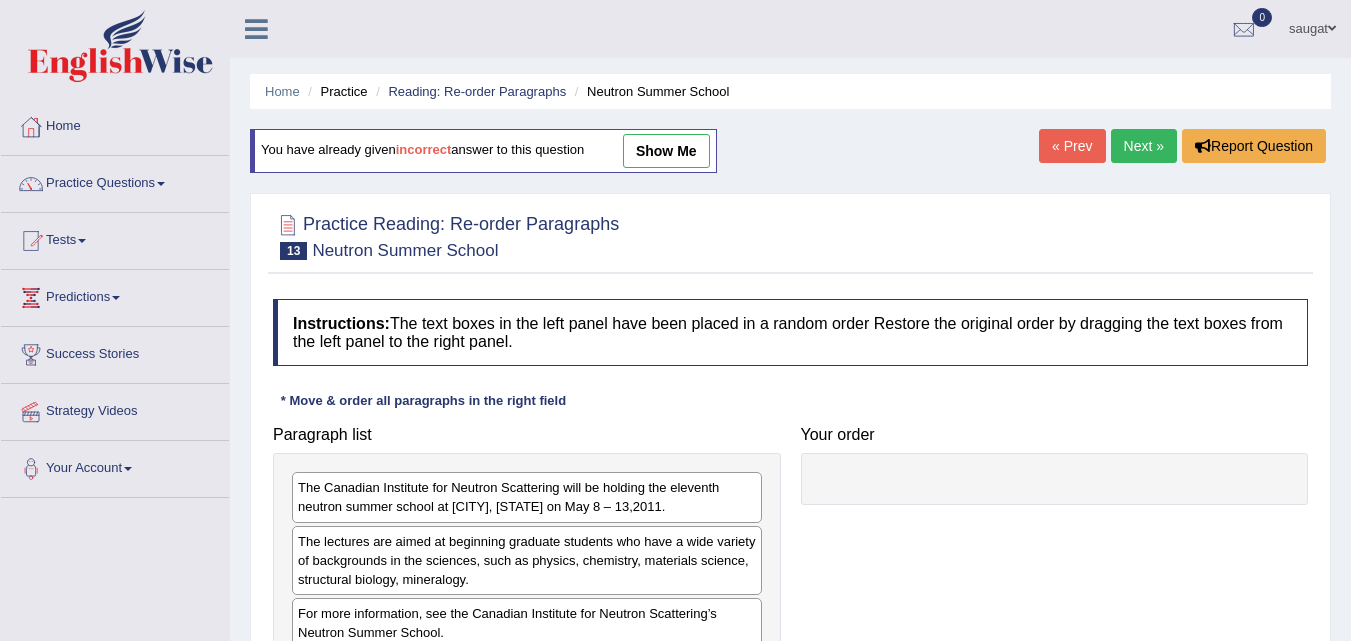 scroll, scrollTop: 0, scrollLeft: 0, axis: both 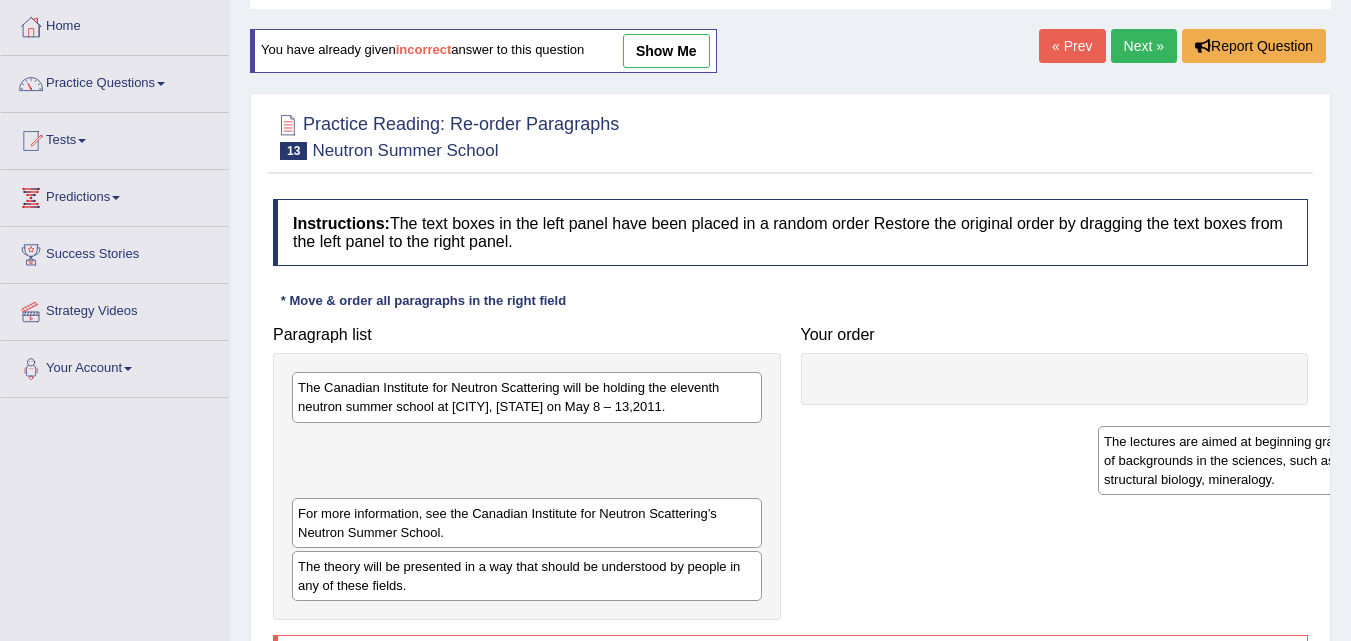drag, startPoint x: 559, startPoint y: 459, endPoint x: 1365, endPoint y: 459, distance: 806 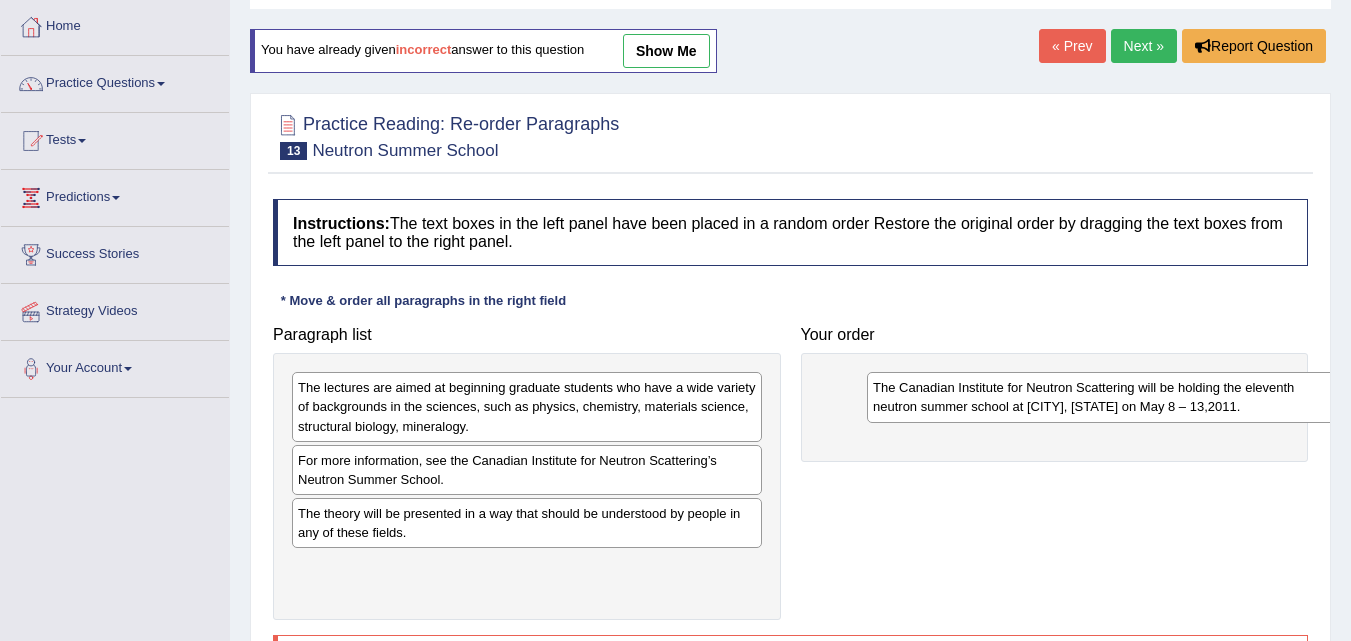 drag, startPoint x: 553, startPoint y: 402, endPoint x: 1131, endPoint y: 402, distance: 578 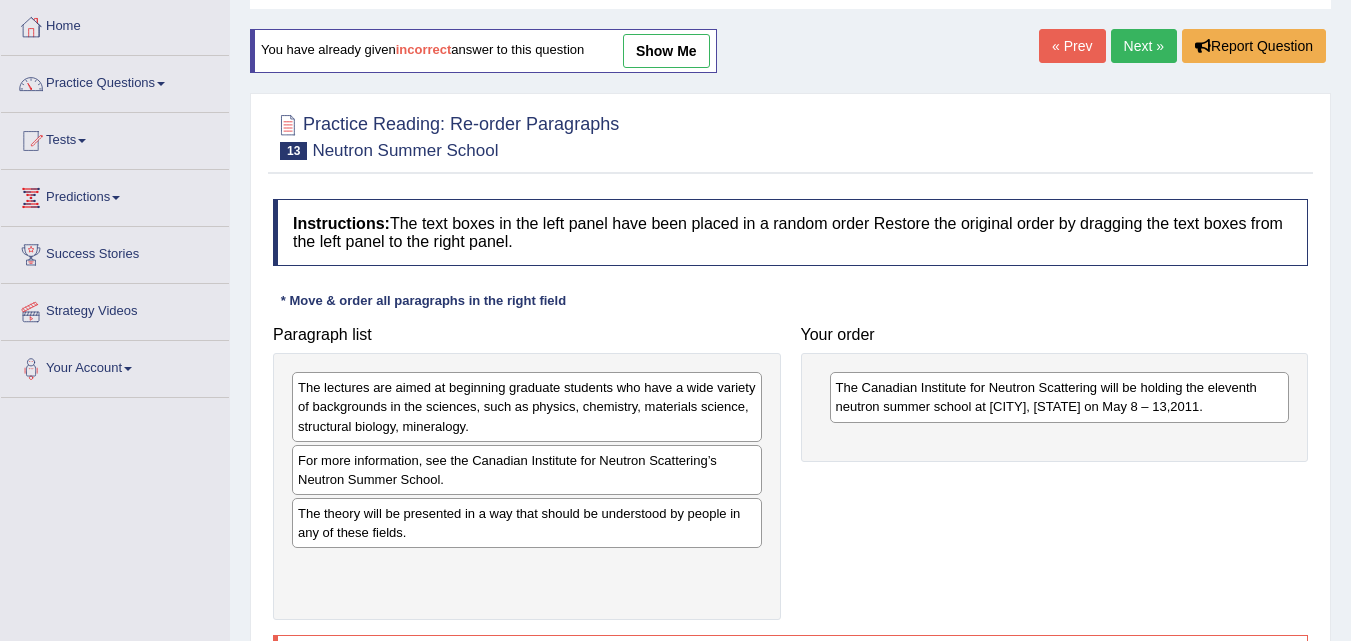 drag, startPoint x: 501, startPoint y: 418, endPoint x: 1143, endPoint y: 461, distance: 643.4384 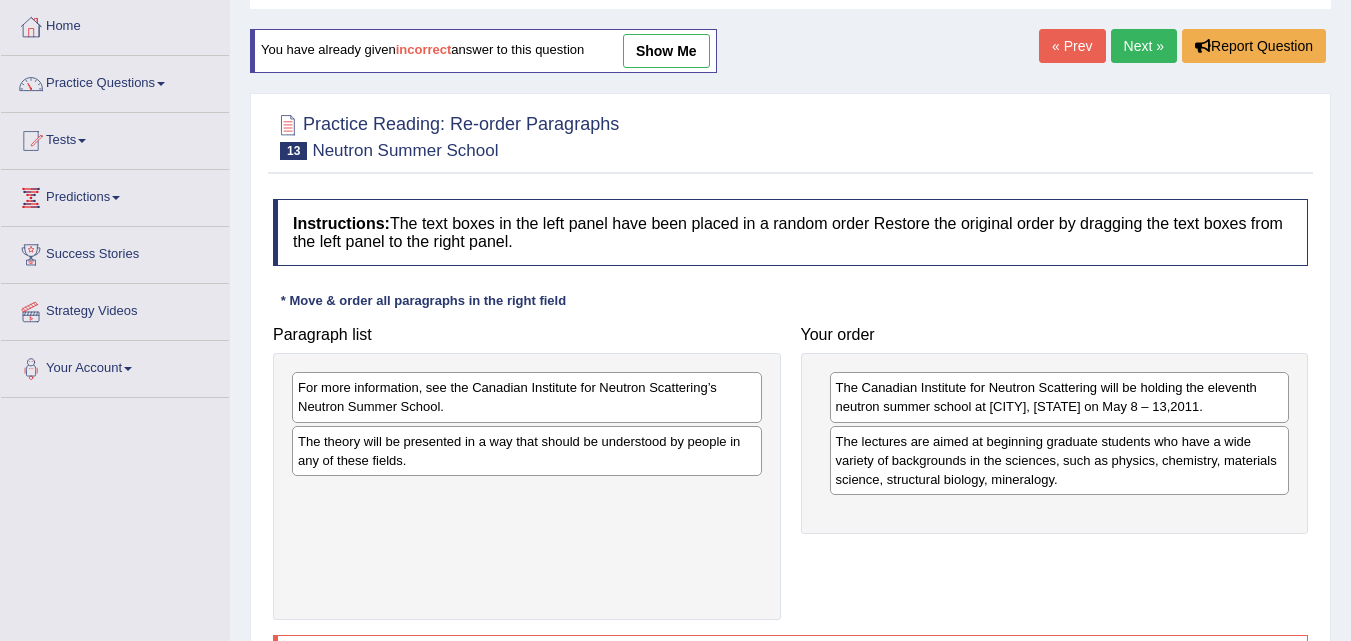 drag, startPoint x: 478, startPoint y: 437, endPoint x: 893, endPoint y: 461, distance: 415.6934 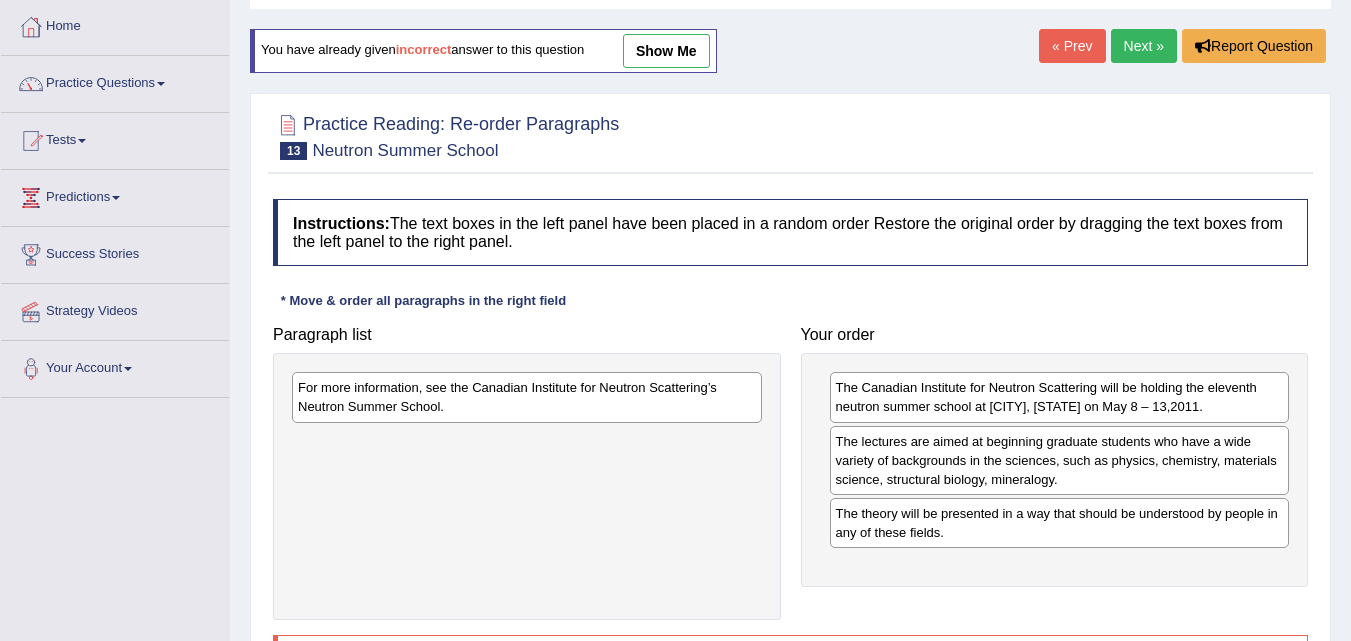 drag, startPoint x: 444, startPoint y: 397, endPoint x: 1193, endPoint y: 593, distance: 774.2203 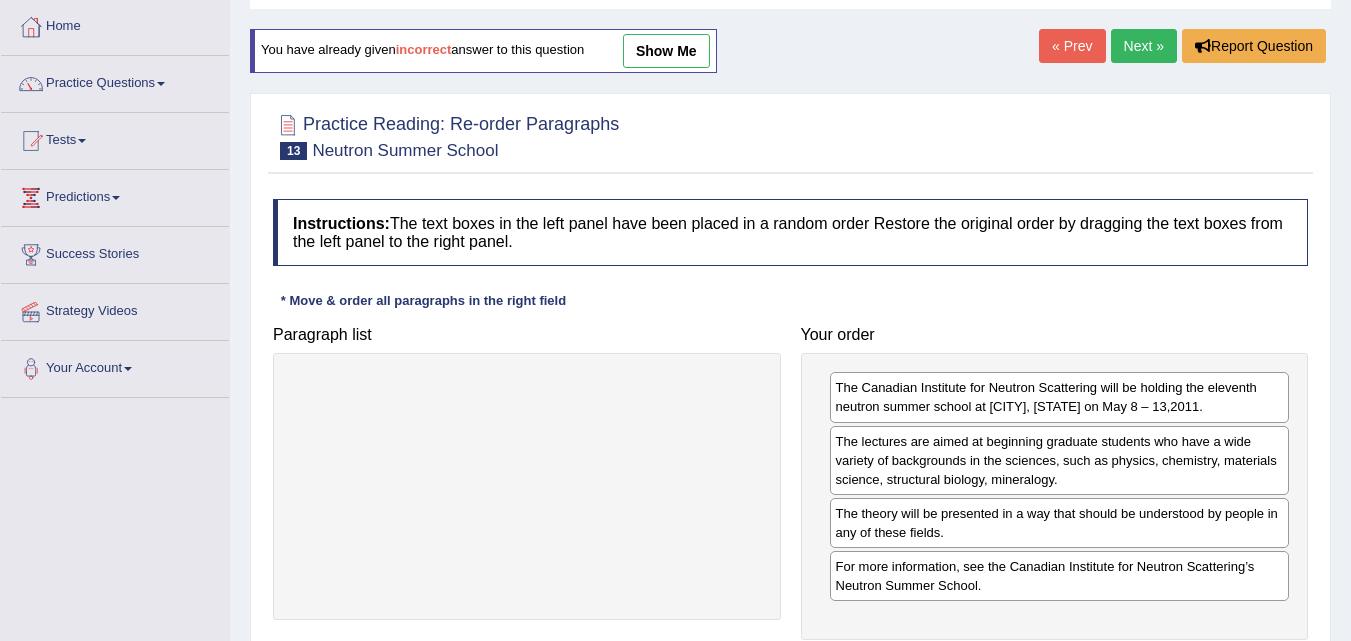 scroll, scrollTop: 200, scrollLeft: 0, axis: vertical 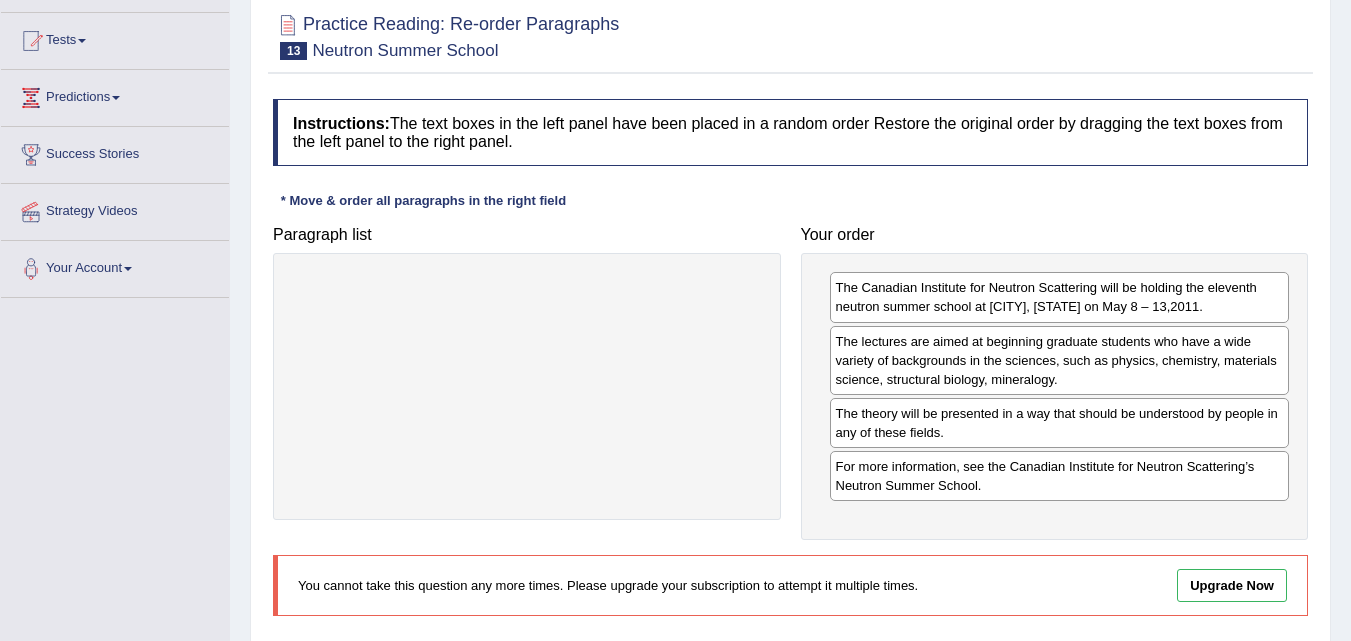 click on "Upgrade Now" at bounding box center (1232, 585) 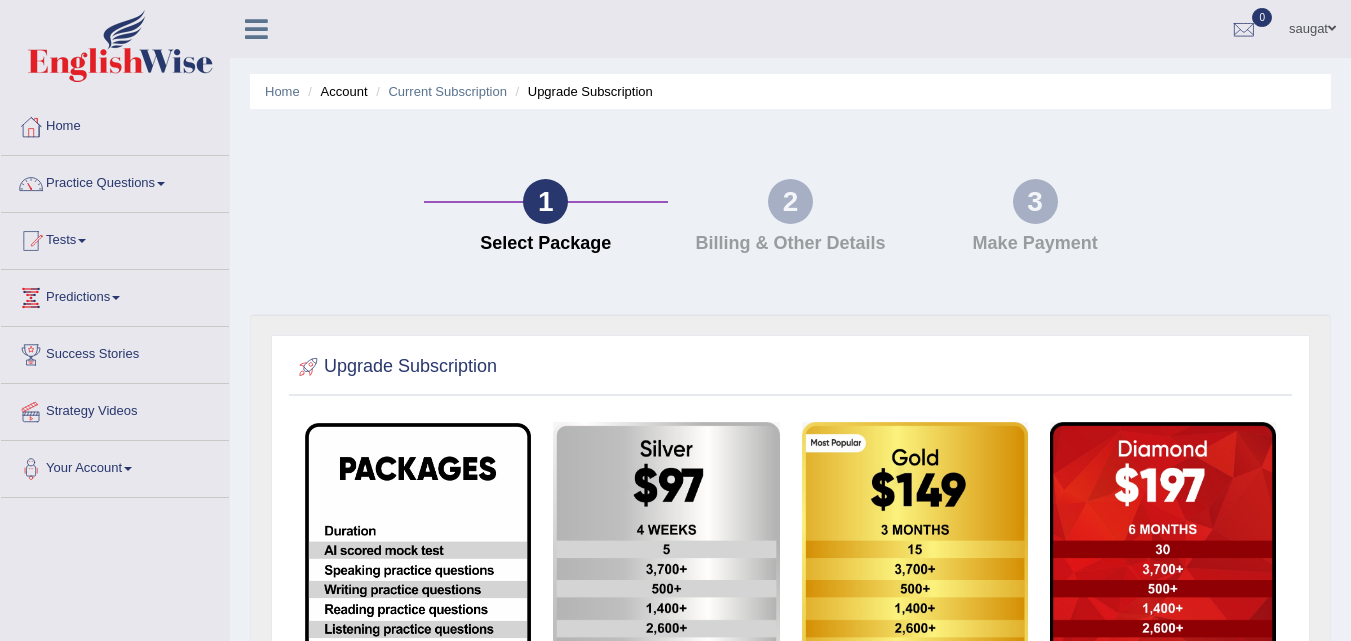 scroll, scrollTop: 0, scrollLeft: 0, axis: both 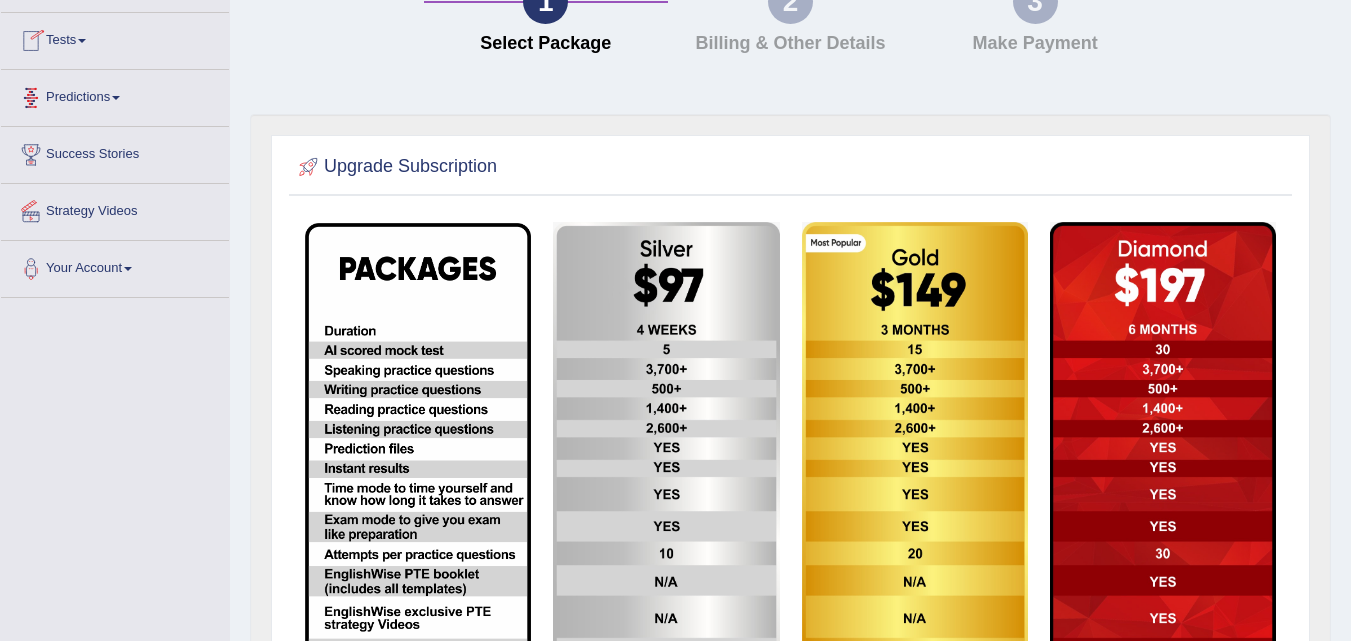 click on "Predictions" at bounding box center [115, 95] 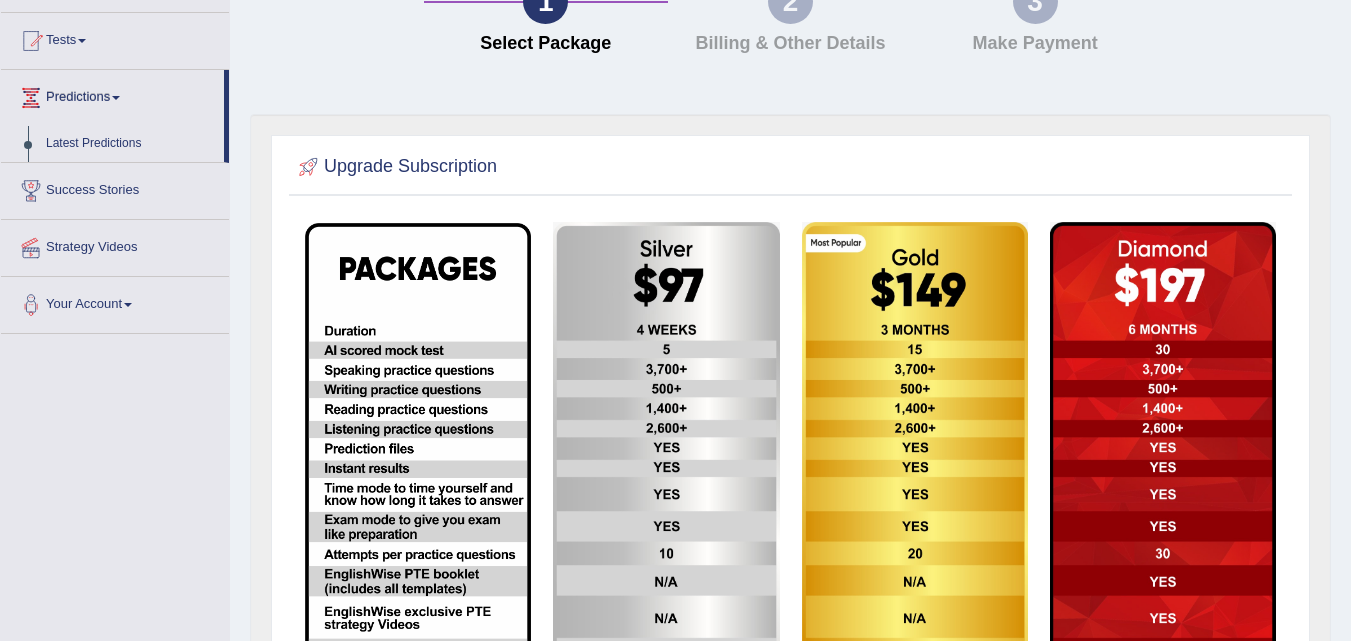 click on "Predictions" at bounding box center (112, 95) 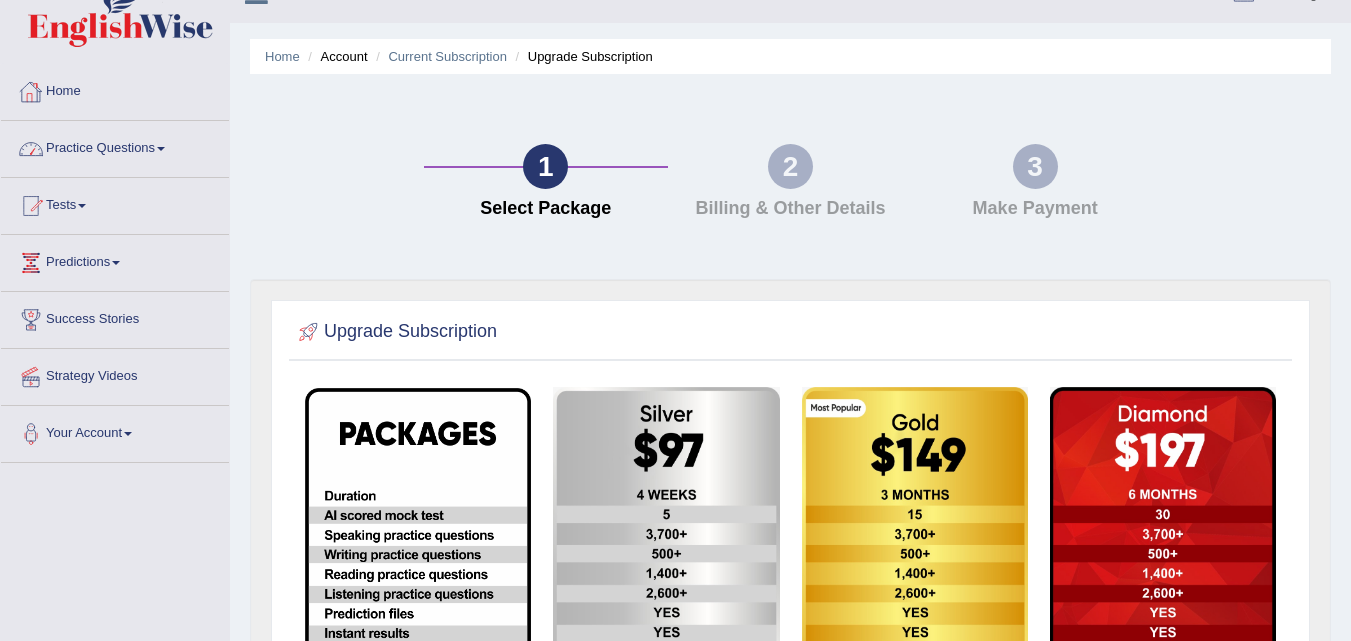 scroll, scrollTop: 0, scrollLeft: 0, axis: both 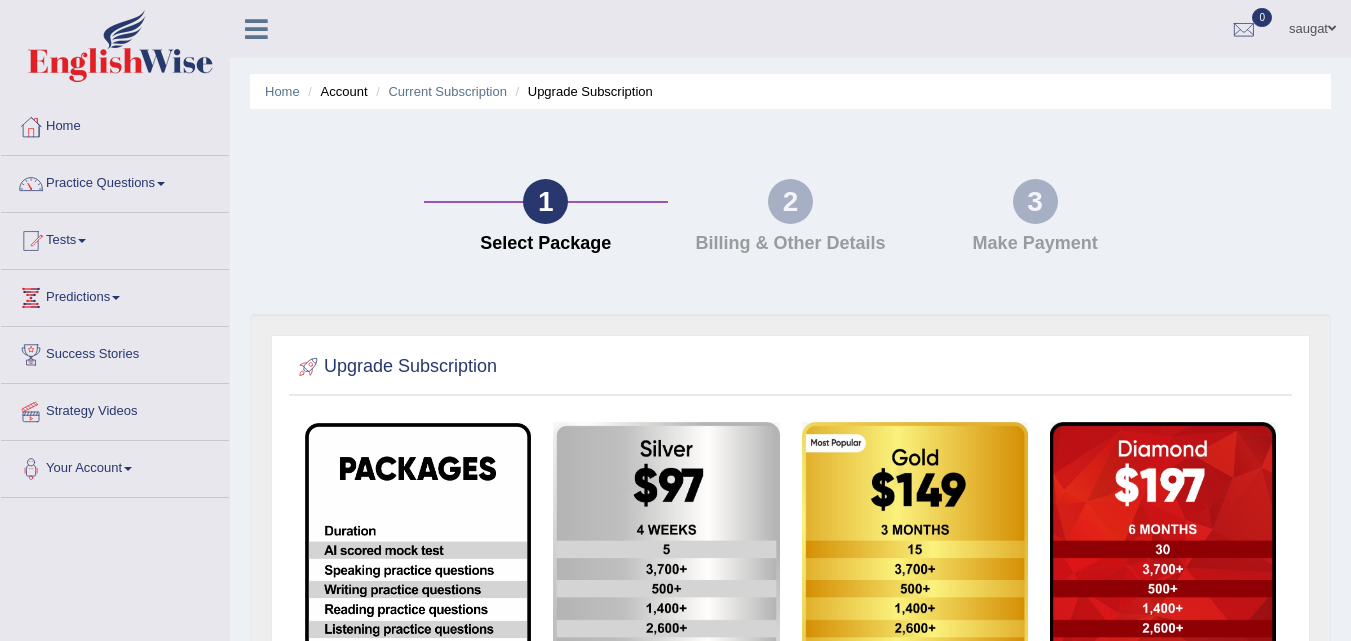 click on "Practice Questions" at bounding box center [115, 181] 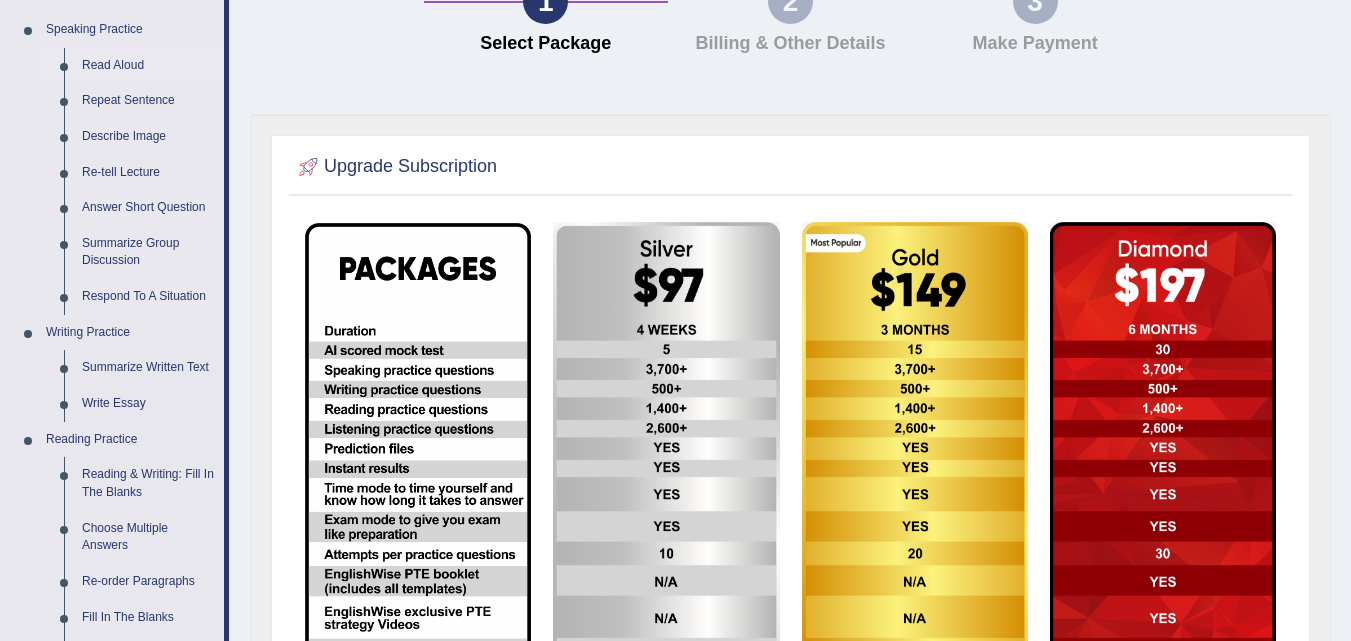 scroll, scrollTop: 400, scrollLeft: 0, axis: vertical 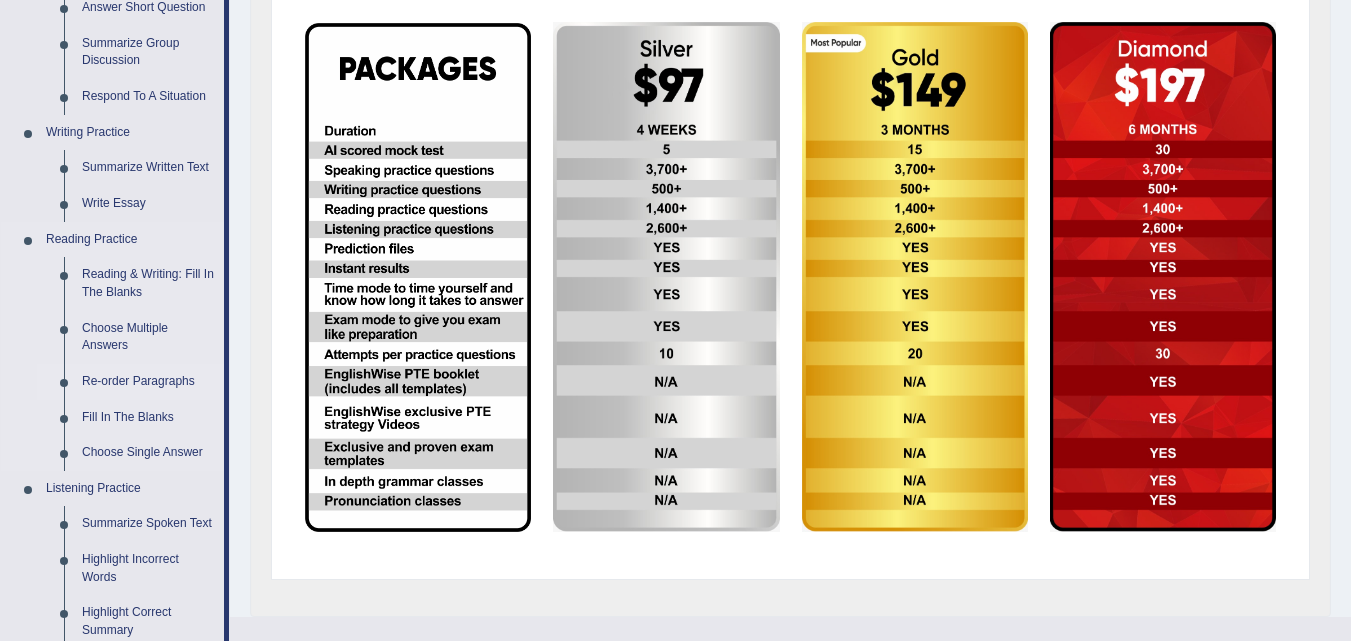 click on "Re-order Paragraphs" at bounding box center (148, 382) 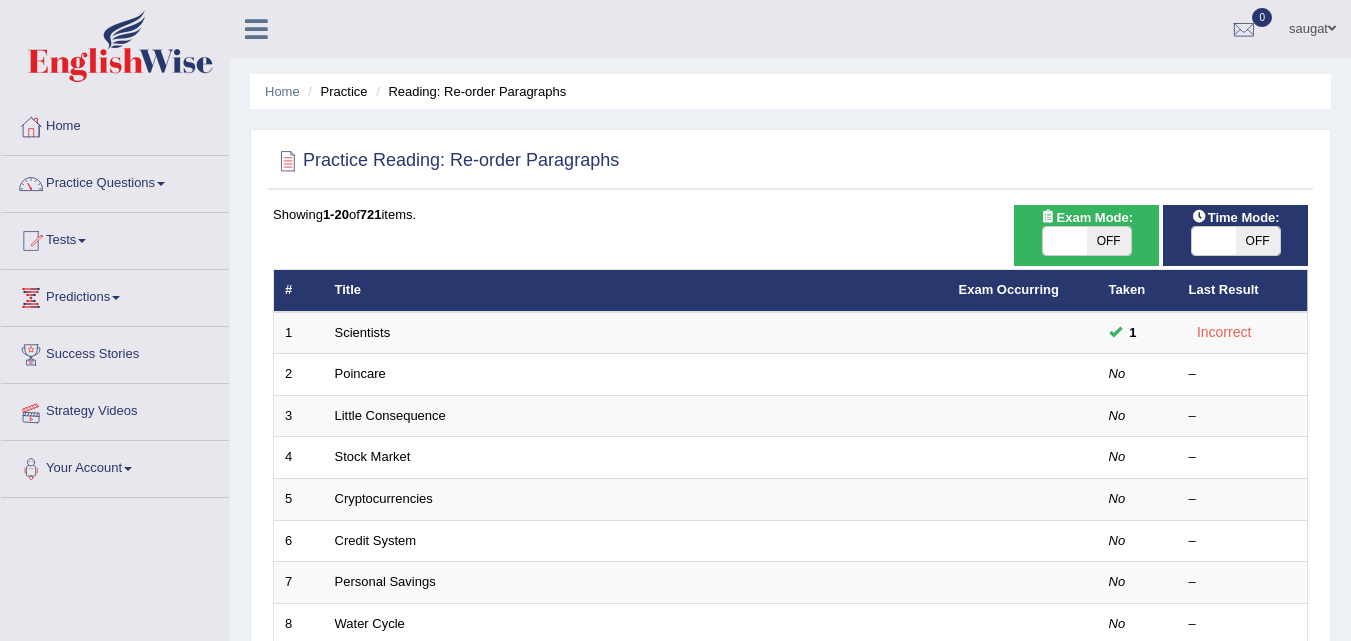 scroll, scrollTop: 0, scrollLeft: 0, axis: both 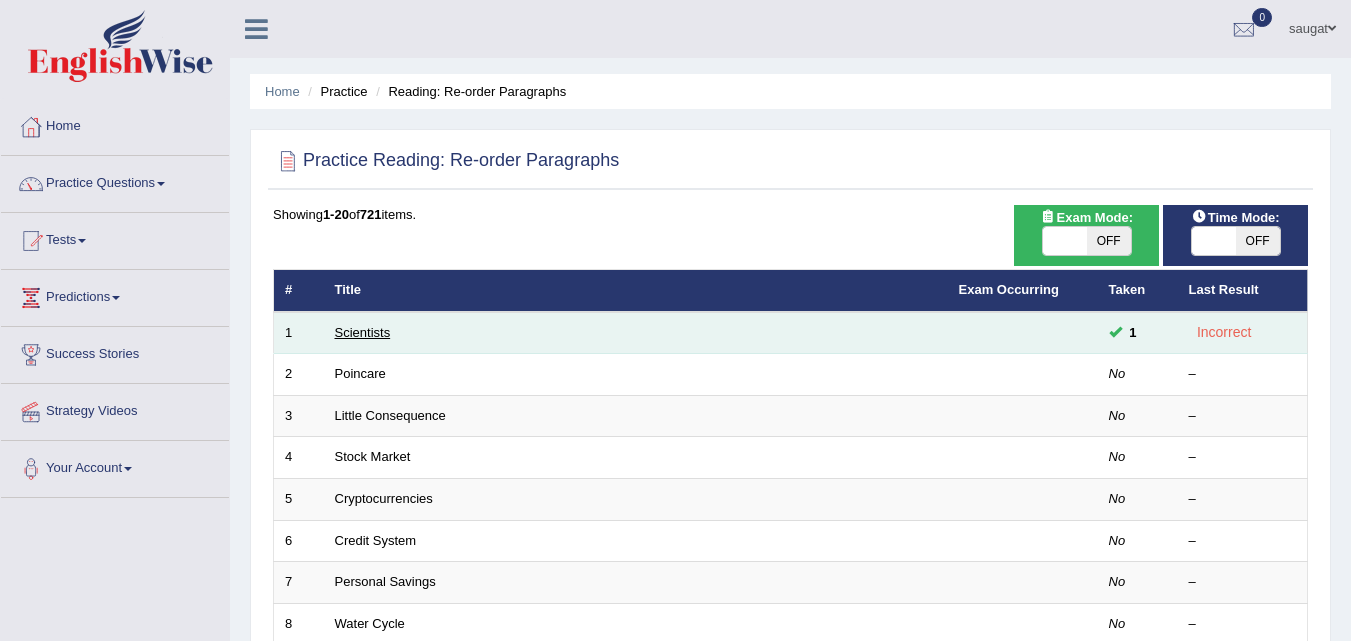 click on "Scientists" at bounding box center (363, 332) 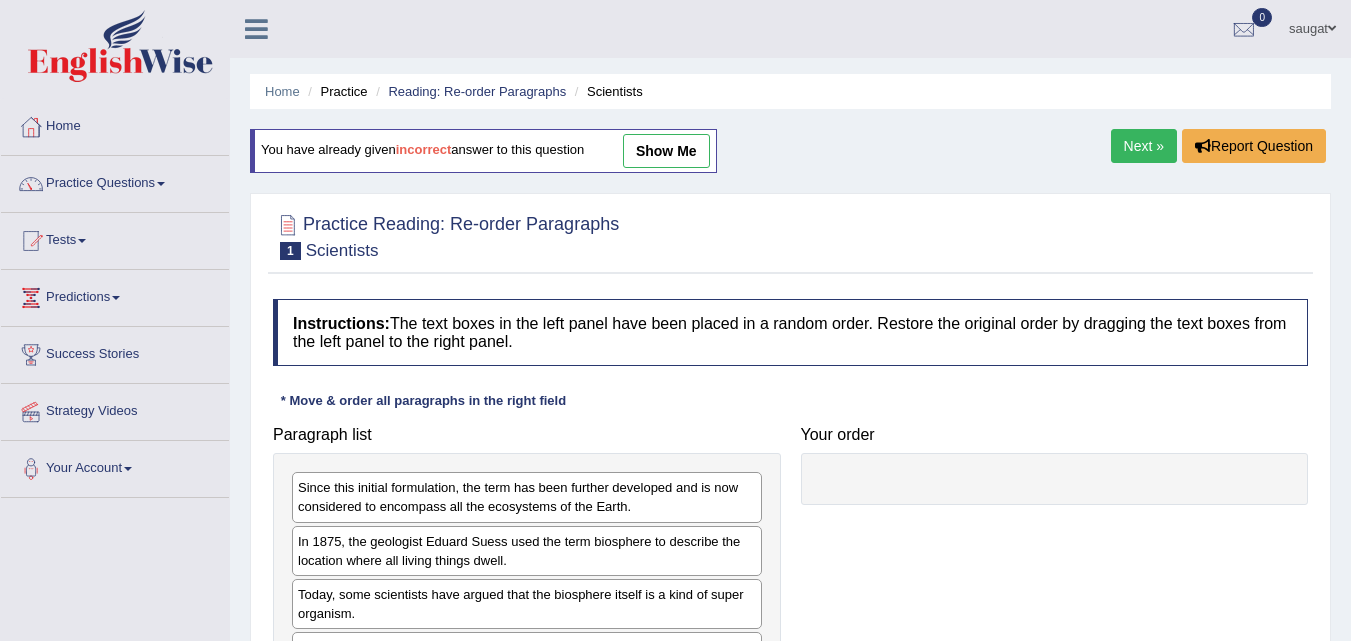 scroll, scrollTop: 0, scrollLeft: 0, axis: both 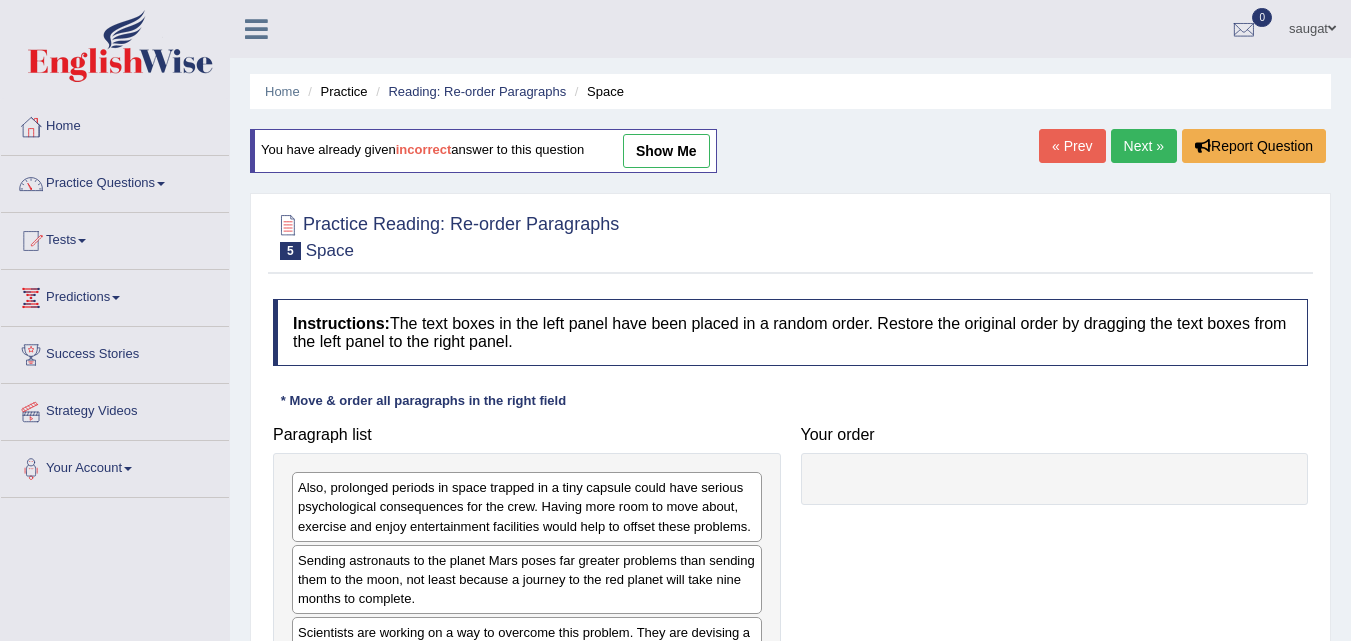 click on "Next »" at bounding box center [1144, 146] 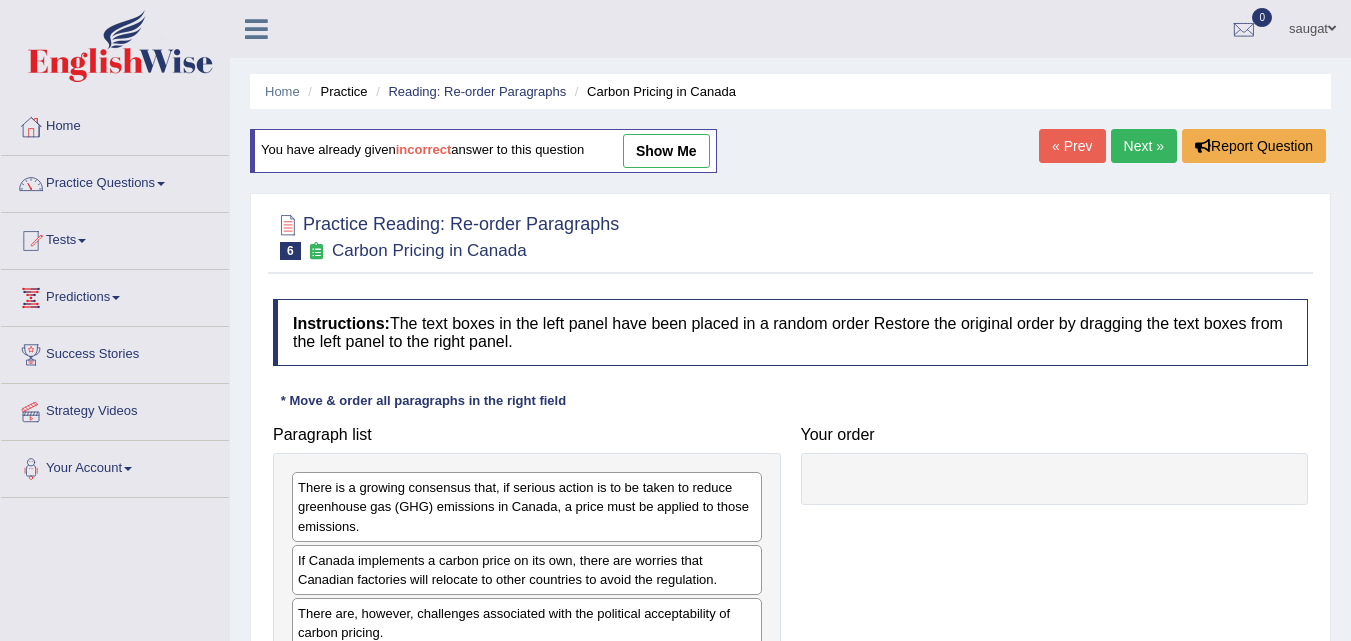 scroll, scrollTop: 0, scrollLeft: 0, axis: both 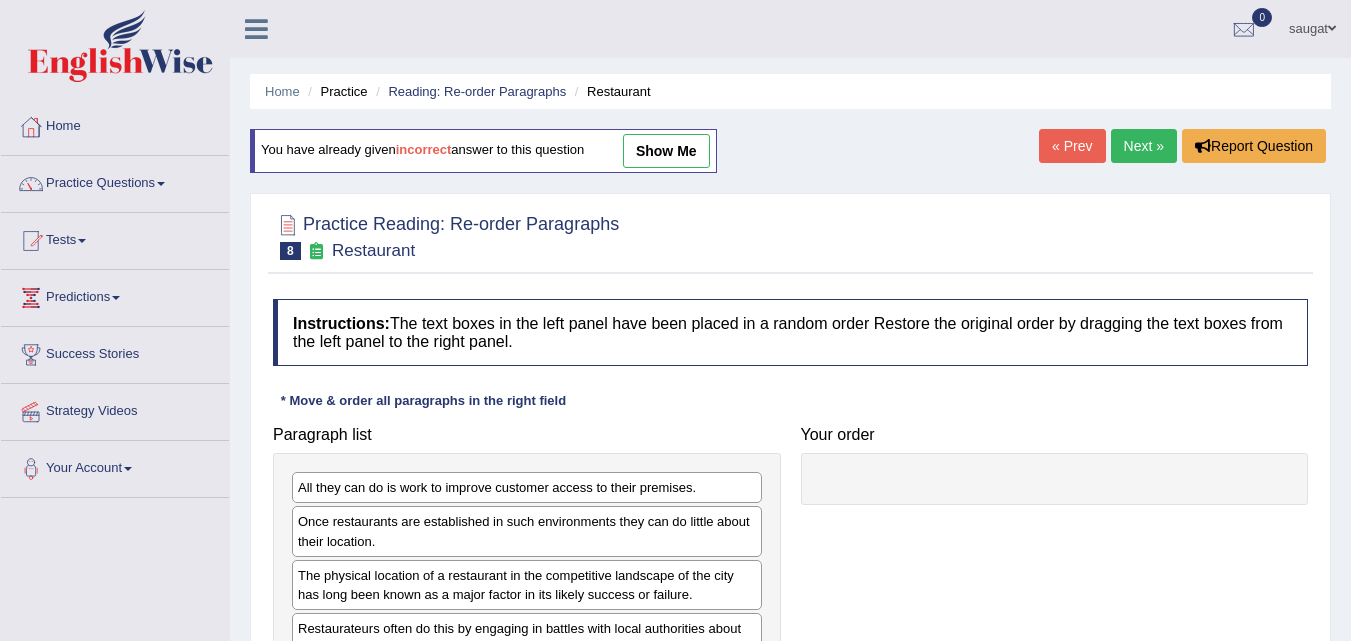 click on "Next »" at bounding box center (1144, 146) 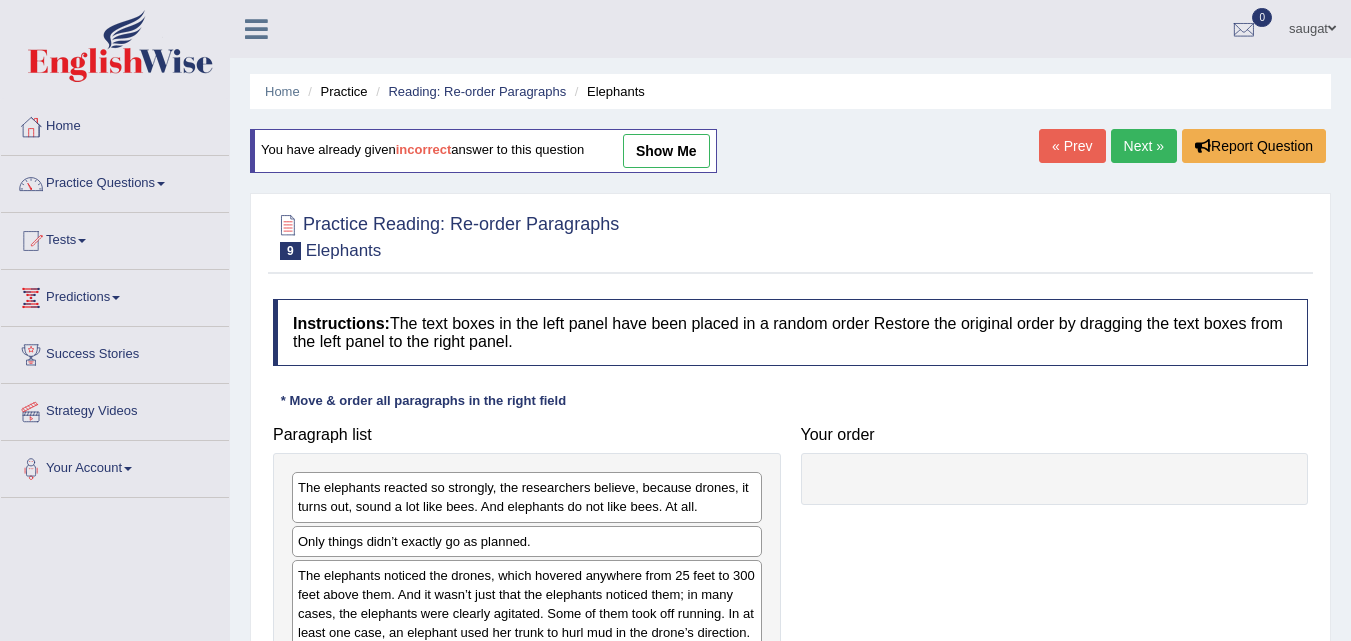 scroll, scrollTop: 0, scrollLeft: 0, axis: both 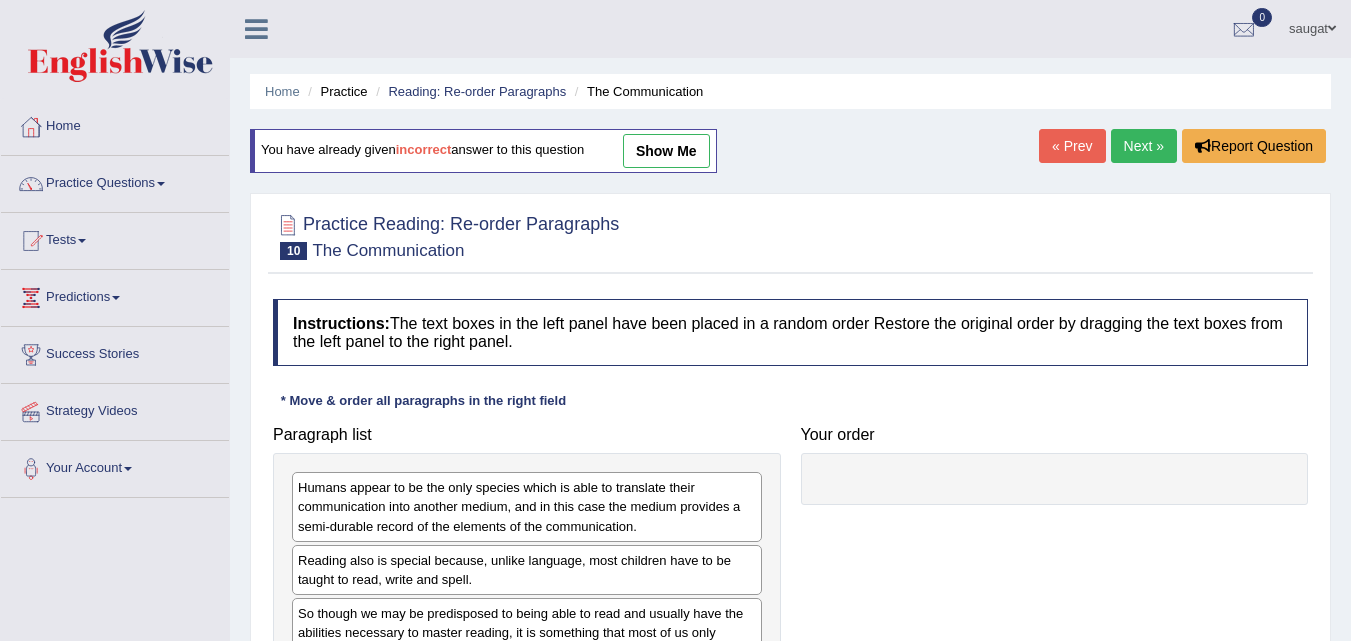 click on "Next »" at bounding box center [1144, 146] 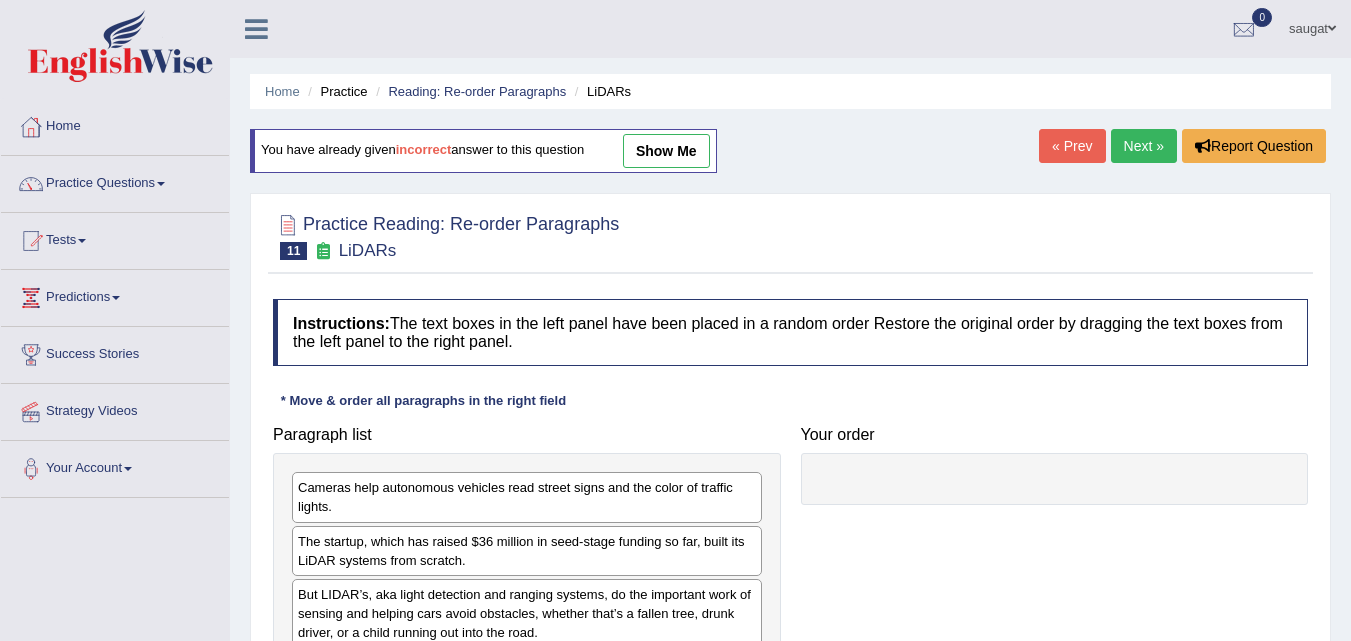 scroll, scrollTop: 100, scrollLeft: 0, axis: vertical 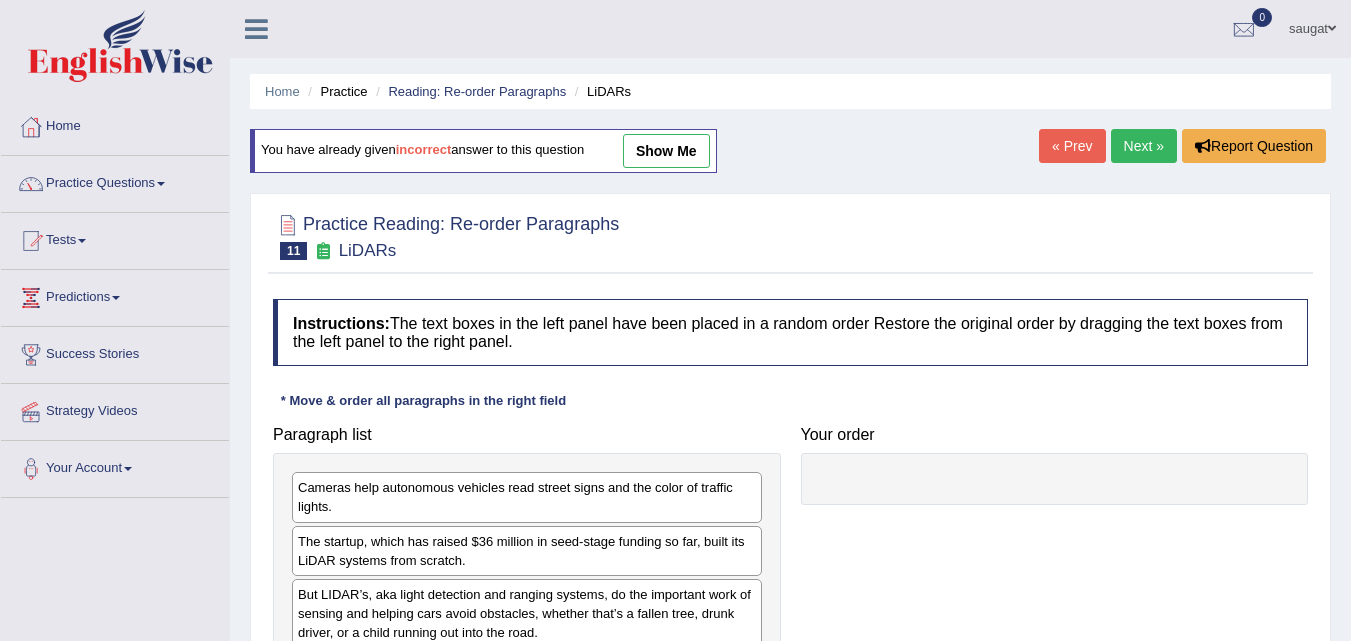 click on "Next »" at bounding box center (1144, 146) 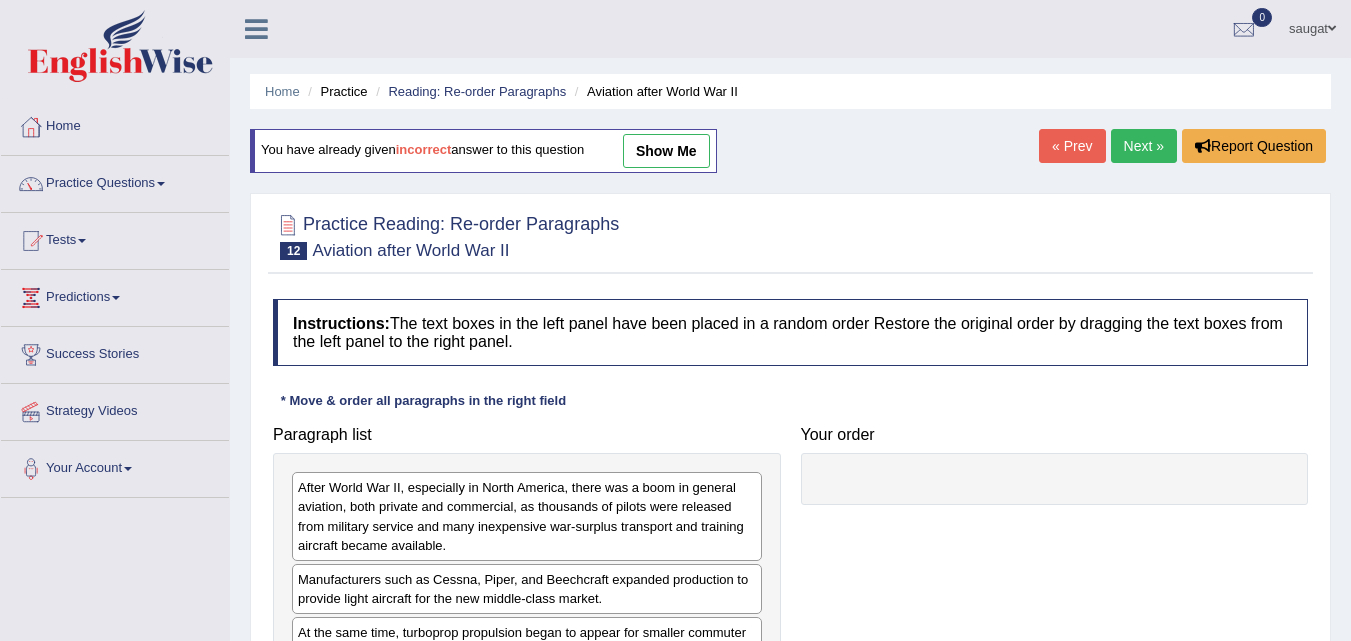 scroll, scrollTop: 0, scrollLeft: 0, axis: both 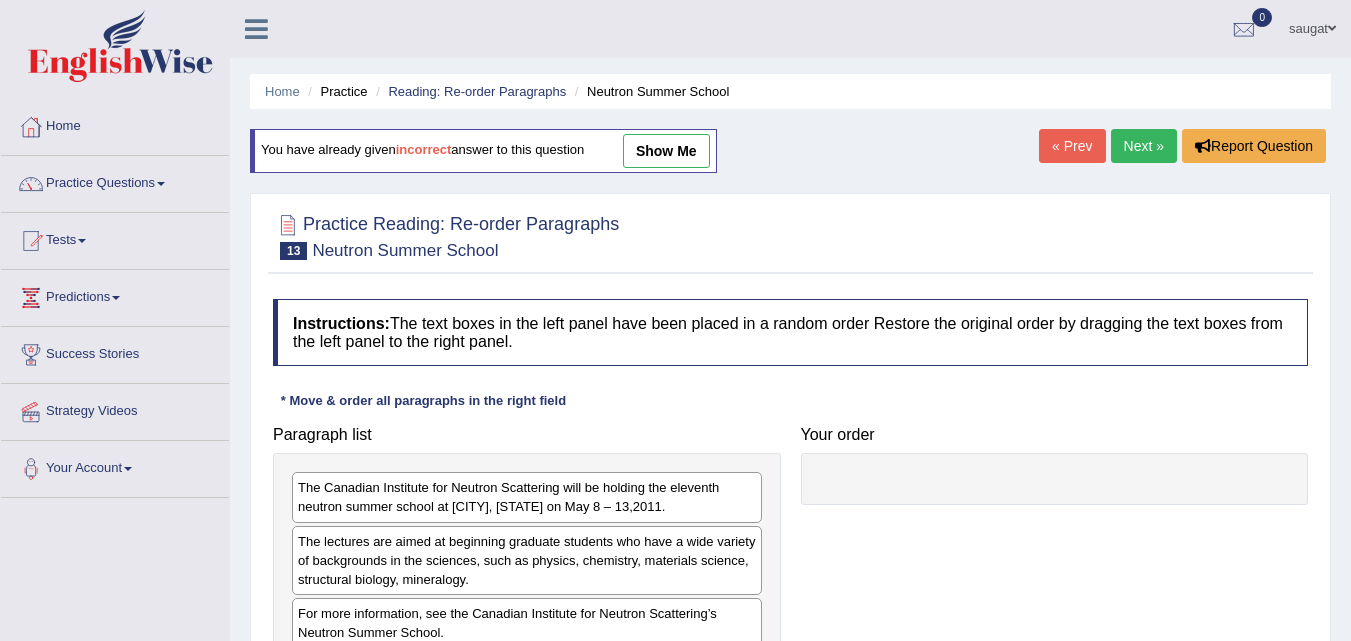 click on "Next »" at bounding box center (1144, 146) 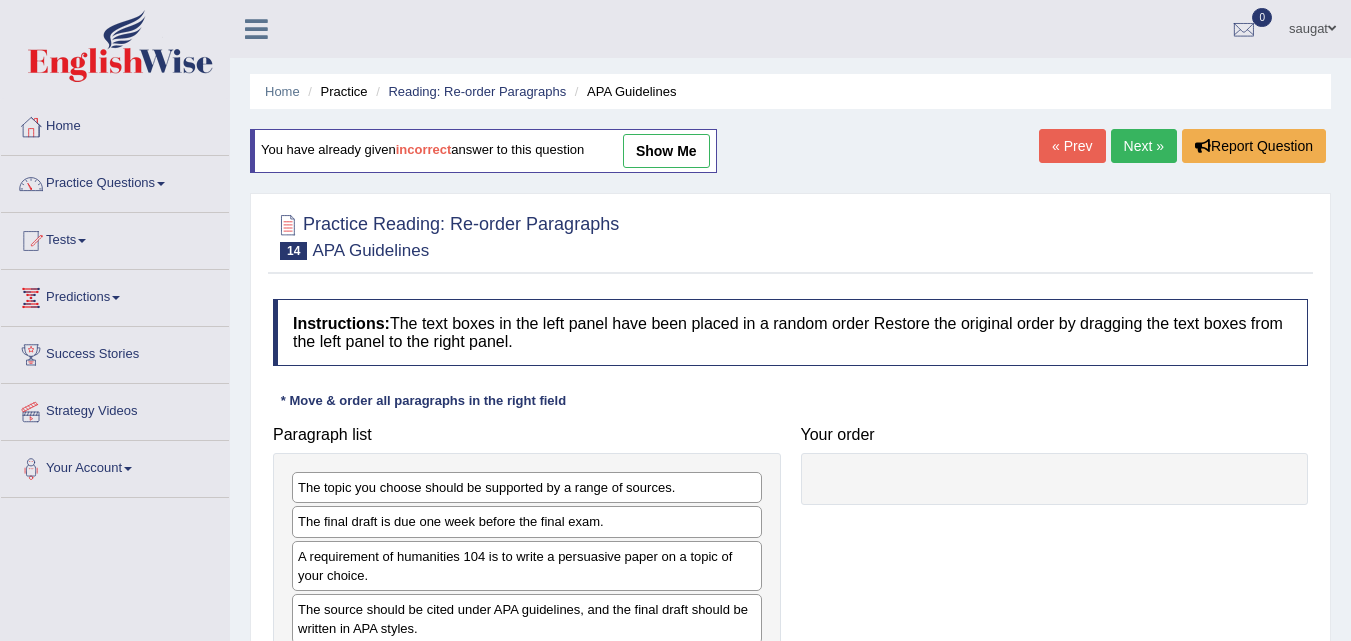 scroll, scrollTop: 0, scrollLeft: 0, axis: both 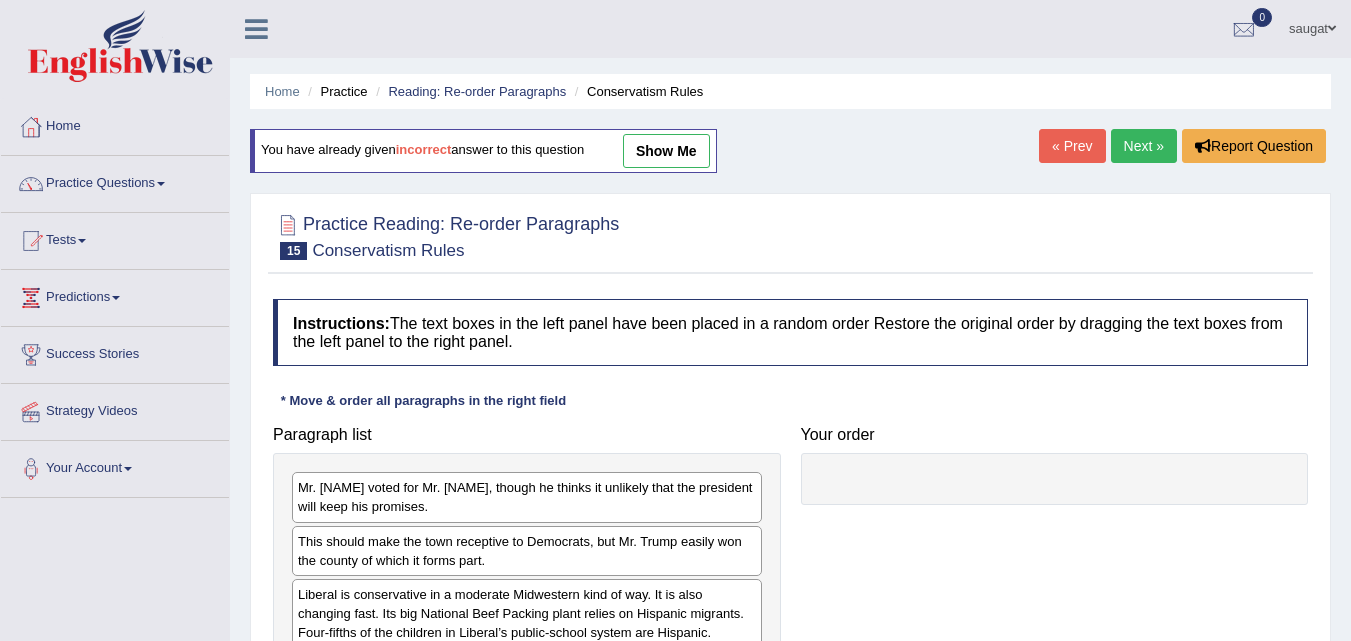 click on "Next »" at bounding box center (1144, 146) 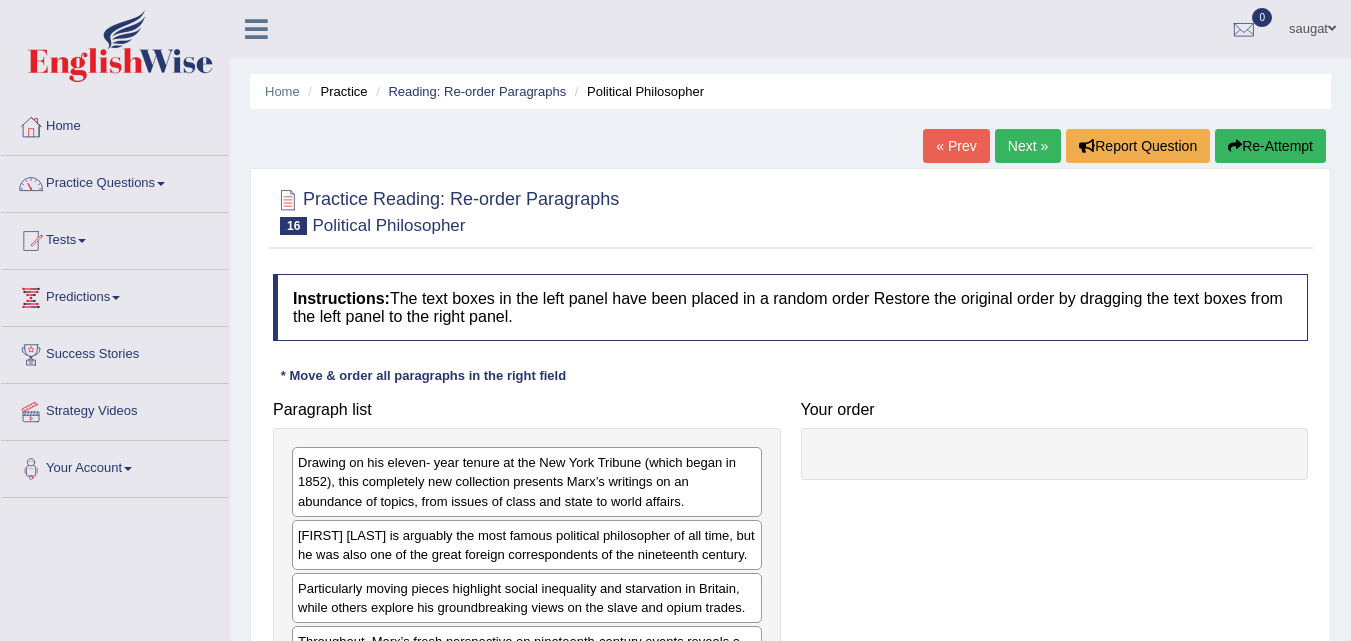 scroll, scrollTop: 300, scrollLeft: 0, axis: vertical 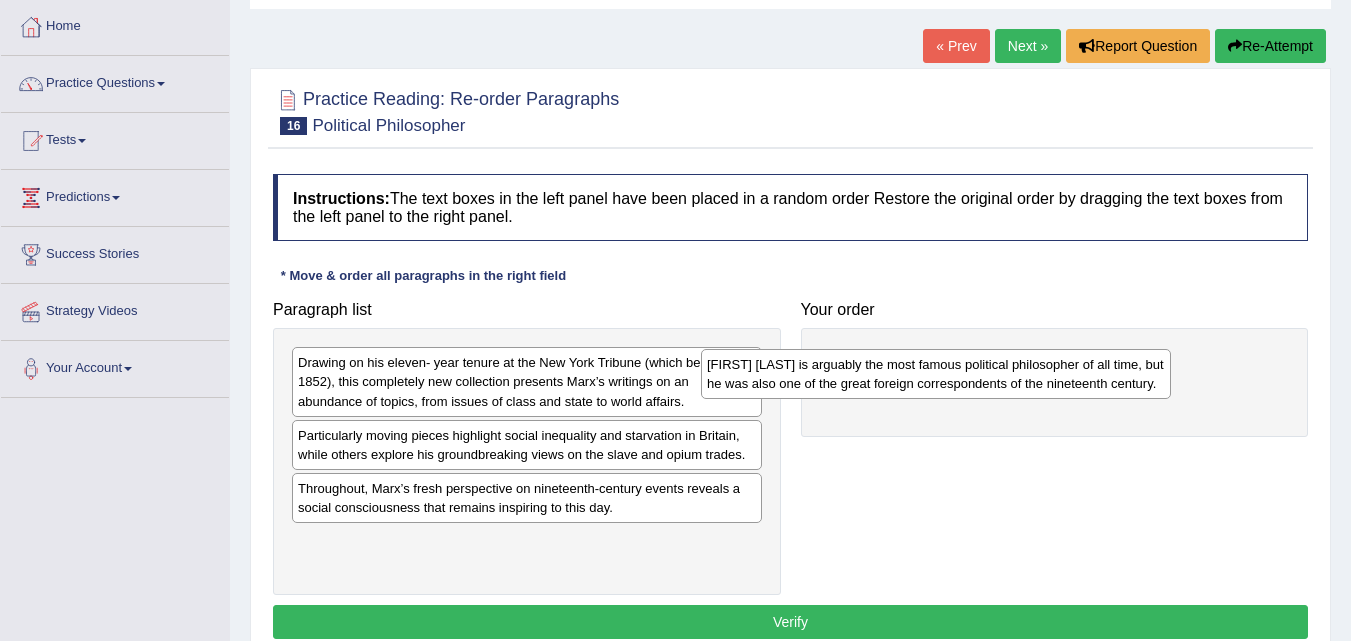 drag, startPoint x: 596, startPoint y: 446, endPoint x: 1004, endPoint y: 371, distance: 414.83612 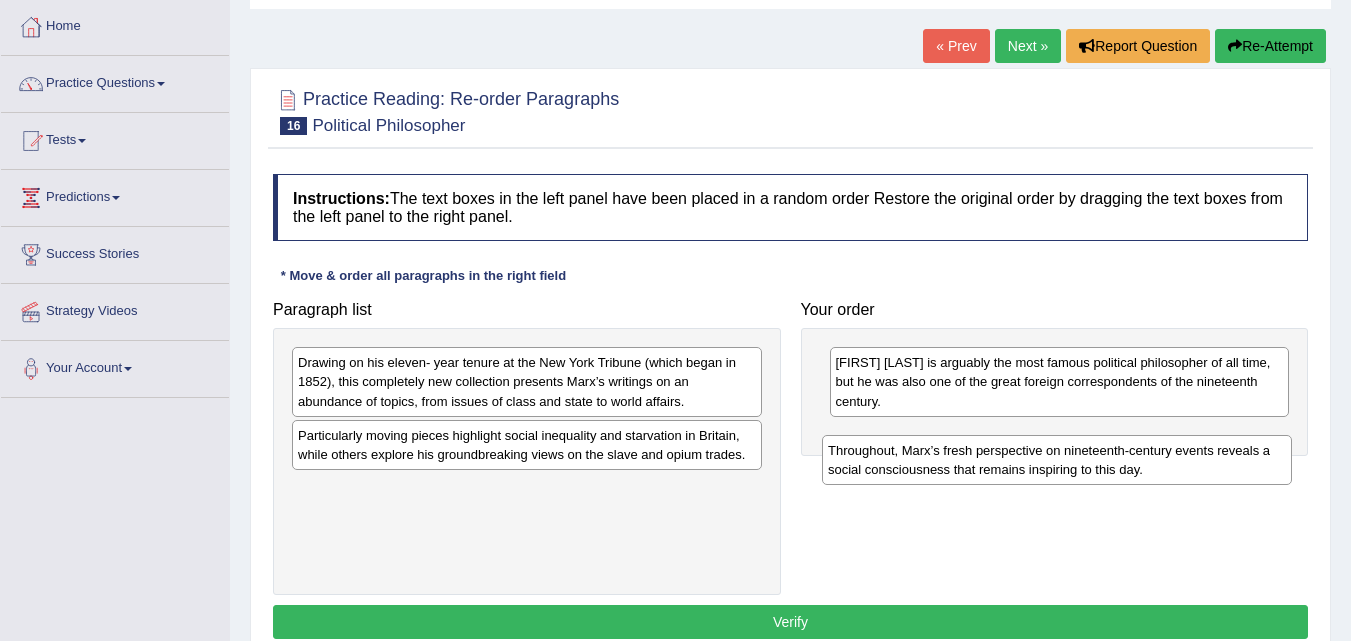 drag, startPoint x: 521, startPoint y: 519, endPoint x: 1051, endPoint y: 481, distance: 531.36053 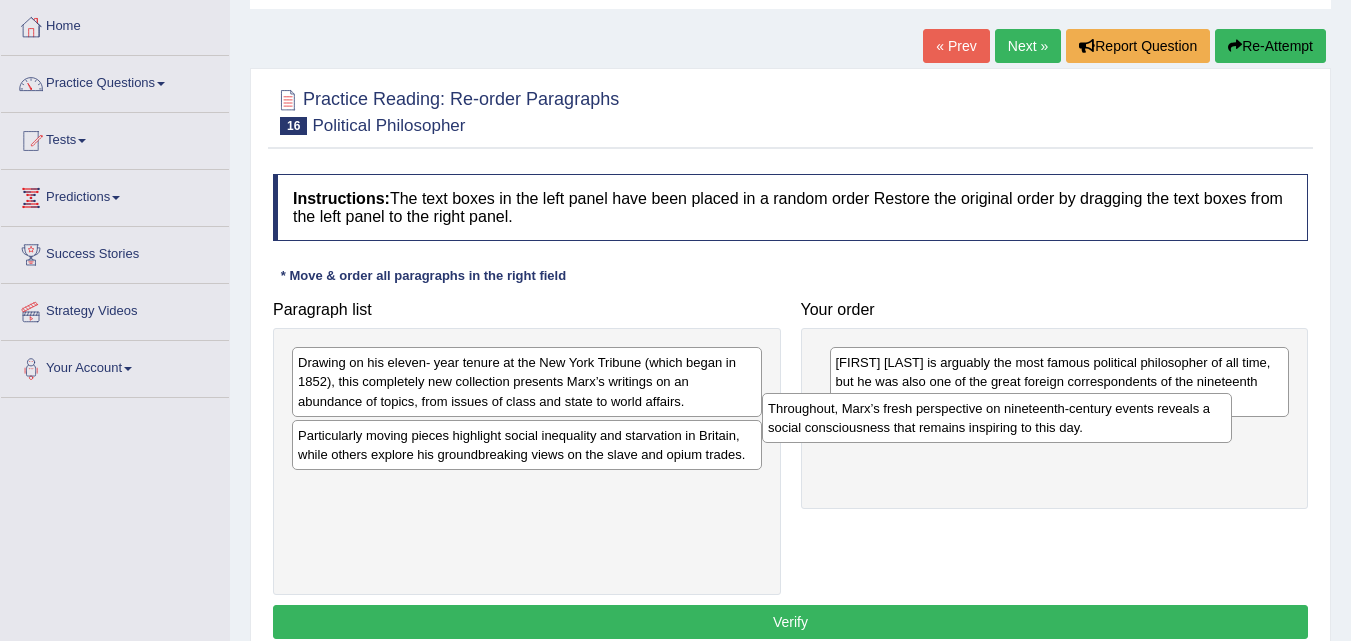 drag, startPoint x: 710, startPoint y: 495, endPoint x: 1180, endPoint y: 415, distance: 476.7599 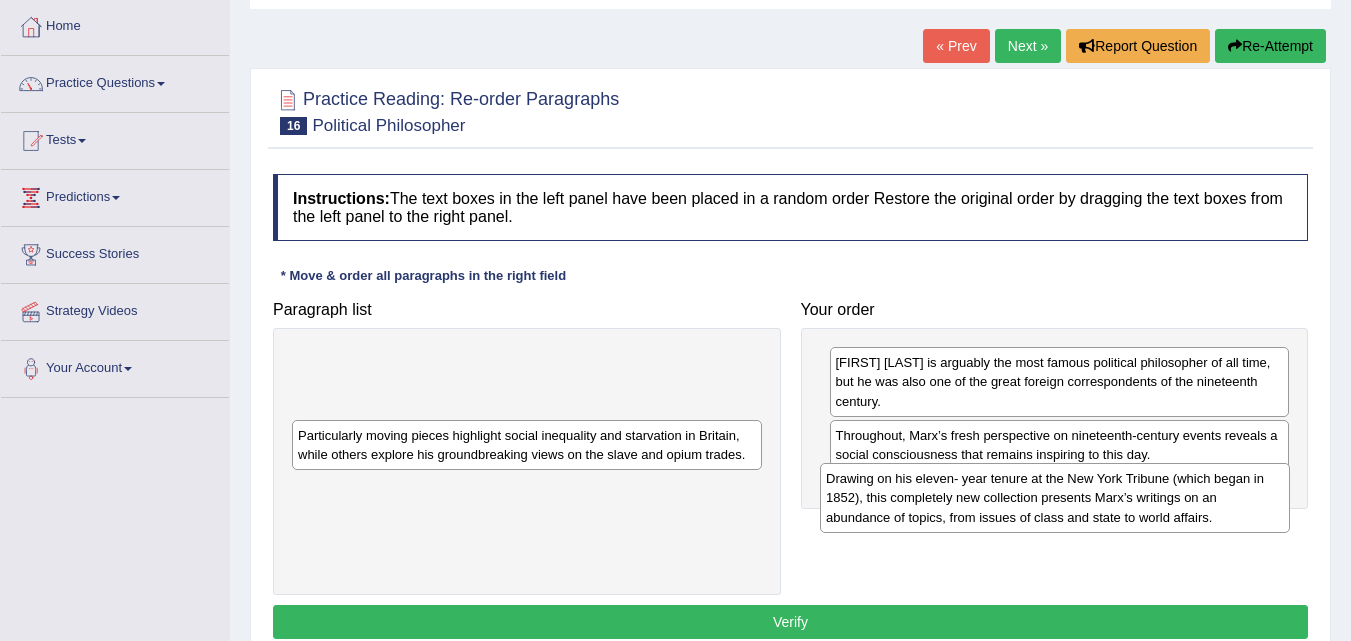 drag, startPoint x: 580, startPoint y: 371, endPoint x: 1108, endPoint y: 487, distance: 540.5923 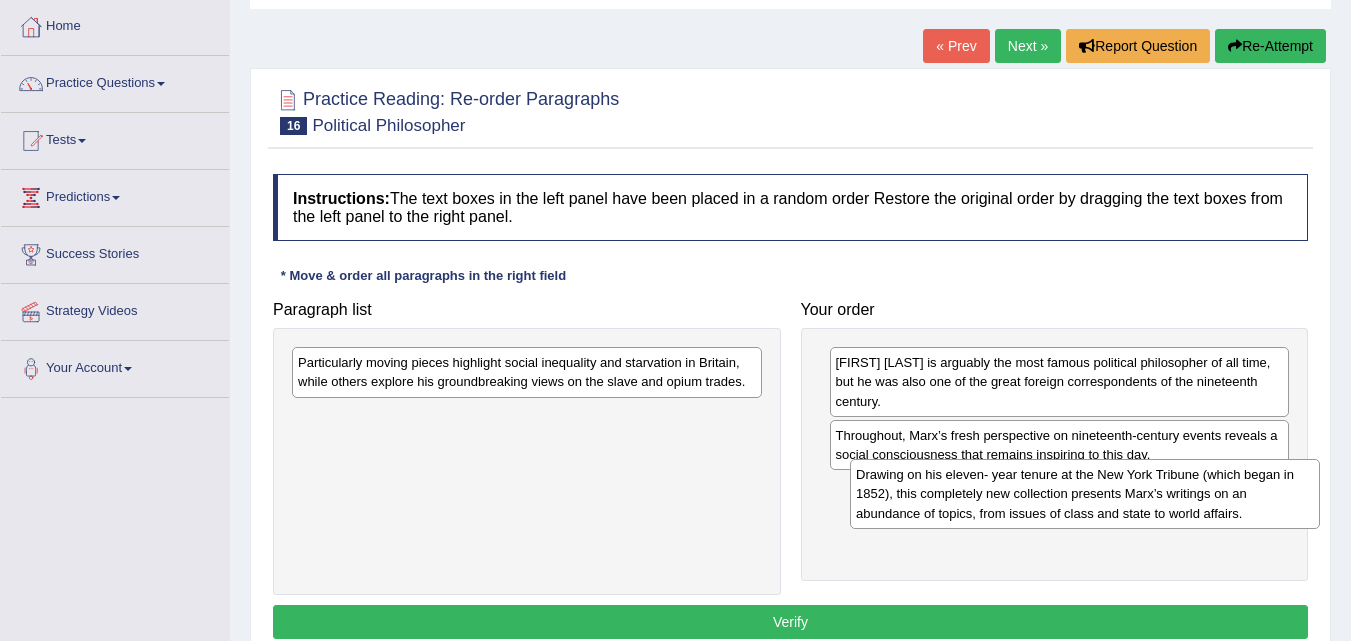 drag, startPoint x: 639, startPoint y: 375, endPoint x: 1197, endPoint y: 487, distance: 569.12915 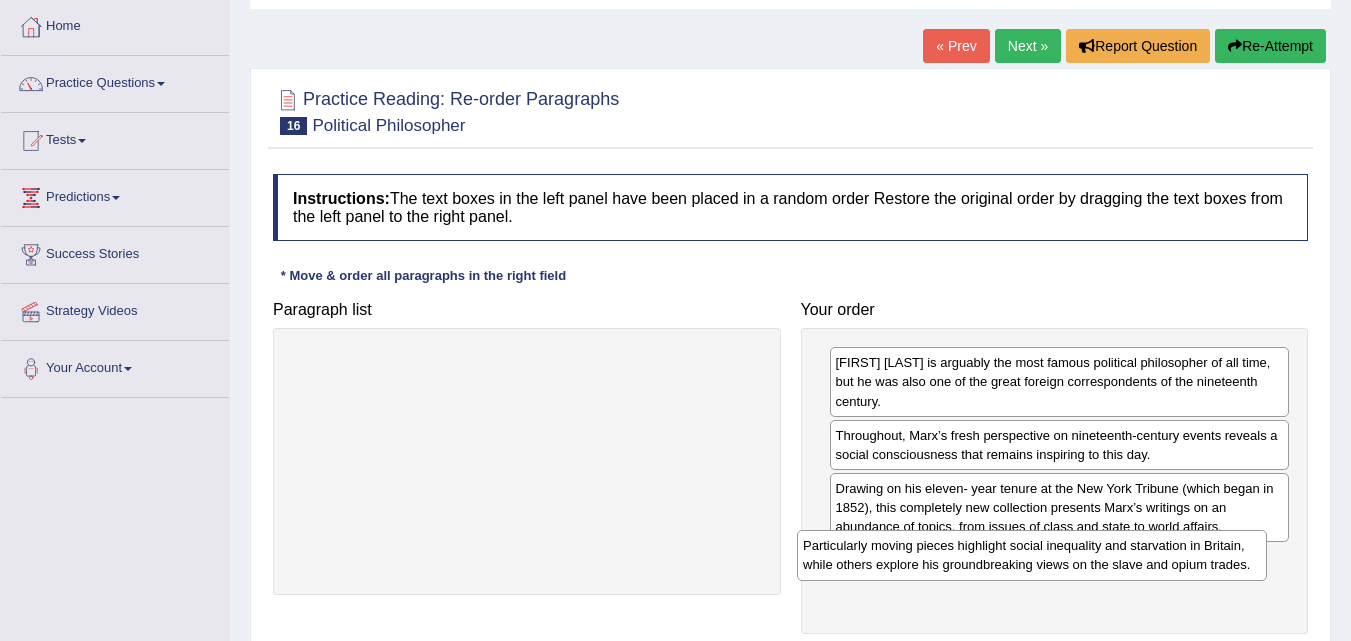 drag, startPoint x: 703, startPoint y: 383, endPoint x: 1208, endPoint y: 566, distance: 537.135 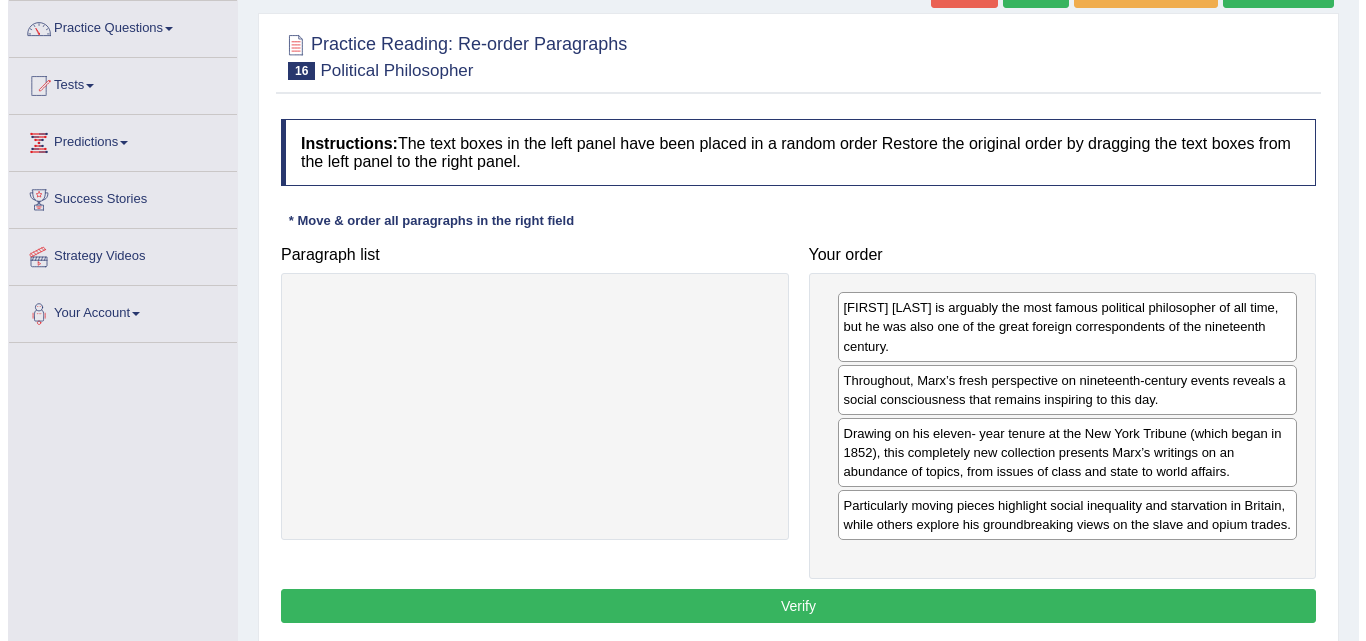scroll, scrollTop: 200, scrollLeft: 0, axis: vertical 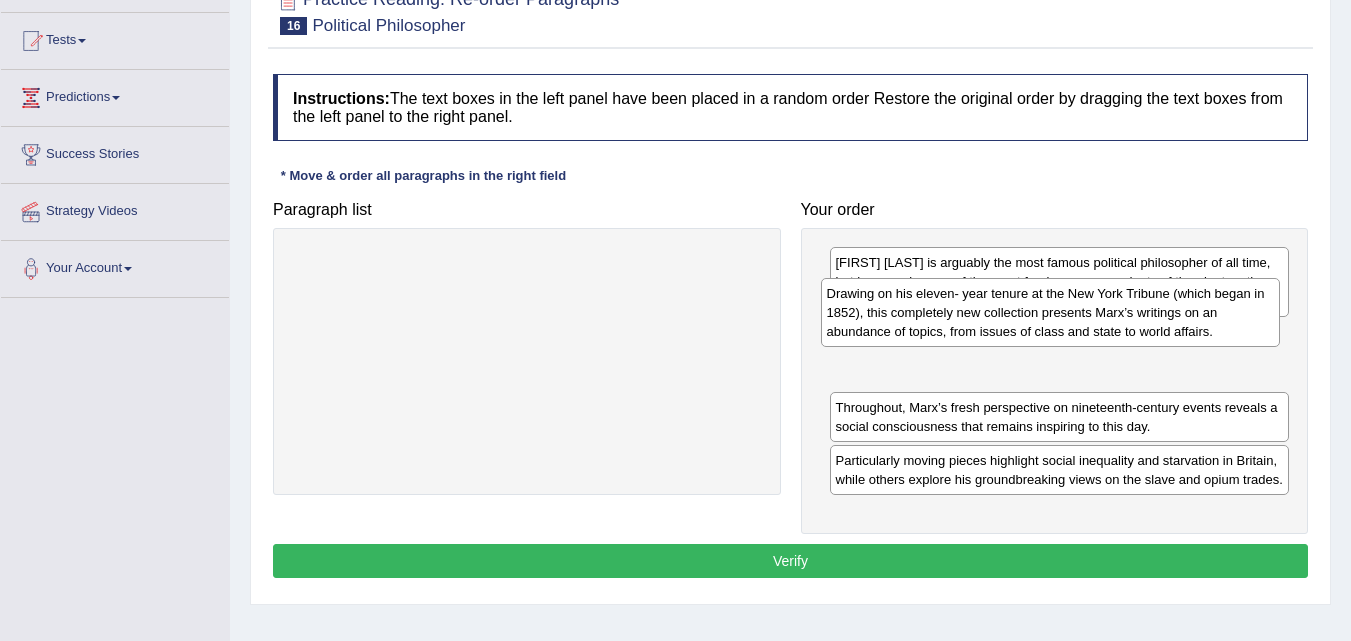 drag, startPoint x: 1035, startPoint y: 410, endPoint x: 1026, endPoint y: 334, distance: 76.53104 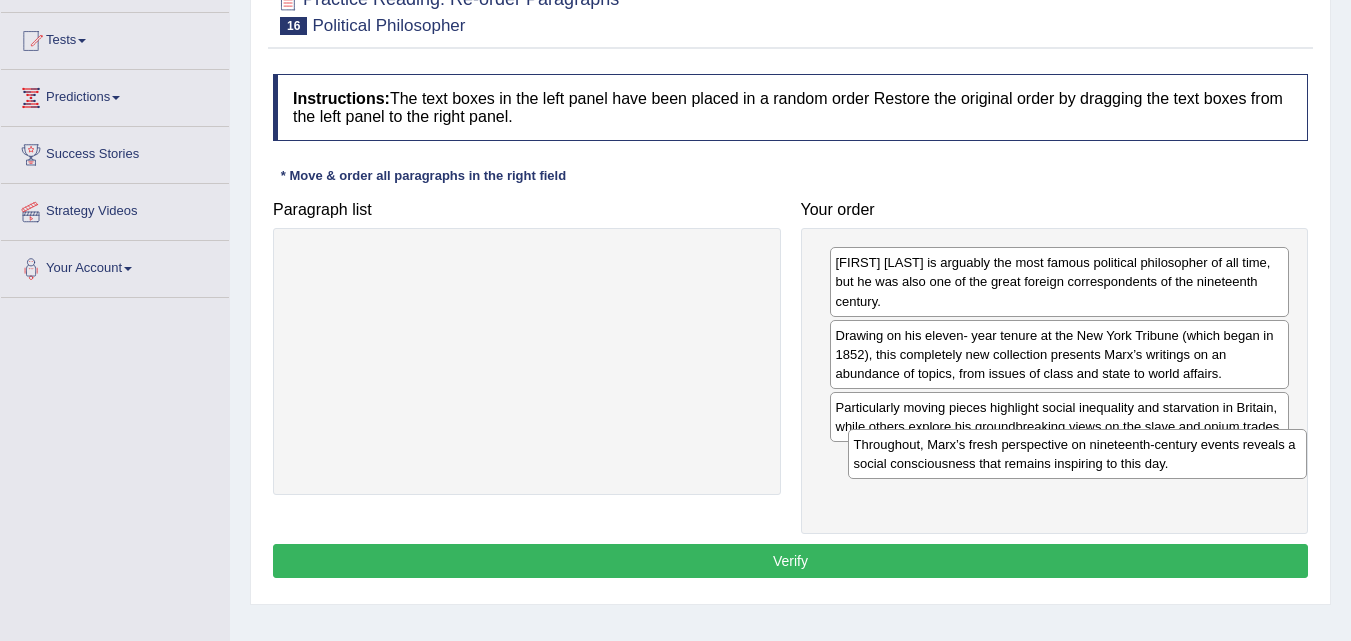 drag, startPoint x: 1006, startPoint y: 407, endPoint x: 1024, endPoint y: 463, distance: 58.821766 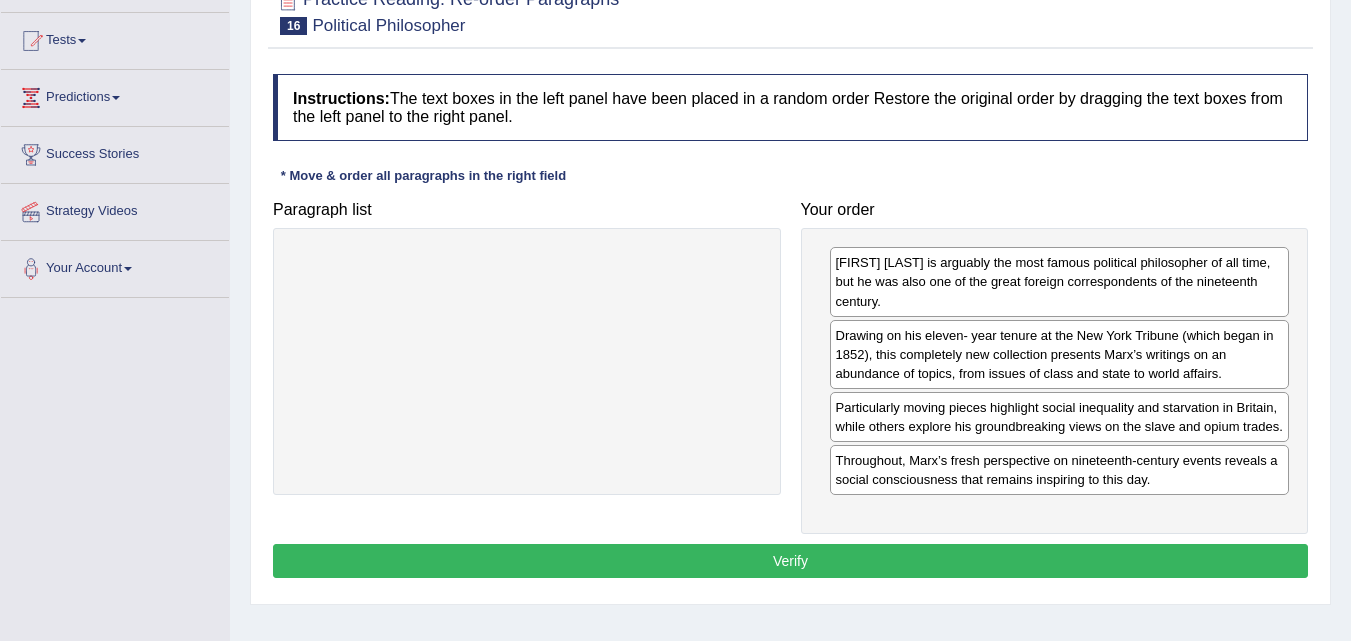click on "Verify" at bounding box center [790, 561] 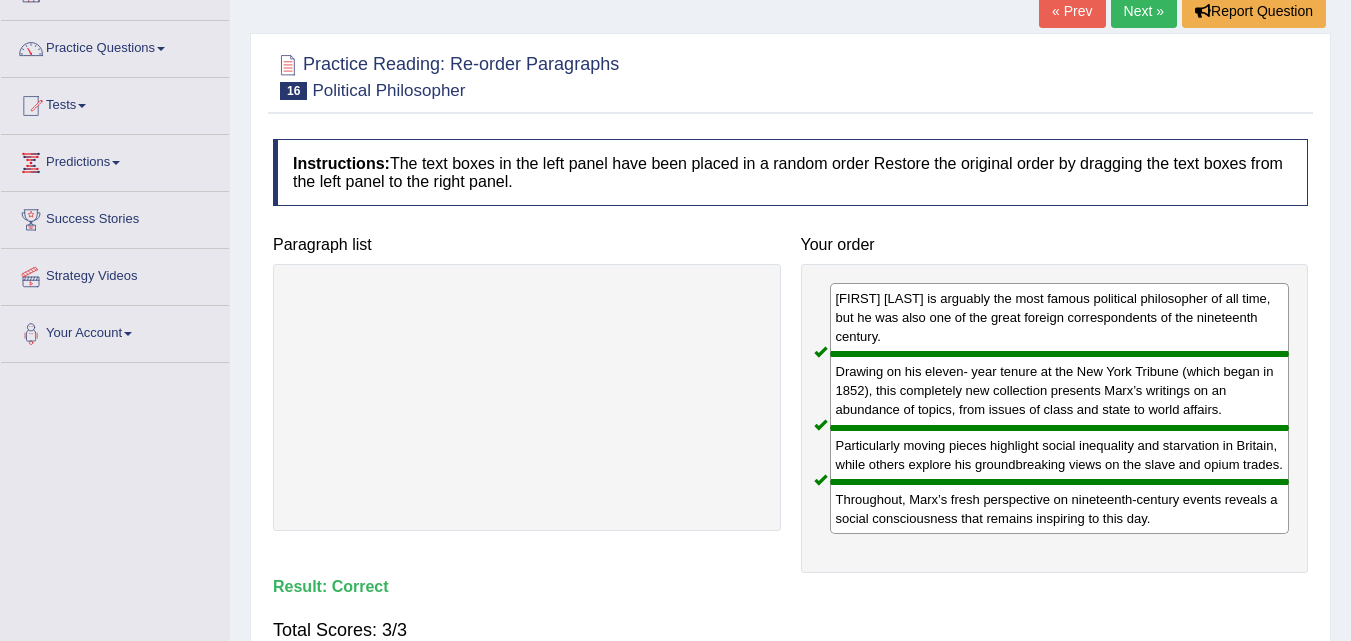 scroll, scrollTop: 100, scrollLeft: 0, axis: vertical 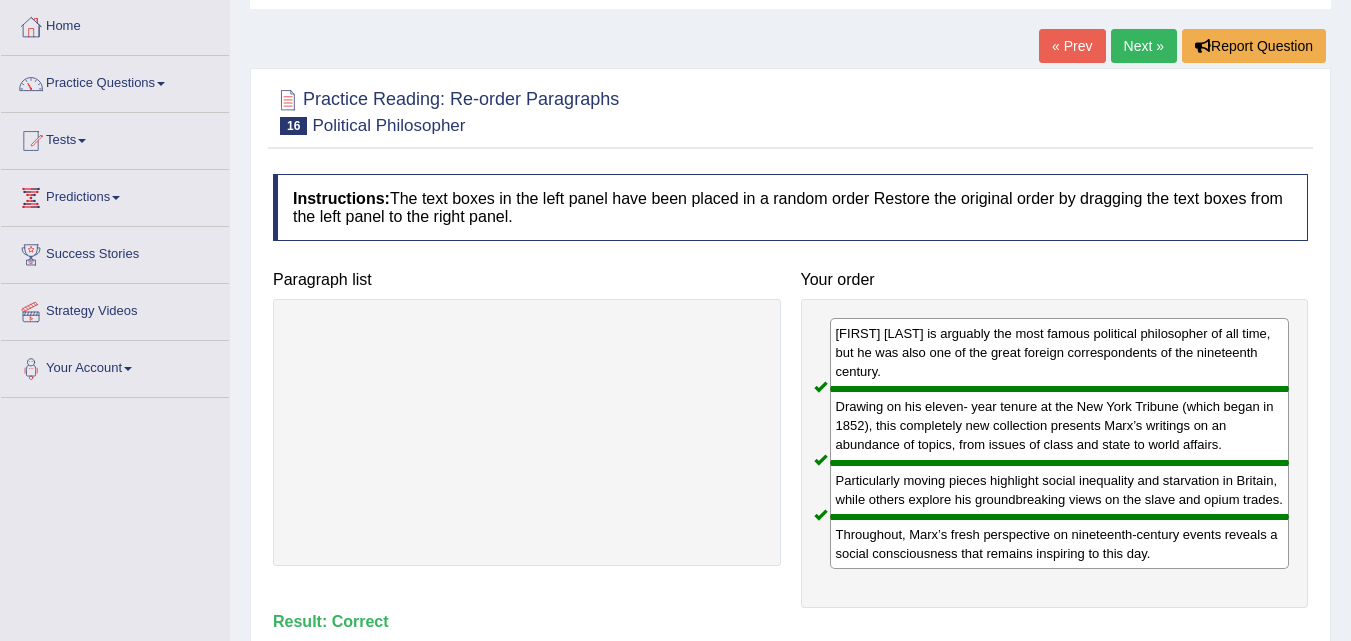 click on "Next »" at bounding box center (1144, 46) 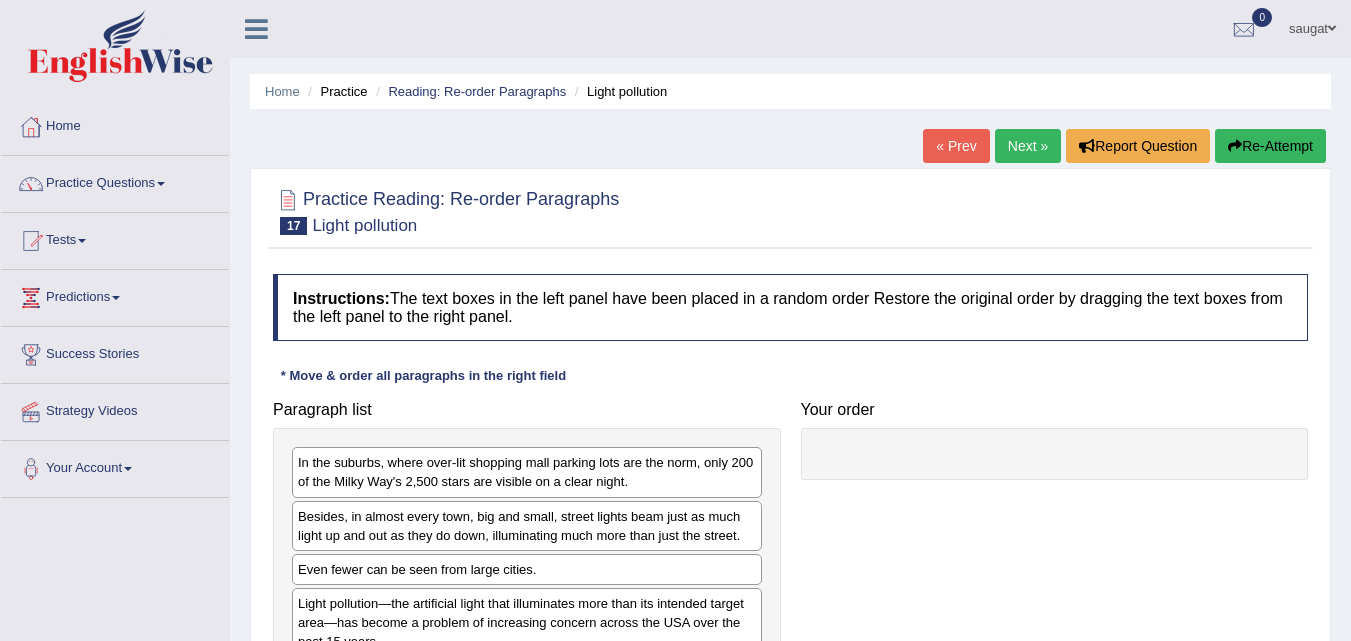 scroll, scrollTop: 0, scrollLeft: 0, axis: both 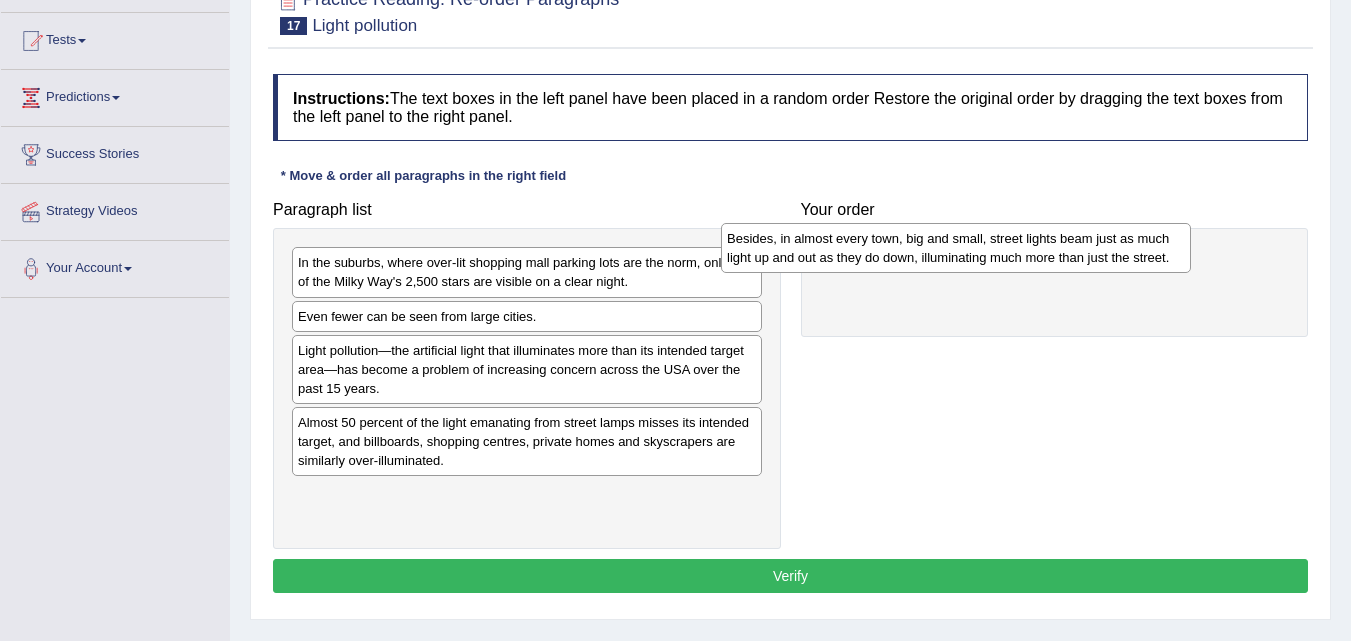 drag, startPoint x: 416, startPoint y: 325, endPoint x: 845, endPoint y: 247, distance: 436.03326 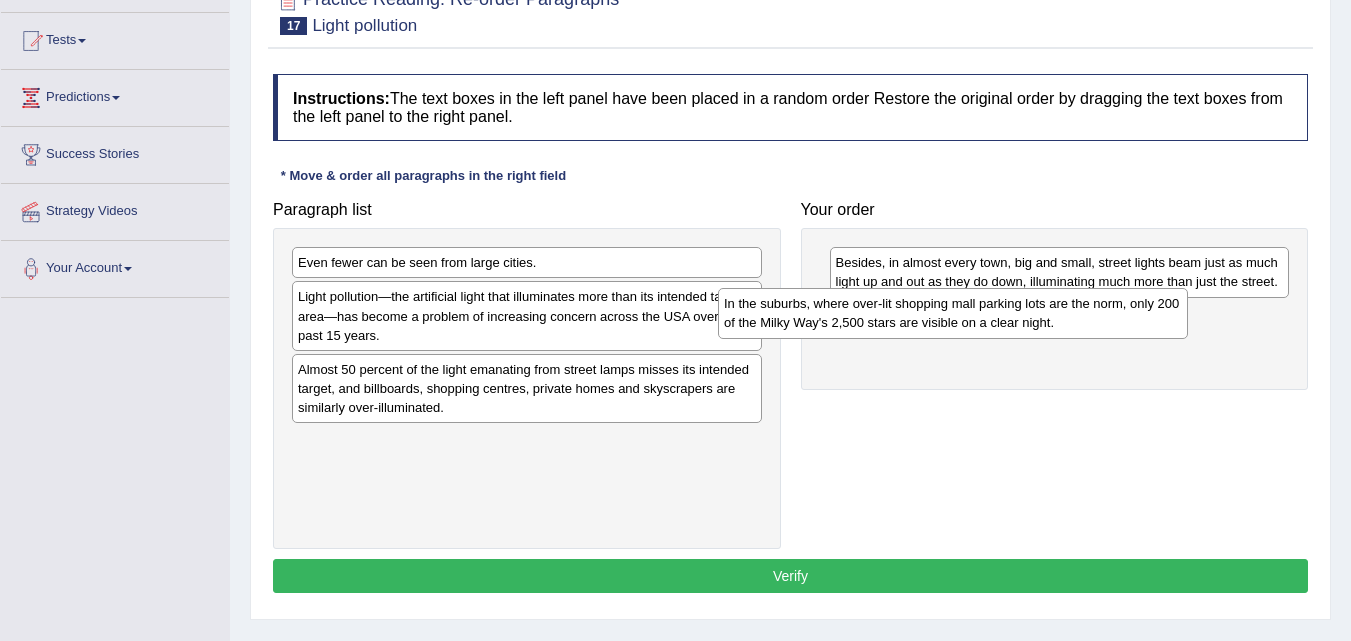 drag, startPoint x: 509, startPoint y: 278, endPoint x: 937, endPoint y: 319, distance: 429.9593 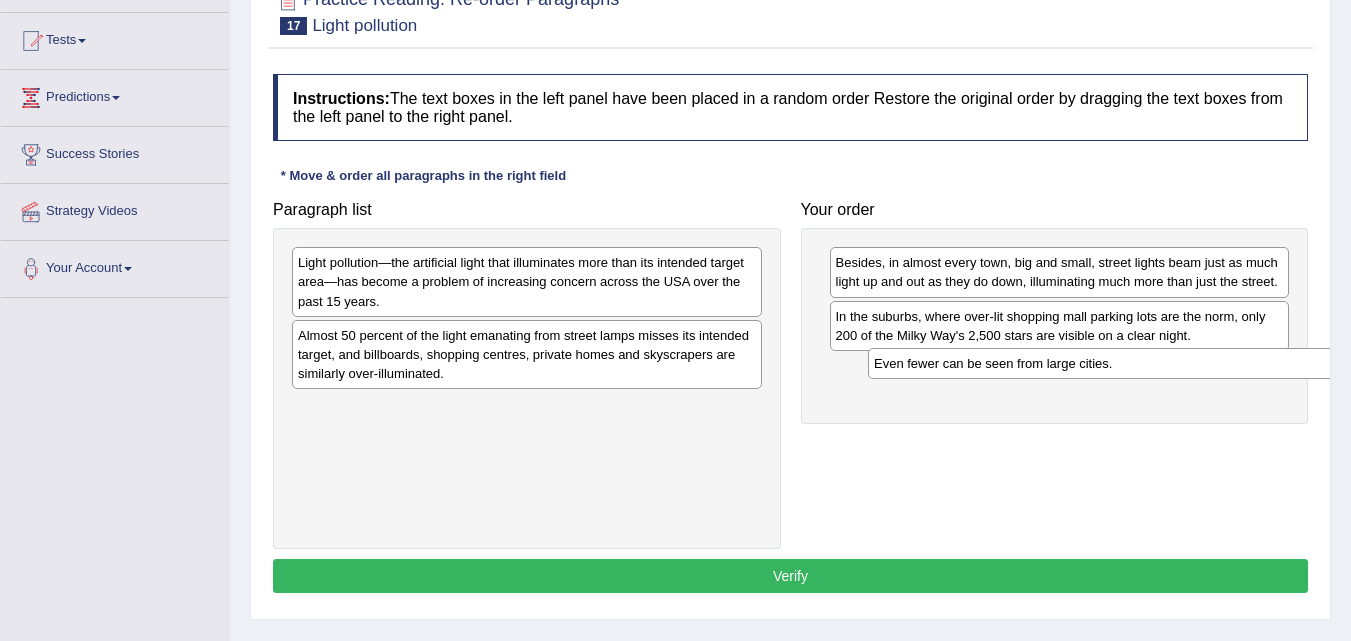 drag, startPoint x: 533, startPoint y: 272, endPoint x: 1109, endPoint y: 373, distance: 584.788 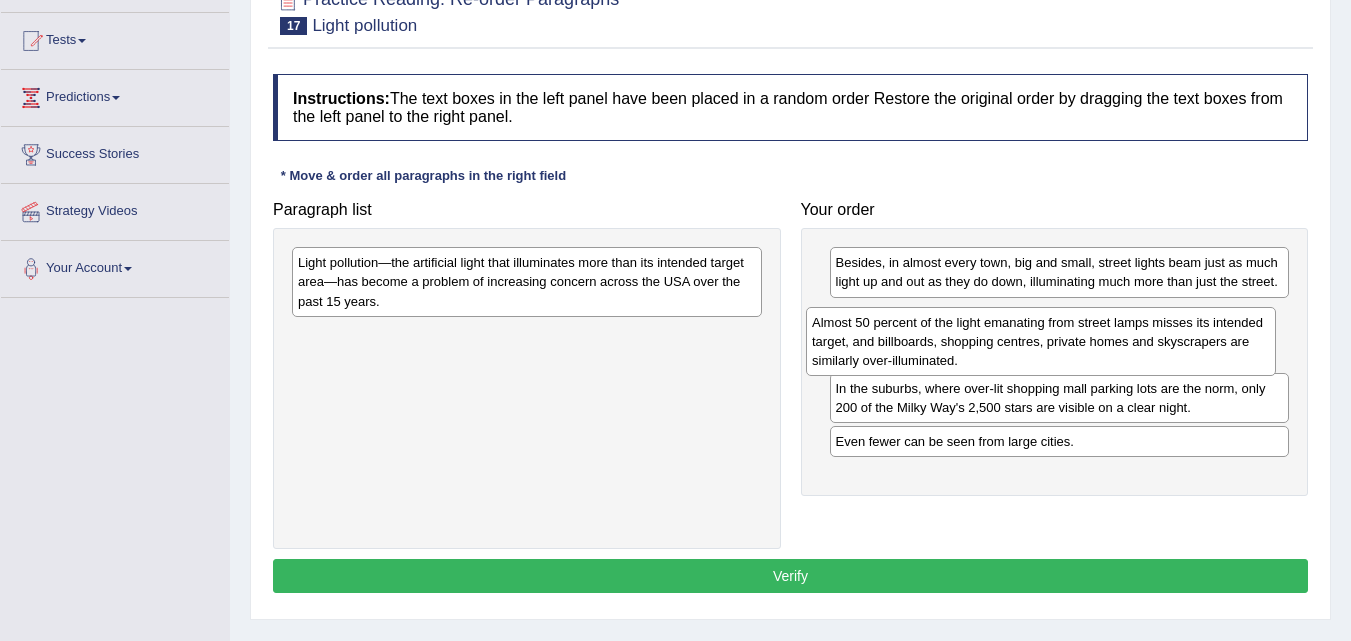 drag, startPoint x: 401, startPoint y: 376, endPoint x: 915, endPoint y: 363, distance: 514.16437 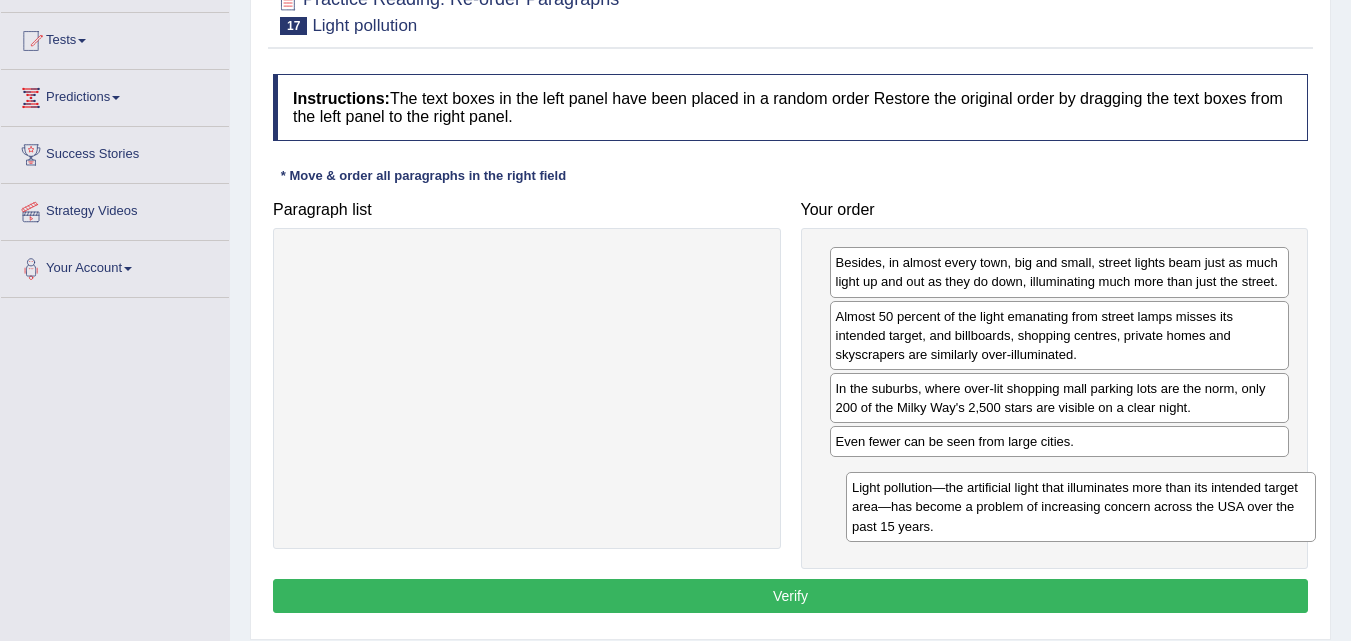 drag, startPoint x: 575, startPoint y: 296, endPoint x: 1116, endPoint y: 502, distance: 578.8929 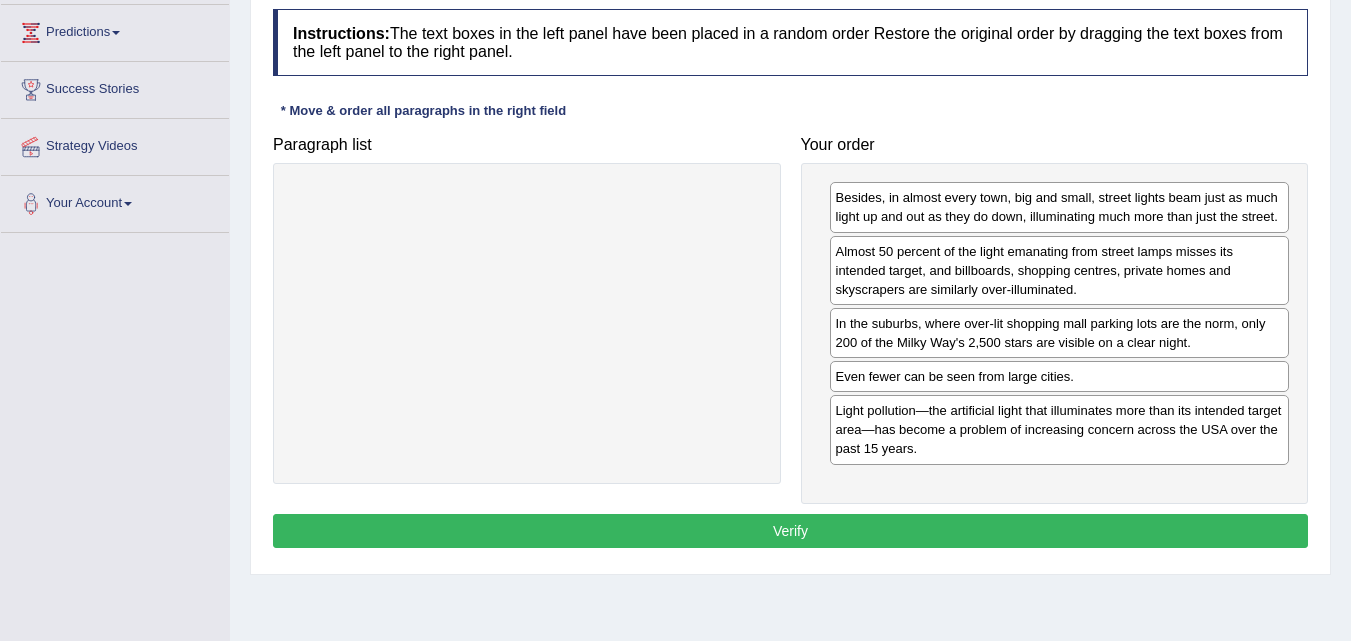 scroll, scrollTop: 300, scrollLeft: 0, axis: vertical 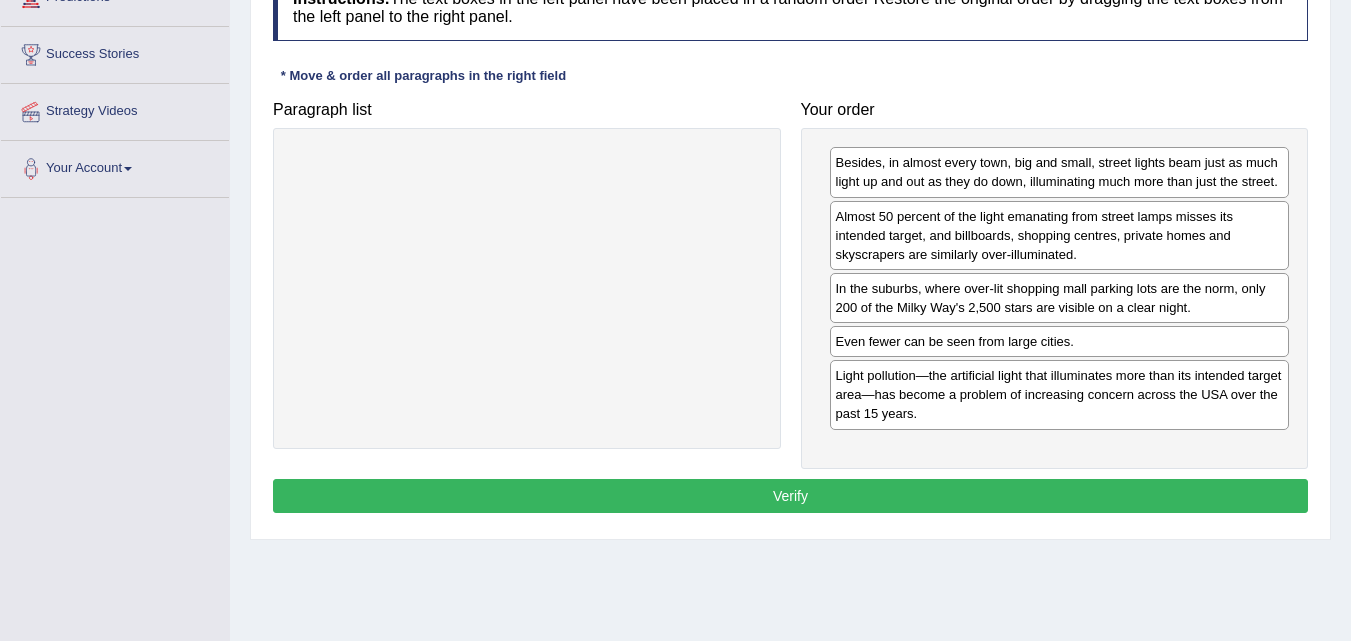 click on "Verify" at bounding box center (790, 496) 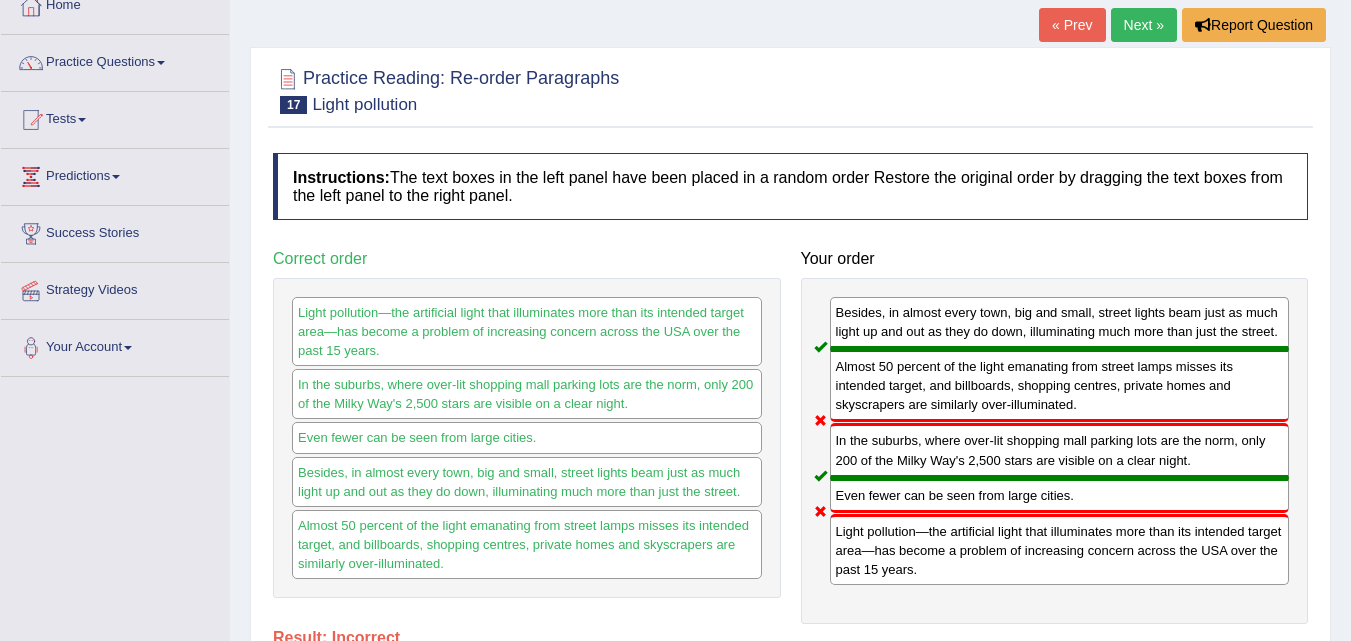 scroll, scrollTop: 0, scrollLeft: 0, axis: both 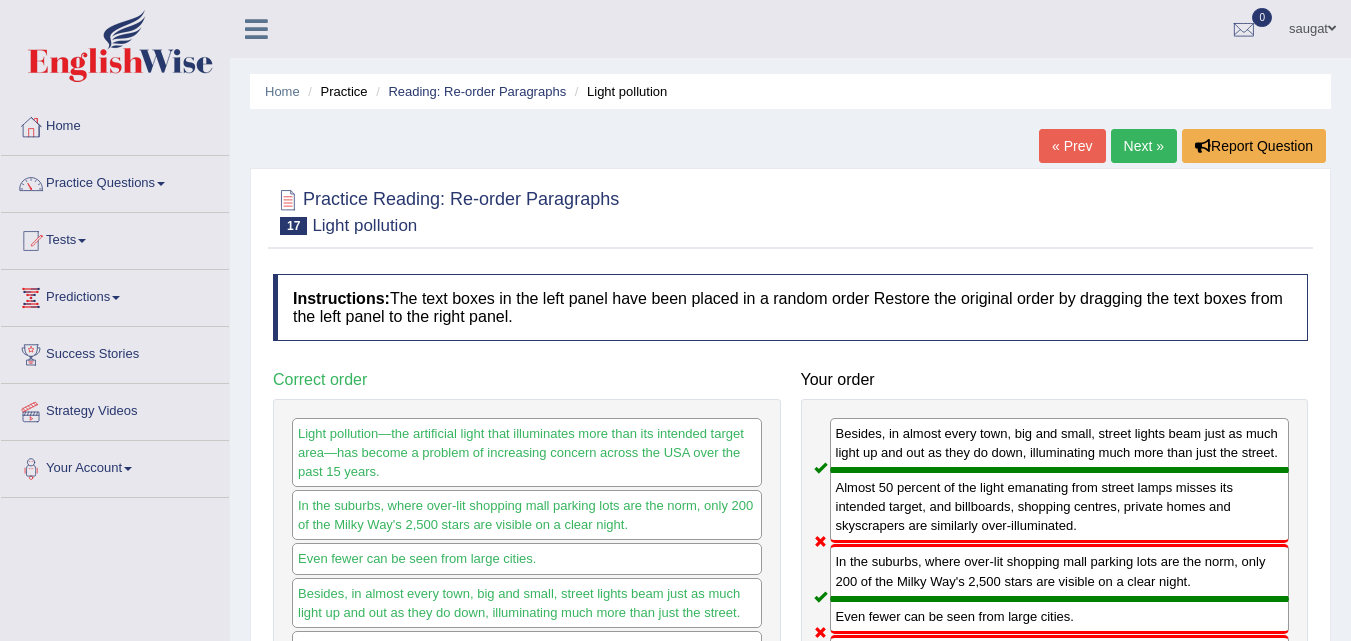 click on "Next »" at bounding box center [1144, 146] 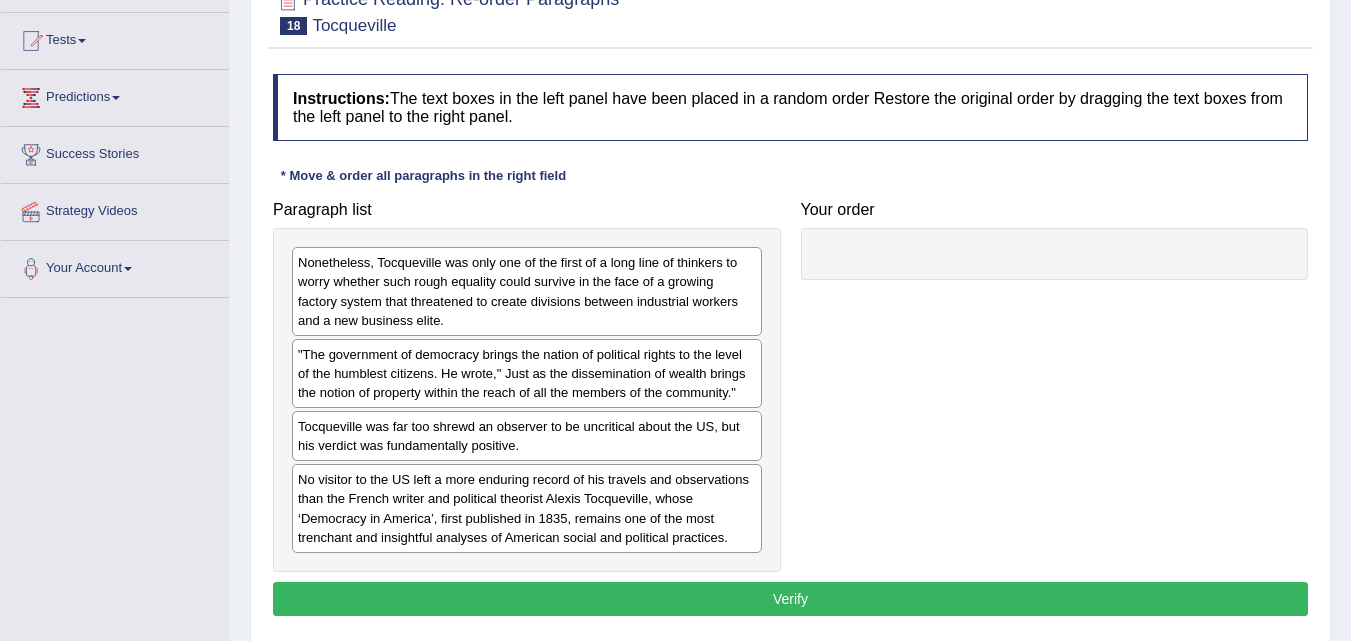 scroll, scrollTop: 0, scrollLeft: 0, axis: both 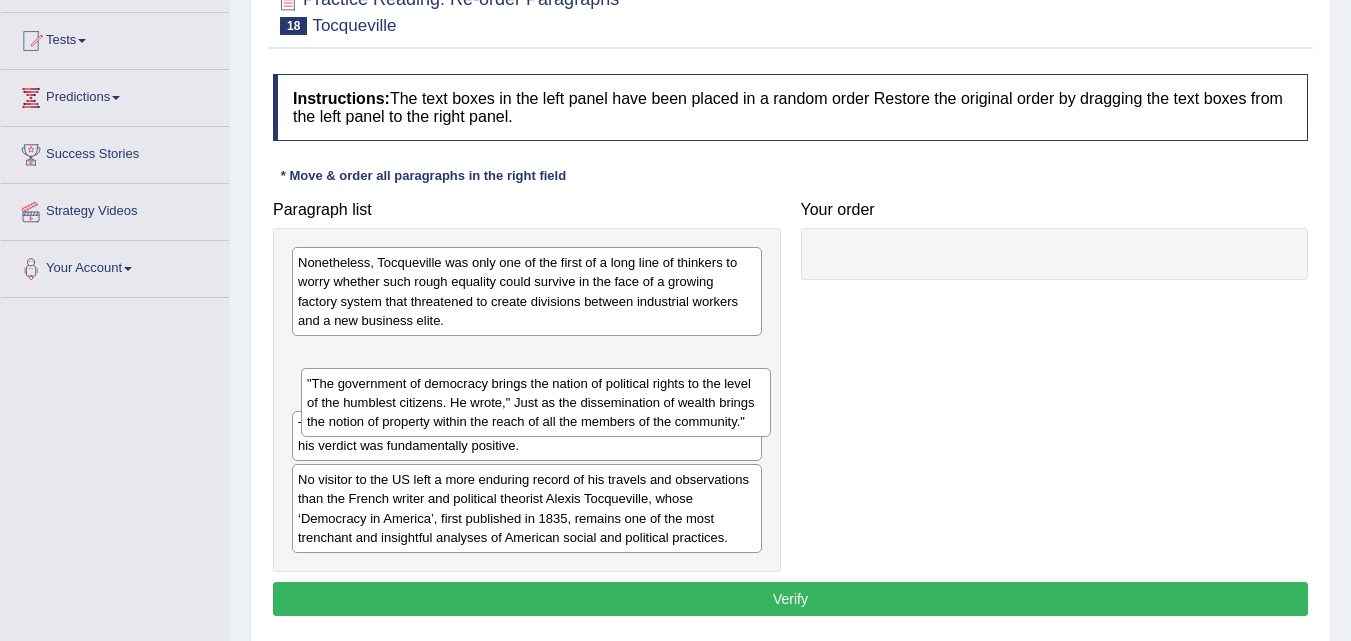 drag, startPoint x: 411, startPoint y: 340, endPoint x: 420, endPoint y: 369, distance: 30.364452 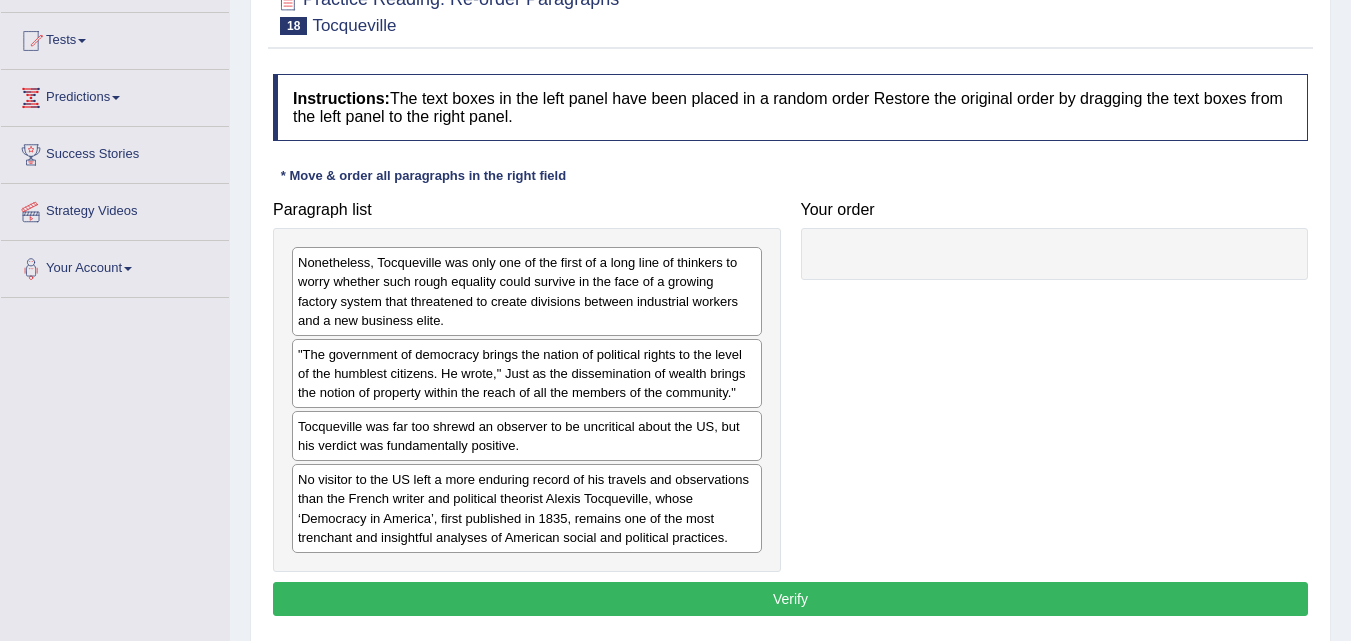 drag, startPoint x: 443, startPoint y: 377, endPoint x: 648, endPoint y: 377, distance: 205 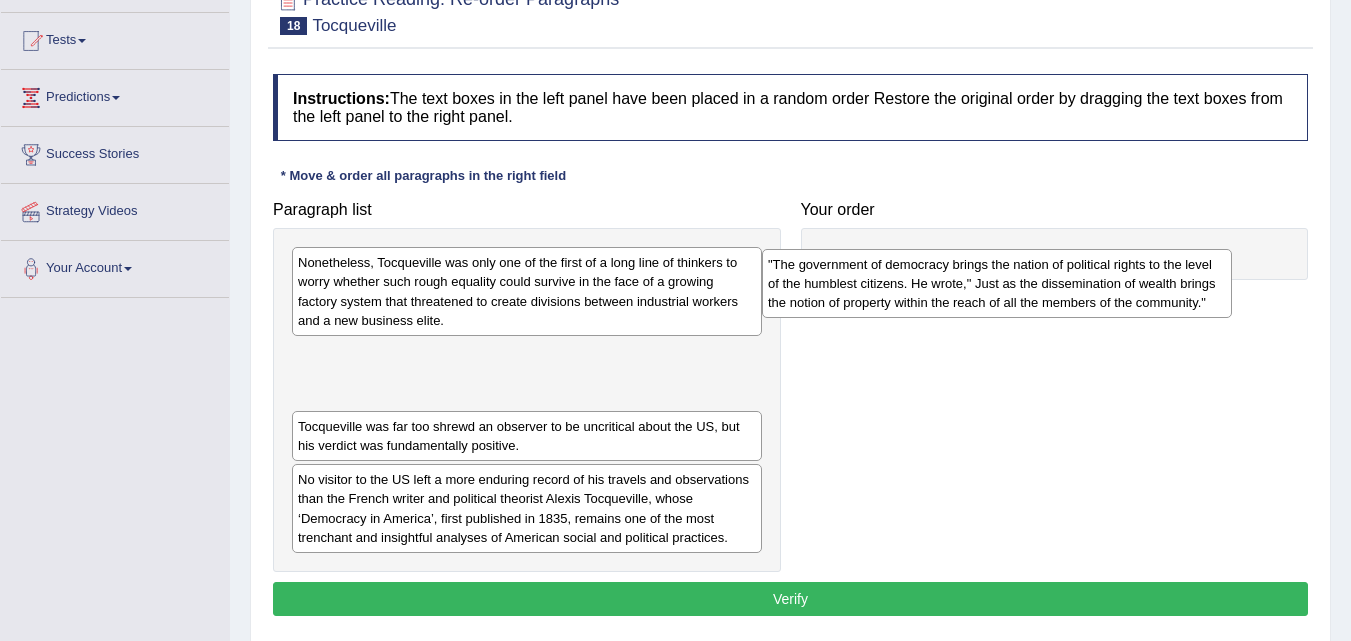 drag, startPoint x: 646, startPoint y: 377, endPoint x: 1116, endPoint y: 287, distance: 478.53946 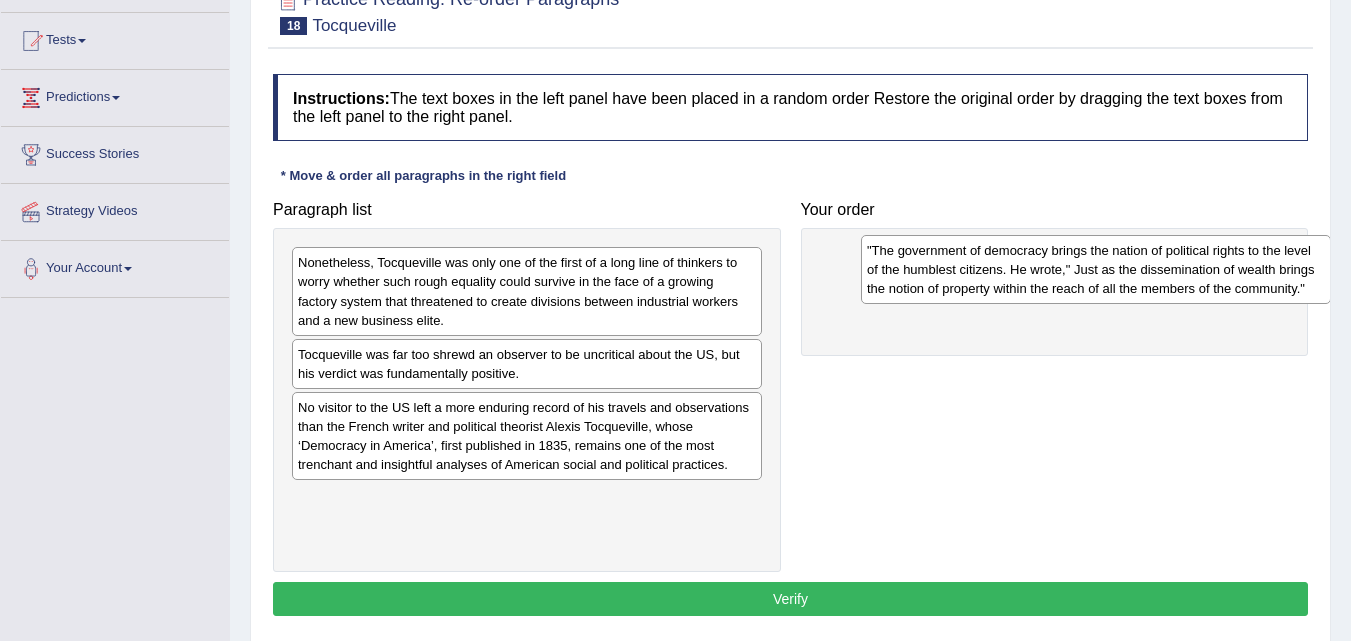 drag, startPoint x: 613, startPoint y: 350, endPoint x: 1182, endPoint y: 246, distance: 578.42633 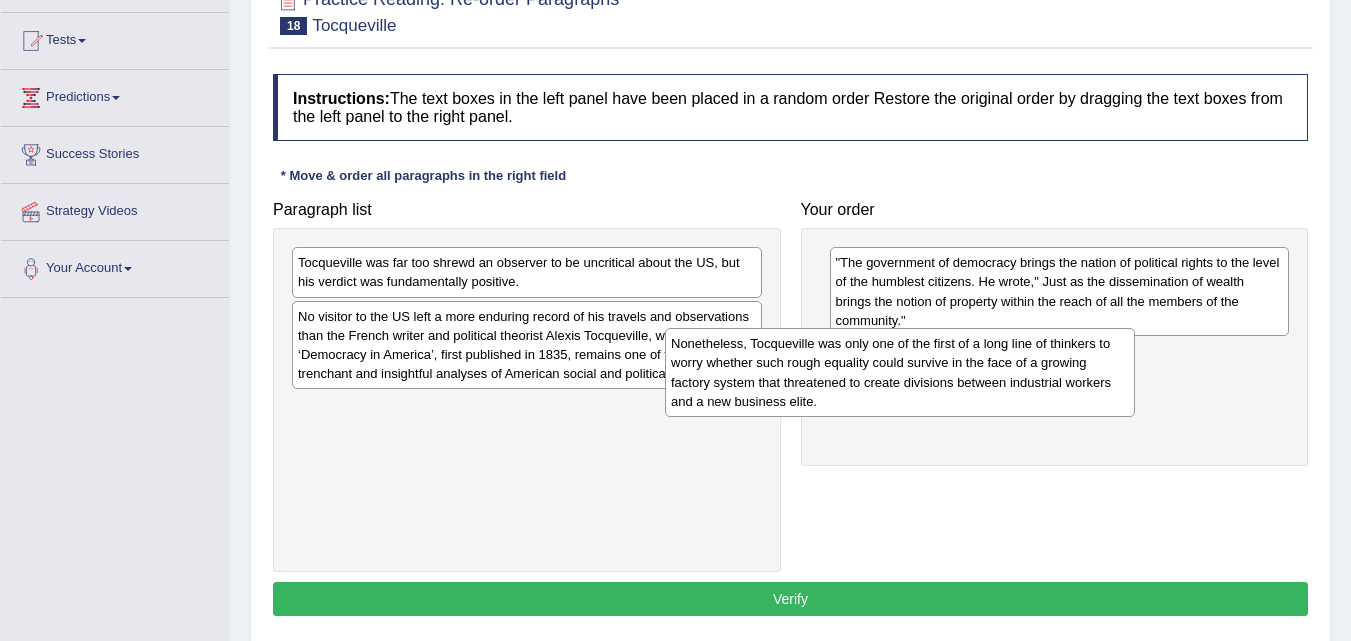 drag, startPoint x: 633, startPoint y: 273, endPoint x: 805, endPoint y: 334, distance: 182.49658 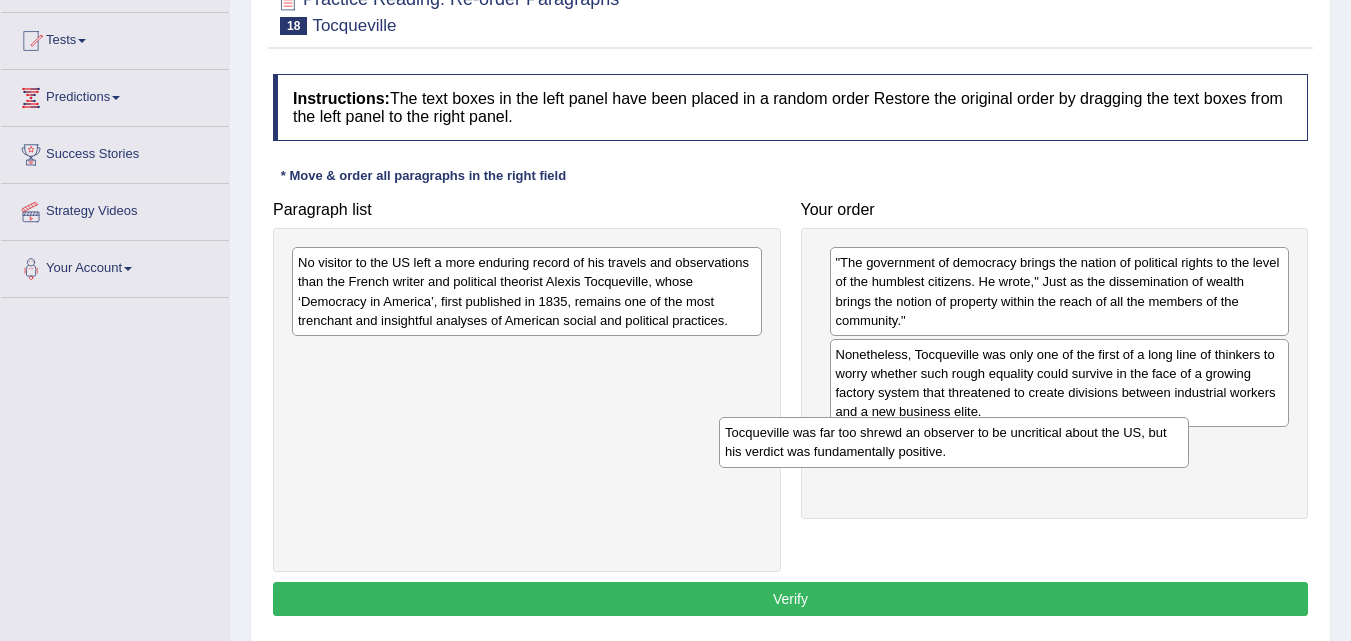 drag, startPoint x: 588, startPoint y: 257, endPoint x: 875, endPoint y: 427, distance: 333.57007 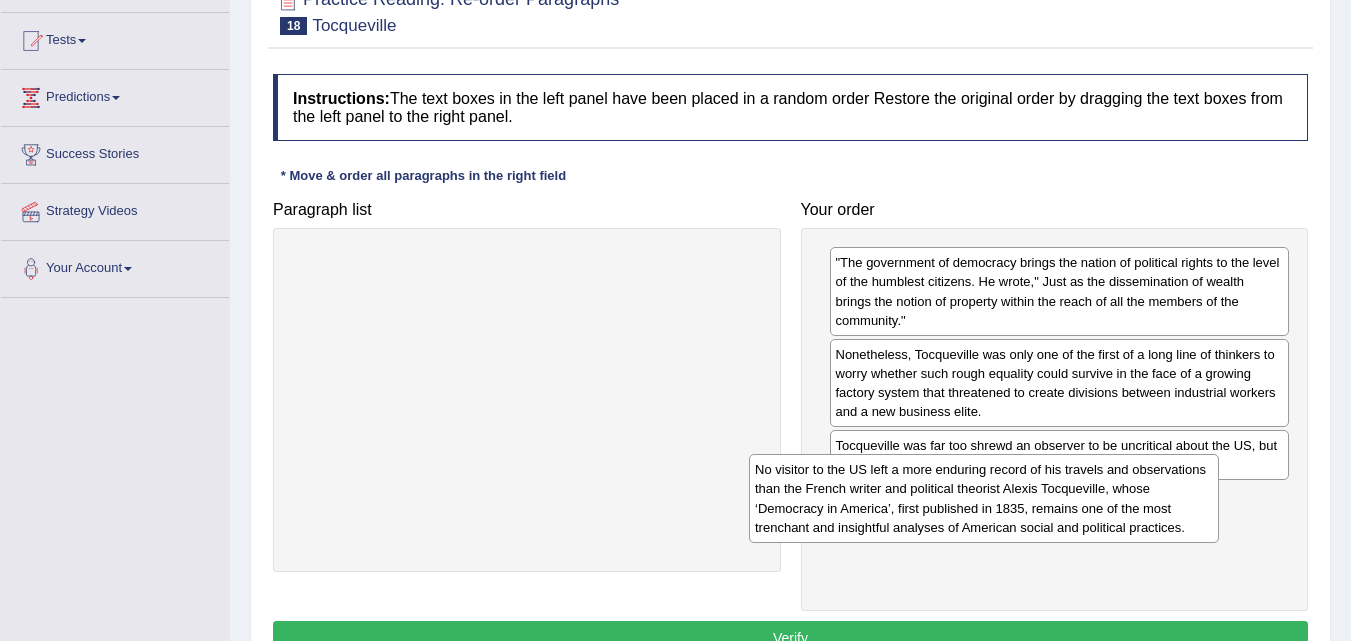drag, startPoint x: 646, startPoint y: 293, endPoint x: 1103, endPoint y: 500, distance: 501.69513 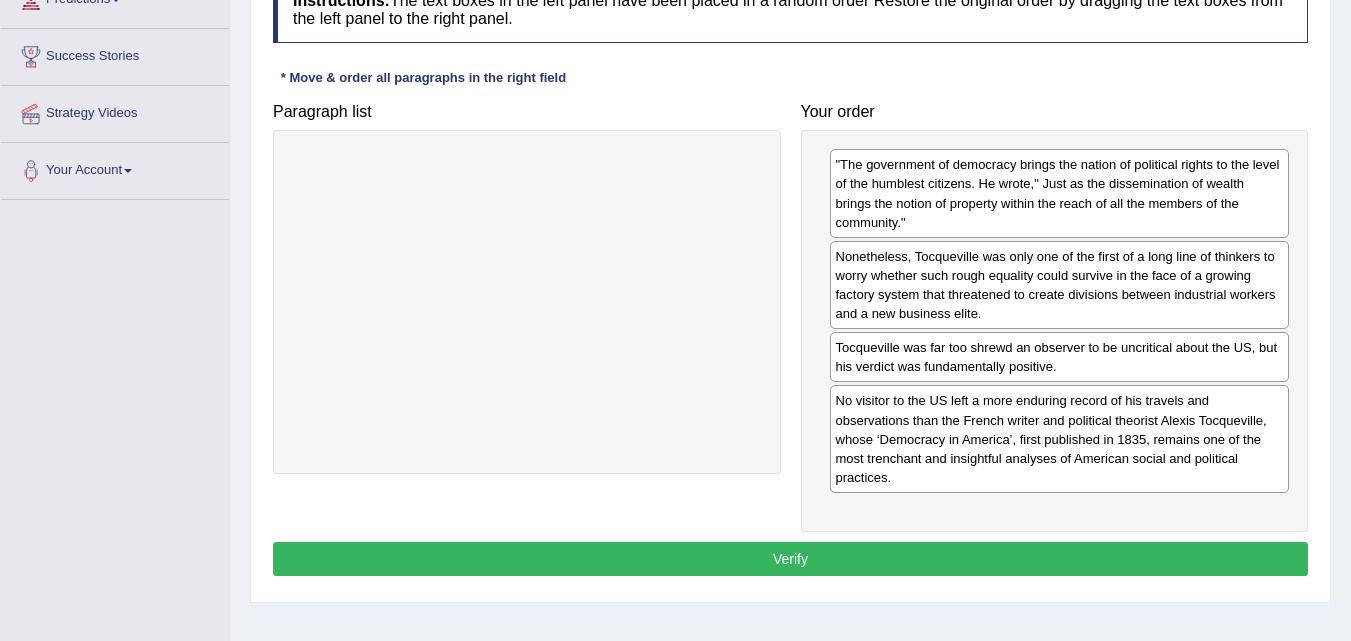 scroll, scrollTop: 300, scrollLeft: 0, axis: vertical 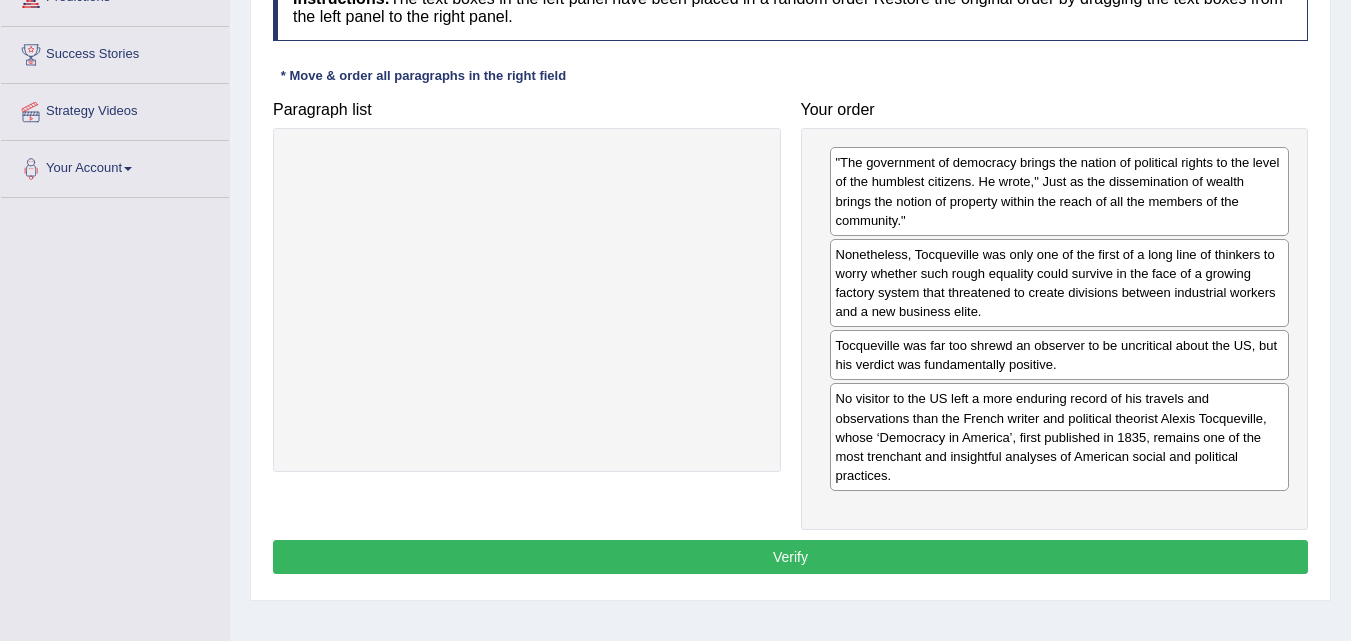 click on "Verify" at bounding box center (790, 557) 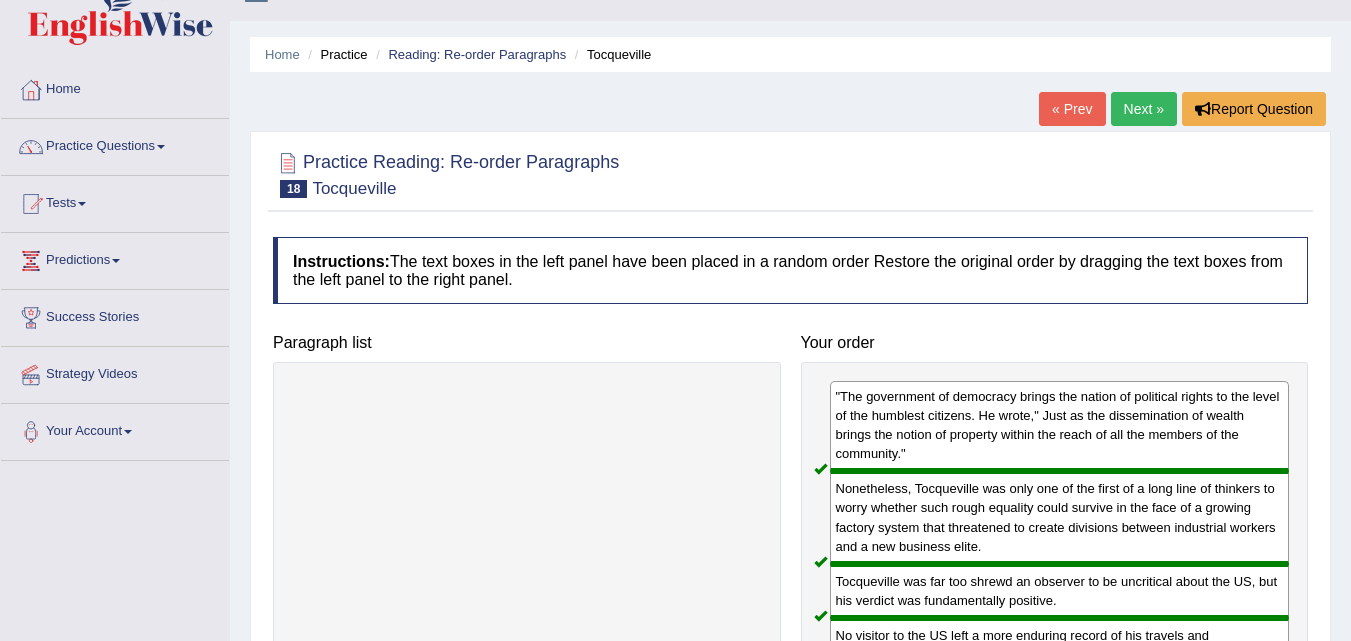 scroll, scrollTop: 0, scrollLeft: 0, axis: both 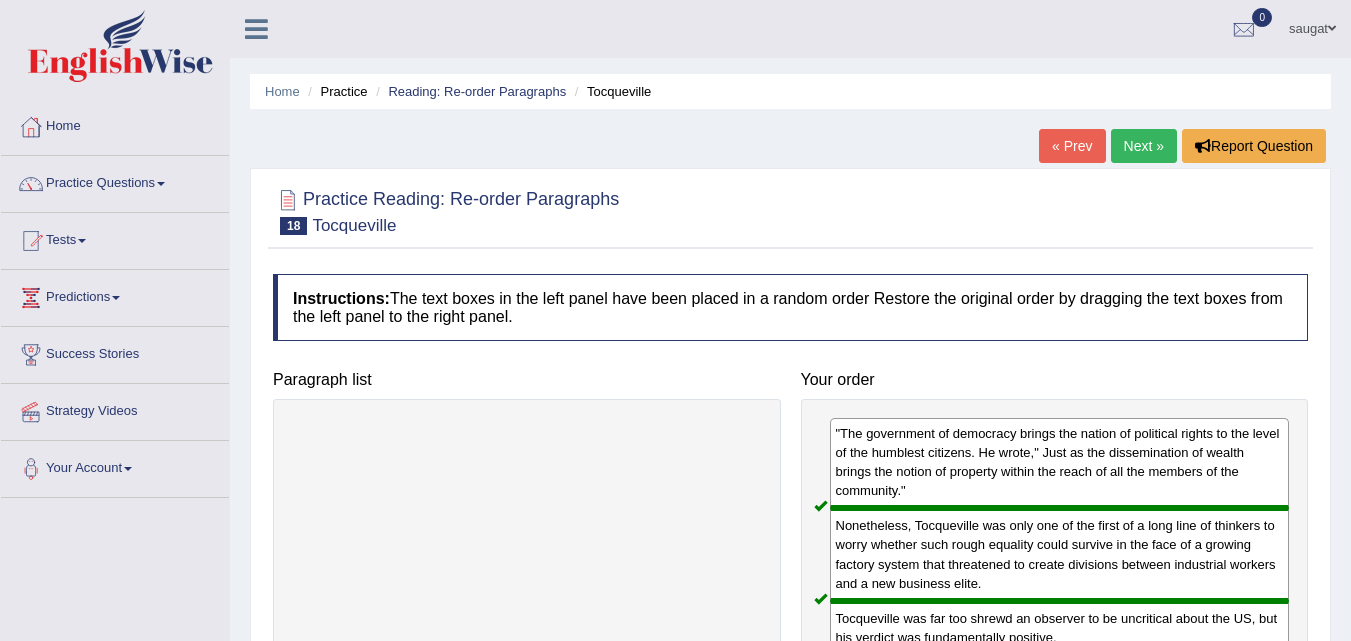 click on "Next »" at bounding box center [1144, 146] 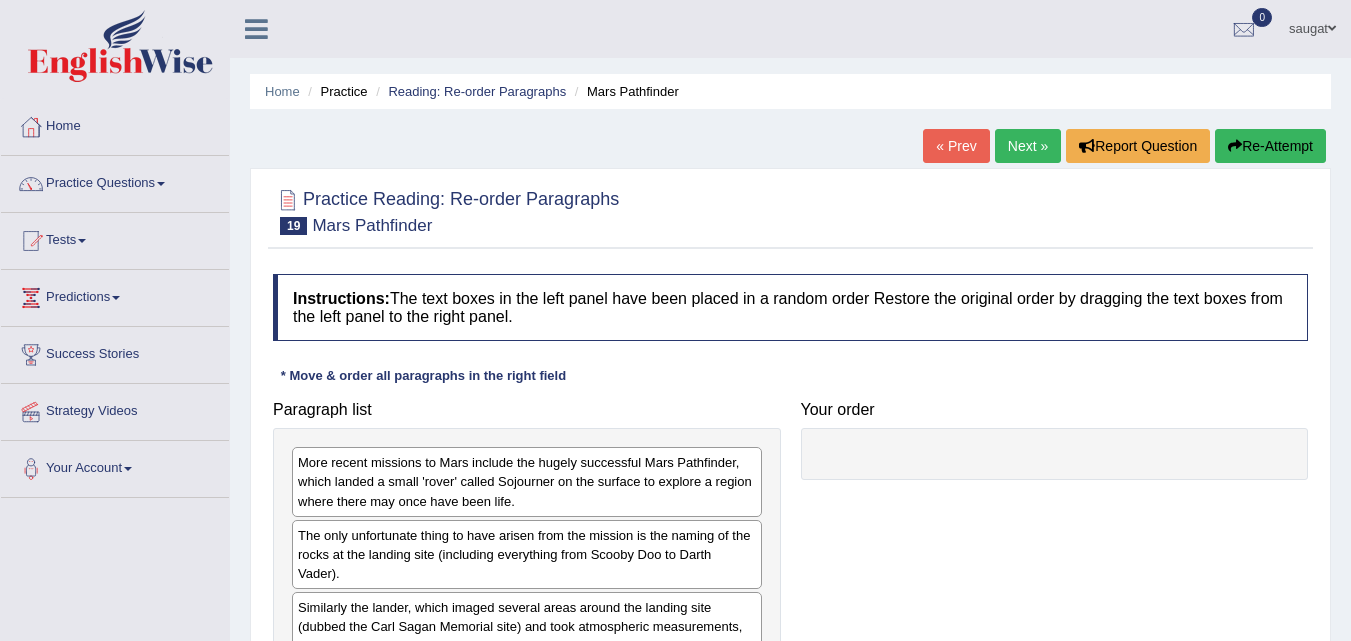 scroll, scrollTop: 0, scrollLeft: 0, axis: both 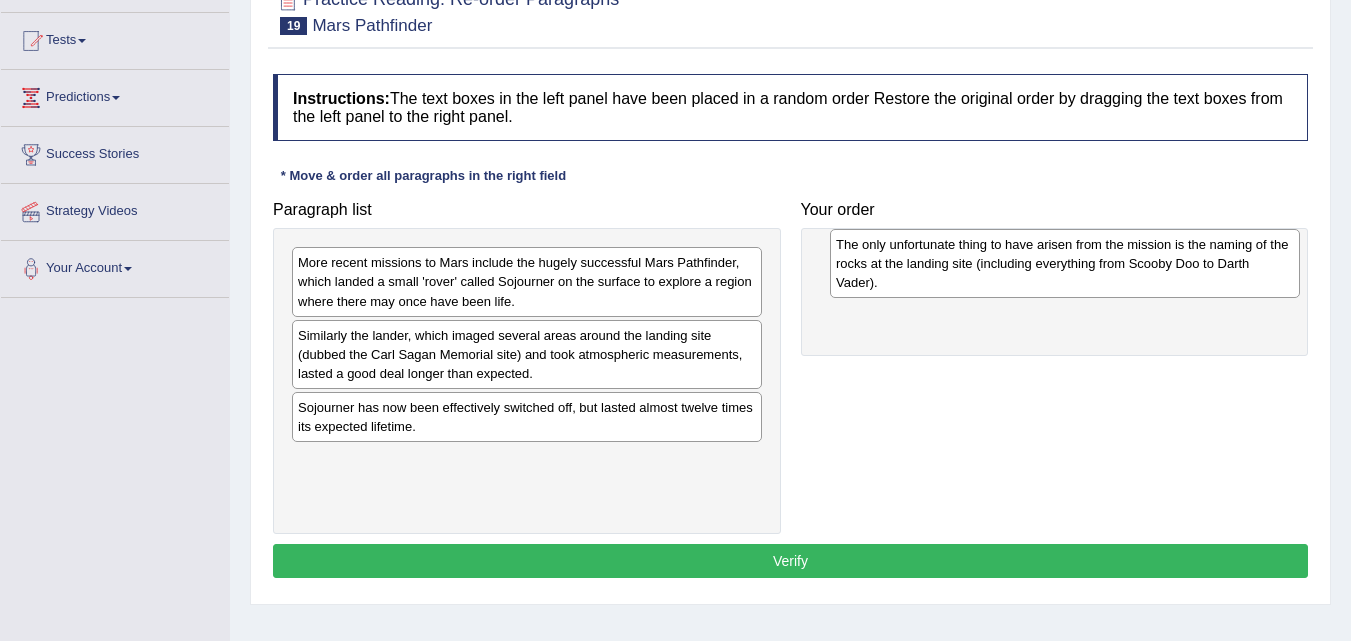drag, startPoint x: 508, startPoint y: 360, endPoint x: 1046, endPoint y: 269, distance: 545.64185 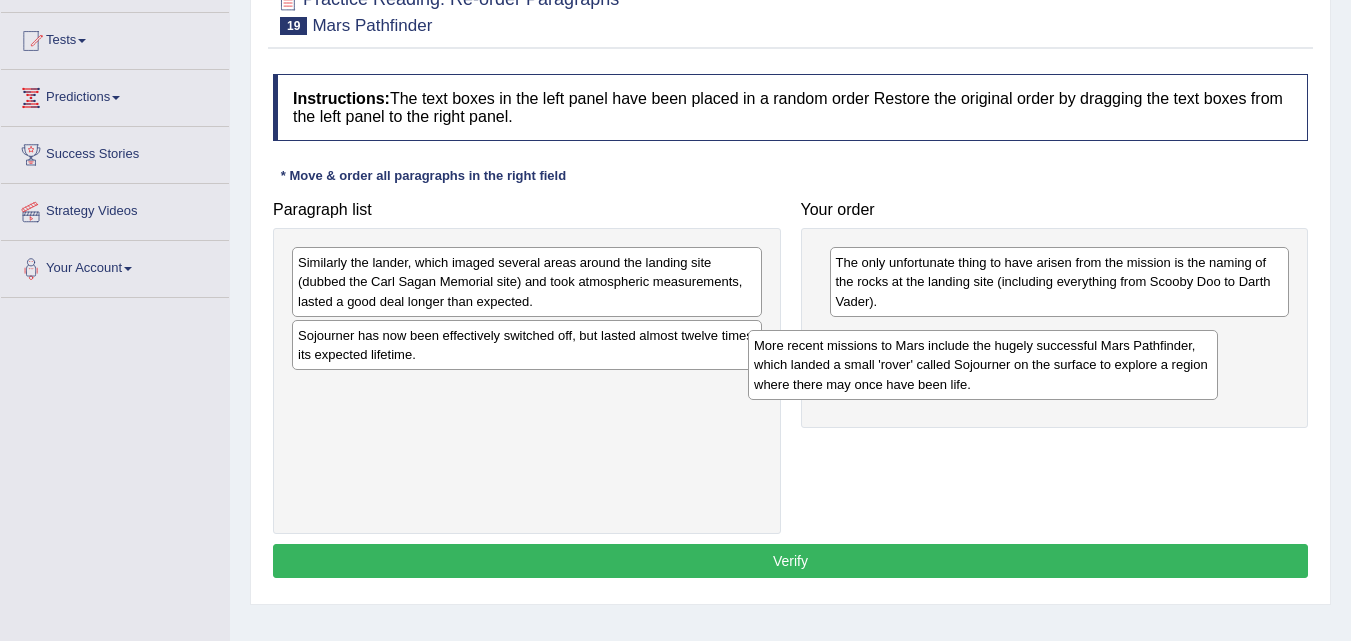 drag, startPoint x: 450, startPoint y: 287, endPoint x: 906, endPoint y: 370, distance: 463.4922 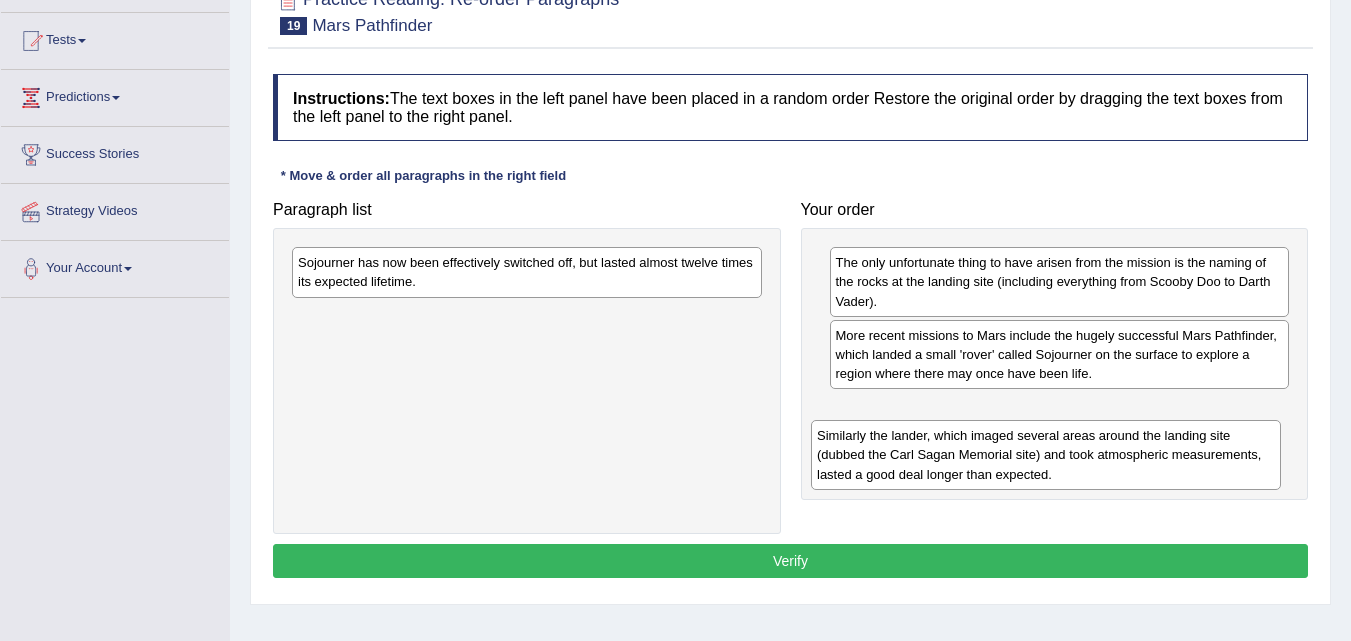 drag, startPoint x: 543, startPoint y: 292, endPoint x: 1062, endPoint y: 465, distance: 547.07404 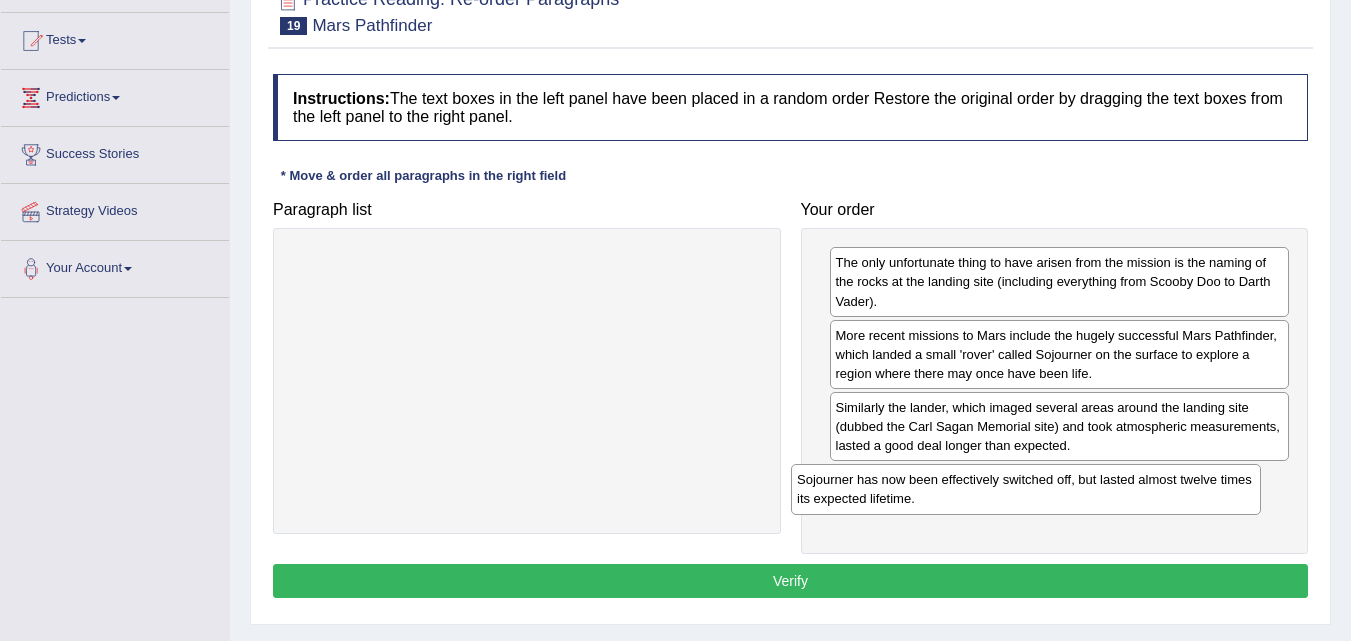 drag, startPoint x: 711, startPoint y: 289, endPoint x: 1210, endPoint y: 506, distance: 544.14154 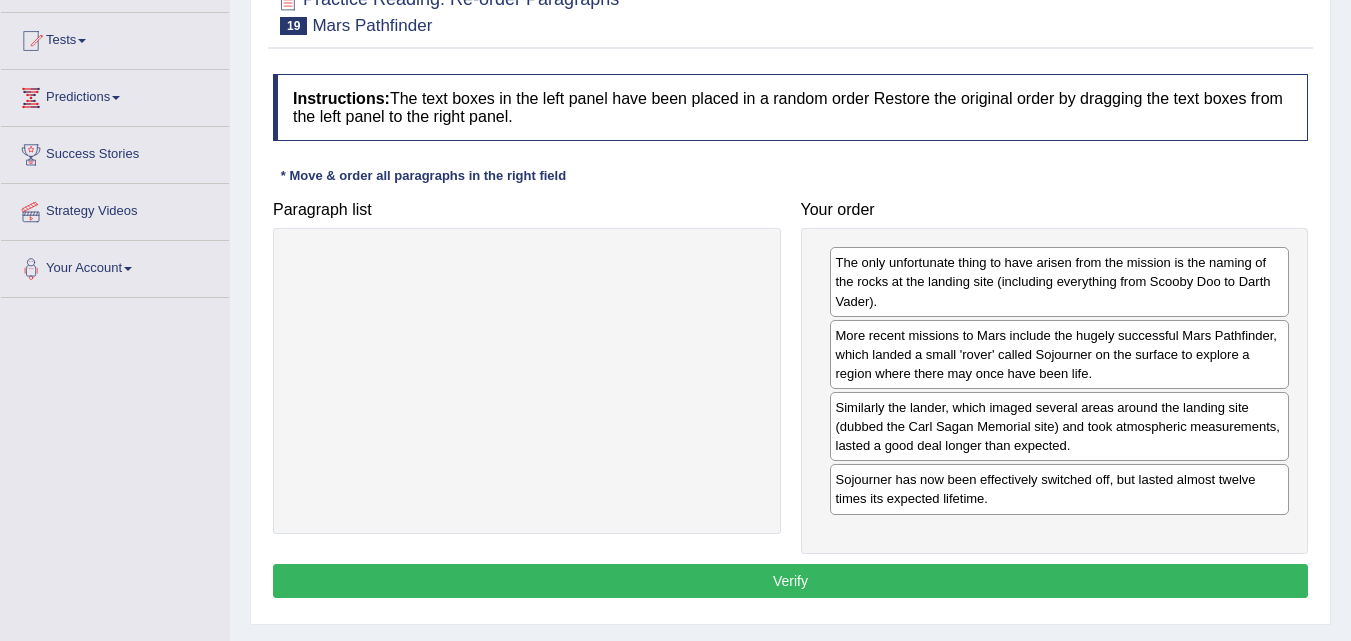 click on "Instructions:  The text boxes in the left panel have been placed in a random order Restore the original order by dragging the text boxes from the left panel to the right panel.
* Move & order all paragraphs in the right field
Paragraph list
Correct order
More recent missions to Mars include the hugely successful Mars Pathfinder, which landed a small 'rover' called Sojourner on the surface to explore a region where there may once have been life. Sojourner has now been effectively switched off, but lasted almost twelve times its expected lifetime. Similarly the lander, which imaged several areas around the landing site (dubbed the Carl Sagan Memorial site) and took atmospheric measurements, lasted a good deal longer than expected. The only unfortunate thing to have arisen from the mission is the naming of the rocks at the landing site (including everything from Scooby Doo to Darth Vader).
Your order
Result:  Verify" at bounding box center (790, 338) 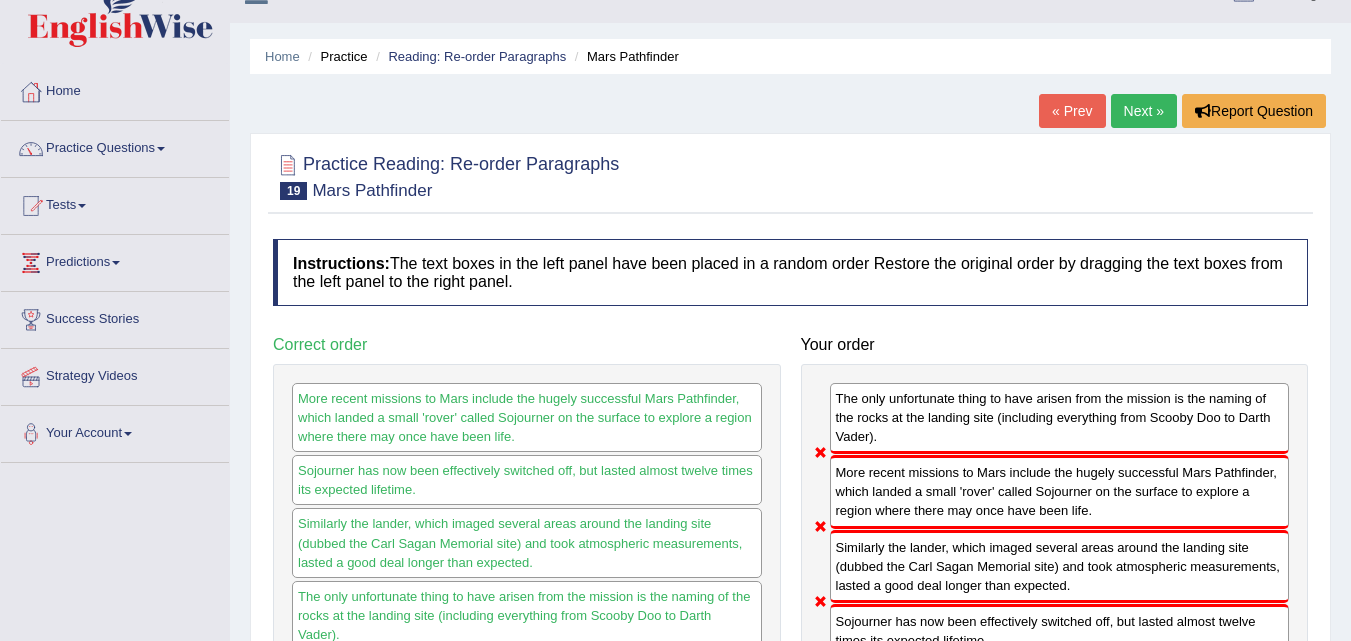scroll, scrollTop: 0, scrollLeft: 0, axis: both 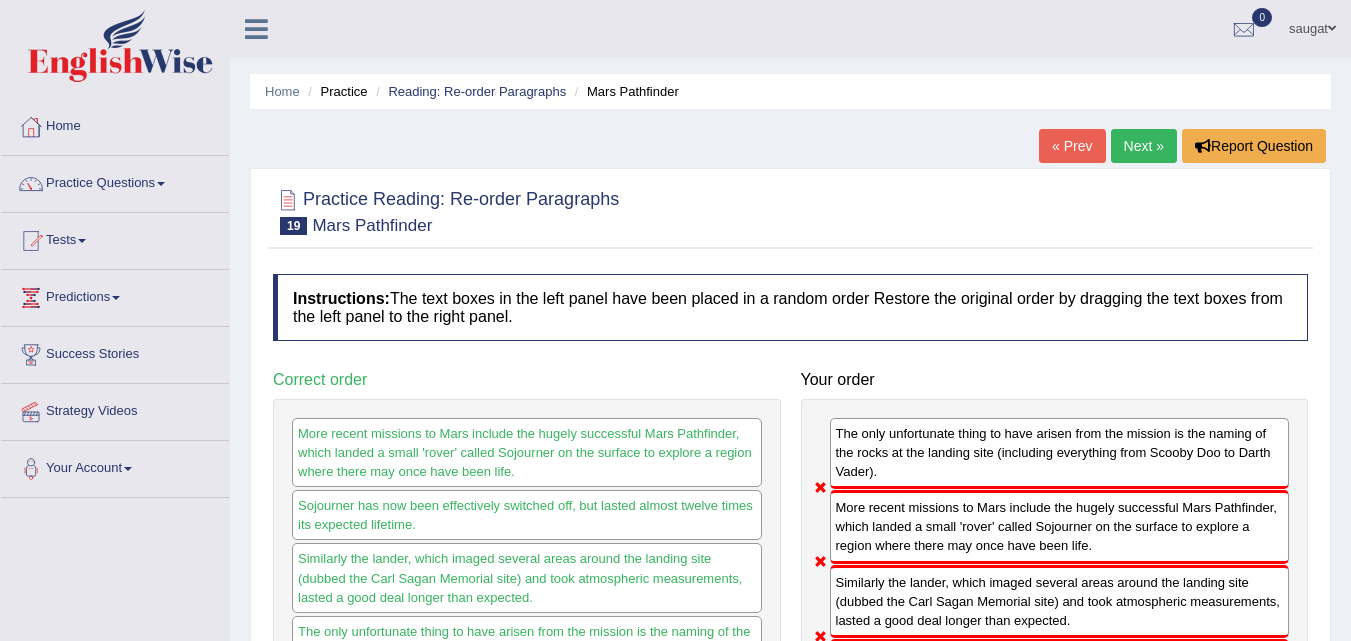click on "Next »" at bounding box center [1144, 146] 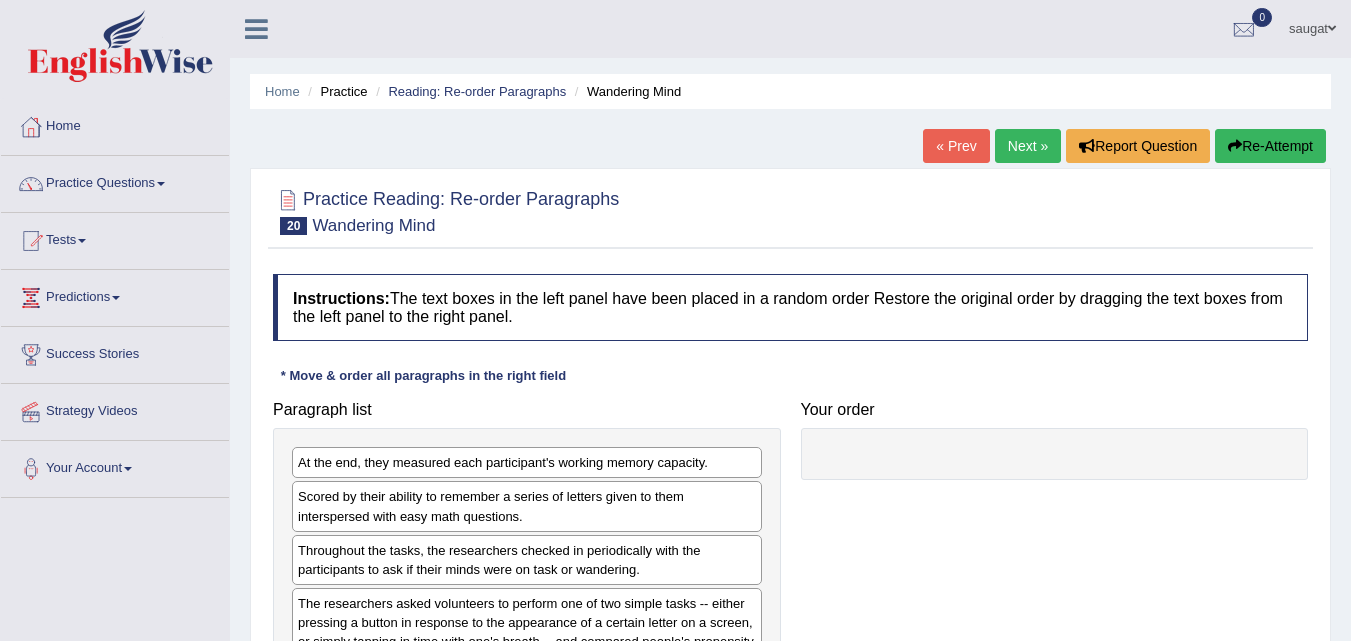 scroll, scrollTop: 0, scrollLeft: 0, axis: both 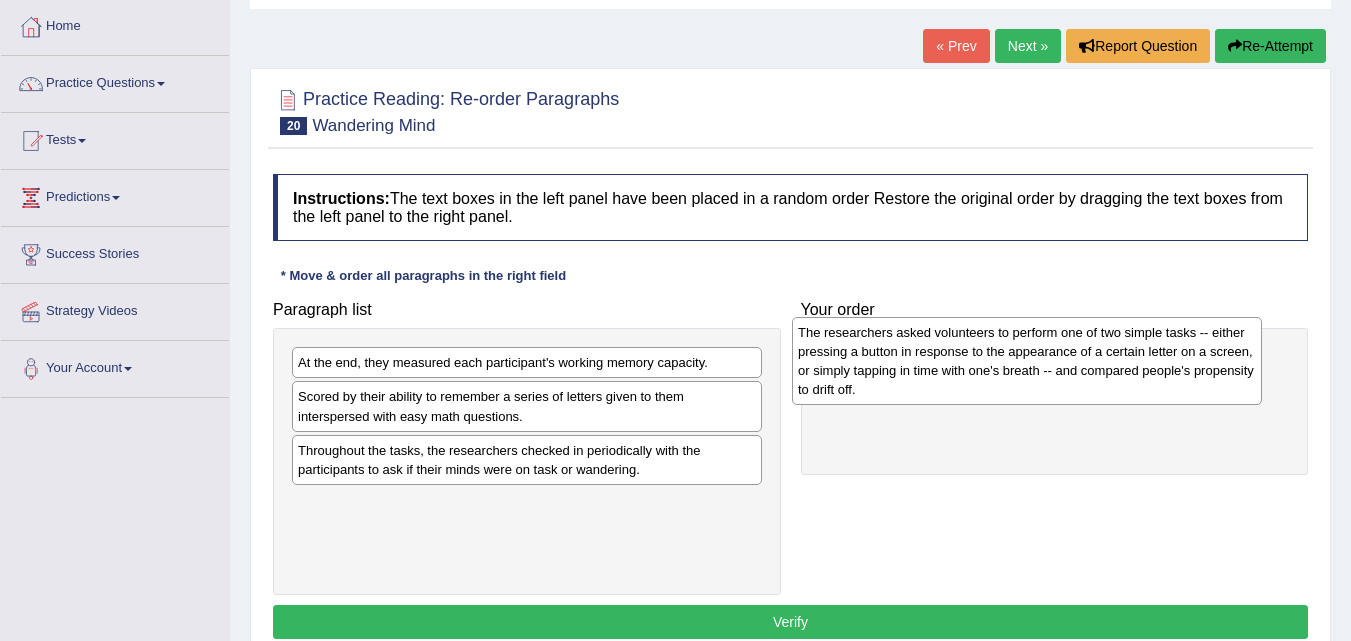 drag, startPoint x: 379, startPoint y: 551, endPoint x: 879, endPoint y: 380, distance: 528.4326 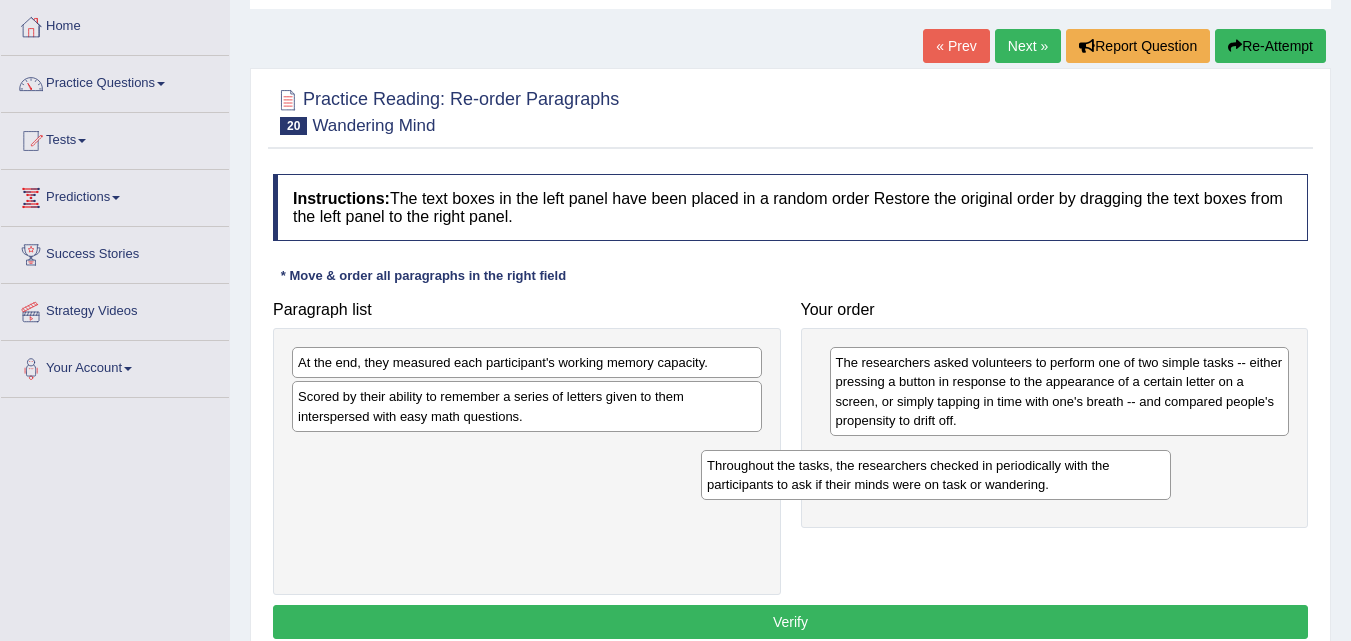 drag, startPoint x: 375, startPoint y: 458, endPoint x: 812, endPoint y: 454, distance: 437.0183 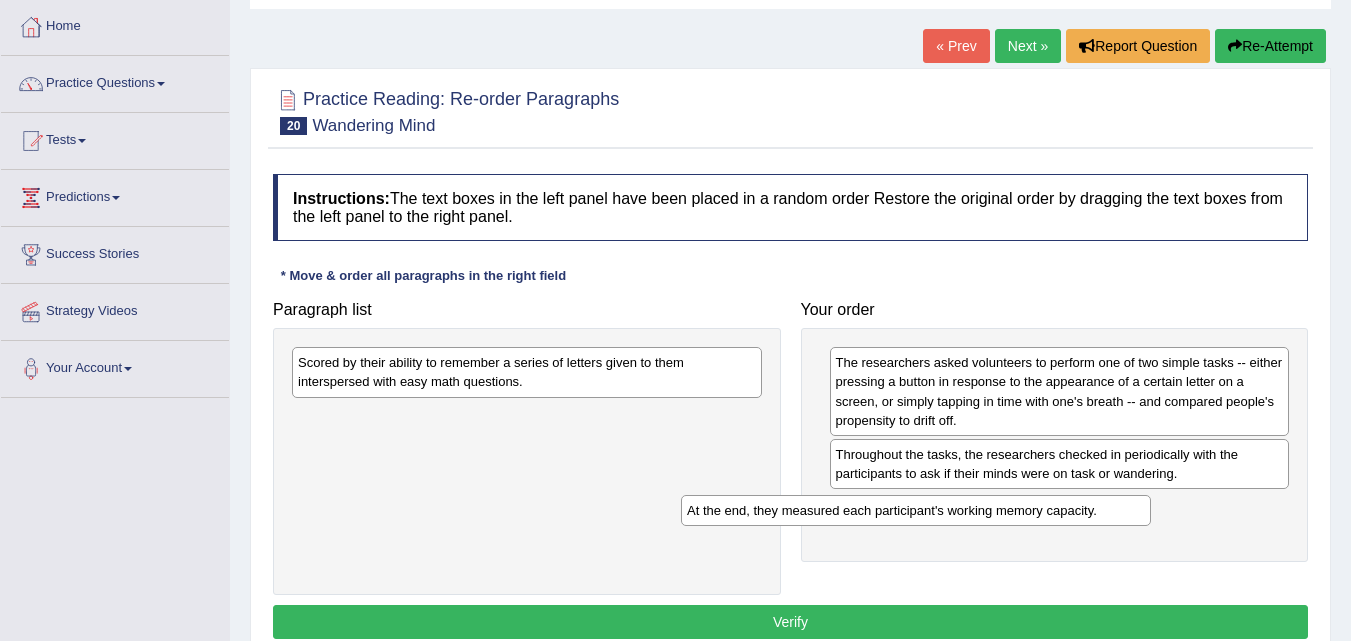 drag, startPoint x: 379, startPoint y: 368, endPoint x: 792, endPoint y: 518, distance: 439.39618 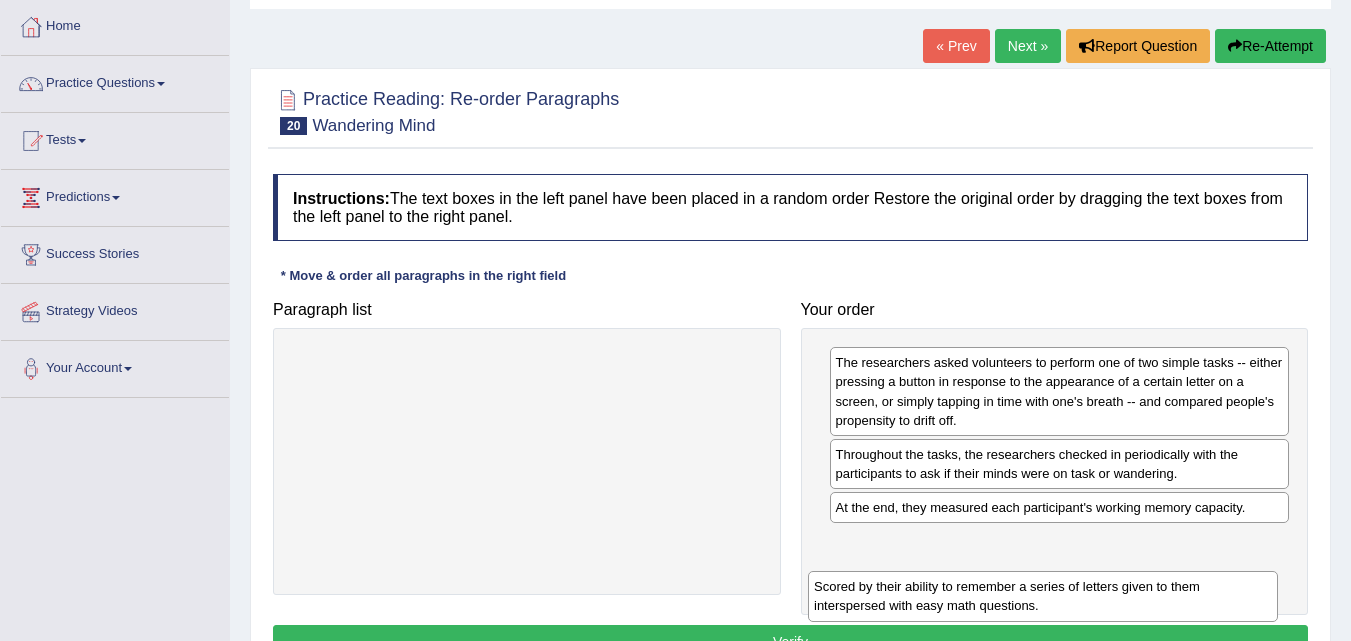 drag, startPoint x: 467, startPoint y: 374, endPoint x: 983, endPoint y: 598, distance: 562.5229 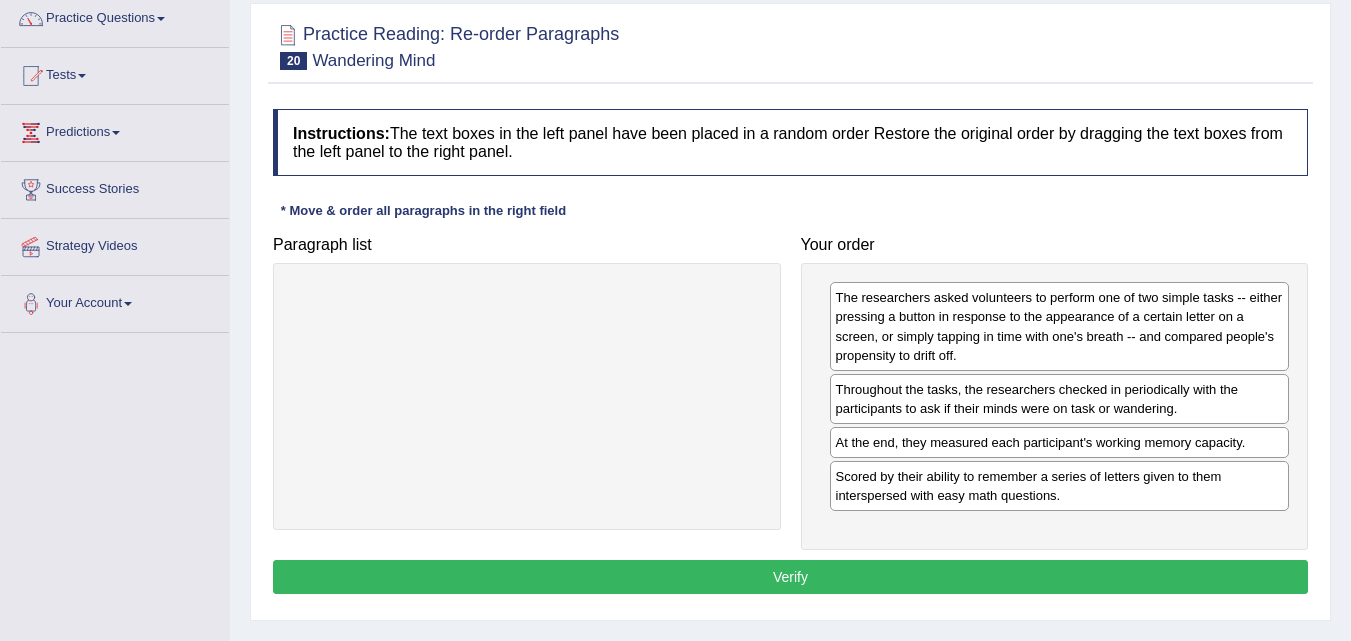 scroll, scrollTop: 200, scrollLeft: 0, axis: vertical 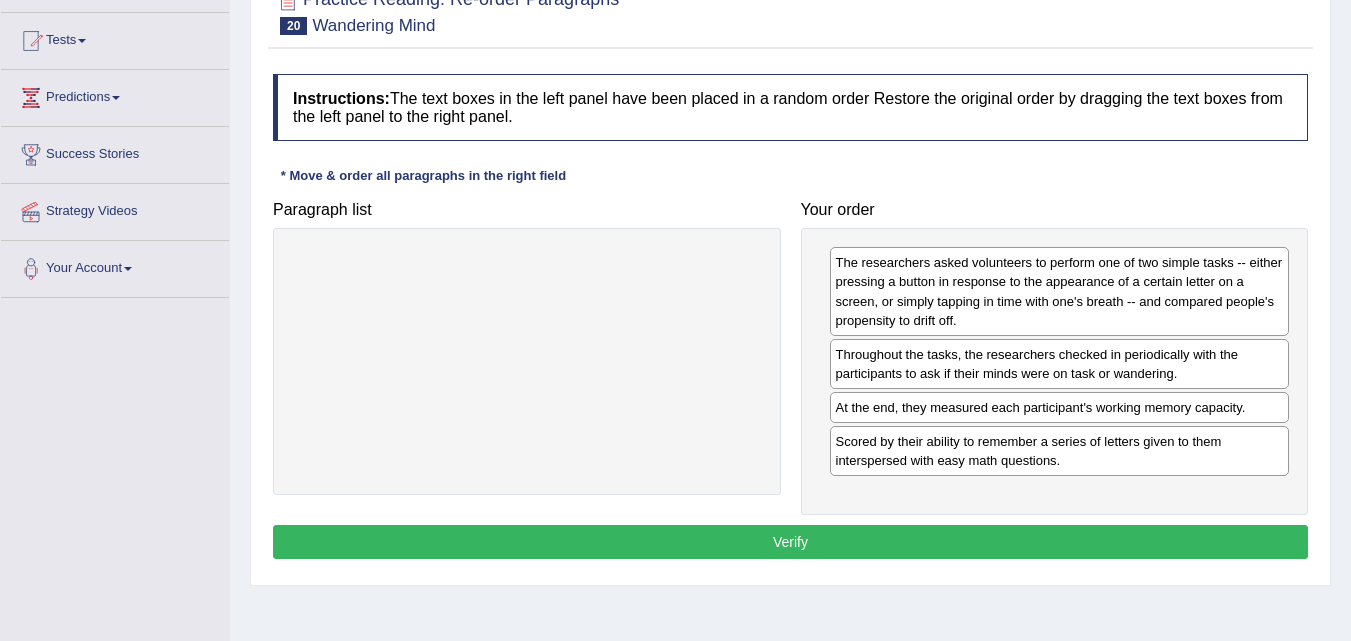 click on "Verify" at bounding box center [790, 542] 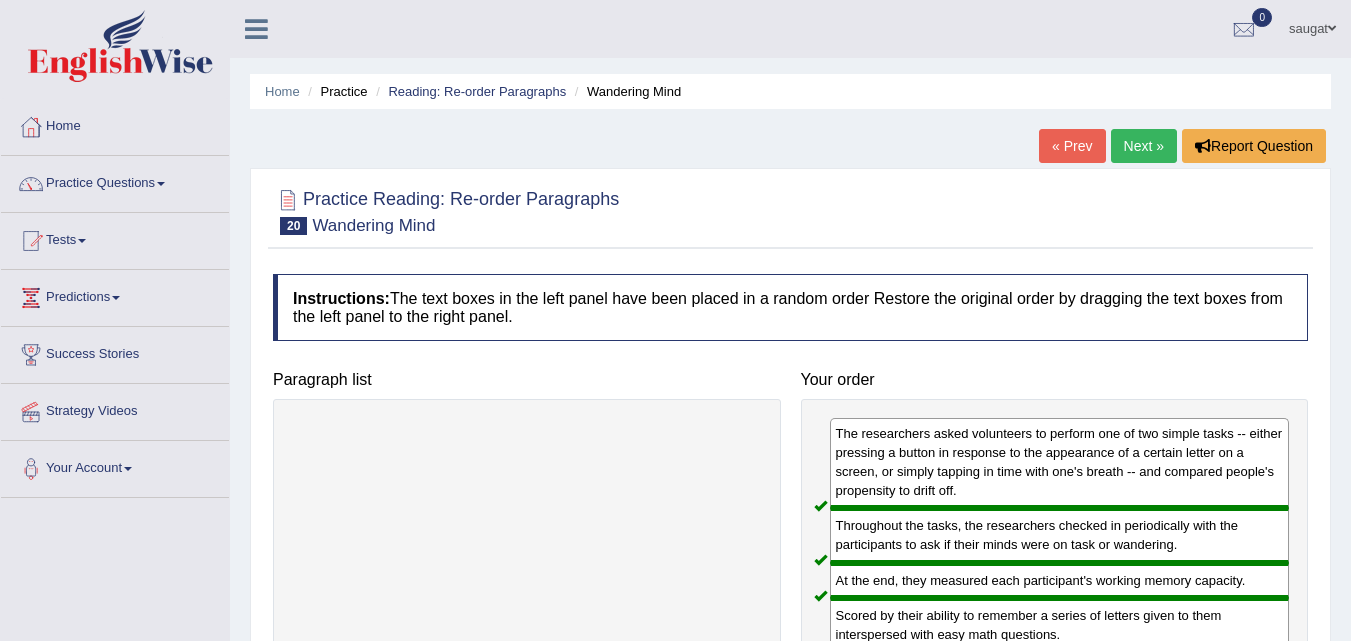 scroll, scrollTop: 100, scrollLeft: 0, axis: vertical 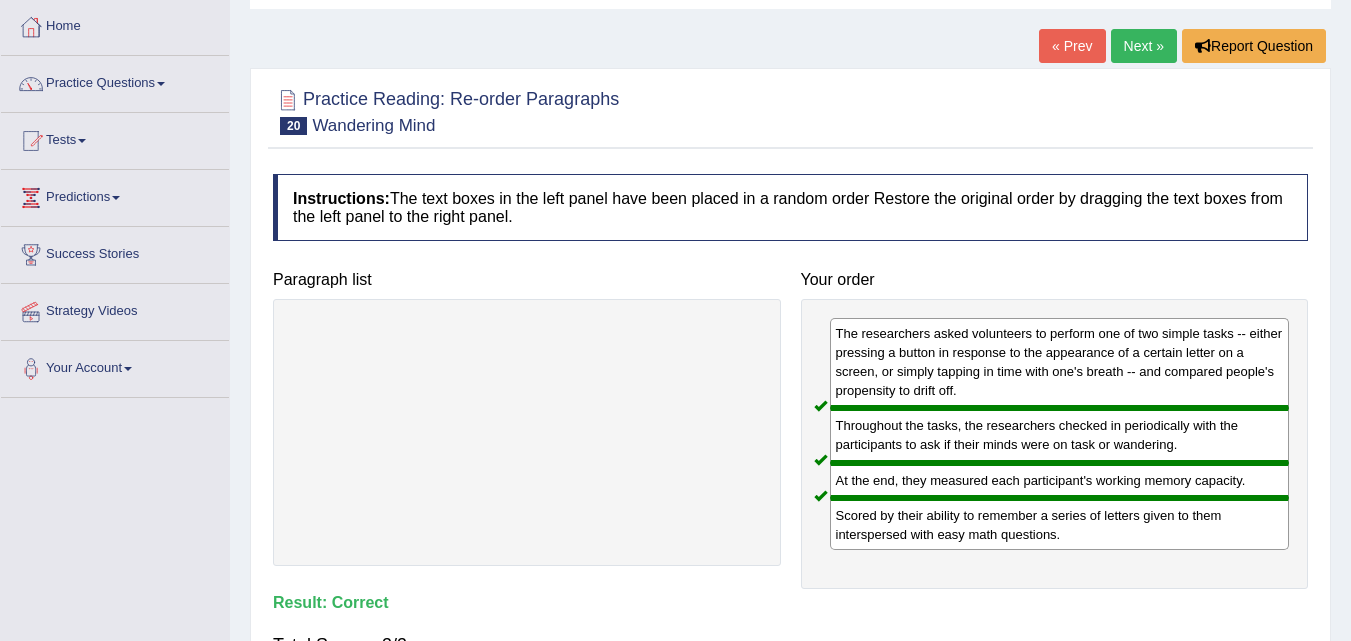 click on "Next »" at bounding box center [1144, 46] 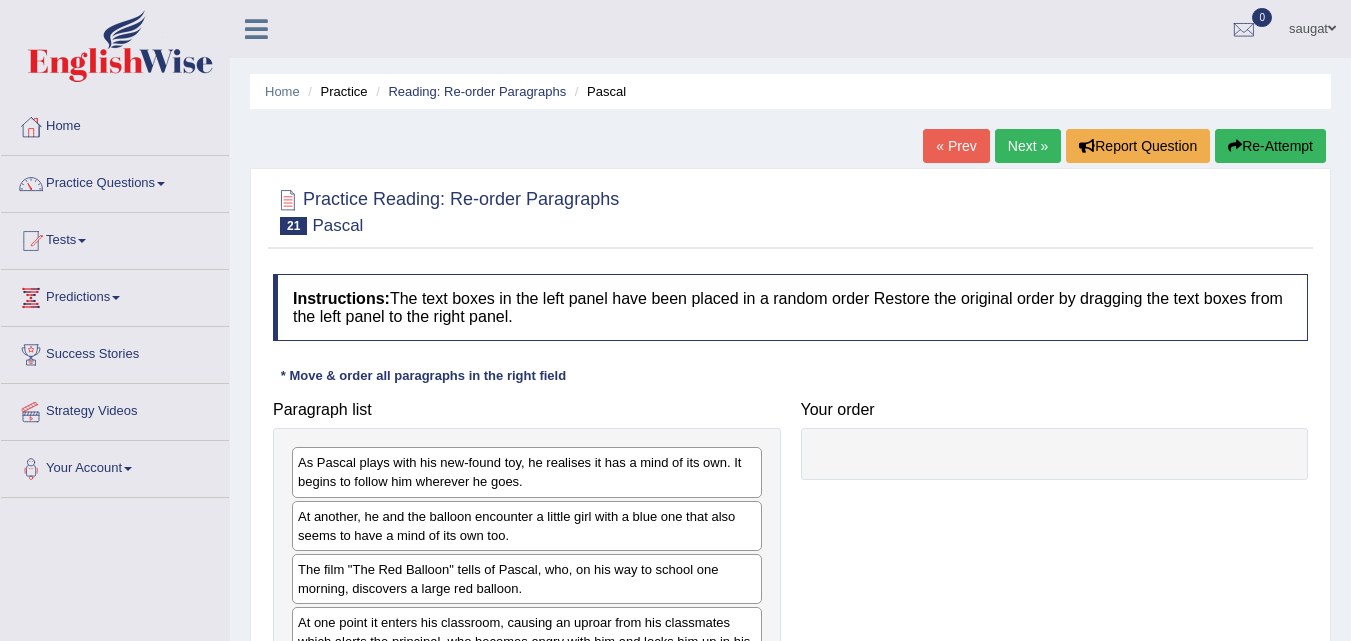 scroll, scrollTop: 0, scrollLeft: 0, axis: both 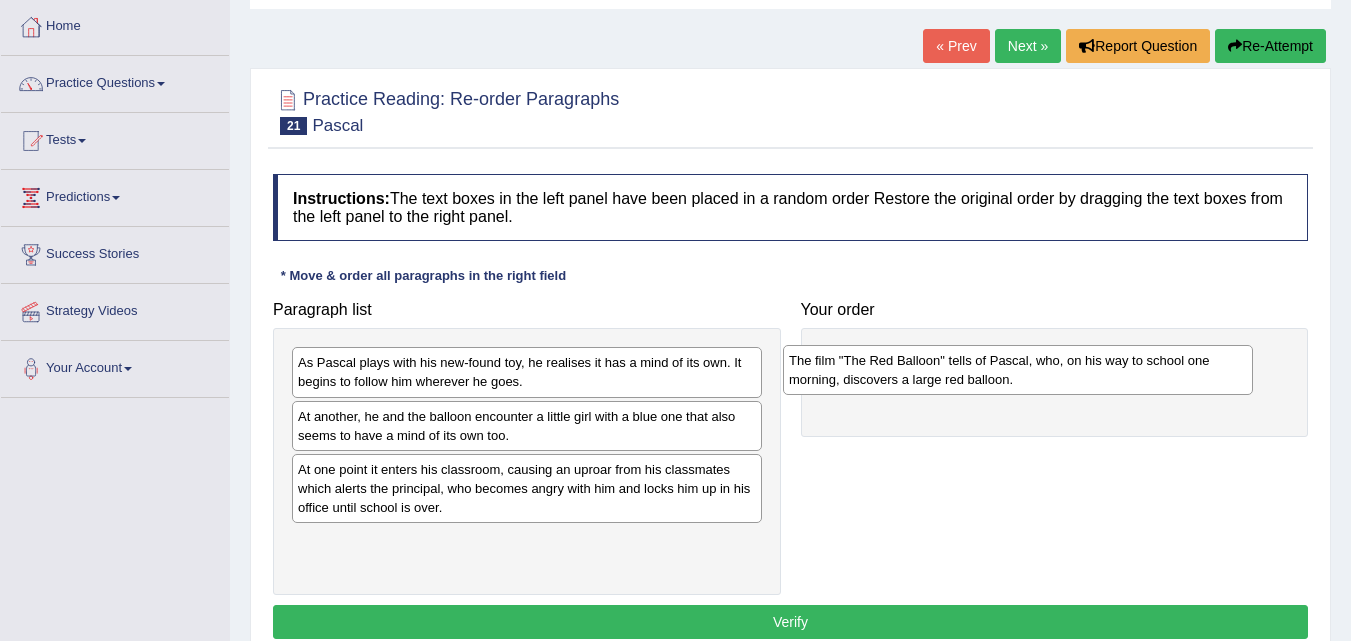 drag, startPoint x: 697, startPoint y: 470, endPoint x: 1188, endPoint y: 361, distance: 502.95328 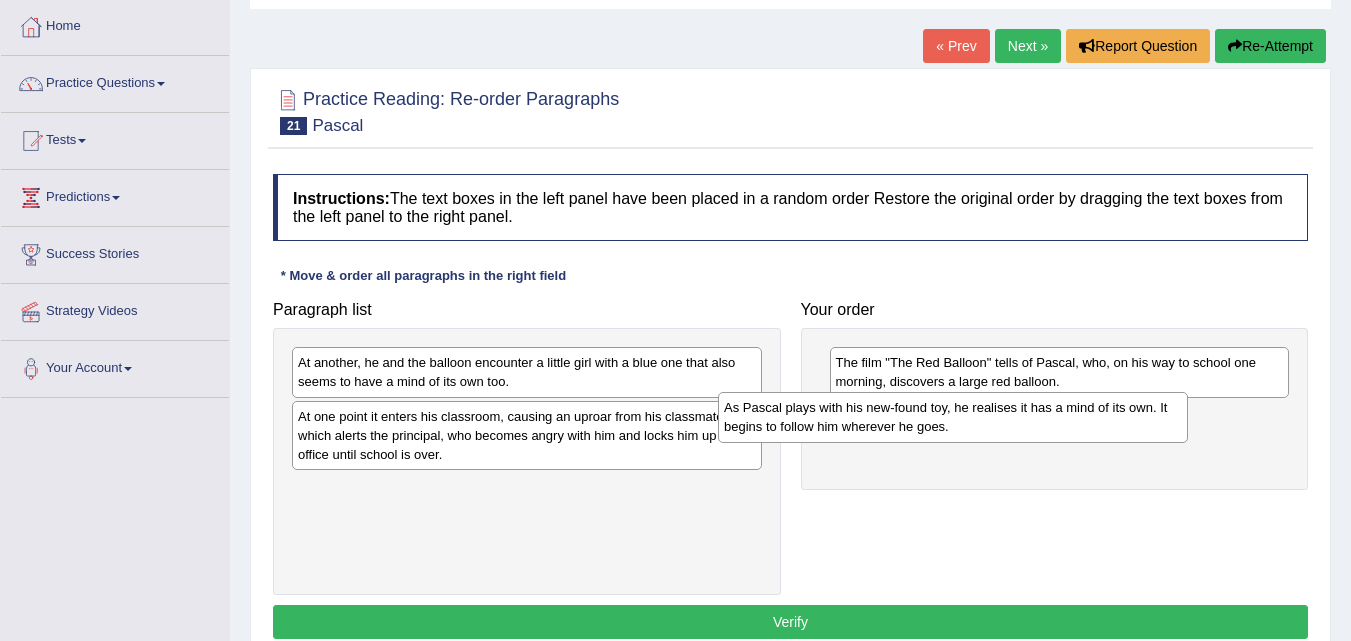 drag, startPoint x: 530, startPoint y: 377, endPoint x: 959, endPoint y: 422, distance: 431.35367 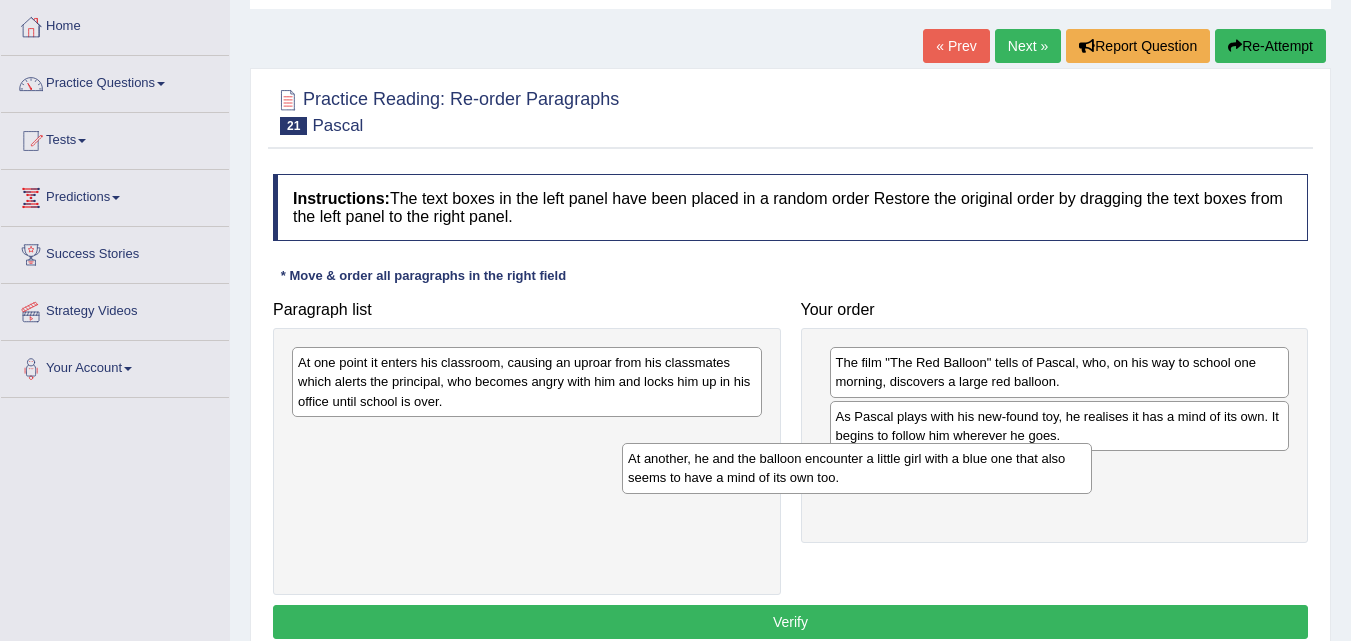 drag, startPoint x: 625, startPoint y: 389, endPoint x: 961, endPoint y: 471, distance: 345.86124 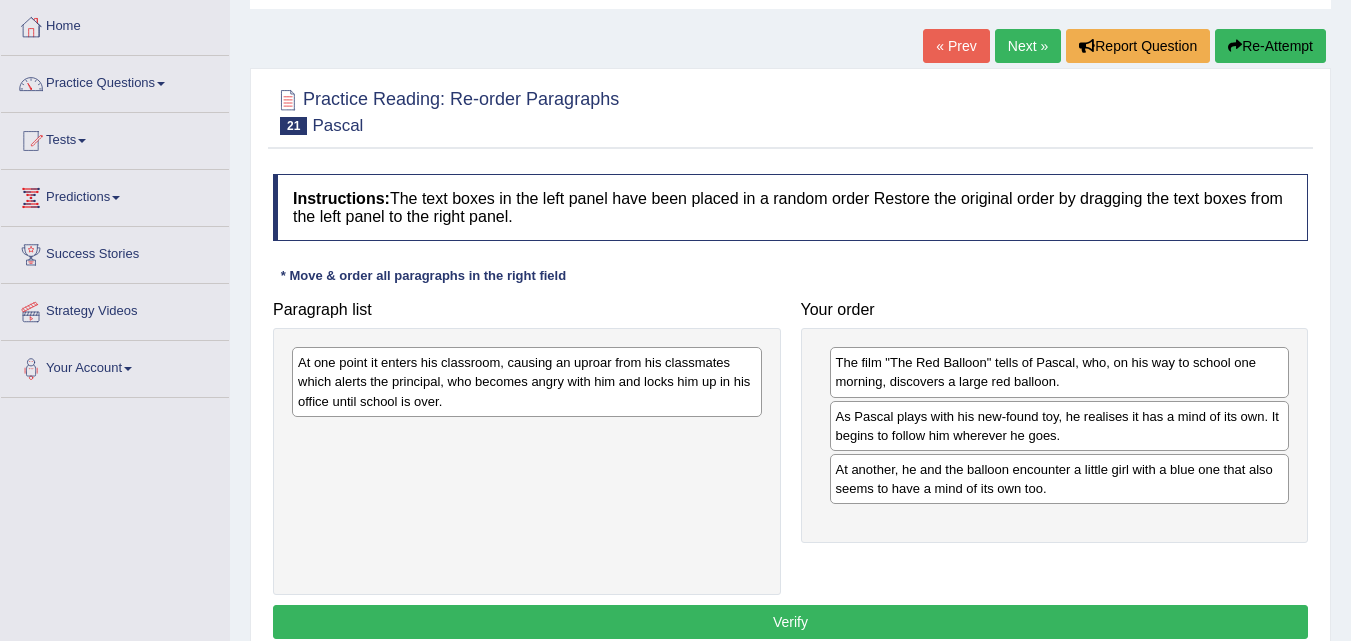 scroll, scrollTop: 200, scrollLeft: 0, axis: vertical 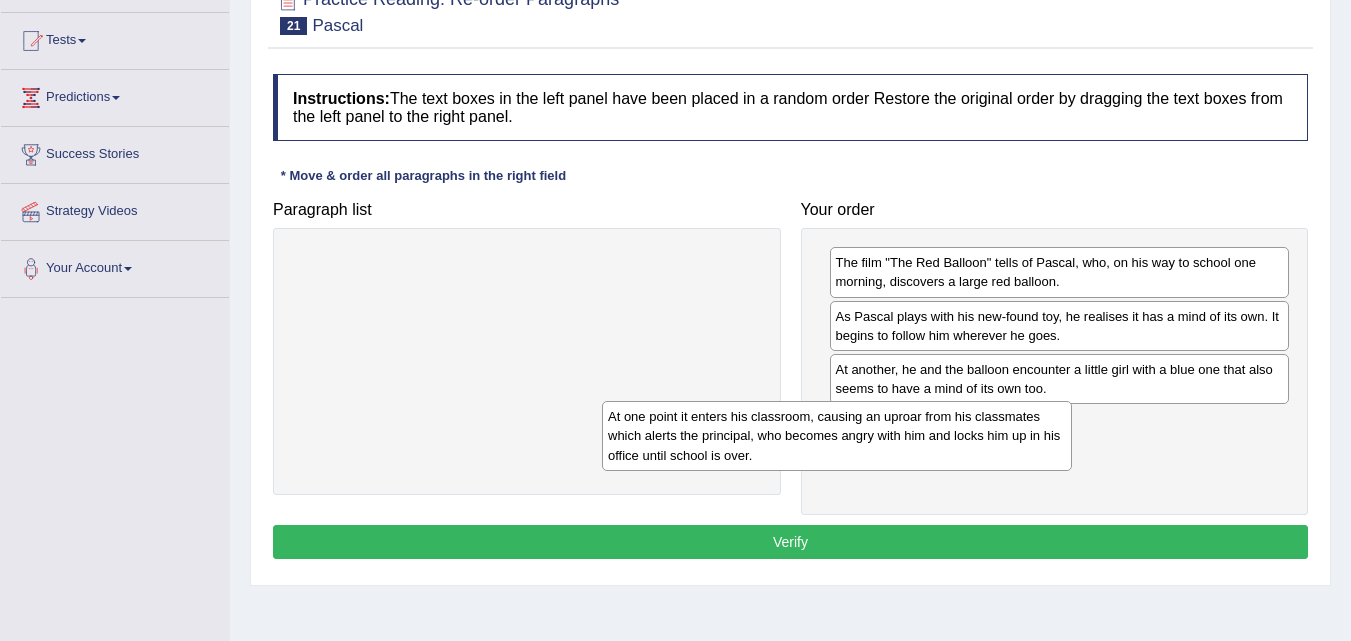 drag, startPoint x: 458, startPoint y: 287, endPoint x: 768, endPoint y: 441, distance: 346.14447 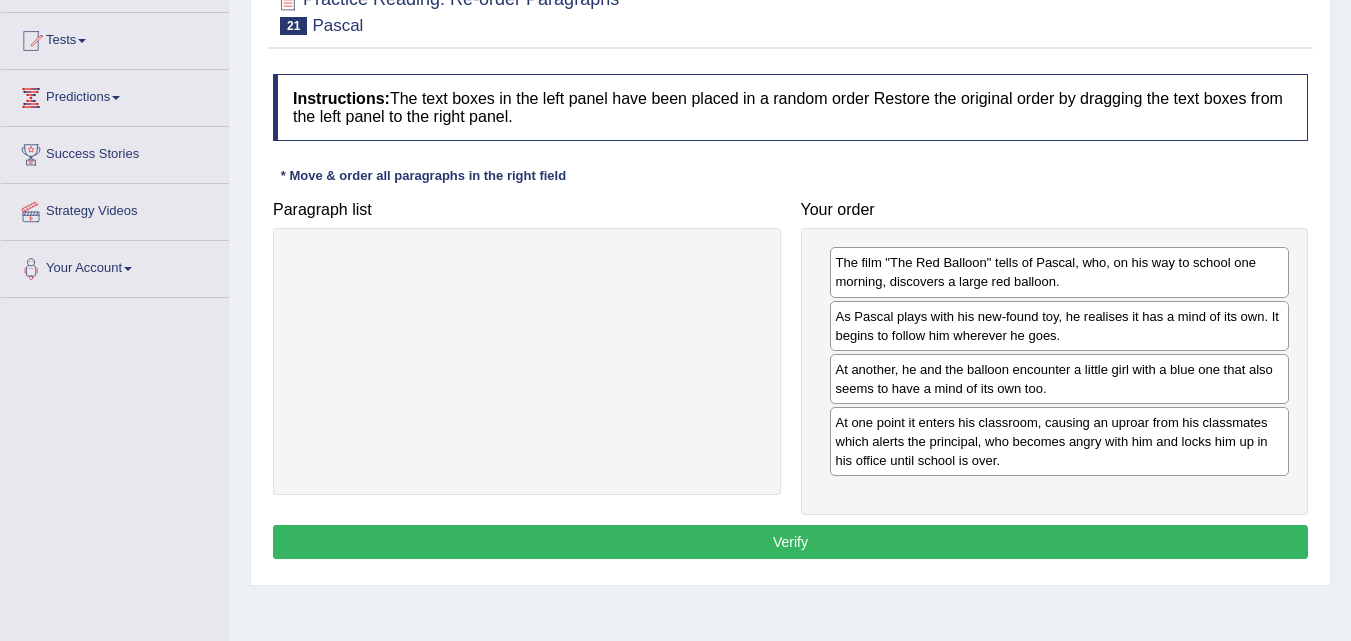 click on "Verify" at bounding box center [790, 542] 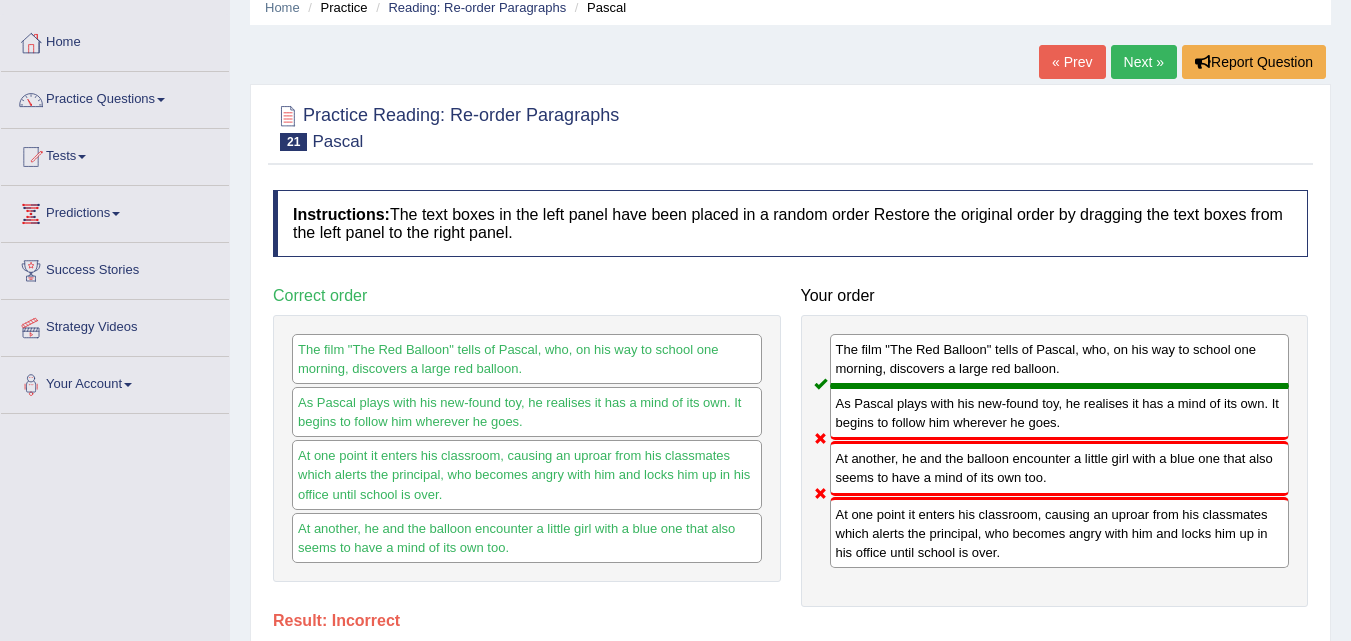 scroll, scrollTop: 0, scrollLeft: 0, axis: both 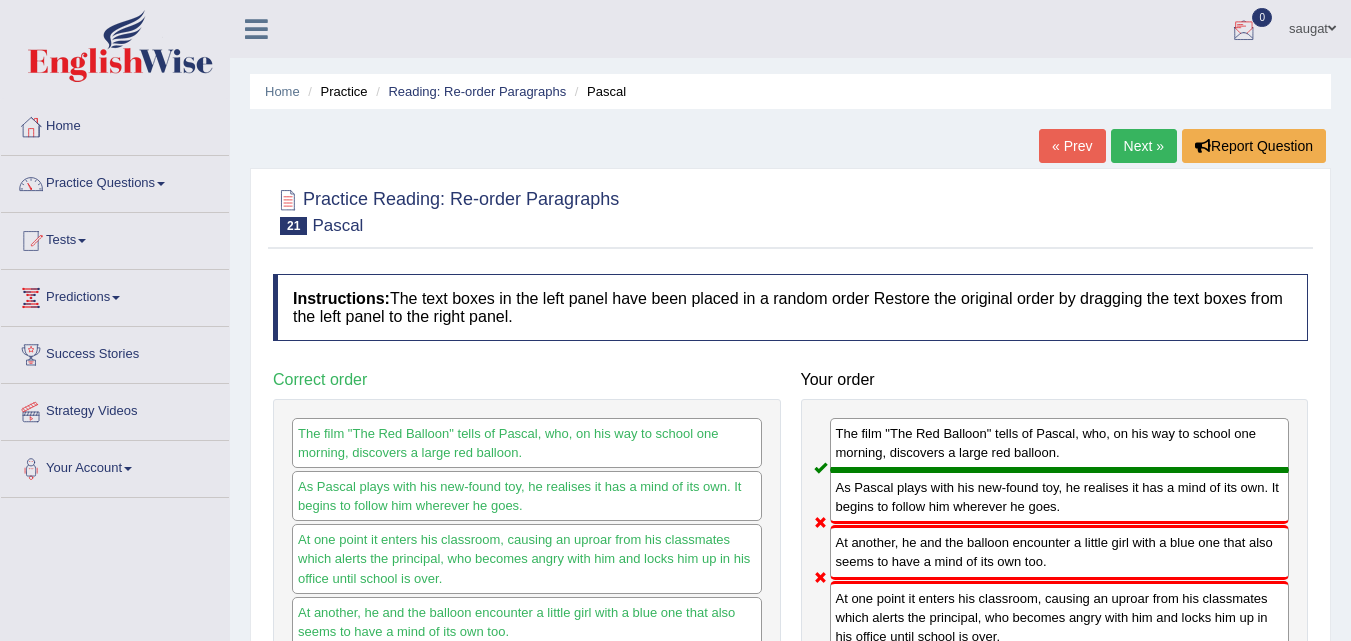 click on "Next »" at bounding box center (1144, 146) 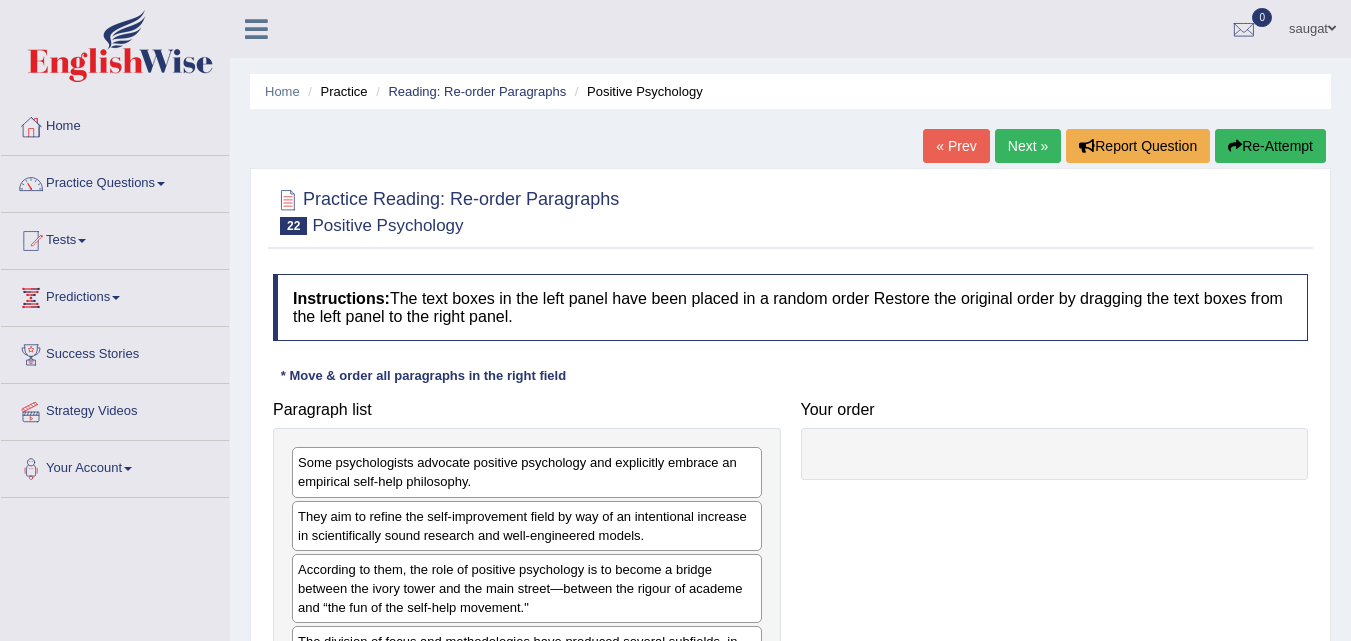 scroll, scrollTop: 200, scrollLeft: 0, axis: vertical 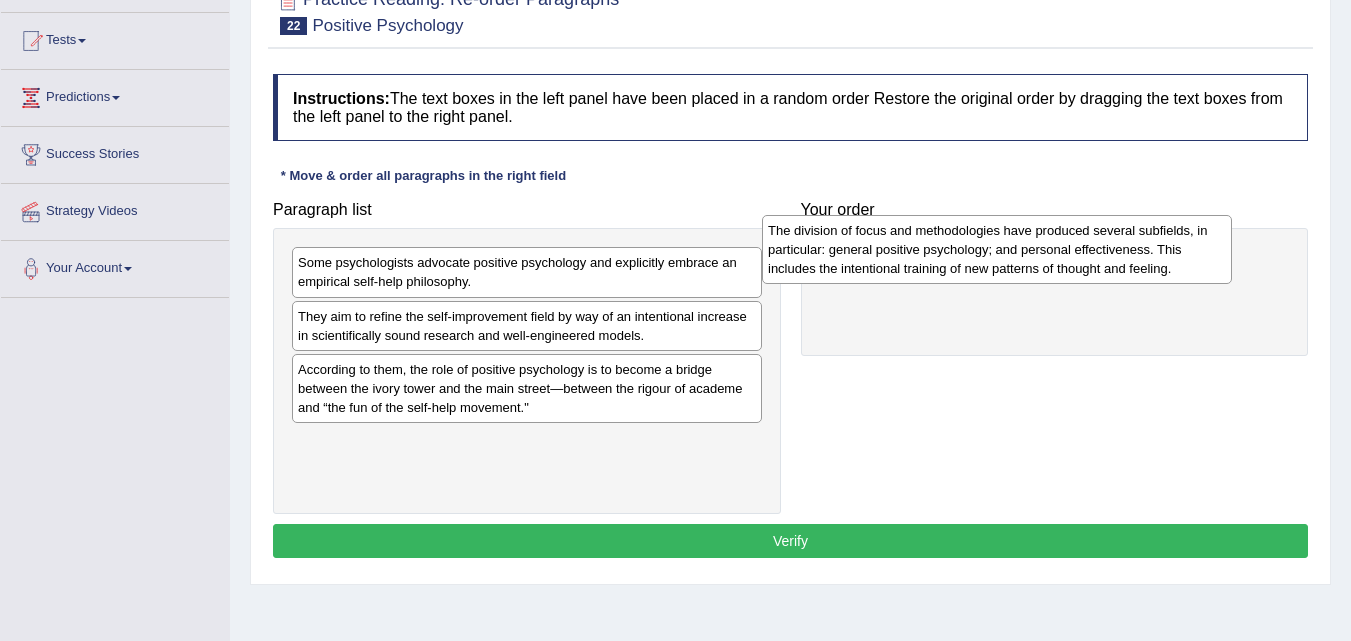 drag, startPoint x: 650, startPoint y: 480, endPoint x: 1120, endPoint y: 269, distance: 515.19025 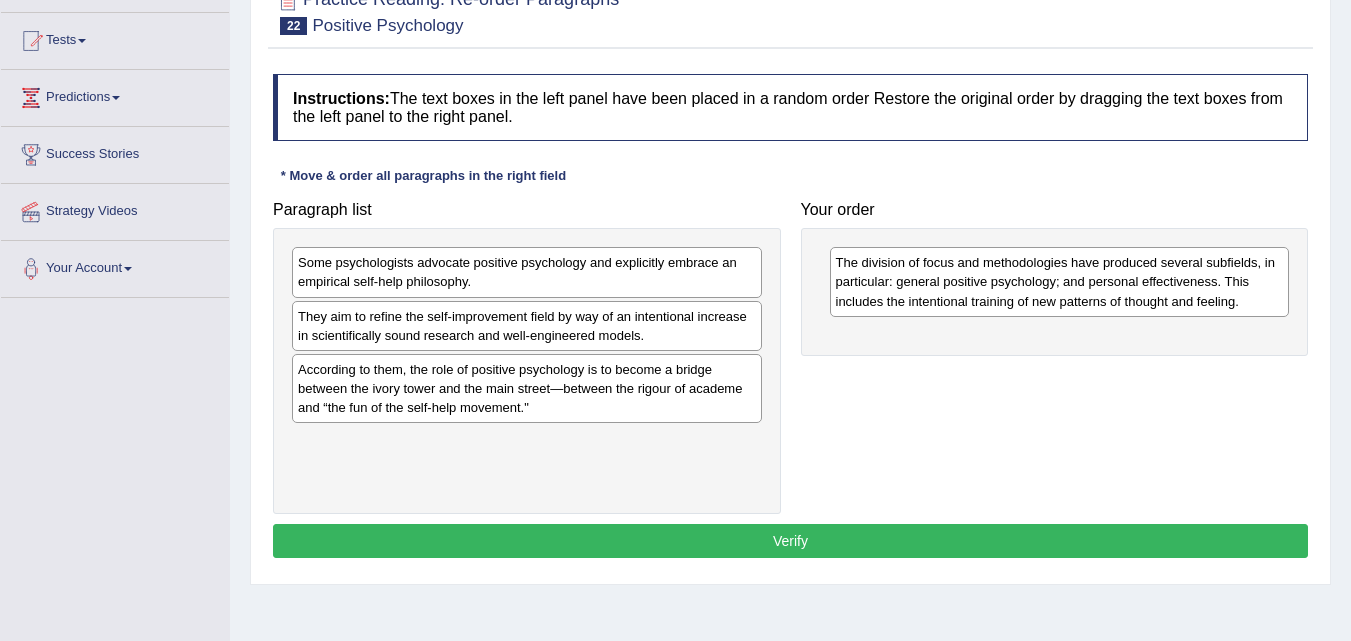 click on "Some psychologists advocate positive psychology and explicitly embrace an empirical self-help philosophy." at bounding box center (527, 272) 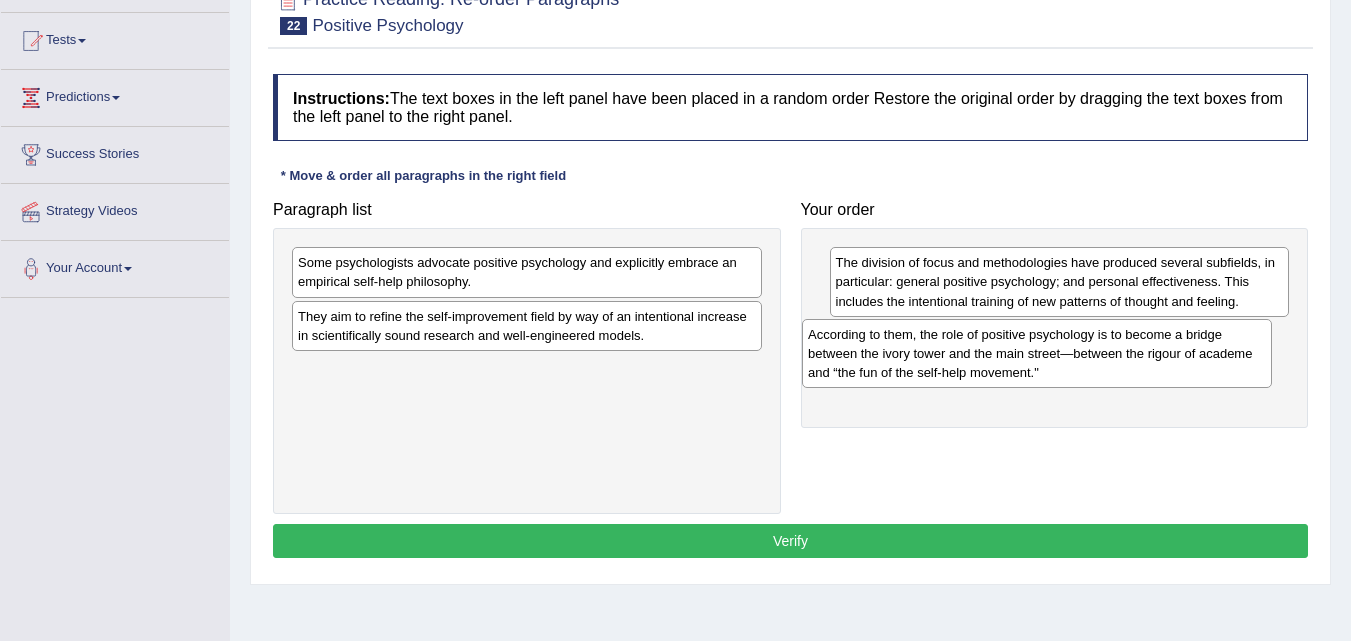 drag, startPoint x: 613, startPoint y: 393, endPoint x: 1123, endPoint y: 358, distance: 511.19955 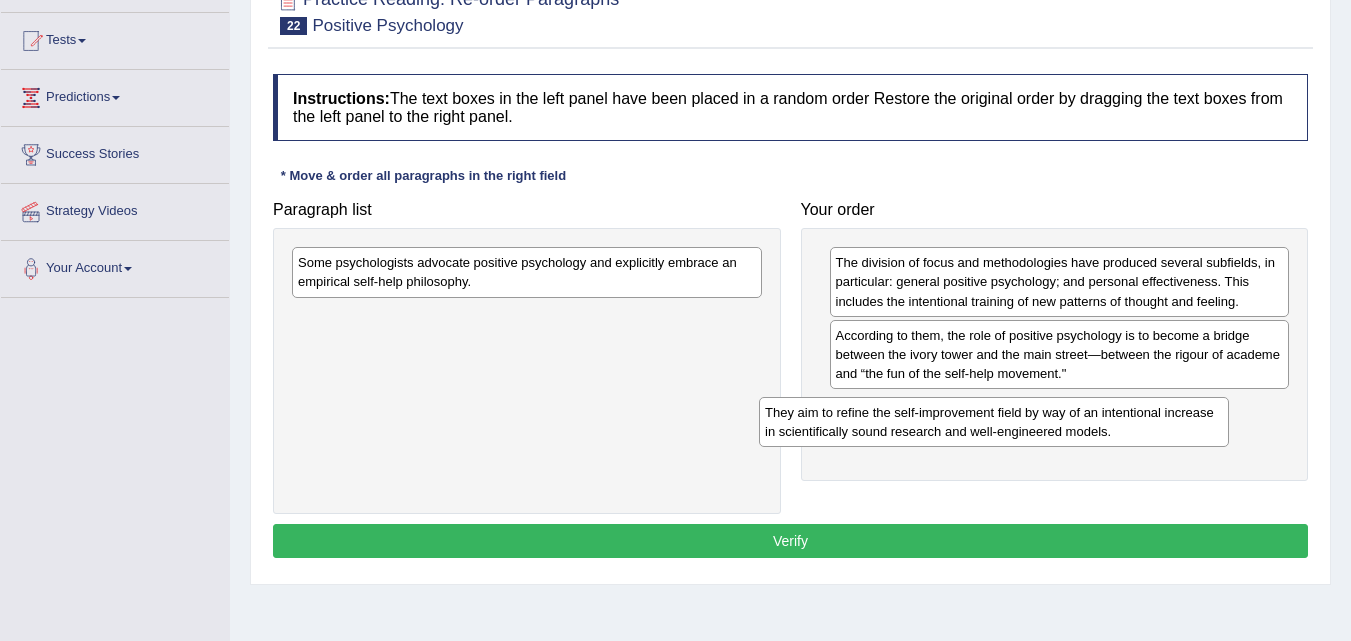 drag, startPoint x: 369, startPoint y: 334, endPoint x: 839, endPoint y: 427, distance: 479.11273 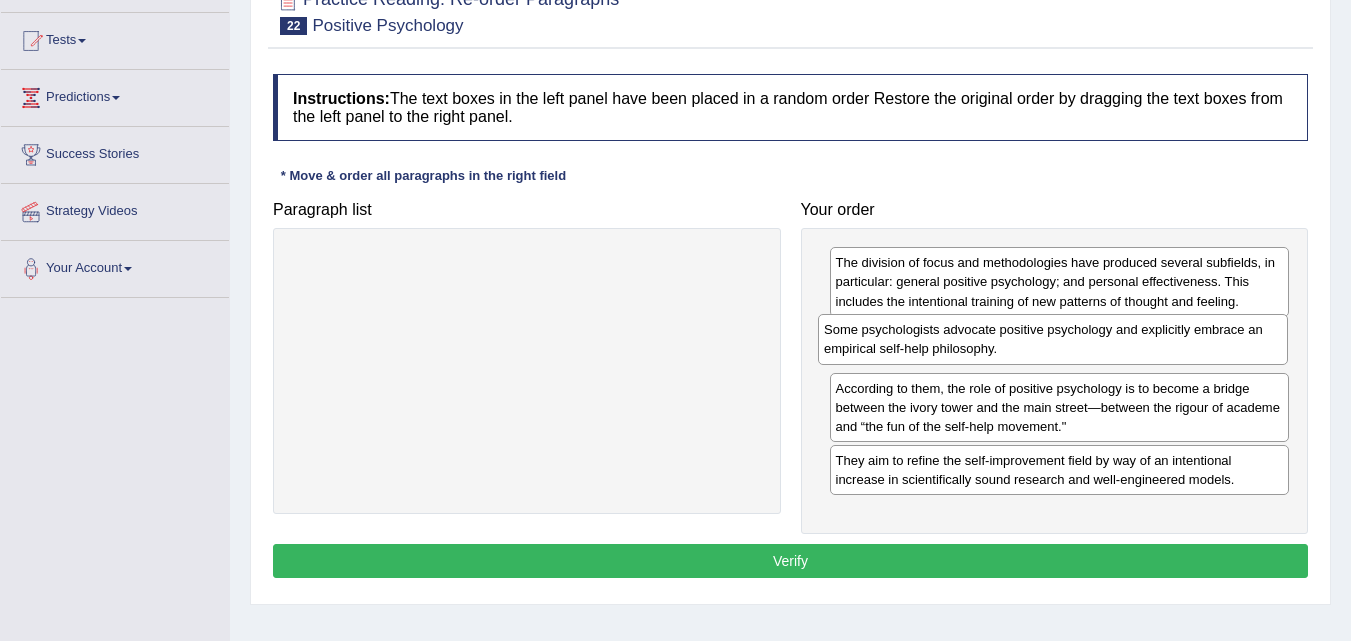 drag, startPoint x: 387, startPoint y: 265, endPoint x: 913, endPoint y: 333, distance: 530.3772 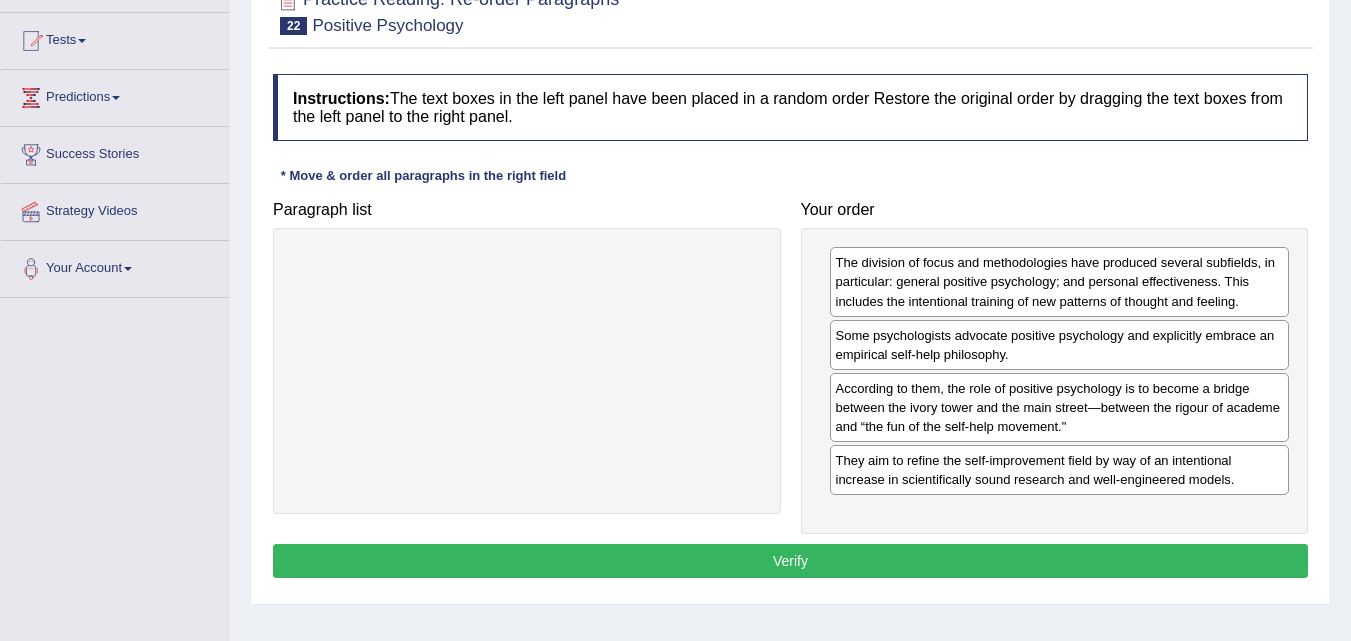 click on "Verify" at bounding box center [790, 561] 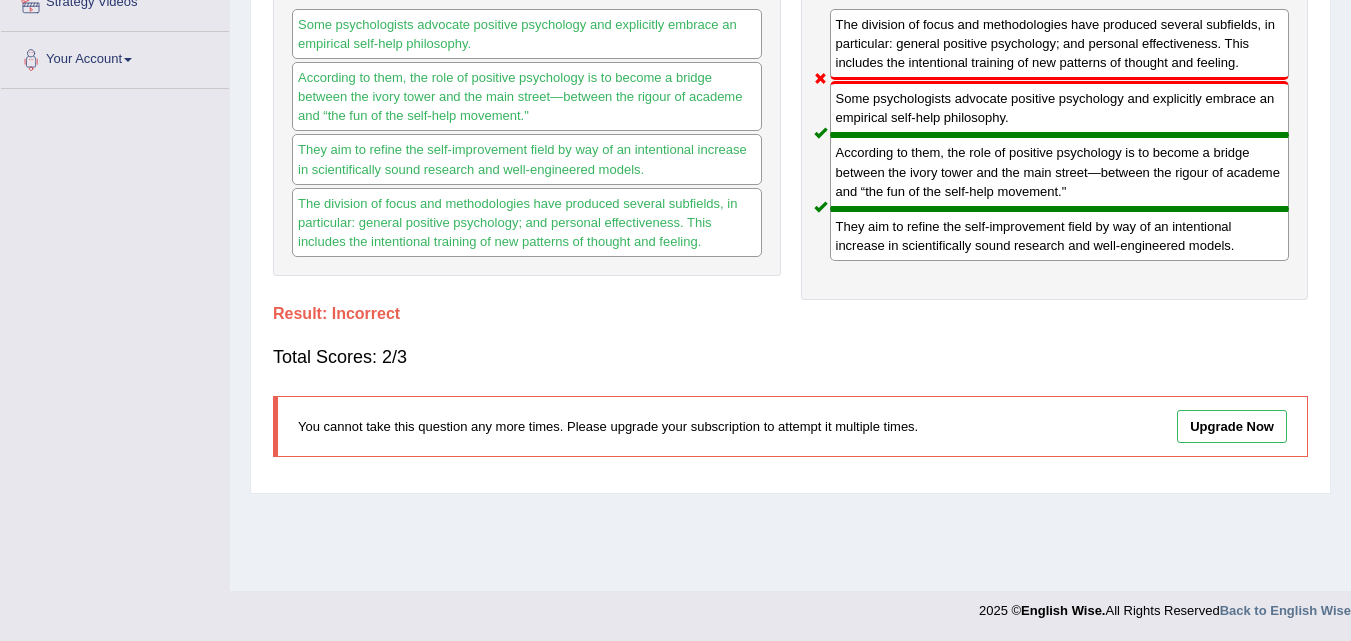 scroll, scrollTop: 9, scrollLeft: 0, axis: vertical 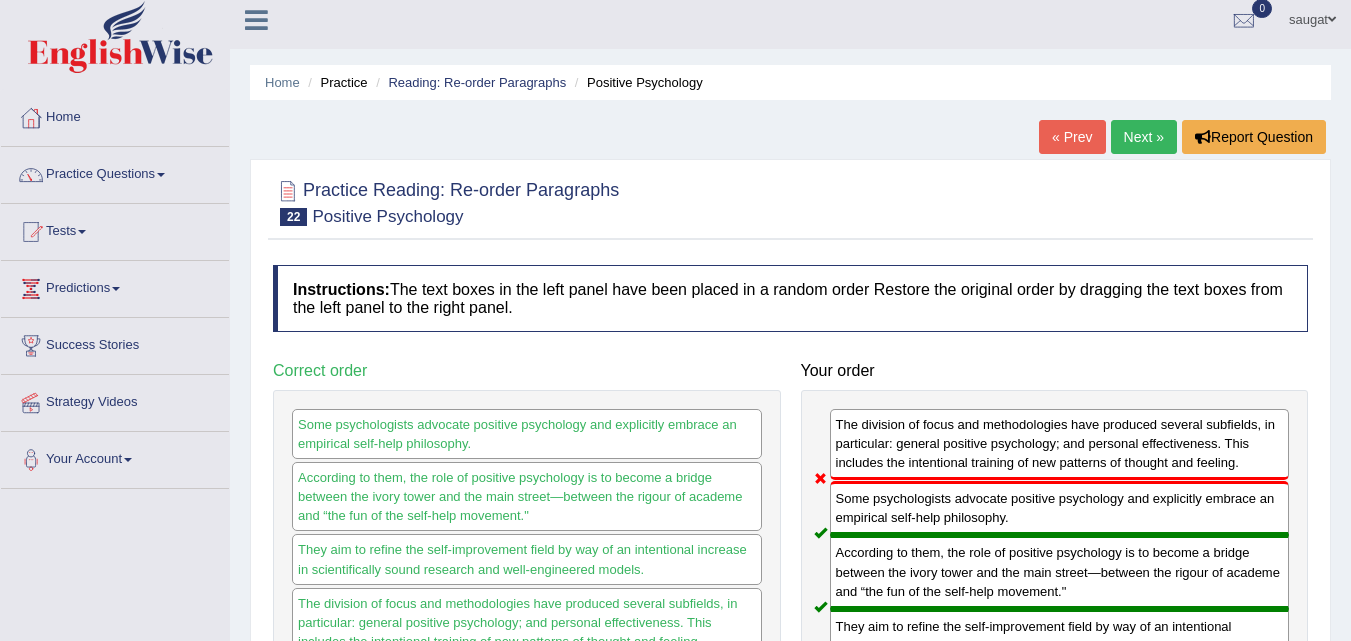 click on "Next »" at bounding box center (1144, 137) 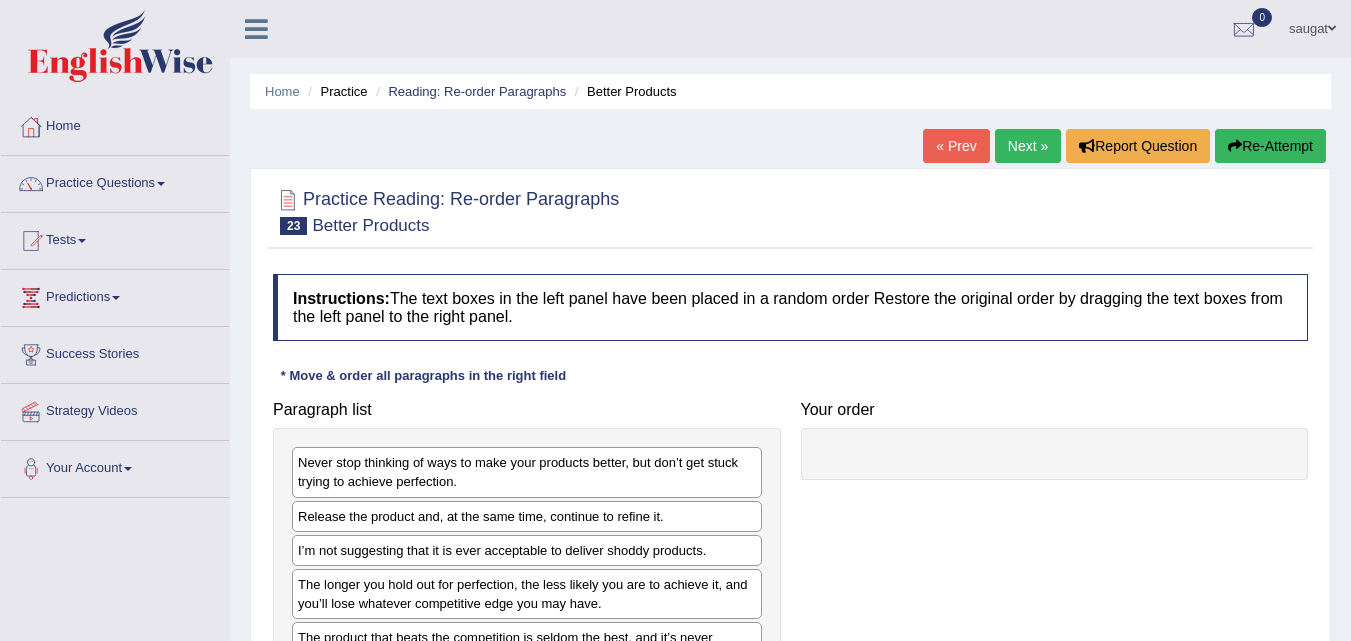 scroll, scrollTop: 199, scrollLeft: 0, axis: vertical 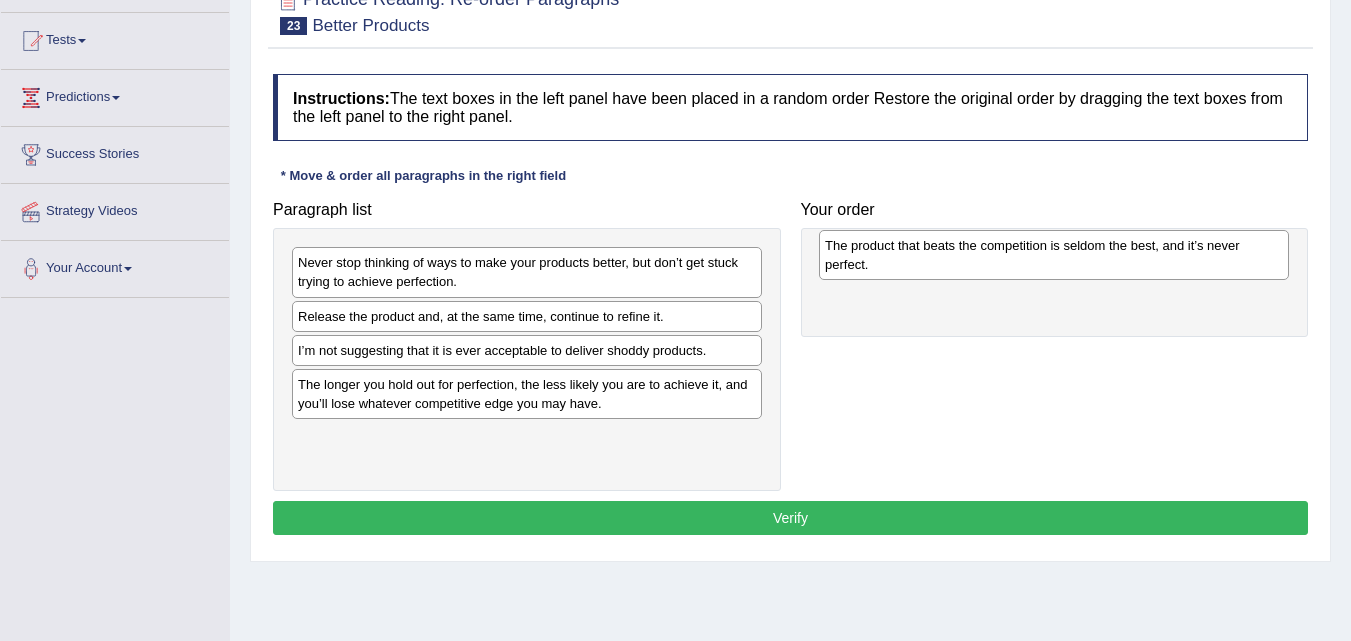drag, startPoint x: 377, startPoint y: 442, endPoint x: 896, endPoint y: 250, distance: 553.376 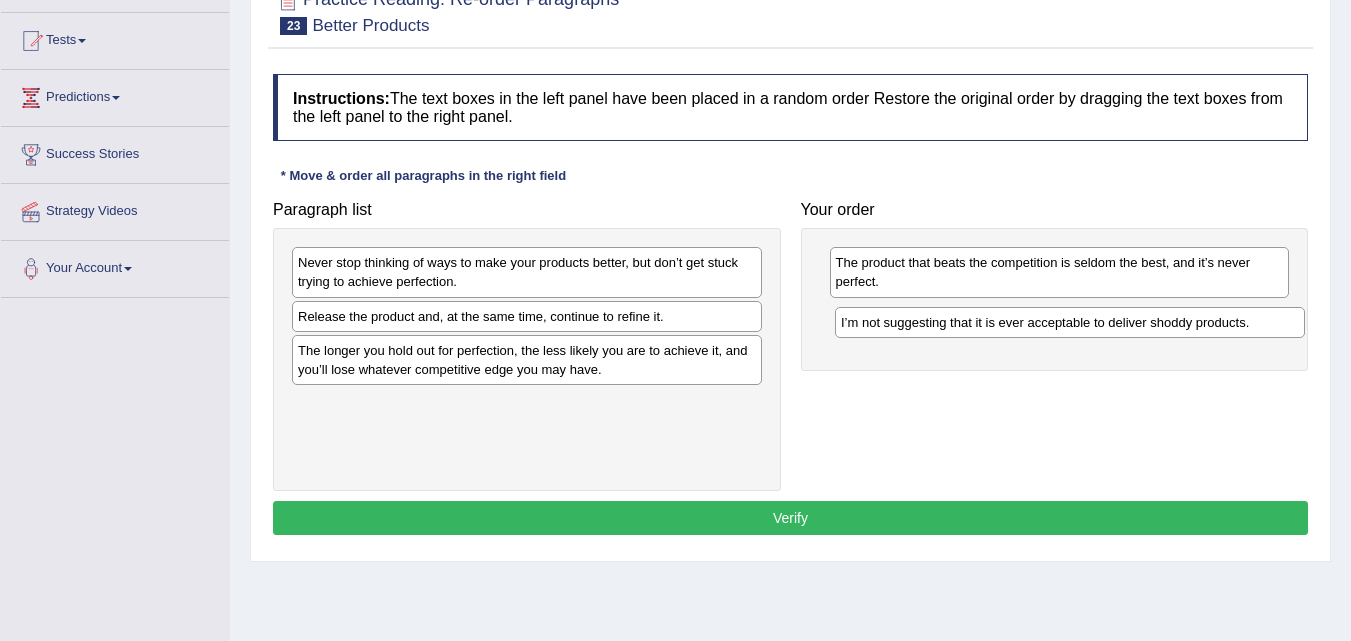 drag, startPoint x: 402, startPoint y: 360, endPoint x: 943, endPoint y: 332, distance: 541.7241 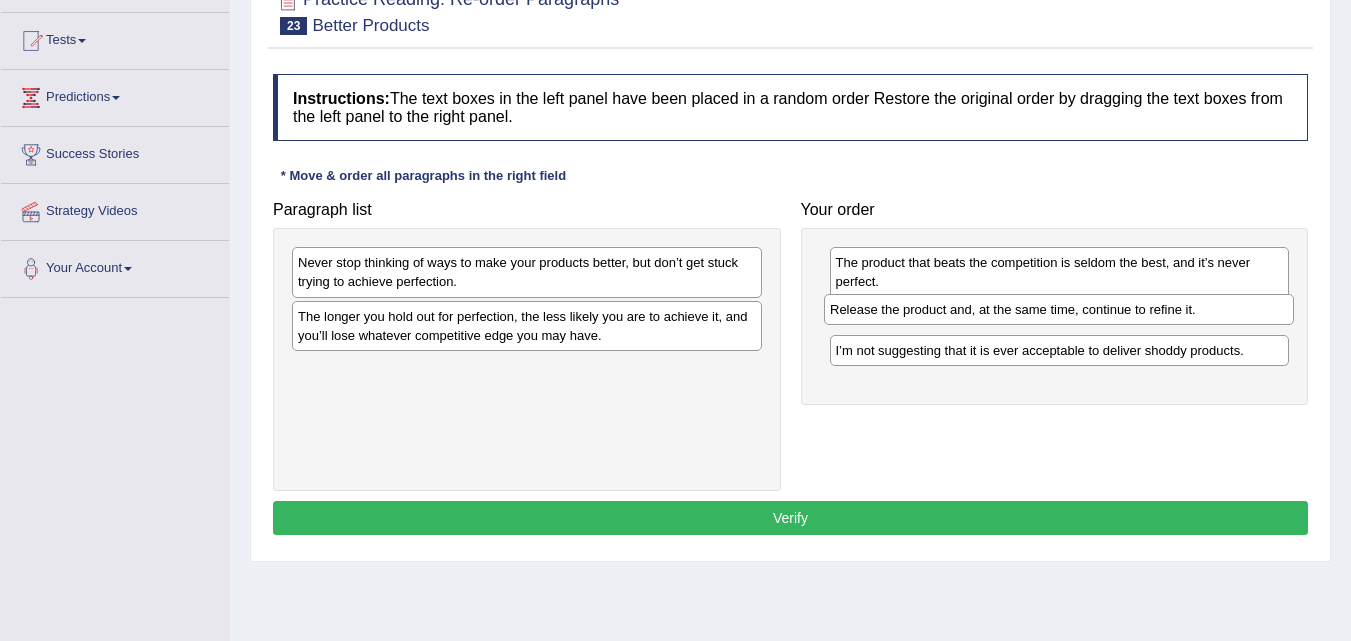 drag, startPoint x: 438, startPoint y: 327, endPoint x: 971, endPoint y: 321, distance: 533.03375 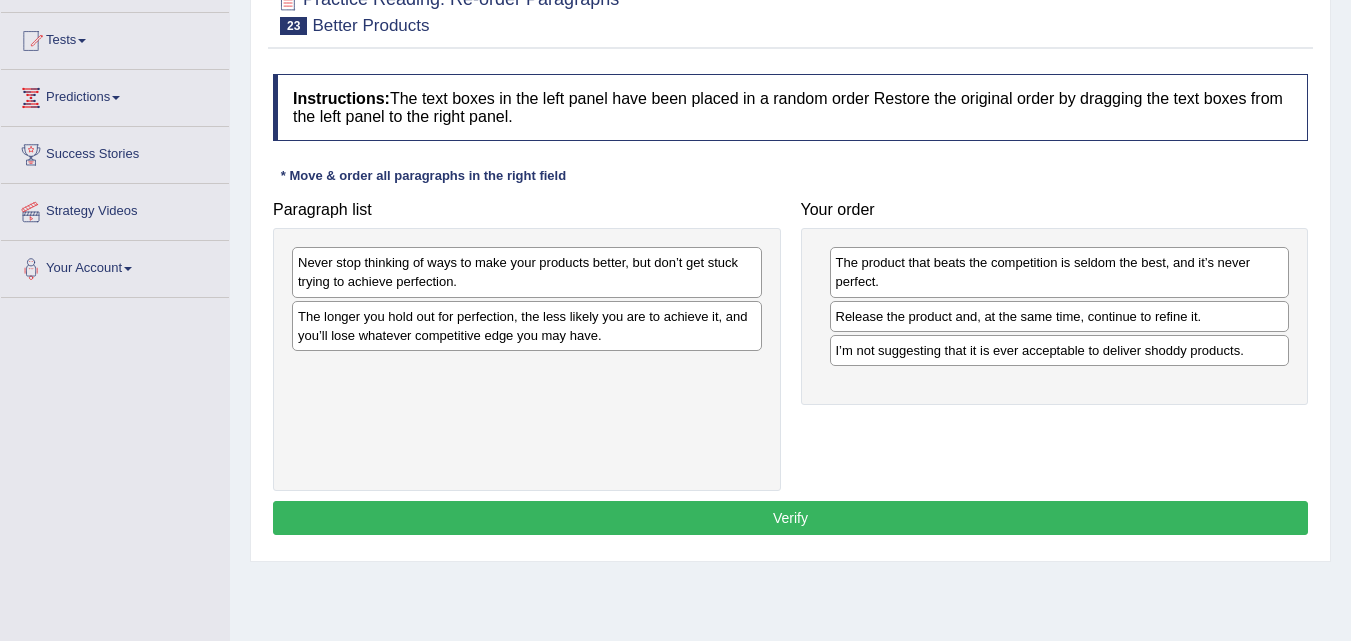 click on "I’m not suggesting that it is ever acceptable to deliver shoddy products." at bounding box center (1060, 350) 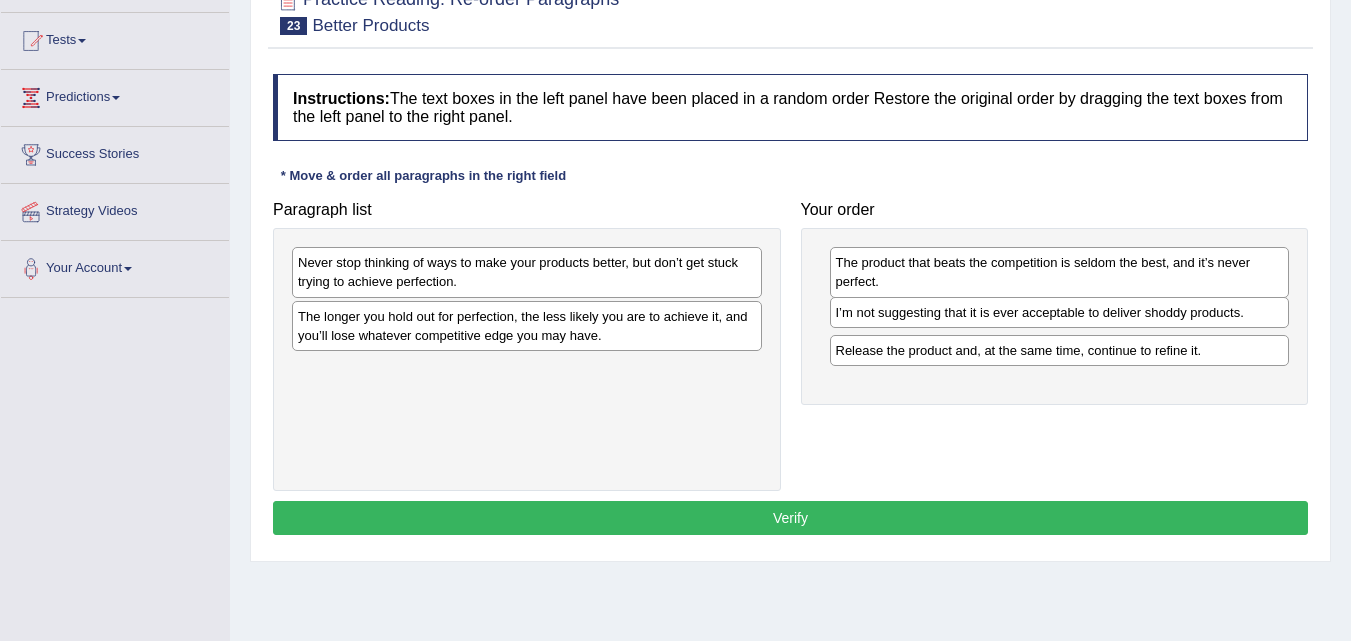 drag, startPoint x: 925, startPoint y: 352, endPoint x: 925, endPoint y: 314, distance: 38 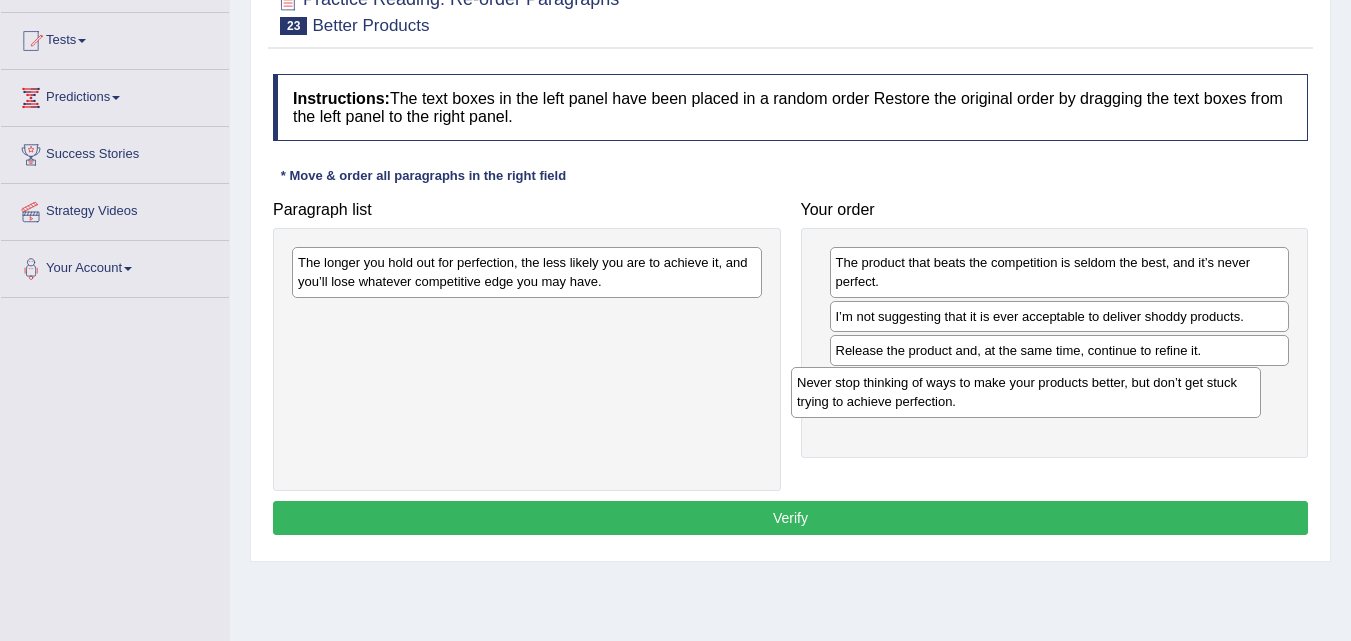 drag, startPoint x: 468, startPoint y: 276, endPoint x: 967, endPoint y: 396, distance: 513.2261 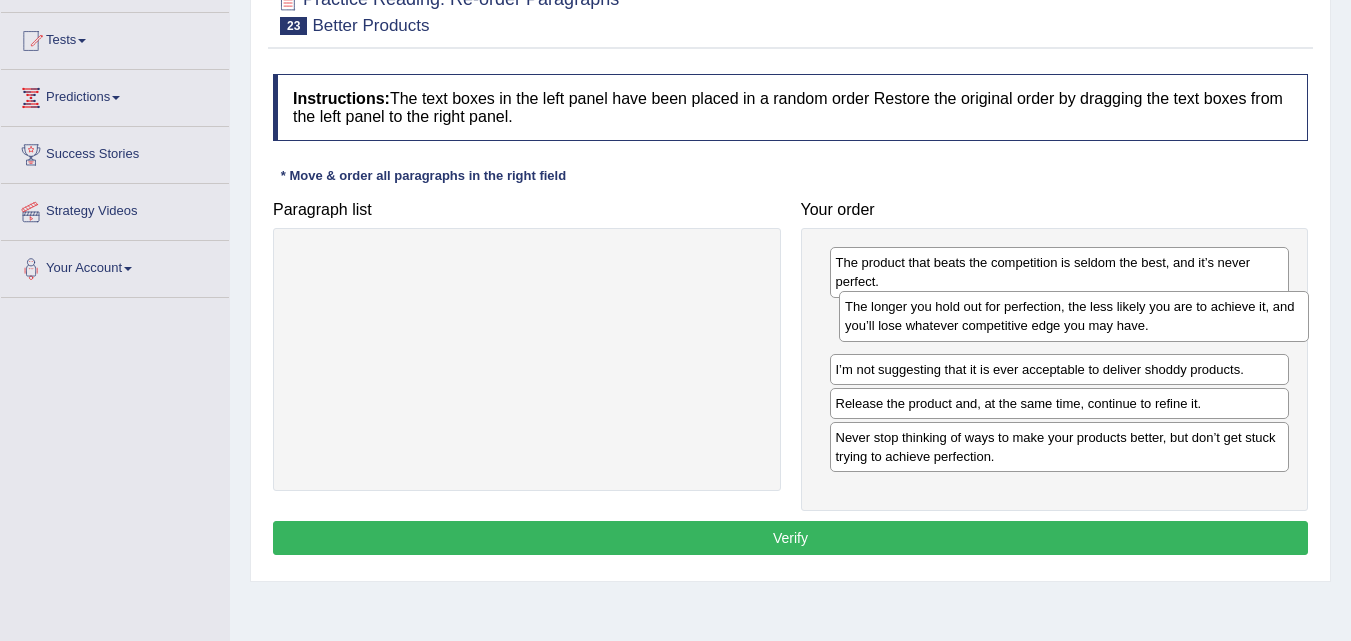 drag, startPoint x: 414, startPoint y: 270, endPoint x: 957, endPoint y: 330, distance: 546.3049 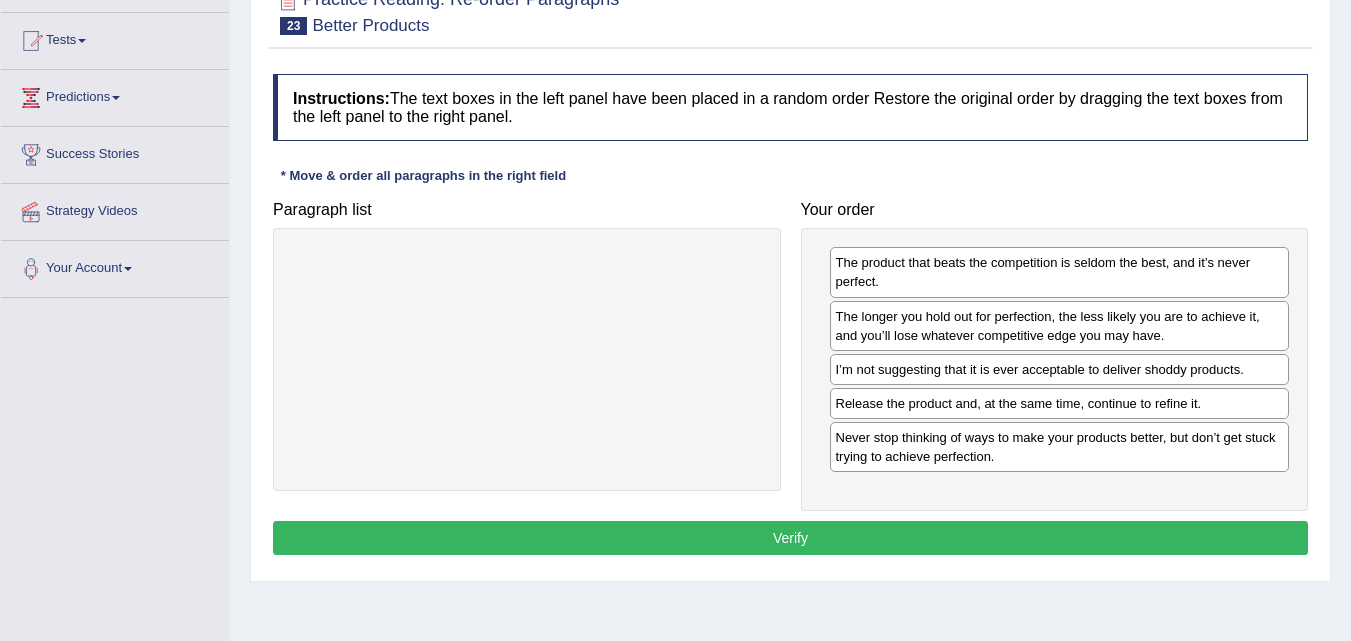 click on "Verify" at bounding box center (790, 538) 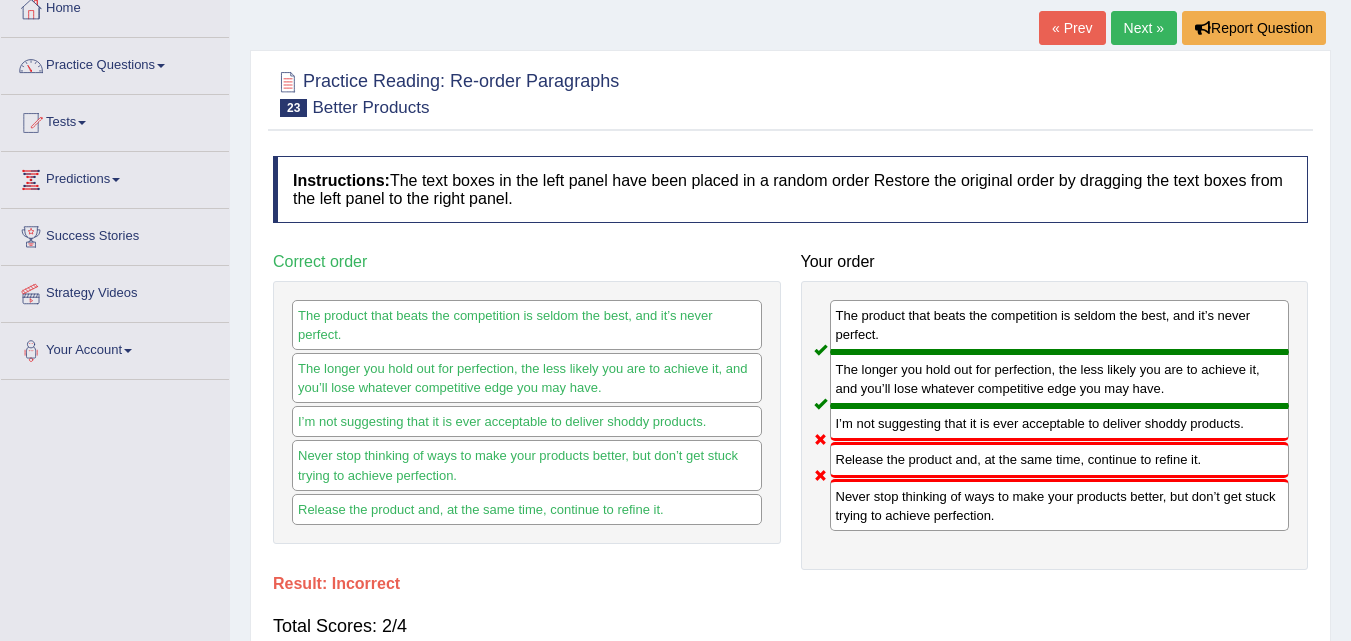 scroll, scrollTop: 0, scrollLeft: 0, axis: both 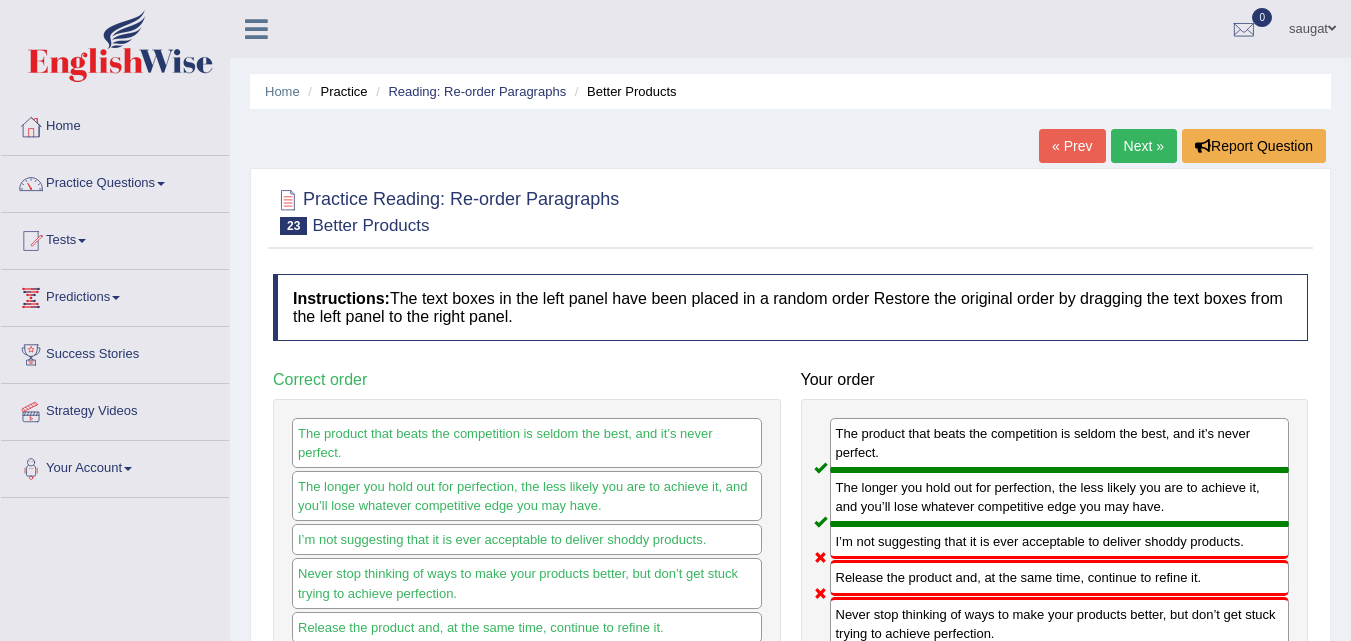 click on "Next »" at bounding box center [1144, 146] 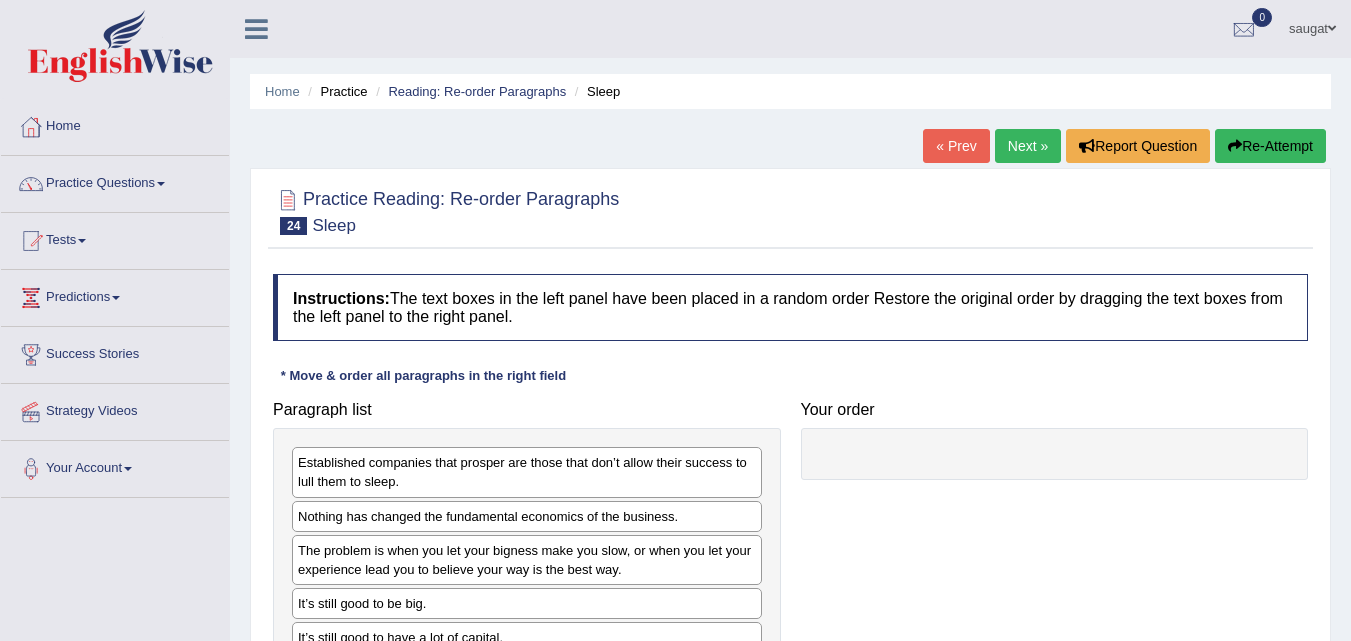 scroll, scrollTop: 100, scrollLeft: 0, axis: vertical 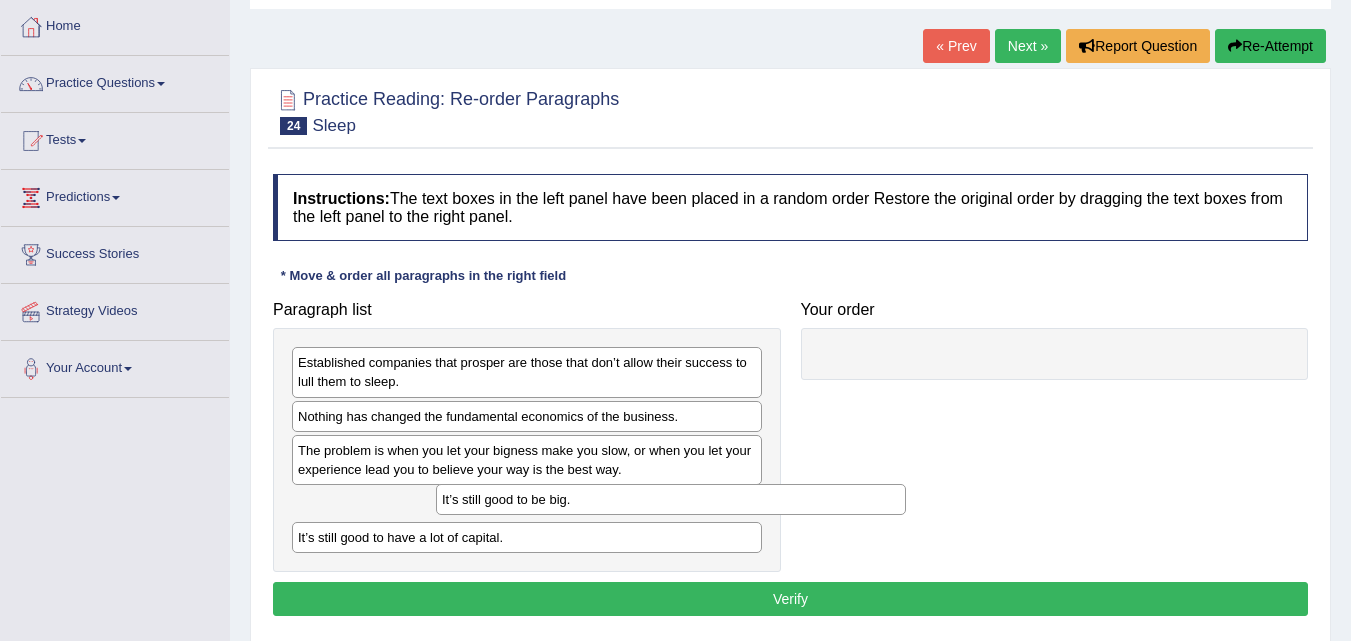 drag, startPoint x: 654, startPoint y: 517, endPoint x: 783, endPoint y: 506, distance: 129.46814 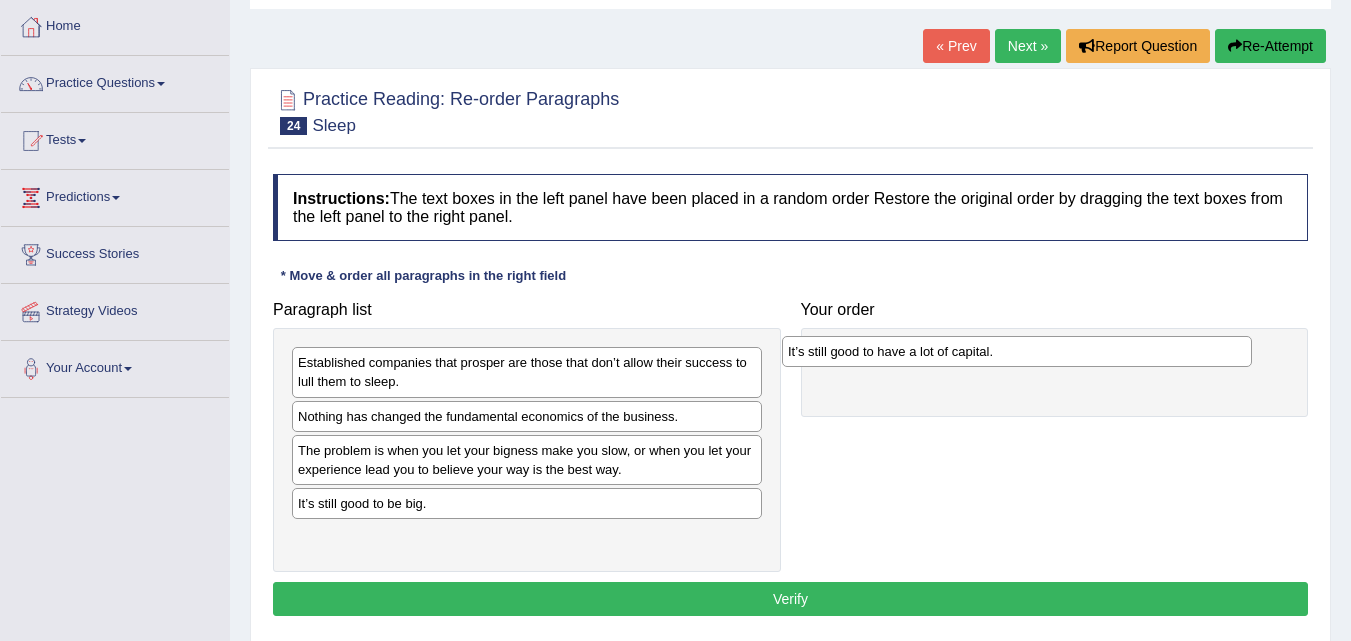 drag, startPoint x: 693, startPoint y: 542, endPoint x: 1183, endPoint y: 356, distance: 524.1145 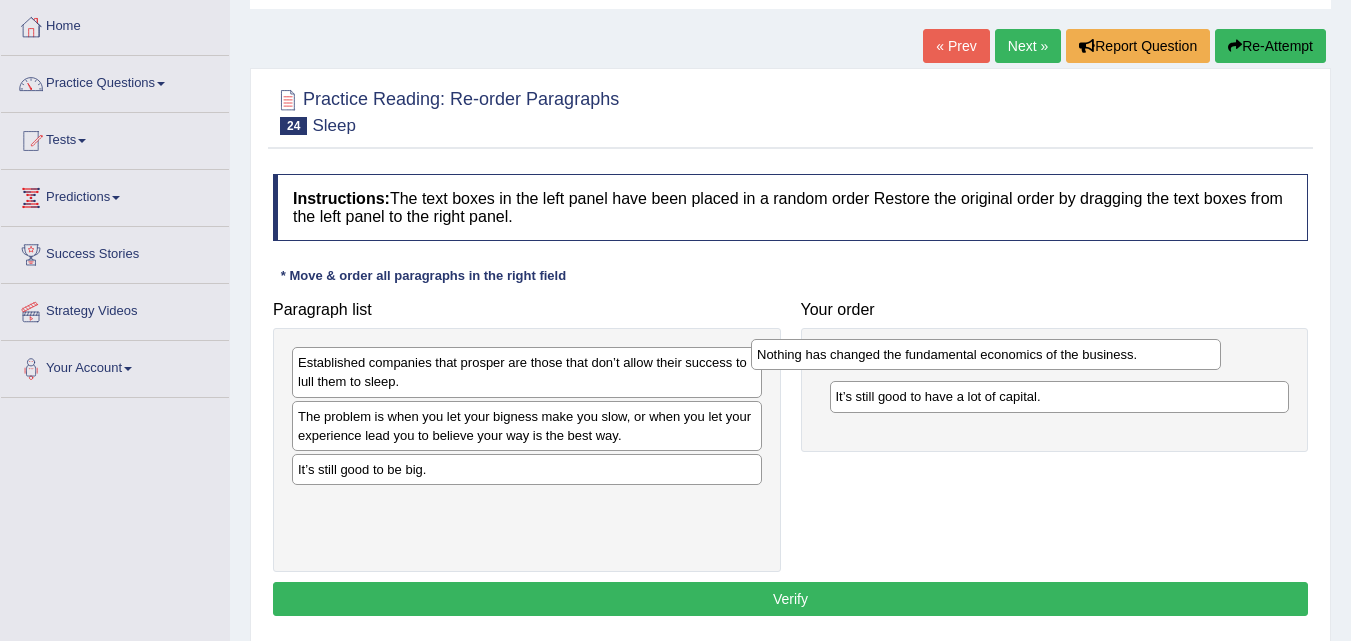 drag, startPoint x: 718, startPoint y: 410, endPoint x: 1177, endPoint y: 348, distance: 463.16843 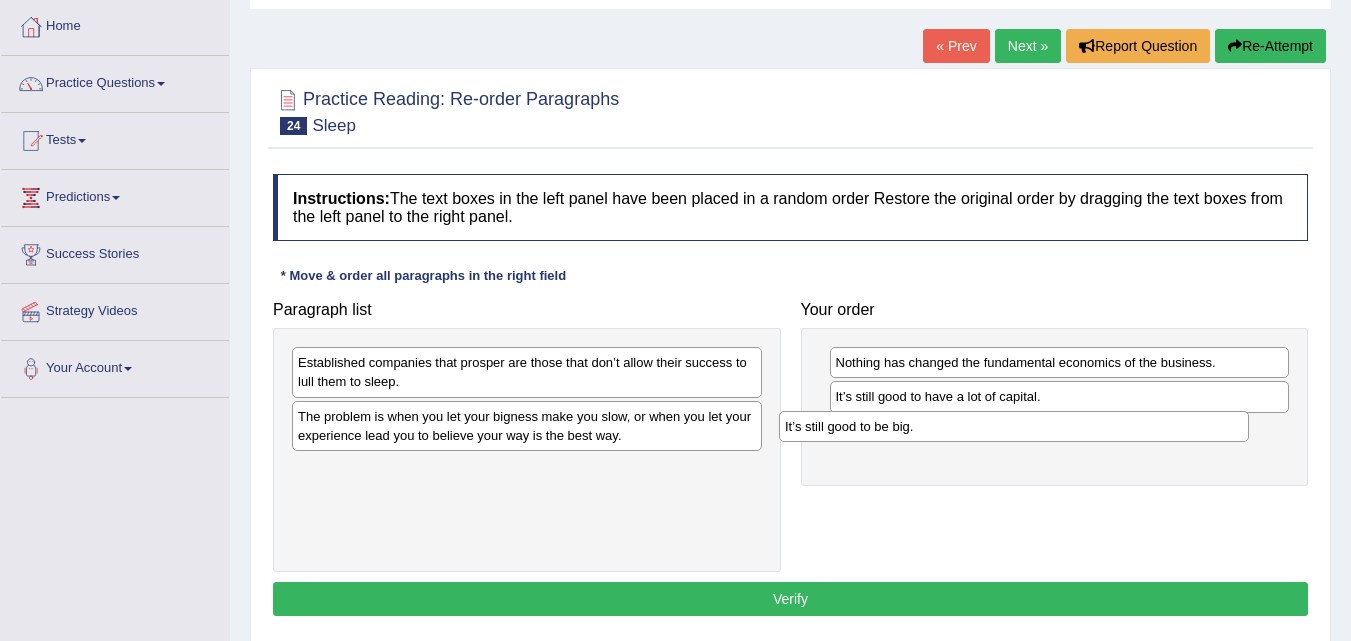 drag, startPoint x: 633, startPoint y: 481, endPoint x: 1120, endPoint y: 438, distance: 488.89468 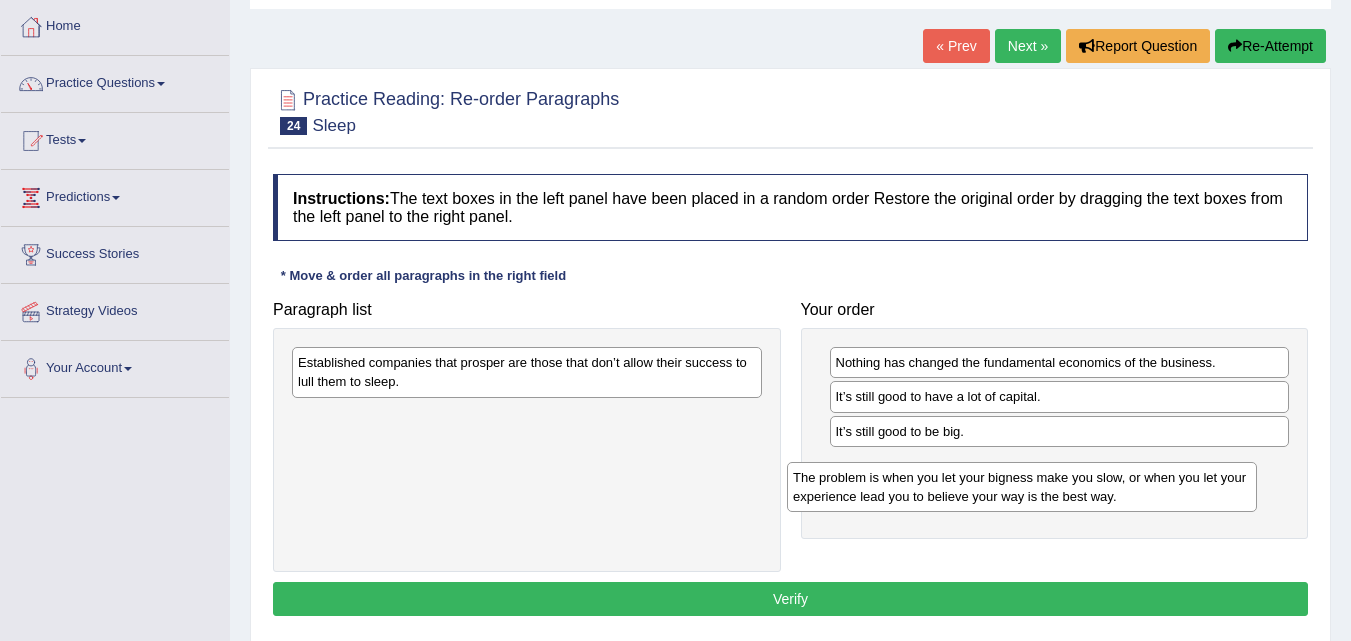 drag, startPoint x: 691, startPoint y: 444, endPoint x: 1186, endPoint y: 505, distance: 498.74442 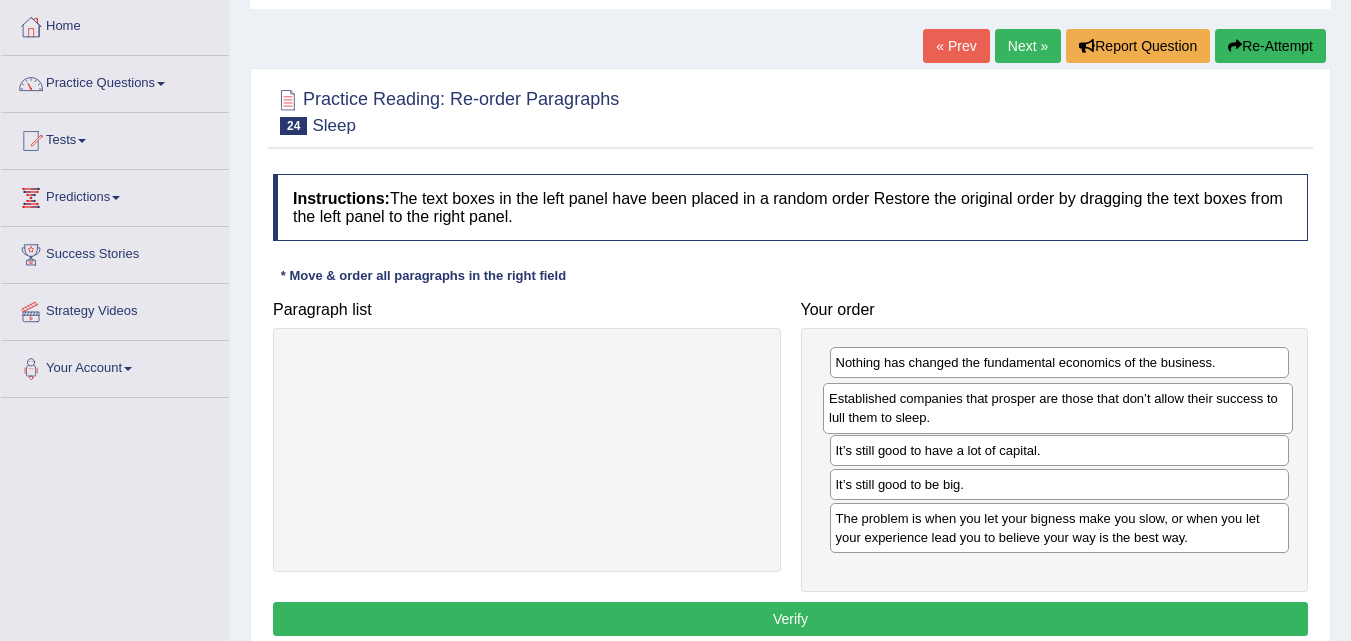 drag, startPoint x: 548, startPoint y: 386, endPoint x: 1079, endPoint y: 422, distance: 532.21893 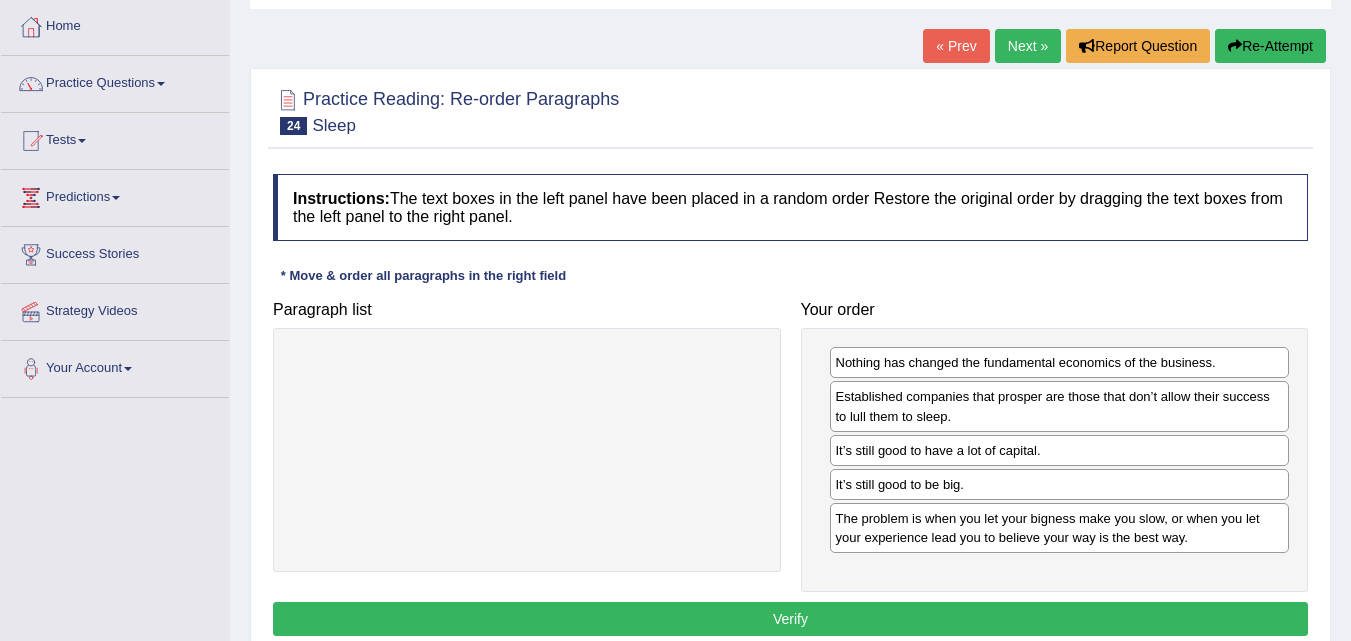click on "Verify" at bounding box center (790, 619) 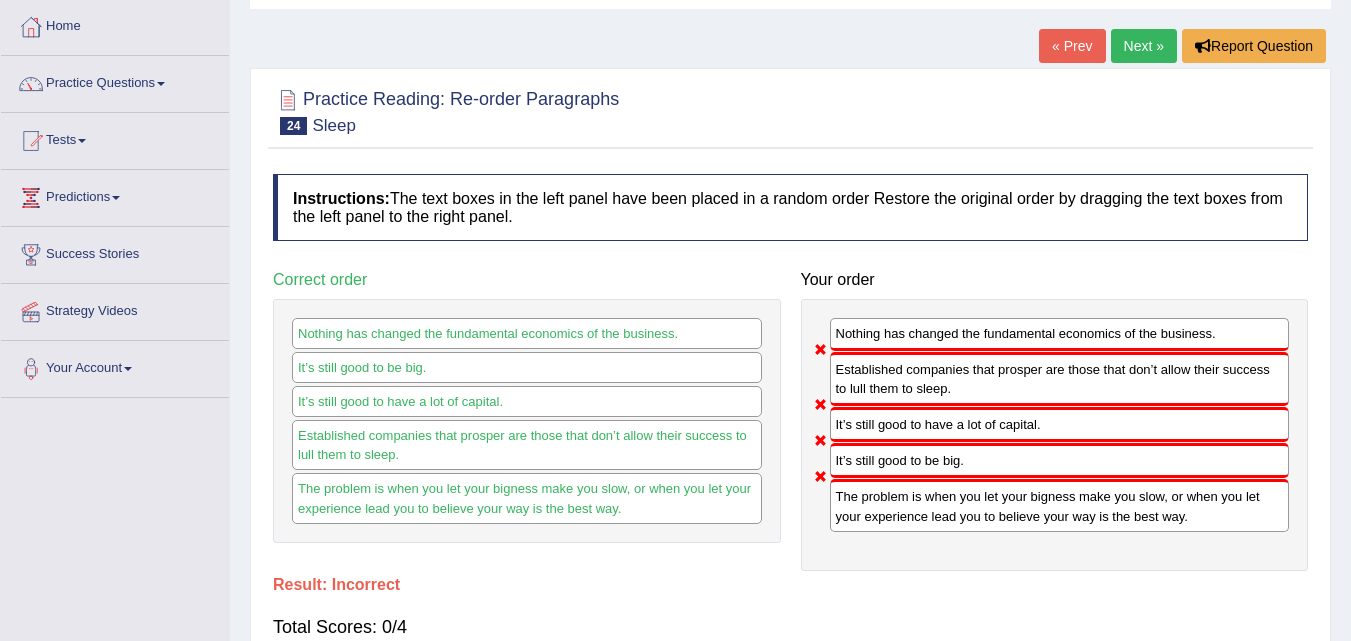 drag, startPoint x: 1004, startPoint y: 387, endPoint x: 940, endPoint y: 413, distance: 69.079666 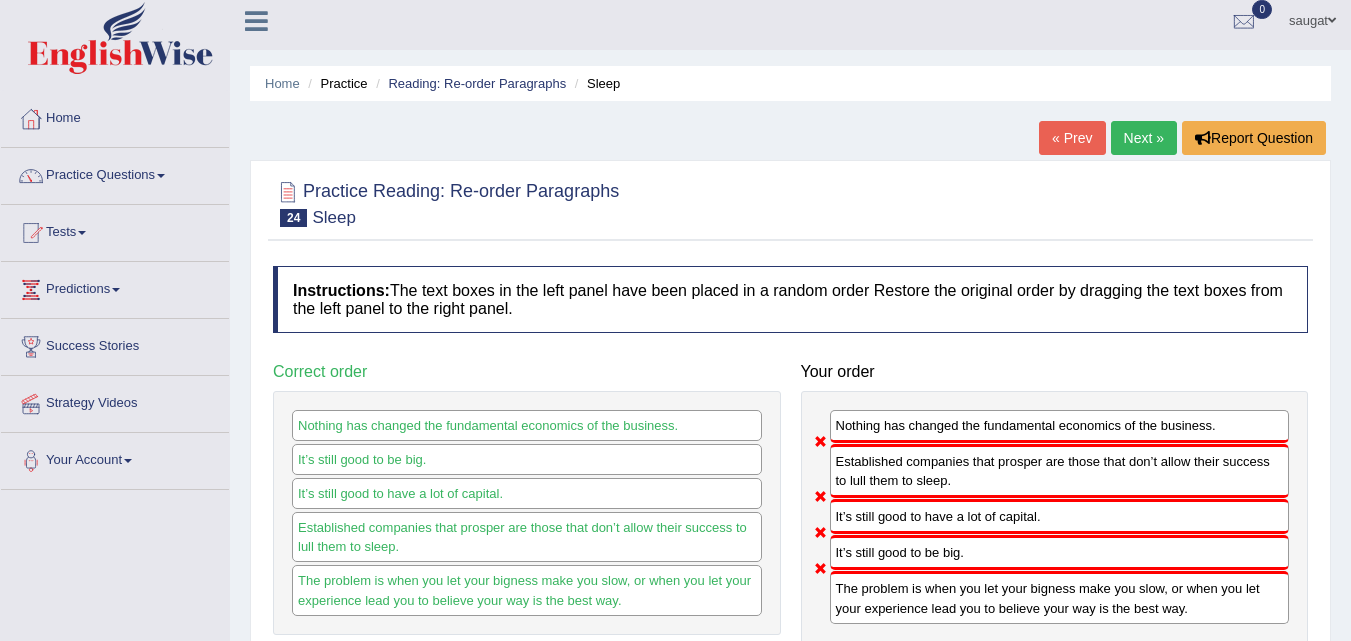 scroll, scrollTop: 0, scrollLeft: 0, axis: both 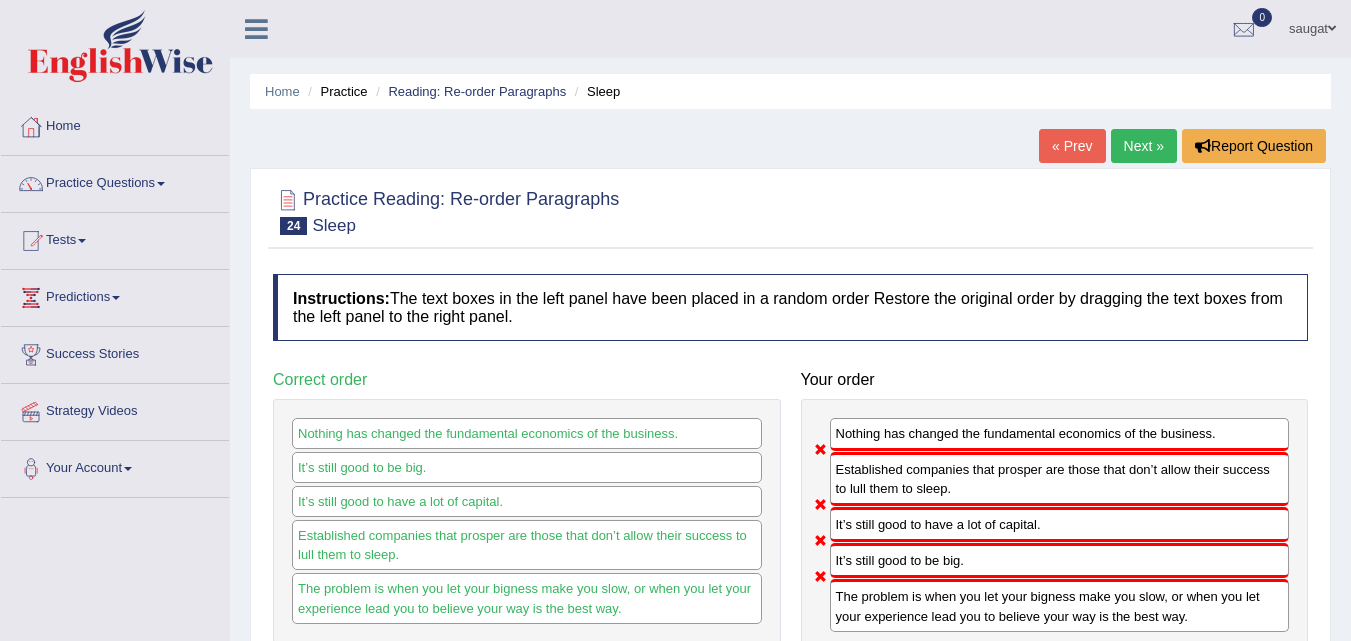 click on "Next »" at bounding box center (1144, 146) 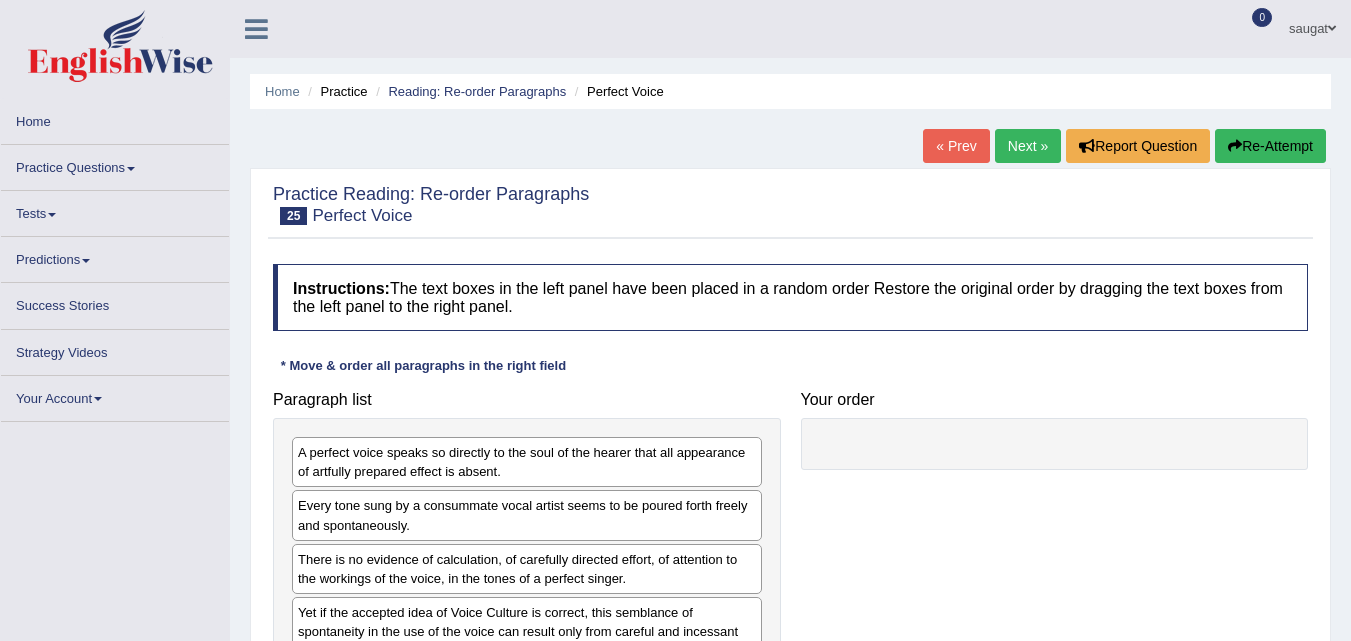 scroll, scrollTop: 51, scrollLeft: 0, axis: vertical 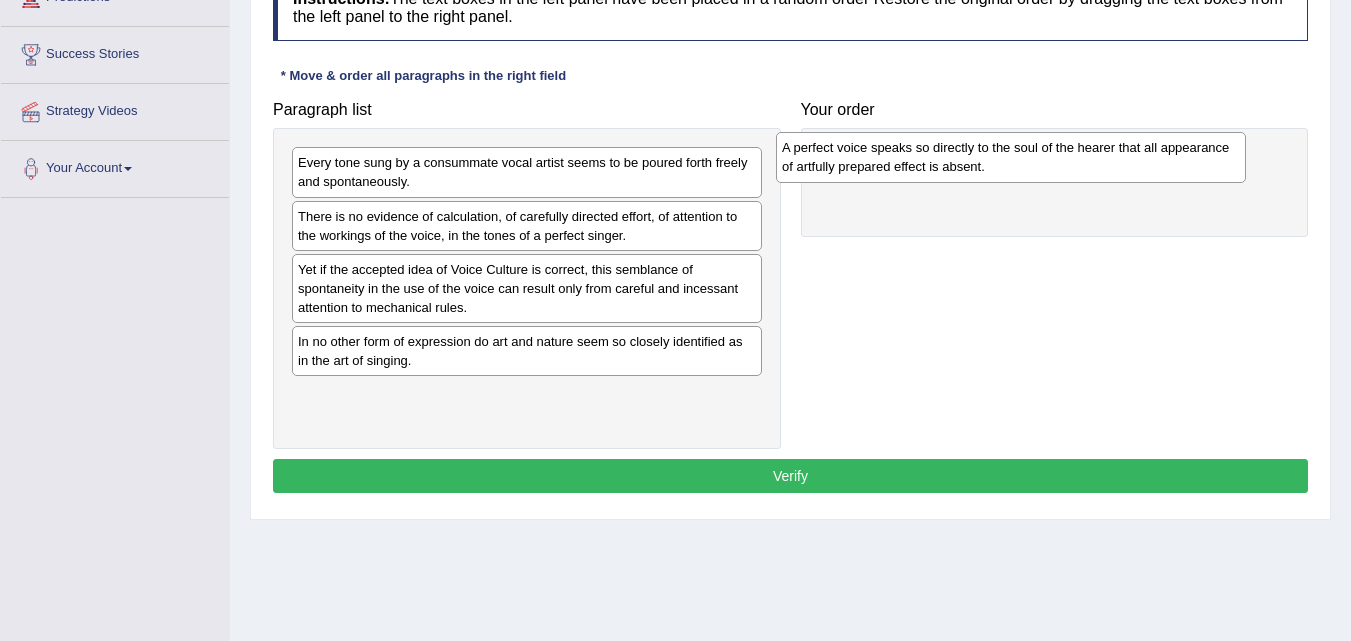 drag, startPoint x: 585, startPoint y: 192, endPoint x: 1069, endPoint y: 177, distance: 484.2324 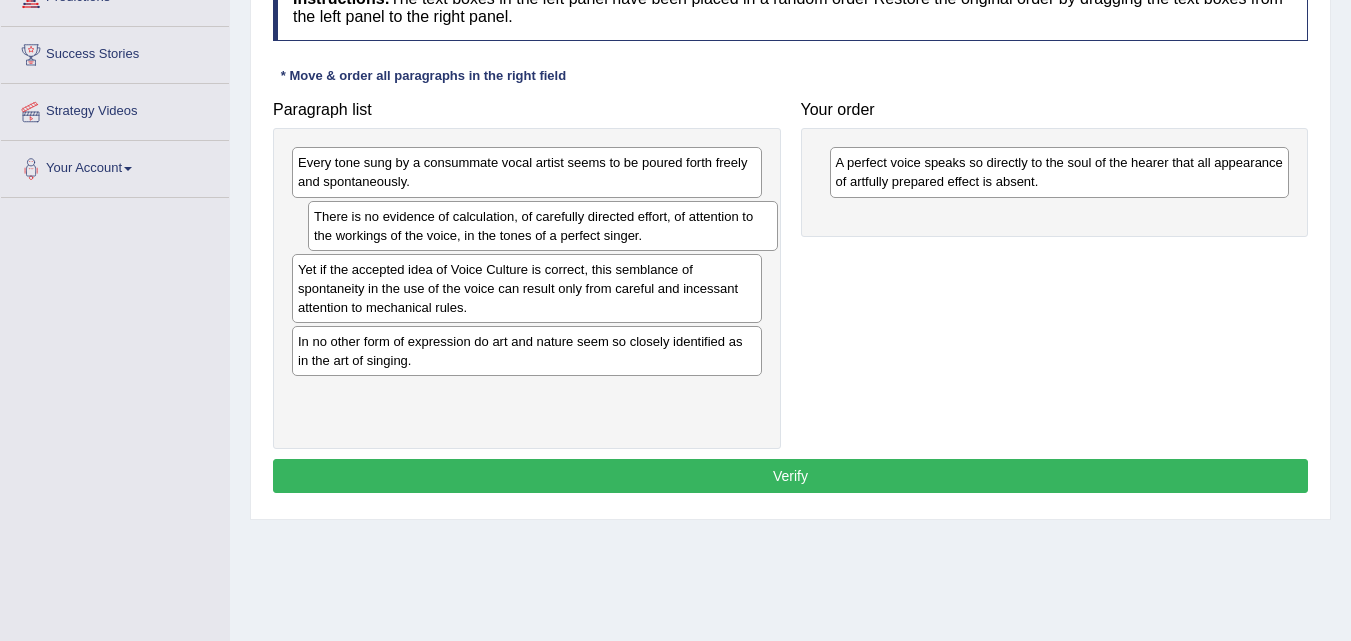 drag, startPoint x: 374, startPoint y: 236, endPoint x: 390, endPoint y: 236, distance: 16 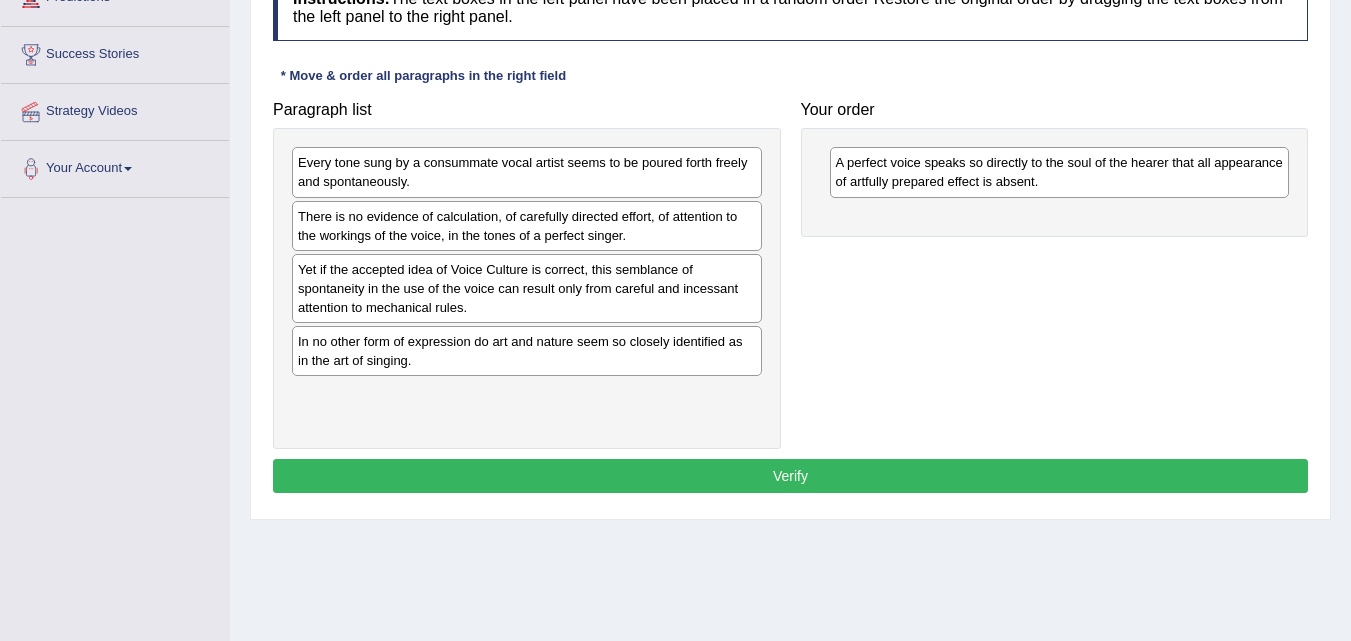 click on "There is no evidence of calculation, of carefully directed effort, of attention to the workings of the voice, in the tones of a perfect singer." at bounding box center [527, 226] 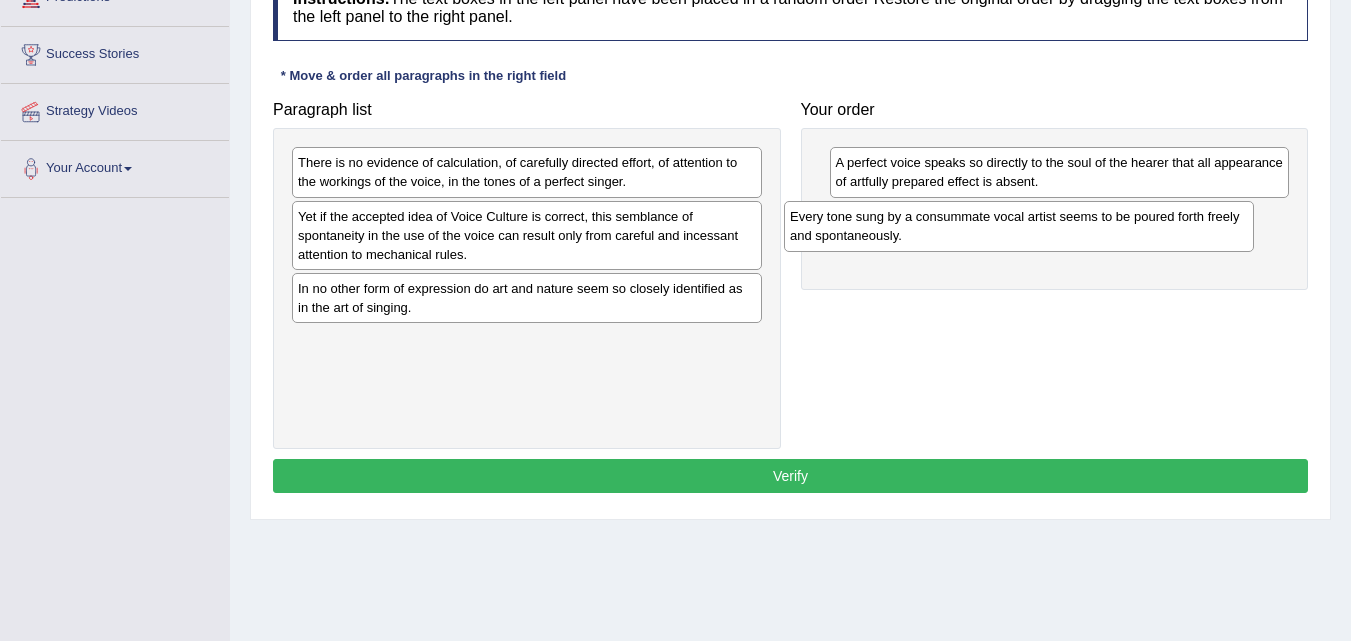 drag, startPoint x: 536, startPoint y: 176, endPoint x: 1038, endPoint y: 227, distance: 504.58398 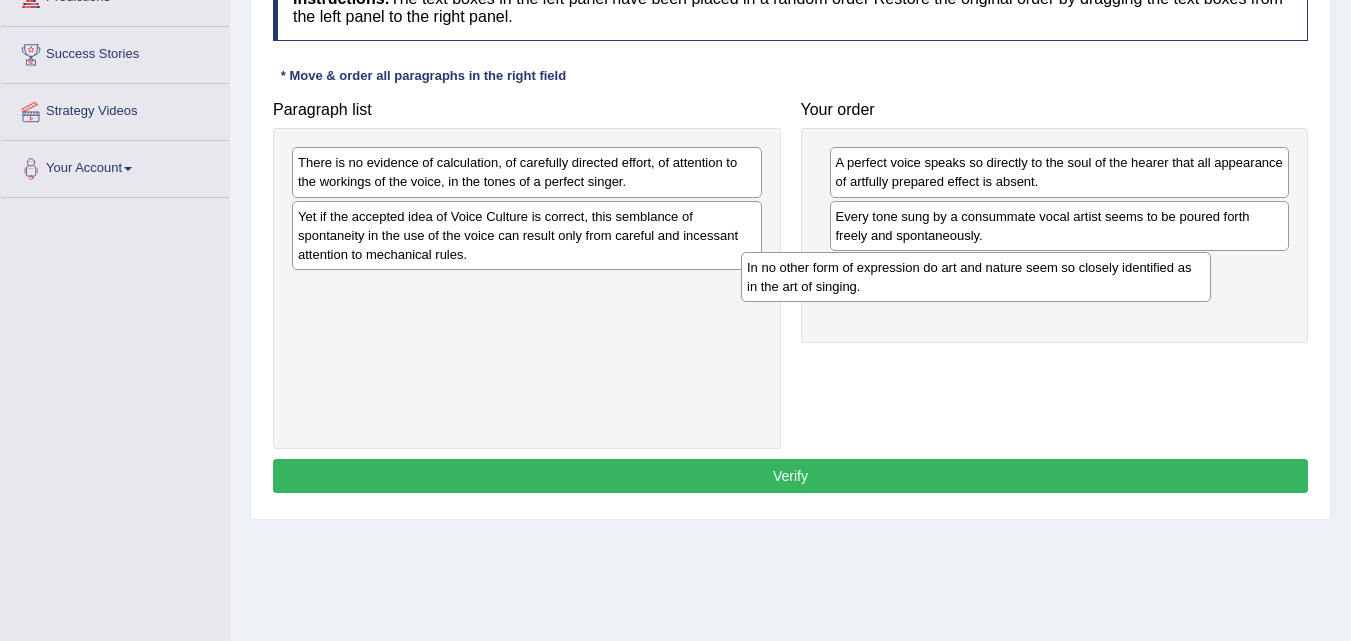 drag, startPoint x: 589, startPoint y: 308, endPoint x: 1038, endPoint y: 287, distance: 449.4908 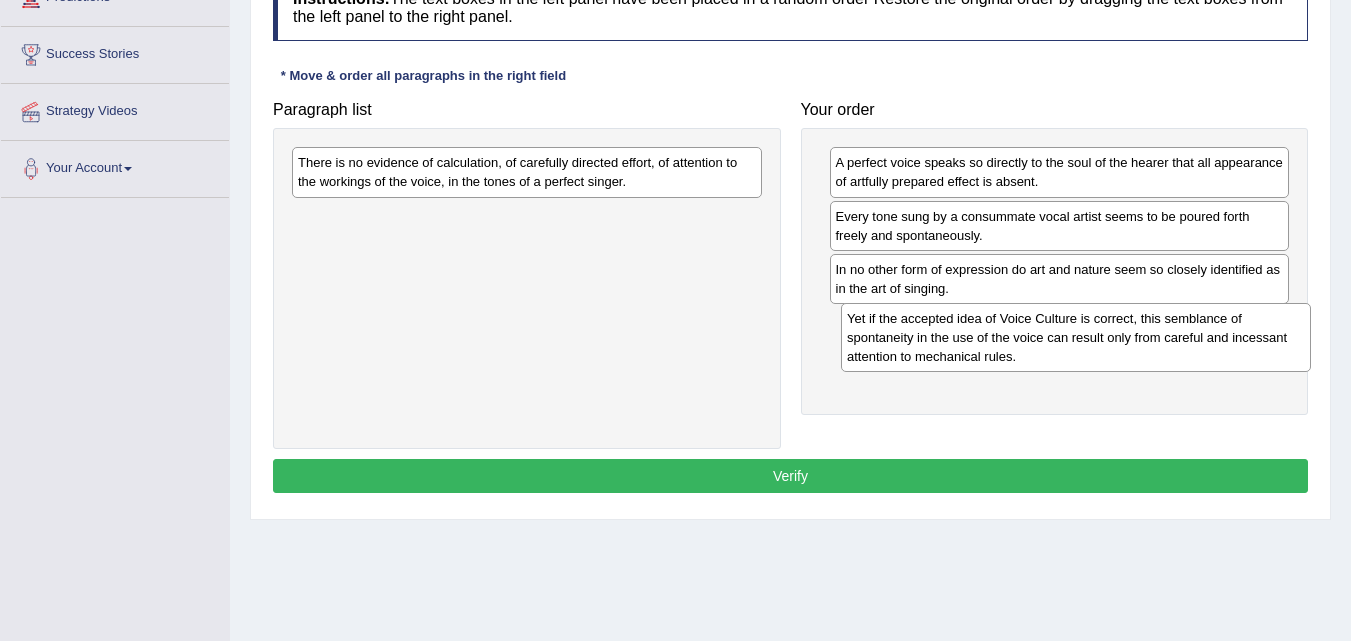 drag, startPoint x: 489, startPoint y: 233, endPoint x: 1038, endPoint y: 335, distance: 558.395 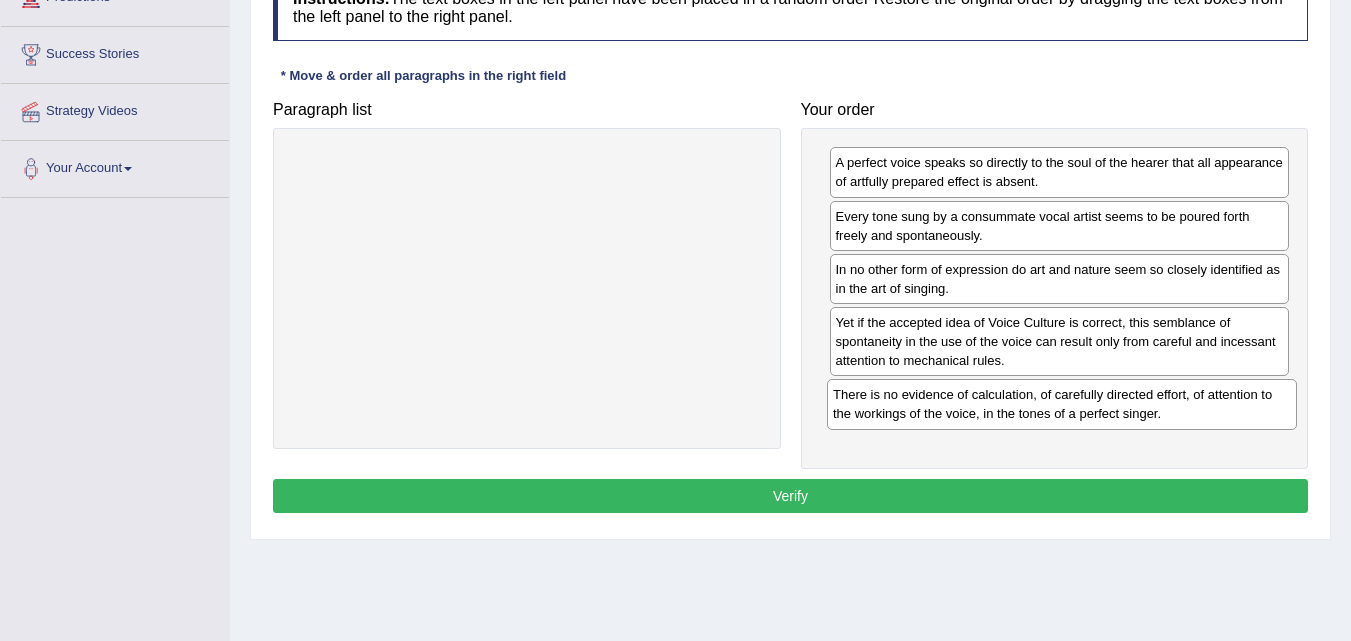 drag, startPoint x: 495, startPoint y: 171, endPoint x: 1030, endPoint y: 403, distance: 583.1372 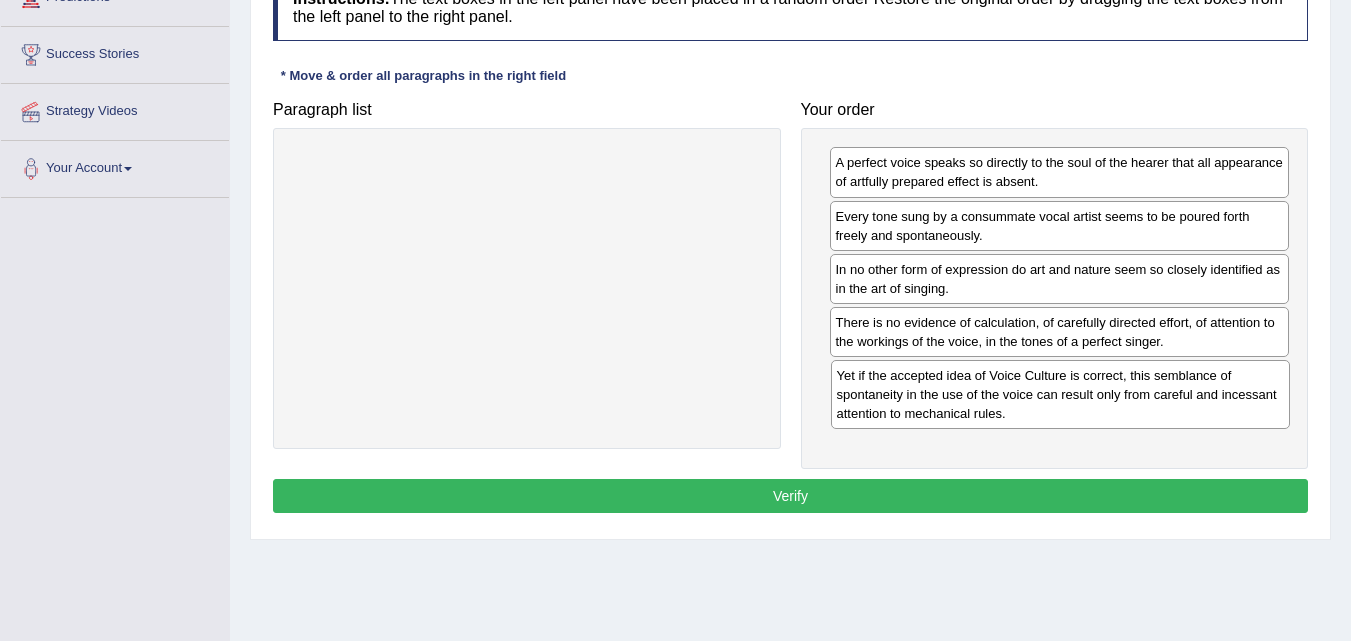 drag, startPoint x: 1059, startPoint y: 346, endPoint x: 1060, endPoint y: 399, distance: 53.009434 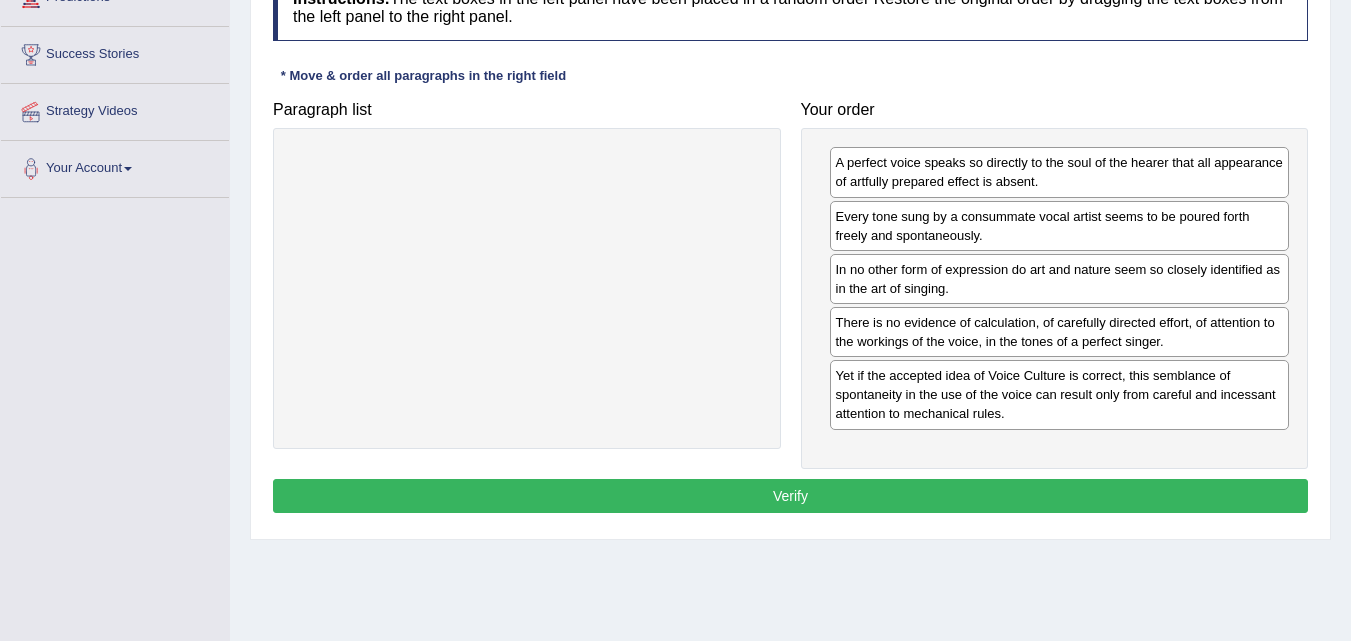 click on "Verify" at bounding box center (790, 496) 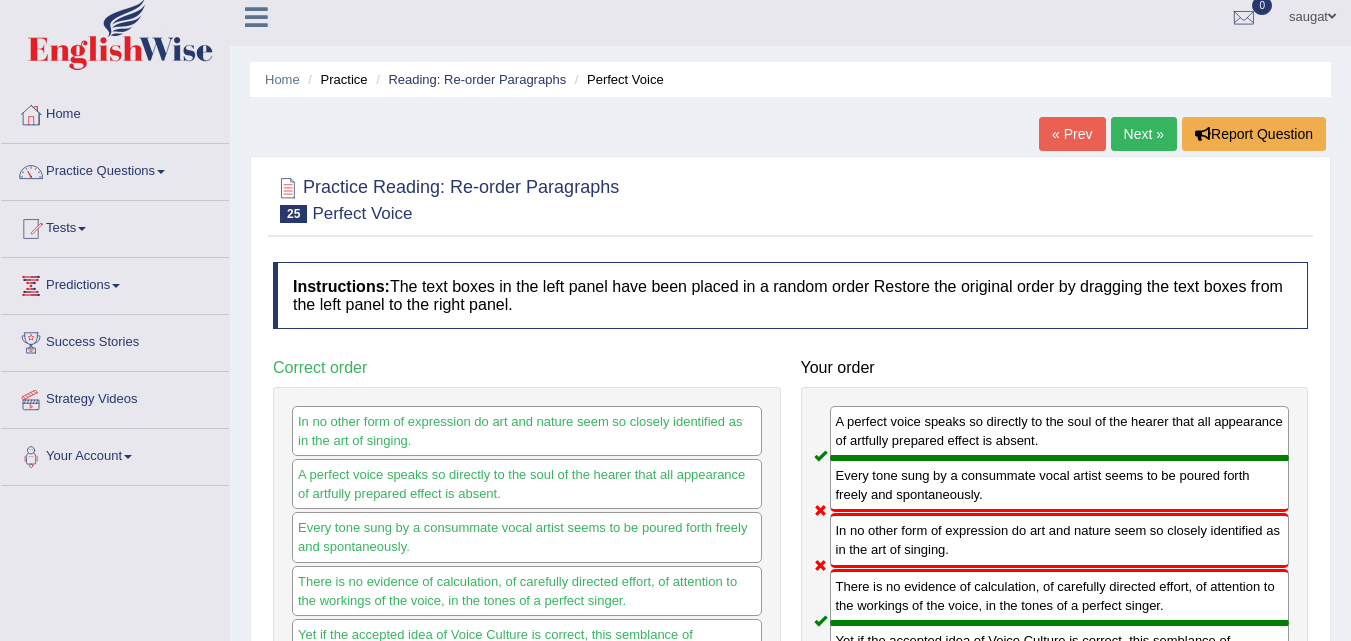 scroll, scrollTop: 0, scrollLeft: 0, axis: both 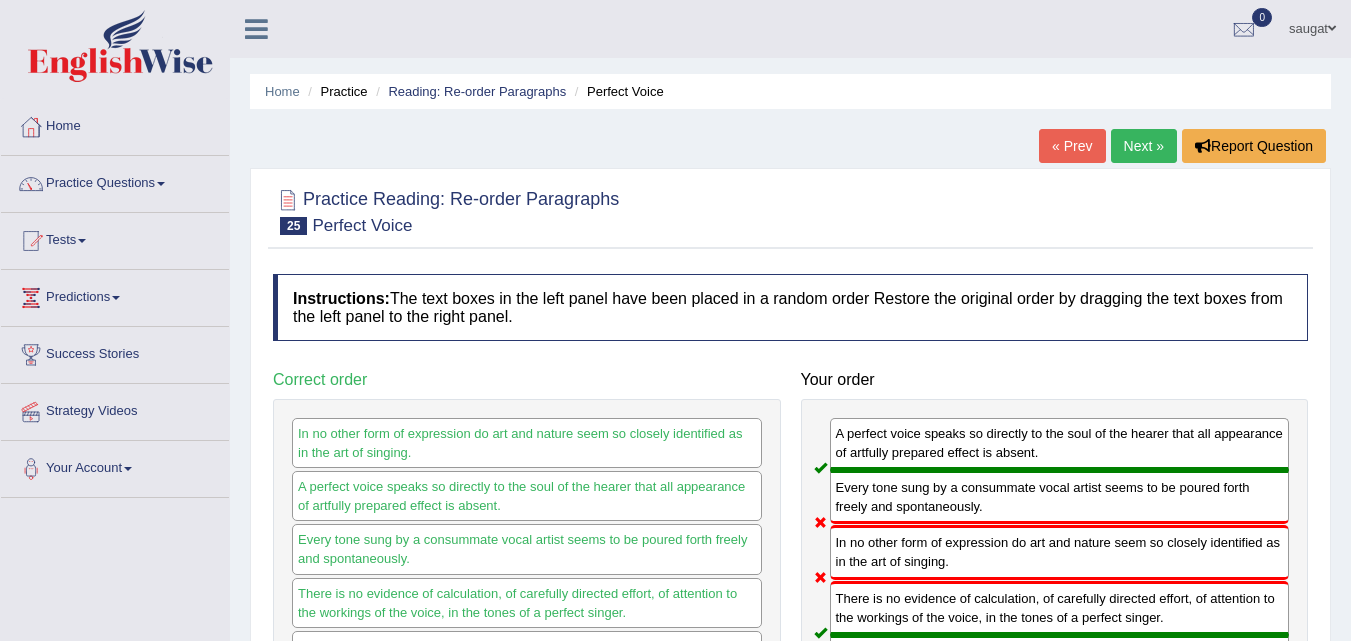click on "Next »" at bounding box center (1144, 146) 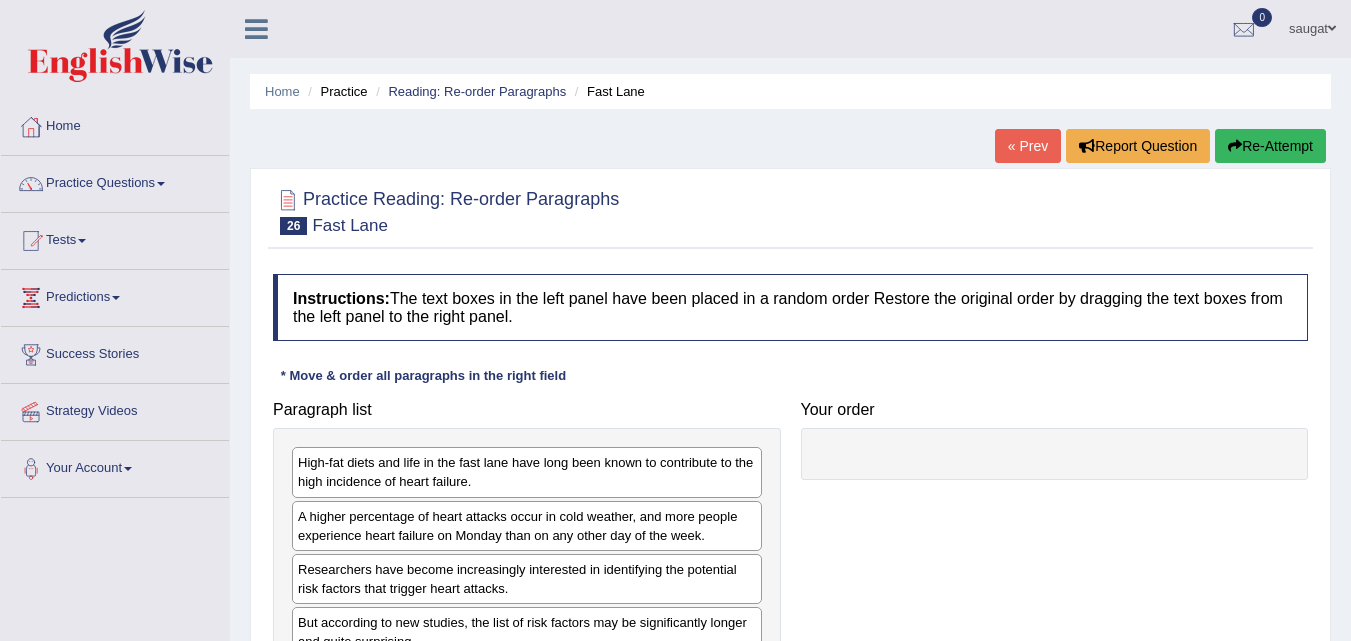 scroll, scrollTop: 225, scrollLeft: 0, axis: vertical 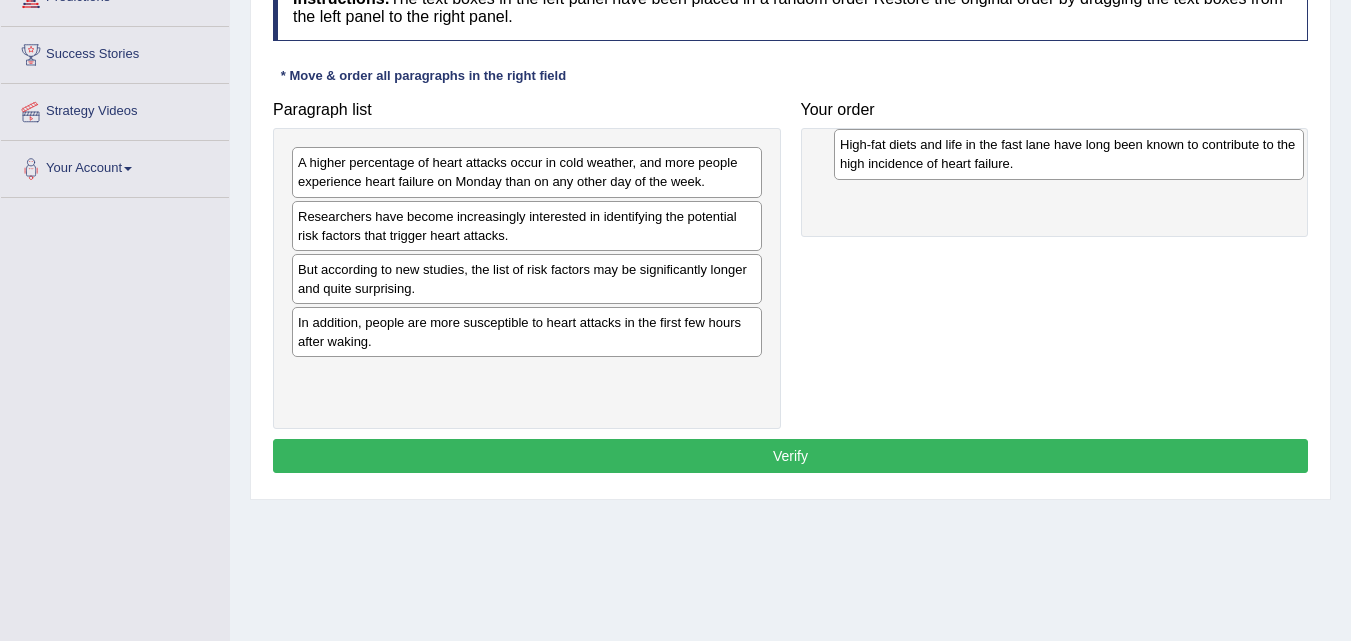 drag, startPoint x: 492, startPoint y: 185, endPoint x: 1034, endPoint y: 167, distance: 542.2988 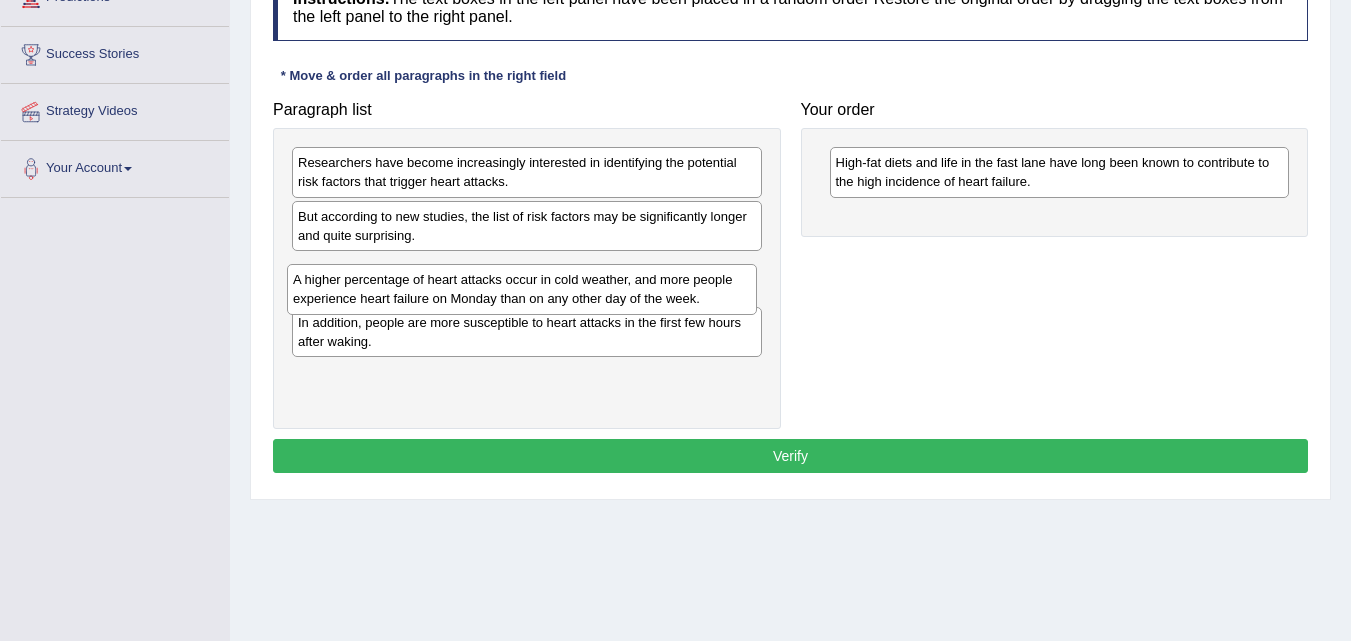 drag, startPoint x: 608, startPoint y: 178, endPoint x: 603, endPoint y: 295, distance: 117.10679 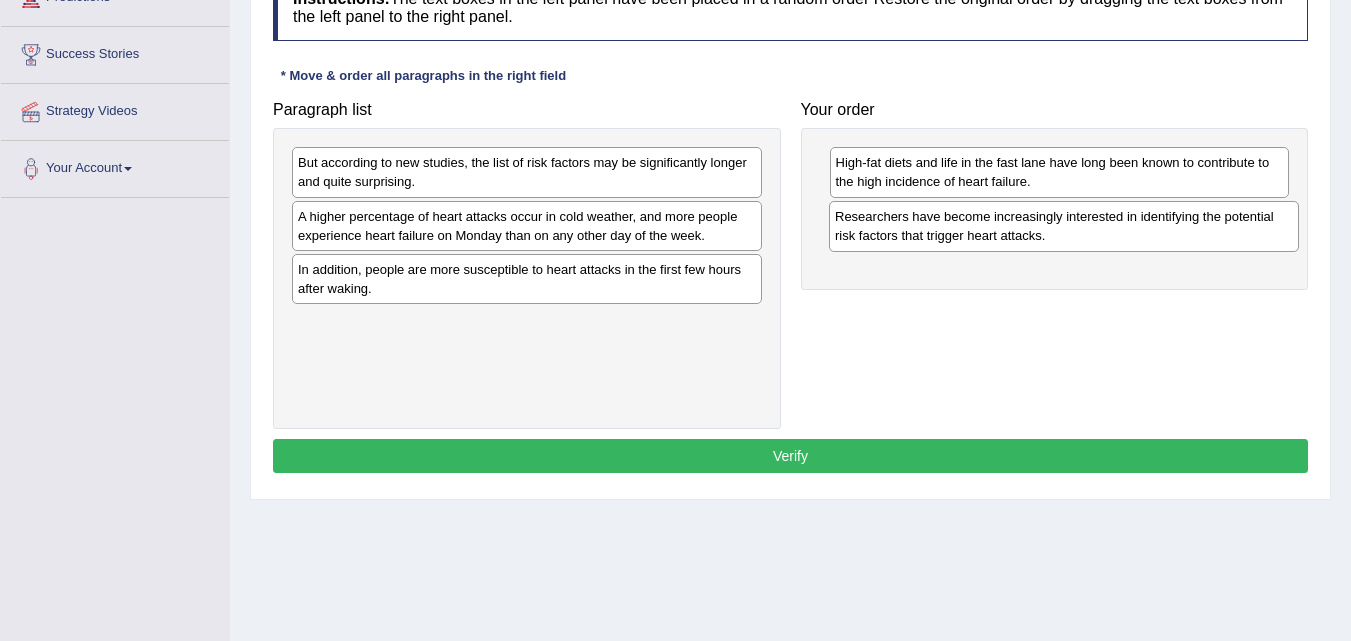 drag, startPoint x: 438, startPoint y: 159, endPoint x: 974, endPoint y: 213, distance: 538.71326 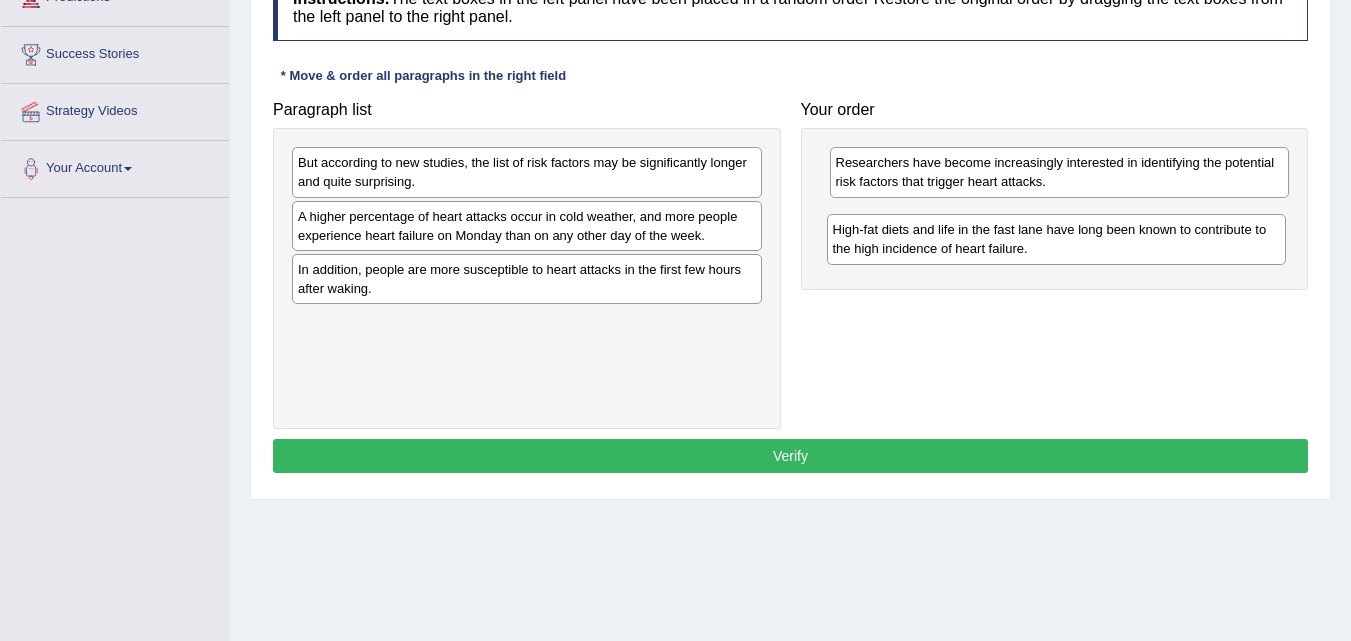 drag, startPoint x: 903, startPoint y: 166, endPoint x: 899, endPoint y: 228, distance: 62.1289 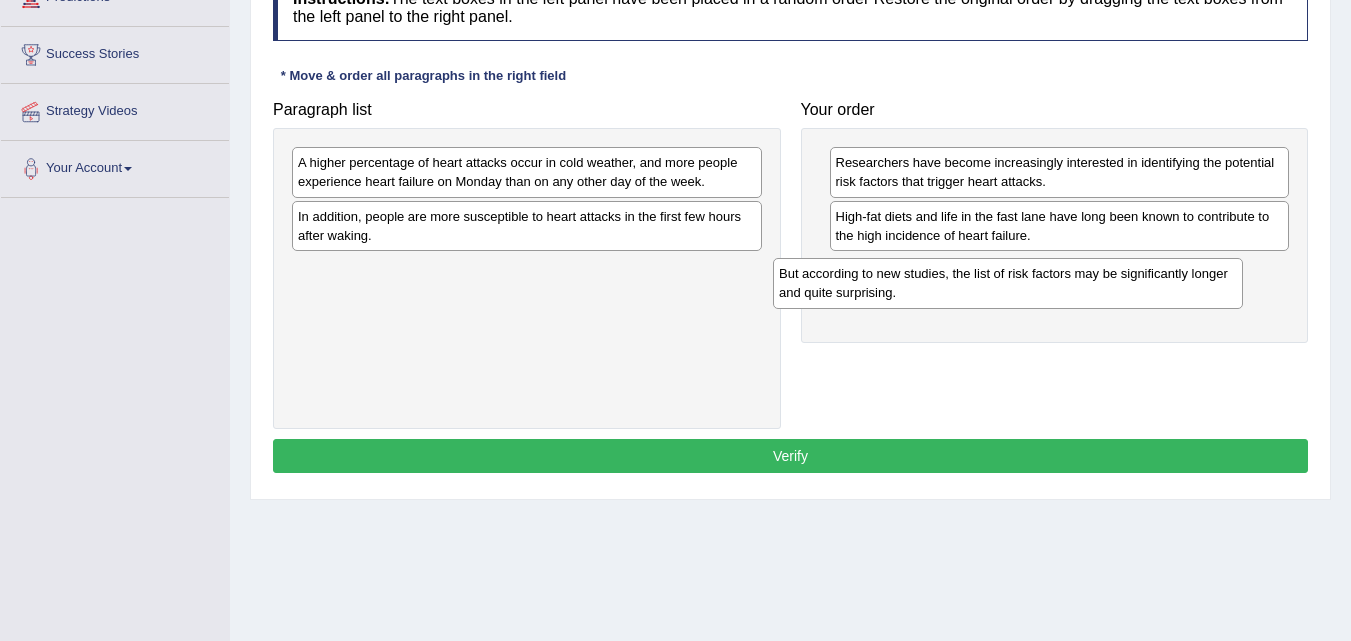 drag, startPoint x: 454, startPoint y: 176, endPoint x: 935, endPoint y: 287, distance: 493.64157 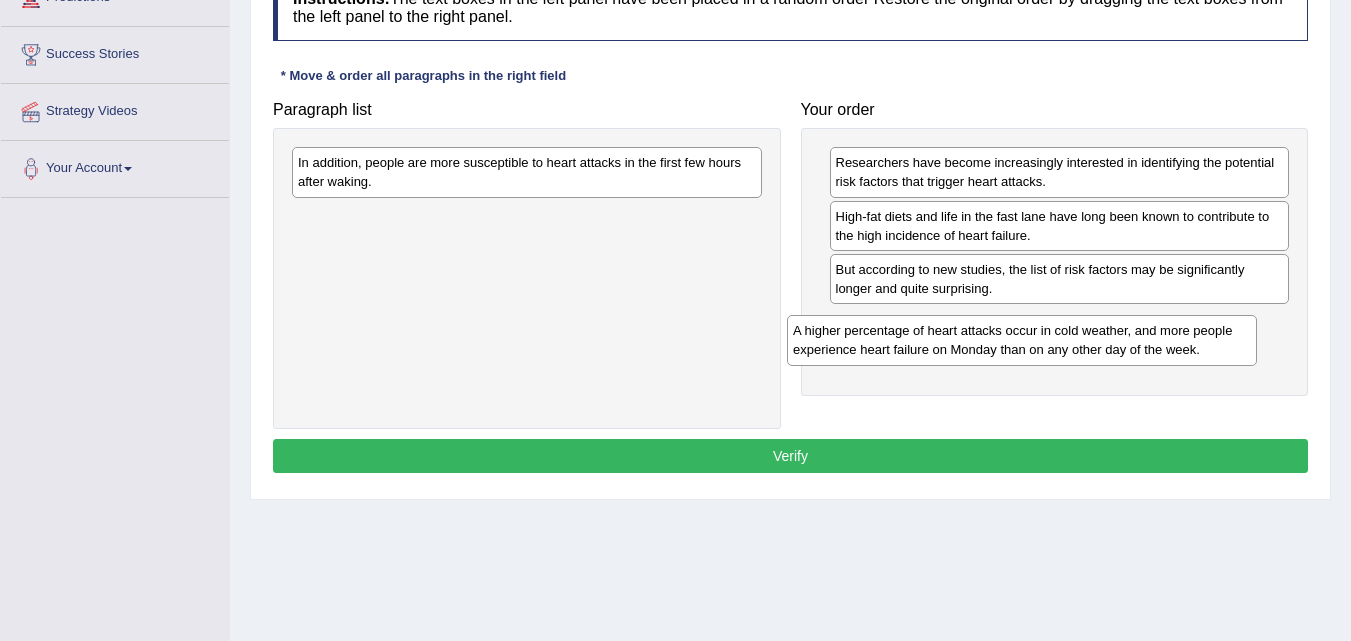 drag, startPoint x: 365, startPoint y: 171, endPoint x: 857, endPoint y: 335, distance: 518.6135 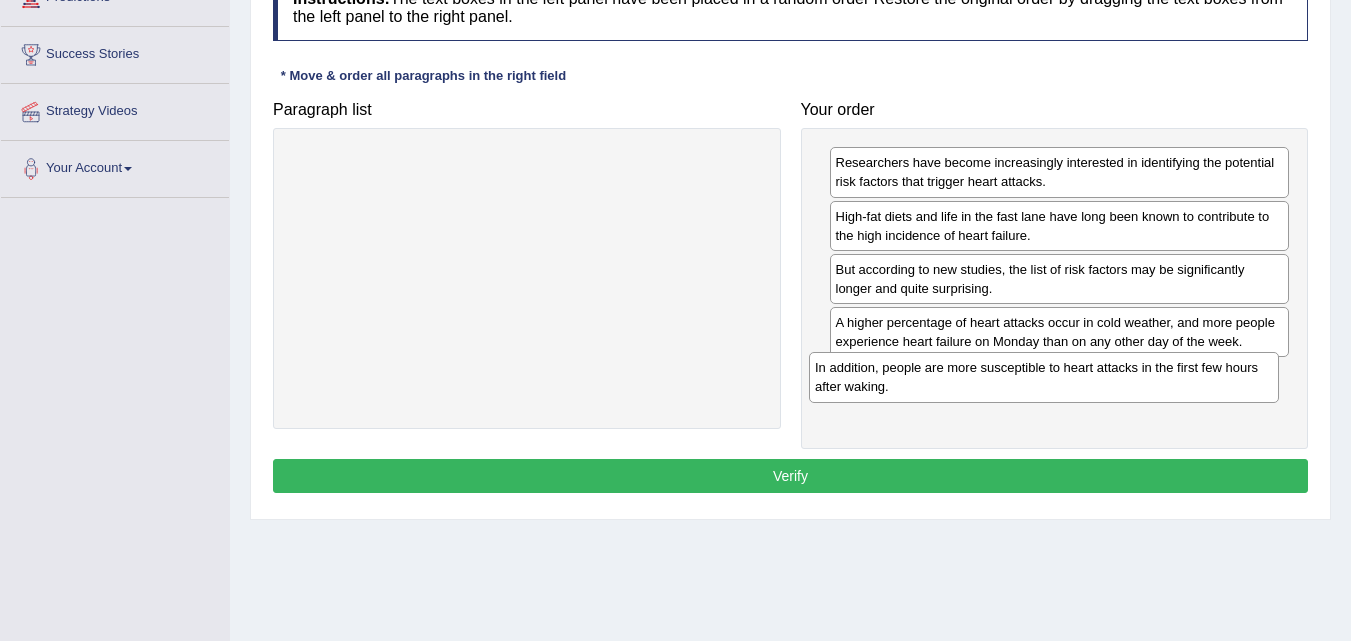 drag, startPoint x: 338, startPoint y: 181, endPoint x: 855, endPoint y: 392, distance: 558.3995 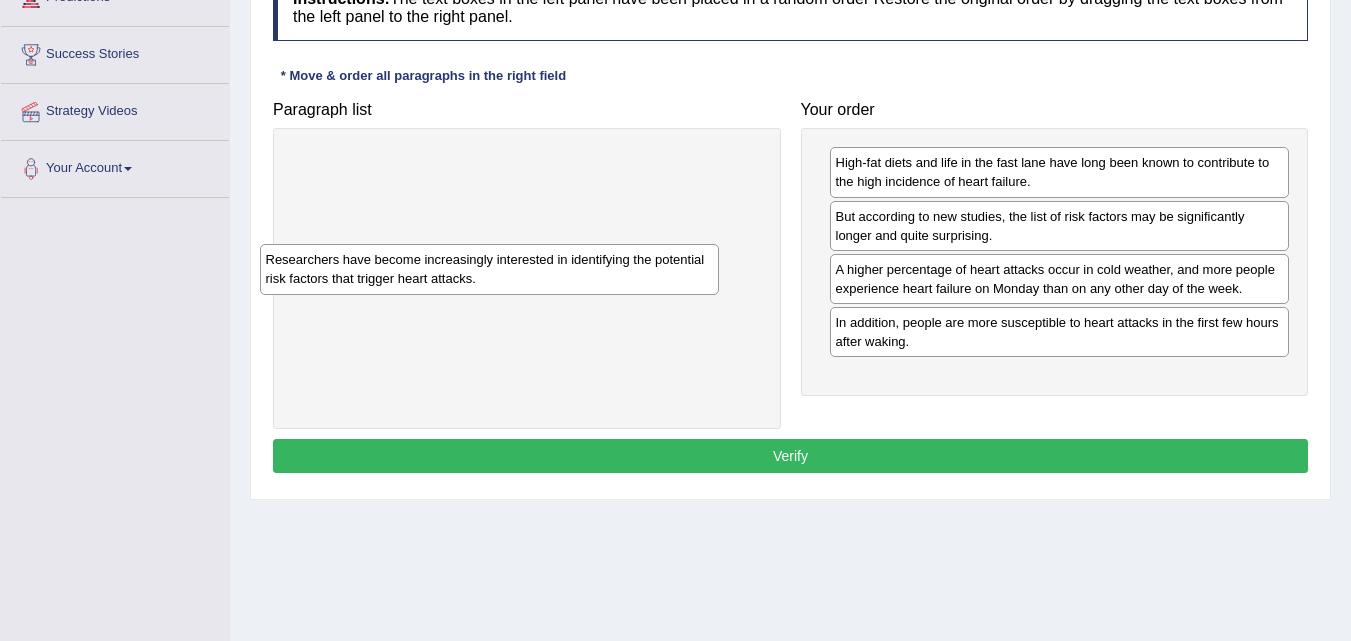 drag, startPoint x: 1033, startPoint y: 173, endPoint x: 460, endPoint y: 270, distance: 581.1523 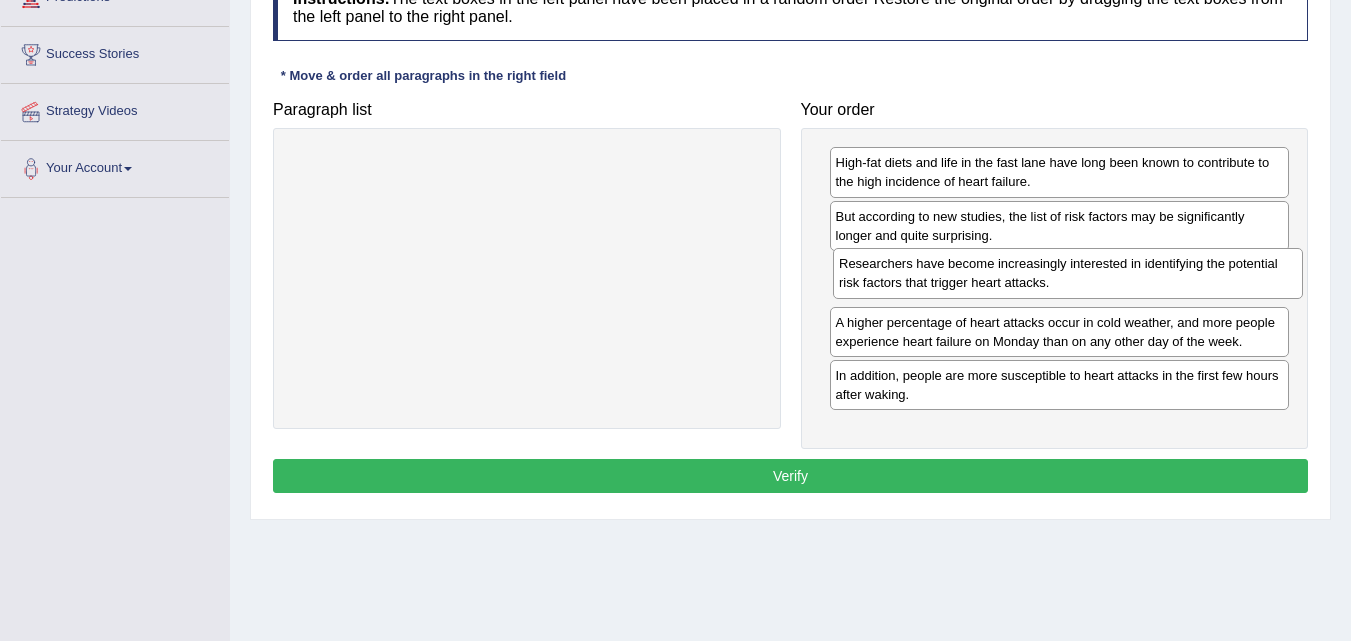 drag, startPoint x: 519, startPoint y: 184, endPoint x: 1060, endPoint y: 285, distance: 550.34717 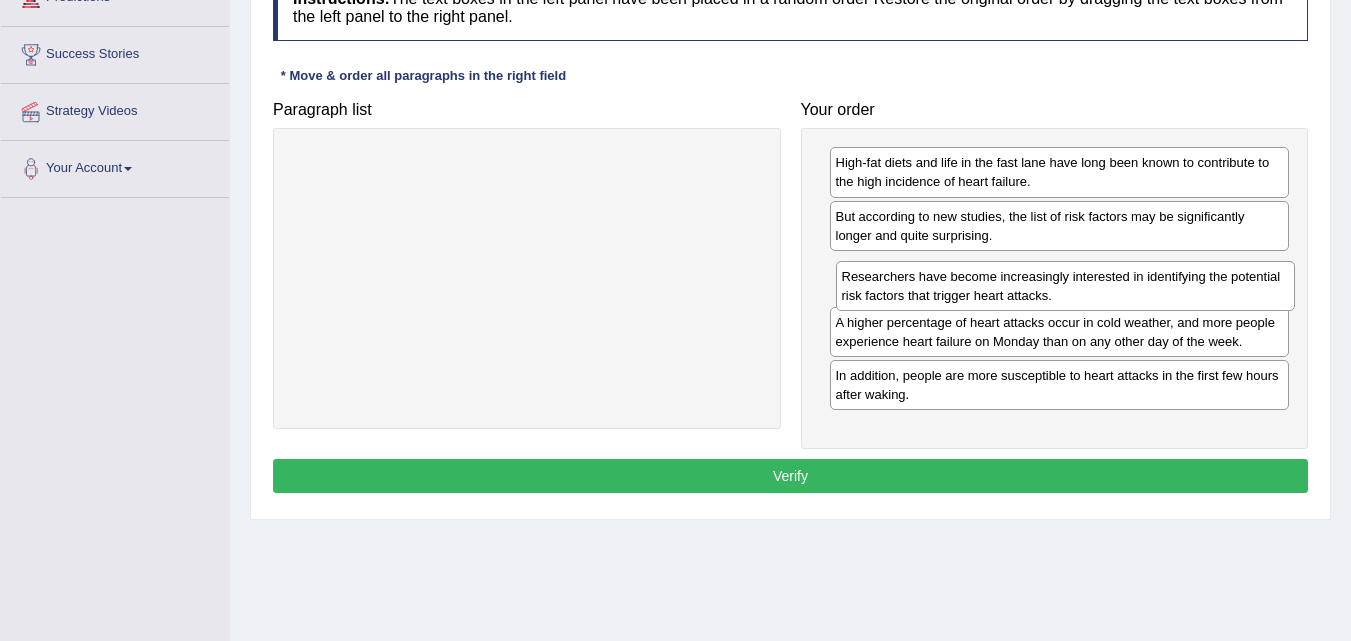 click on "Researchers have become increasingly interested in identifying the potential risk factors that trigger heart attacks." at bounding box center (1066, 286) 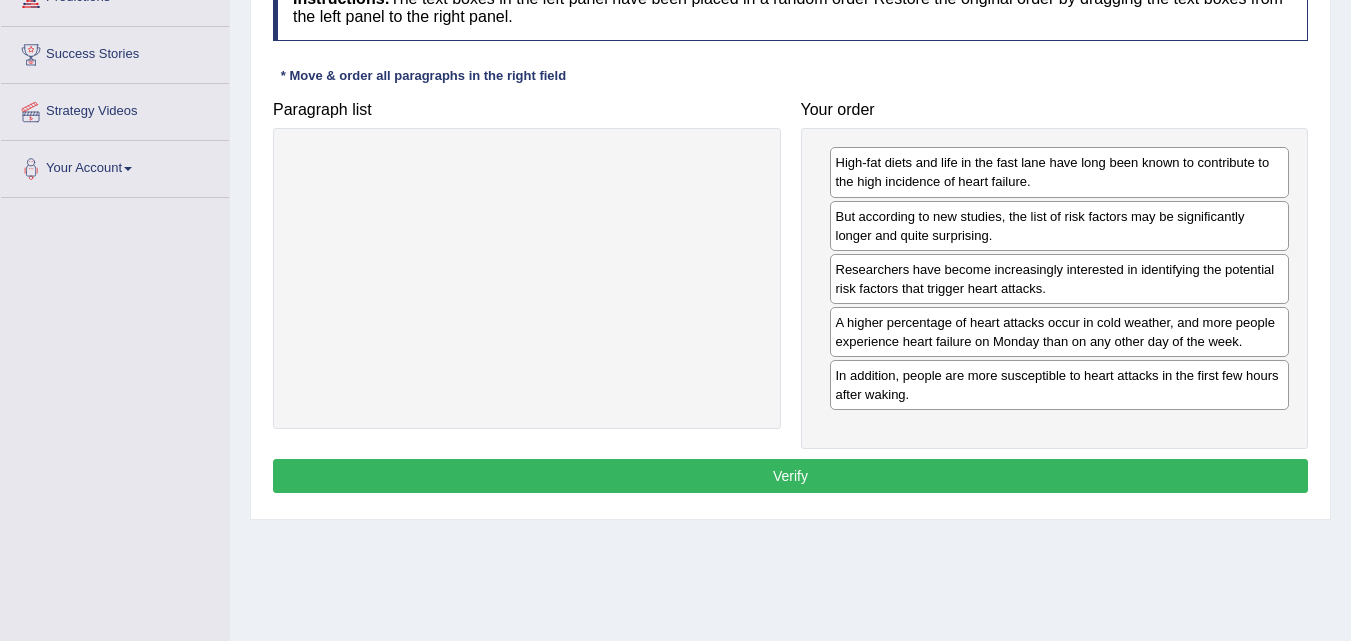 click on "Verify" at bounding box center [790, 476] 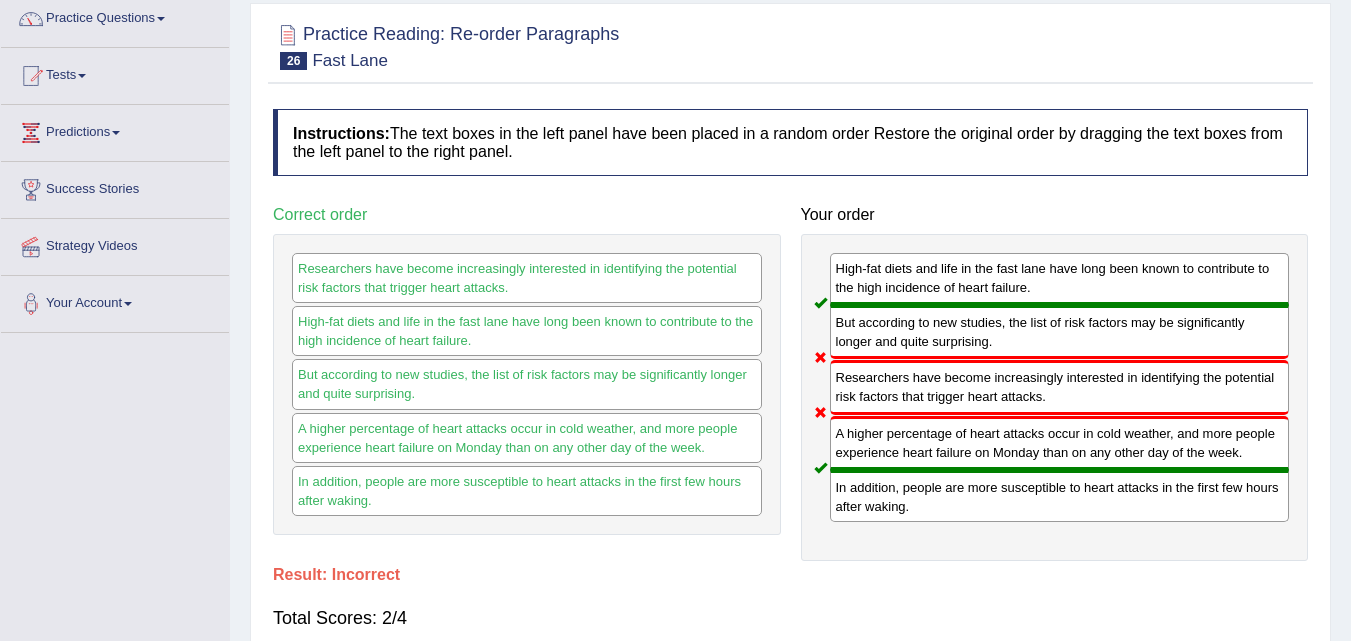 scroll, scrollTop: 200, scrollLeft: 0, axis: vertical 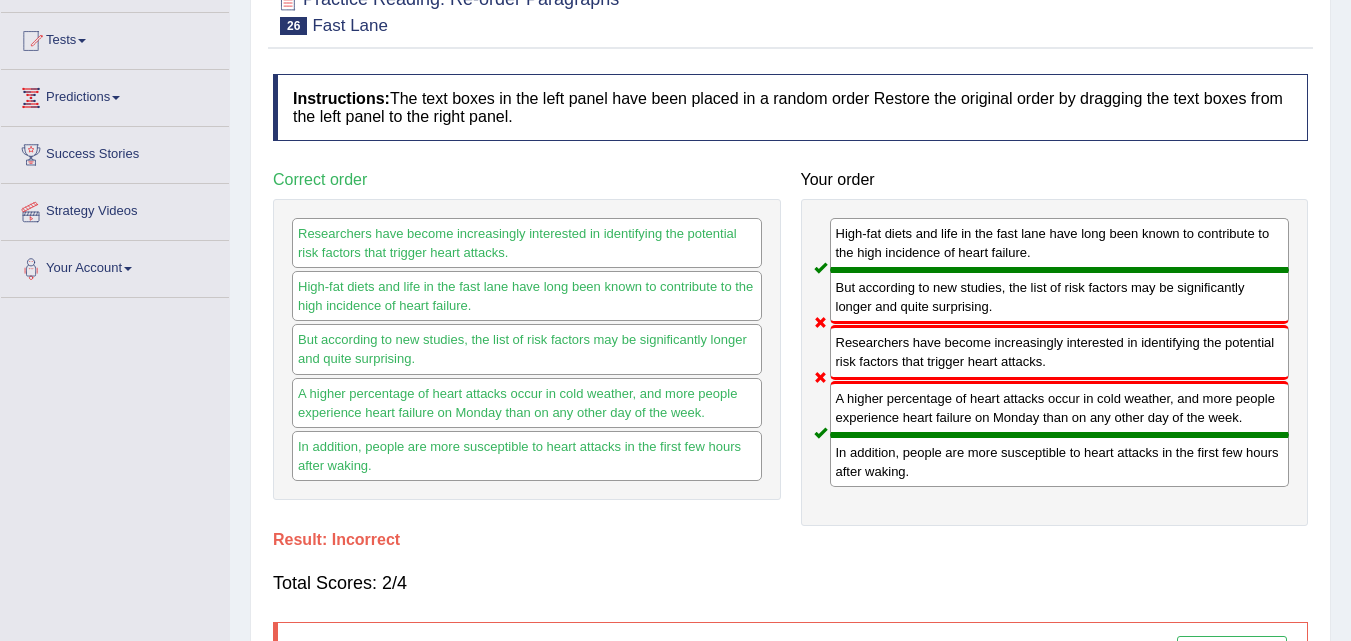 drag, startPoint x: 1255, startPoint y: 260, endPoint x: 1365, endPoint y: 220, distance: 117.047 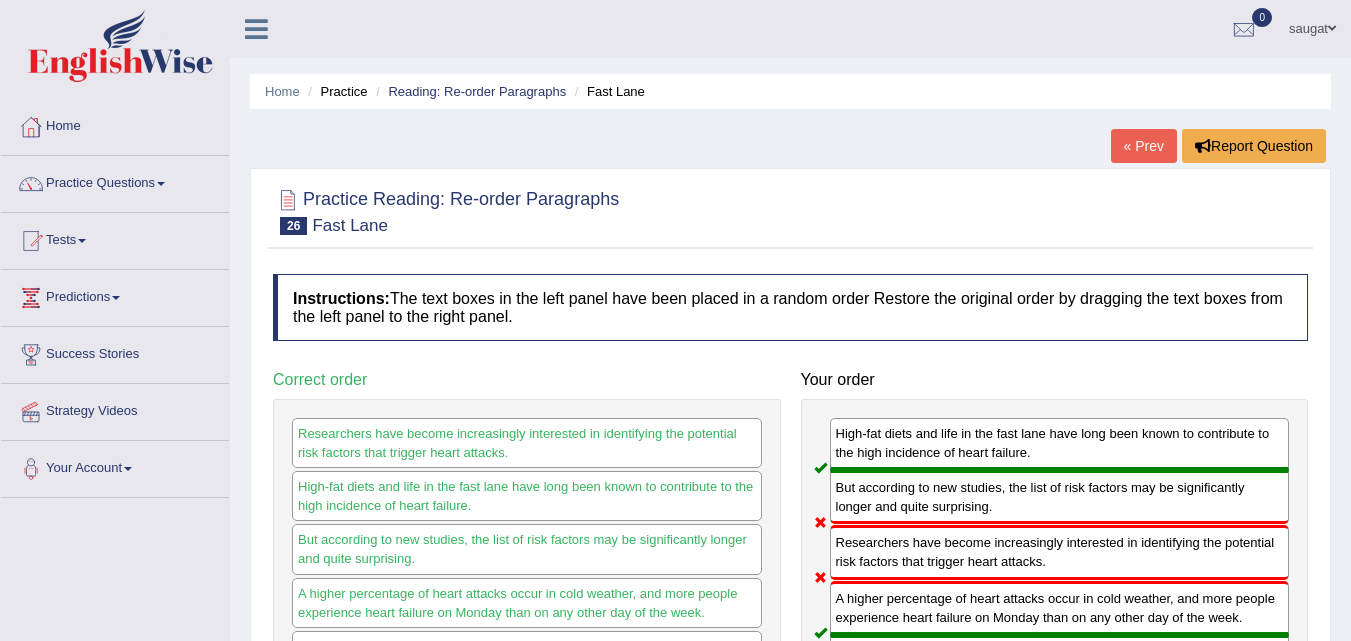 click on "« Prev" at bounding box center [1144, 146] 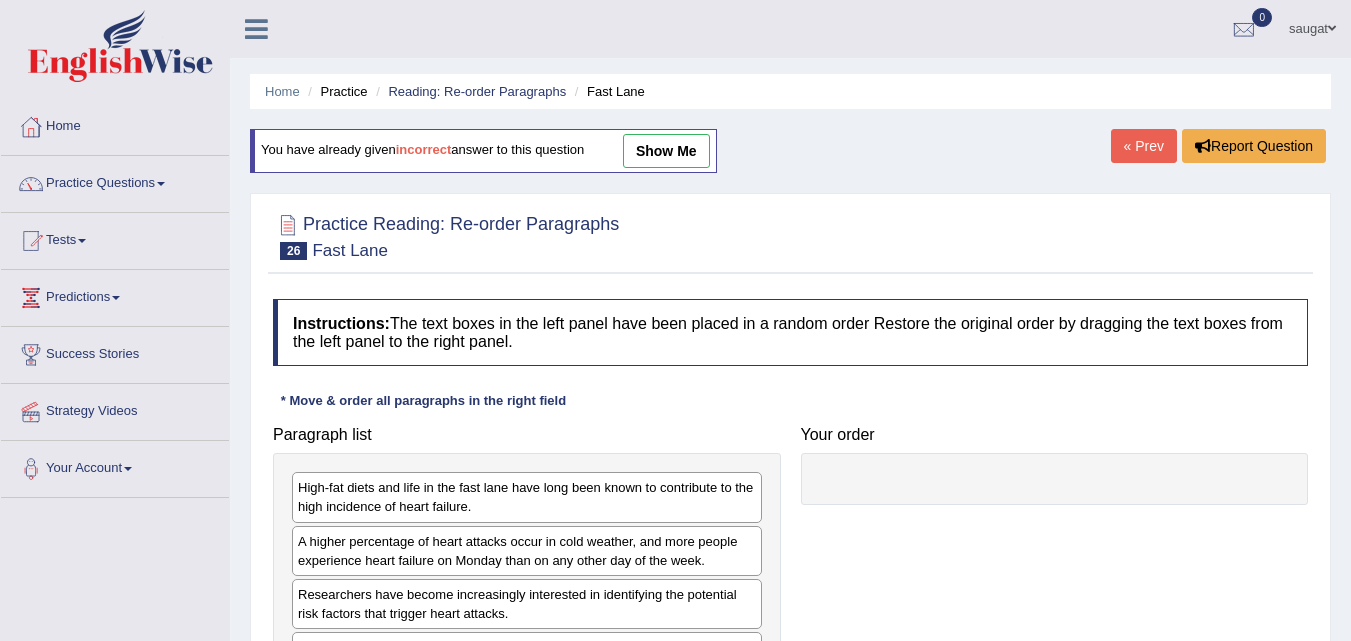 scroll, scrollTop: 0, scrollLeft: 0, axis: both 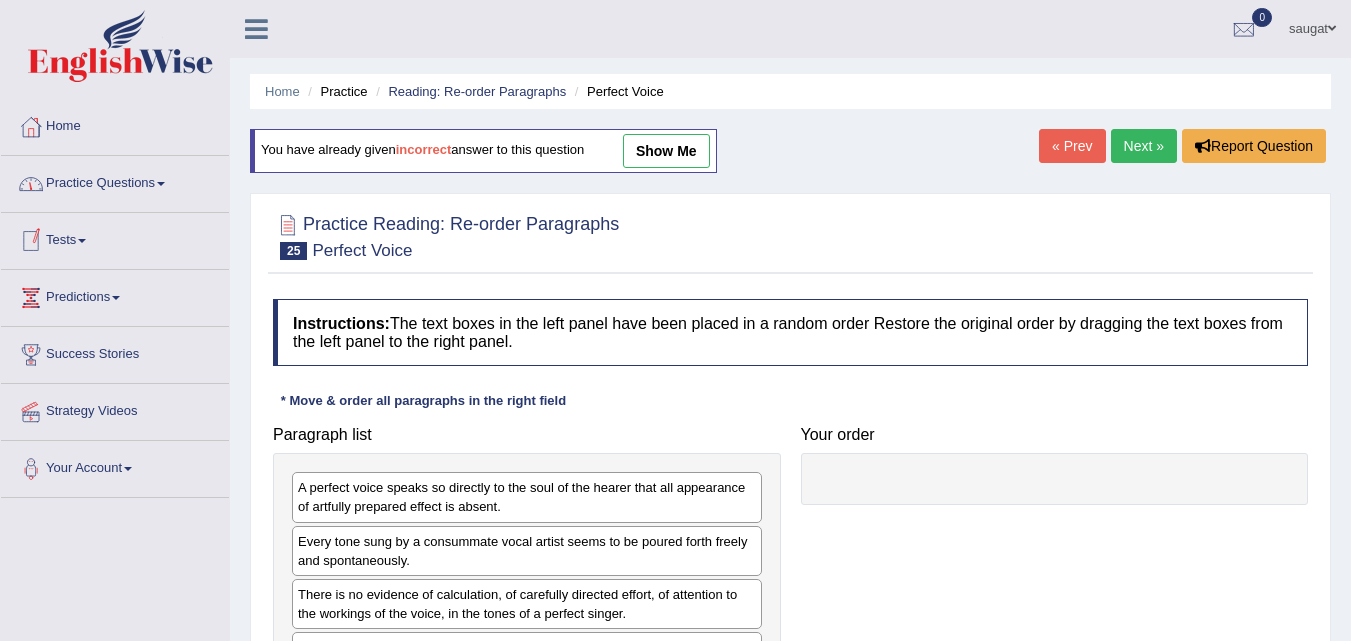 click on "Practice Questions" at bounding box center [115, 181] 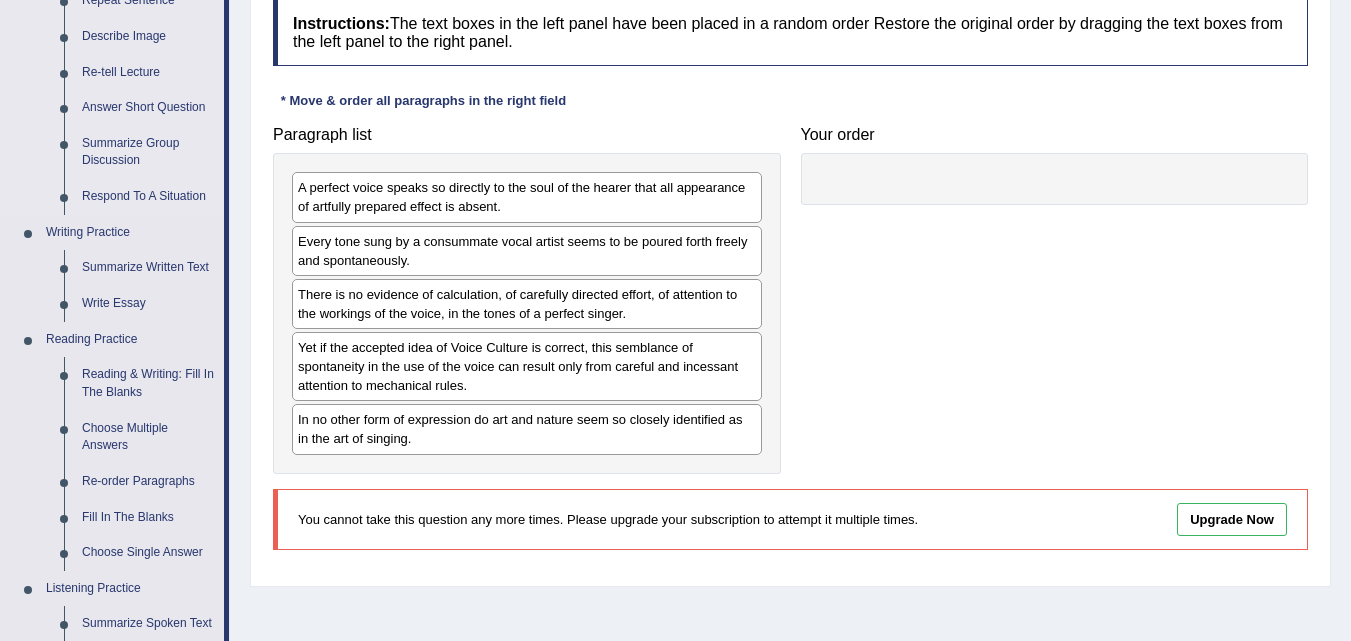 scroll, scrollTop: 400, scrollLeft: 0, axis: vertical 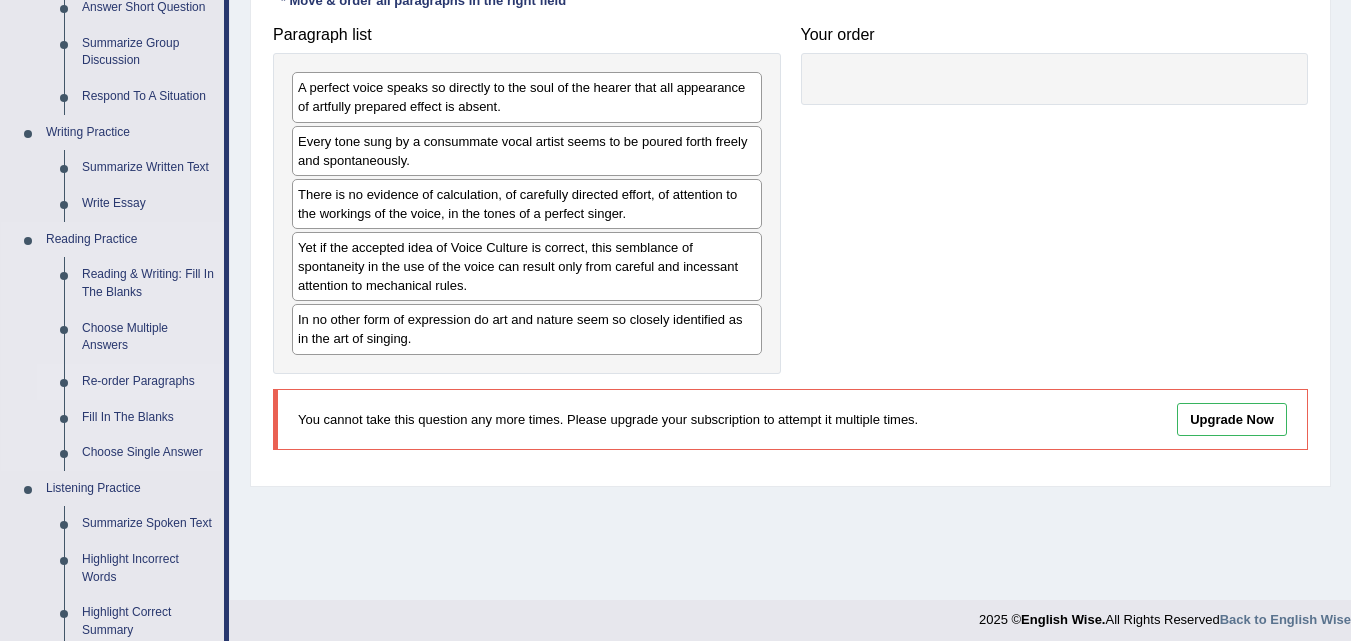 click on "Re-order Paragraphs" at bounding box center [148, 382] 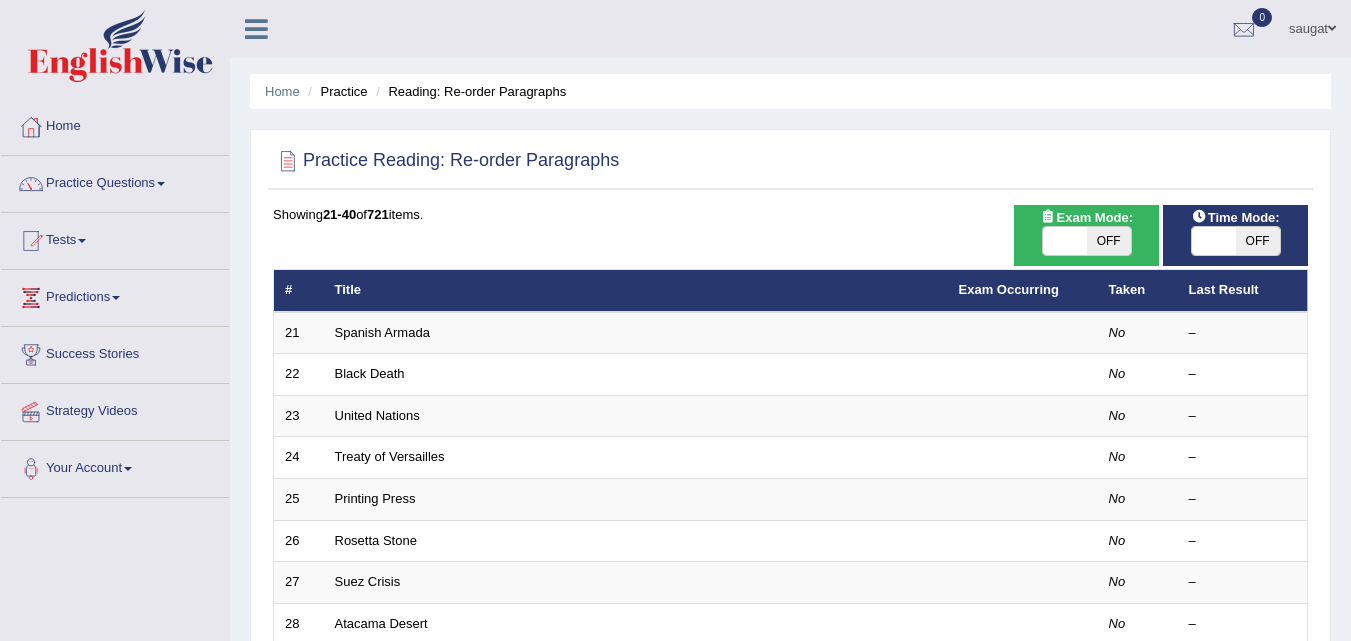 scroll, scrollTop: 0, scrollLeft: 0, axis: both 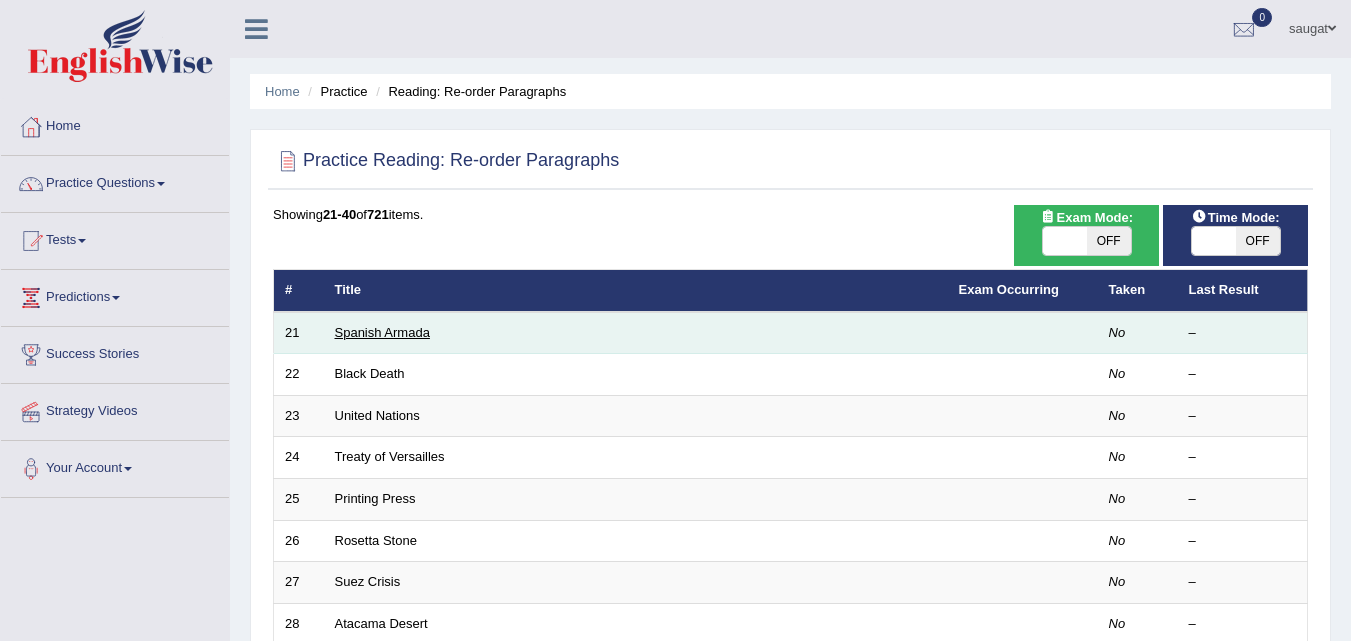 click on "Spanish Armada" at bounding box center (382, 332) 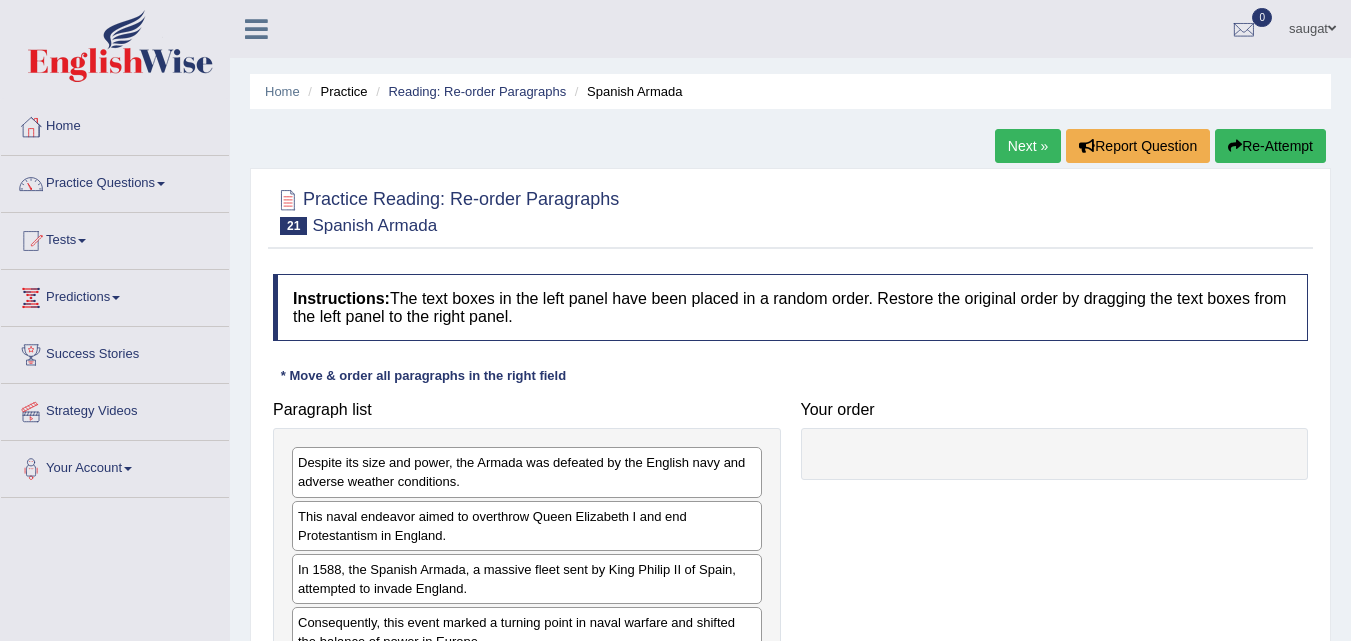 scroll, scrollTop: 112, scrollLeft: 0, axis: vertical 